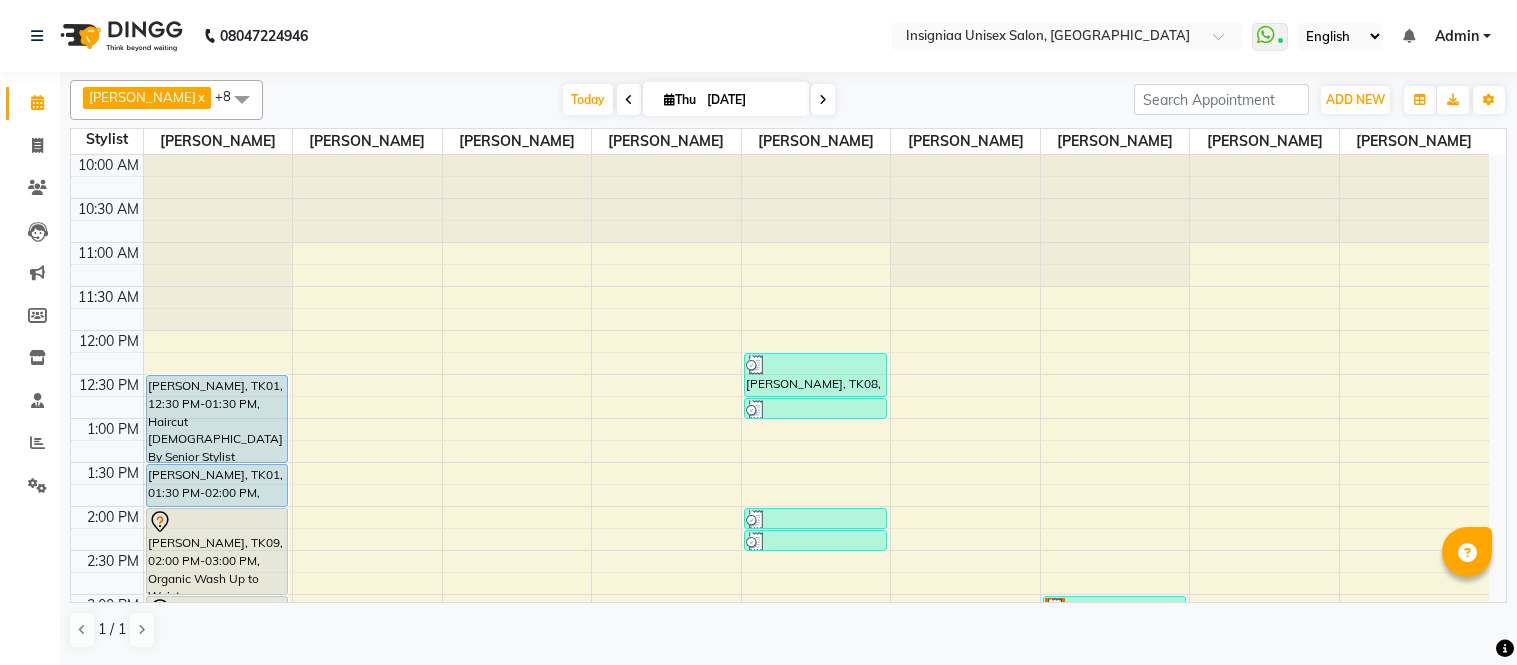 scroll, scrollTop: 0, scrollLeft: 0, axis: both 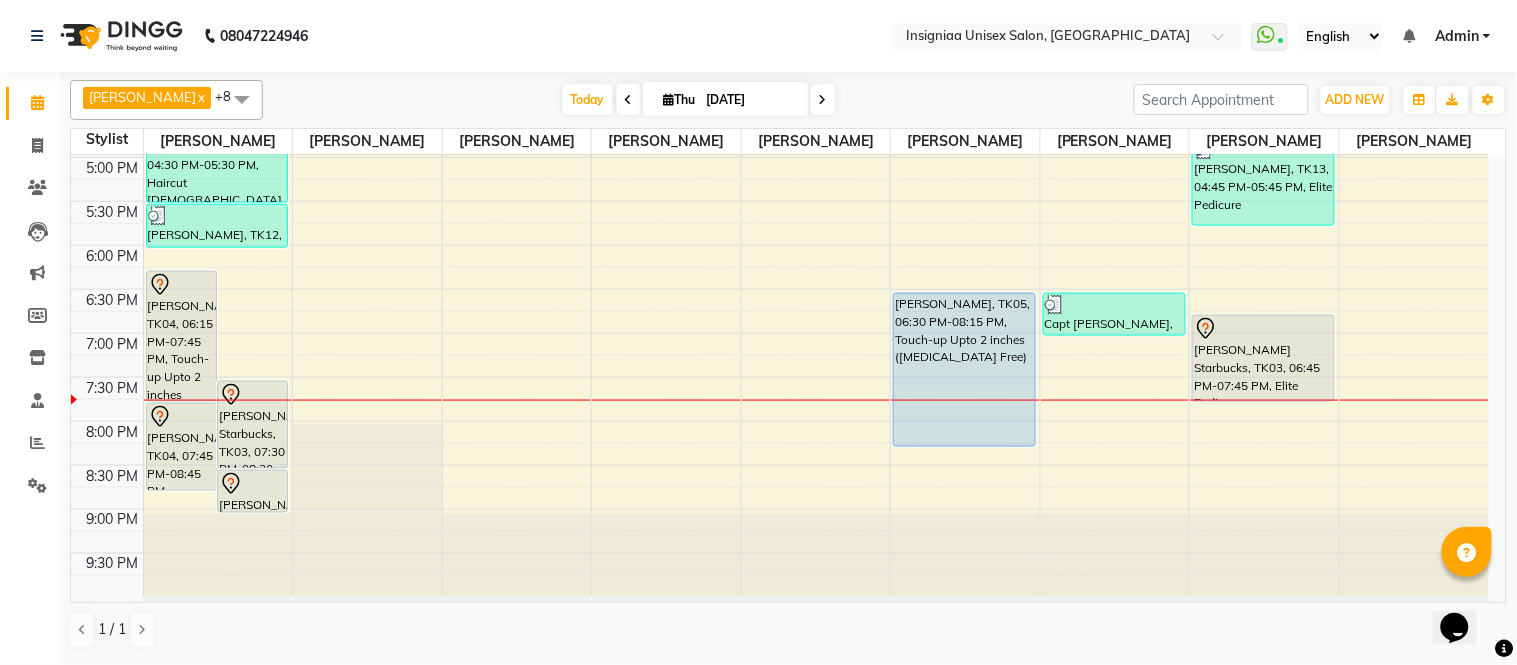 click at bounding box center [823, 100] 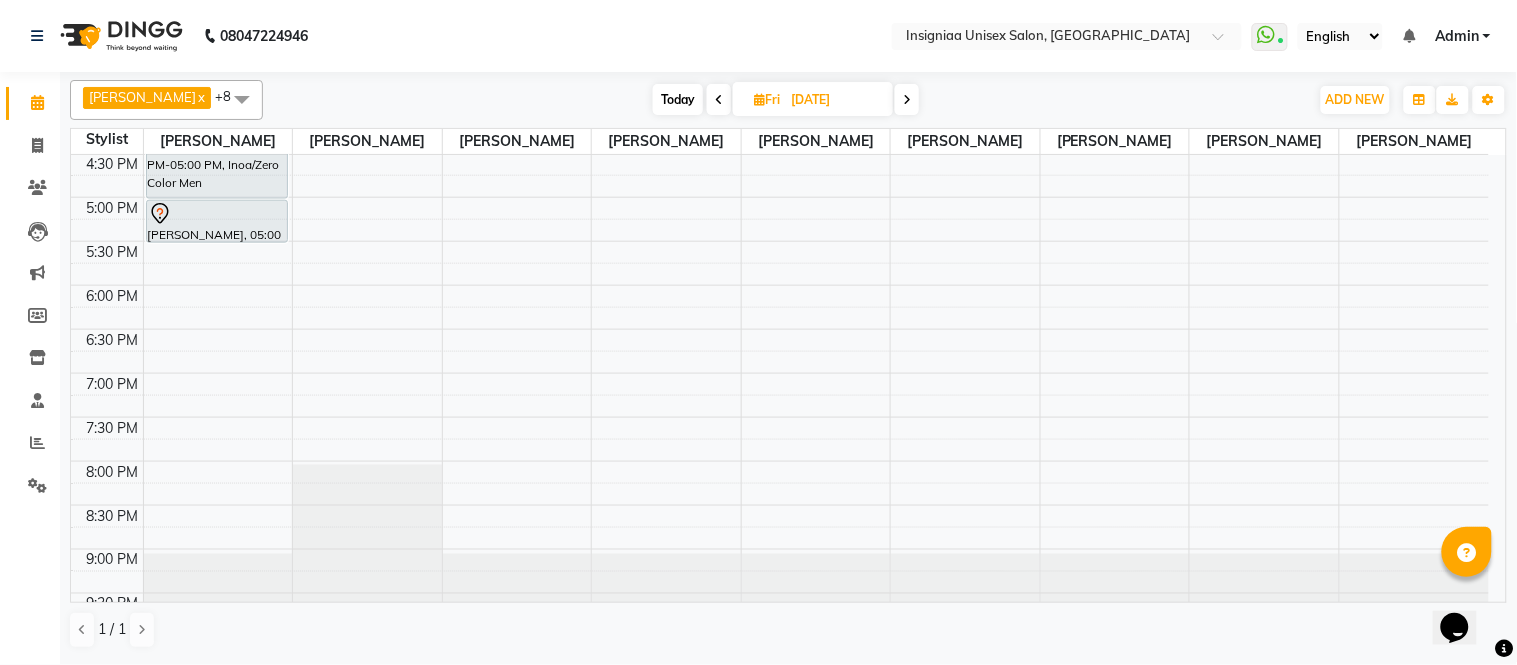 scroll, scrollTop: 613, scrollLeft: 0, axis: vertical 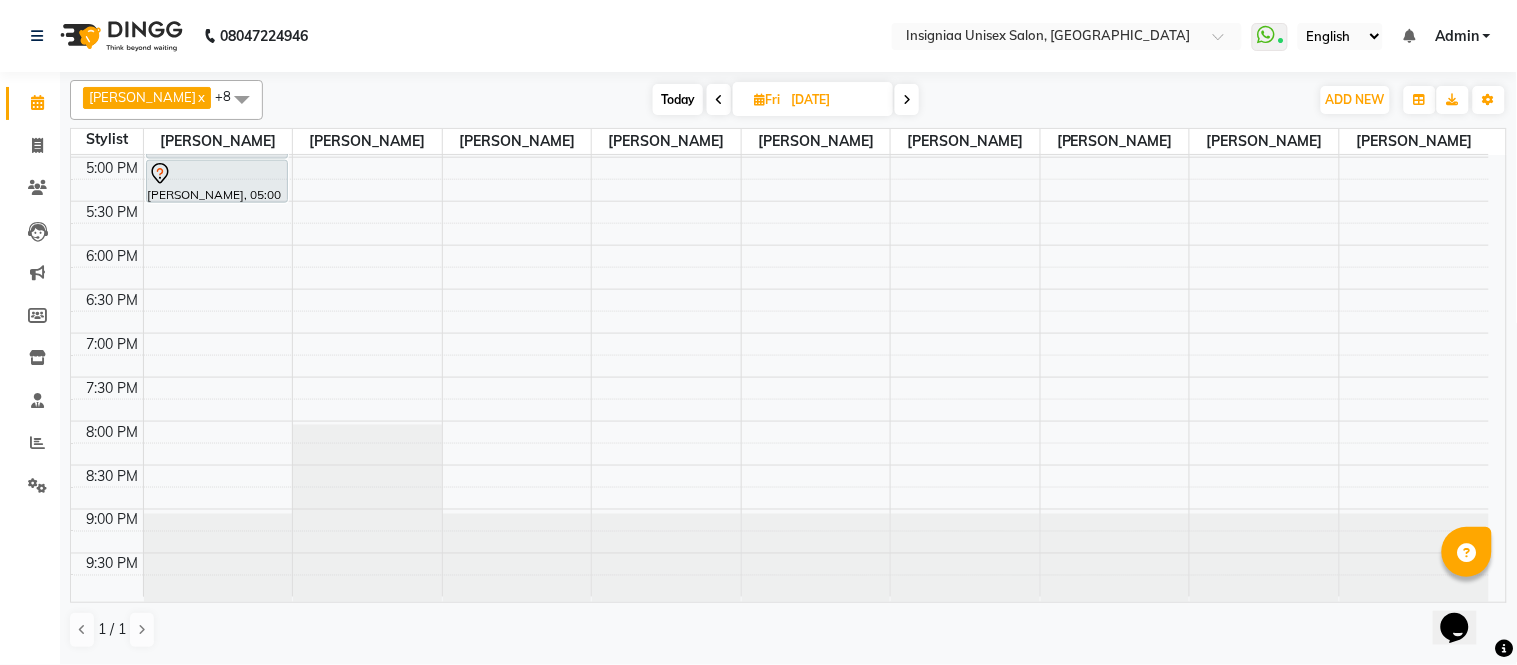 click on "10:00 AM 10:30 AM 11:00 AM 11:30 AM 12:00 PM 12:30 PM 1:00 PM 1:30 PM 2:00 PM 2:30 PM 3:00 PM 3:30 PM 4:00 PM 4:30 PM 5:00 PM 5:30 PM 6:00 PM 6:30 PM 7:00 PM 7:30 PM 8:00 PM 8:30 PM 9:00 PM 9:30 PM             Mira Sood, 12:00 PM-01:30 PM, Touch-up Upto 2 inches              Vijay Sir, 03:00 PM-04:00 PM, Haircut Male By Senior Stylist             Vijay Sir, 04:00 PM-05:00 PM, Inoa/Zero Color Men             Vijay Sir, 05:00 PM-05:30 PM, Shave             Pravina Shetty, 11:30 AM-01:00 PM, Touch-up Upto 2 inches (Ammonia Free)" at bounding box center [780, 69] 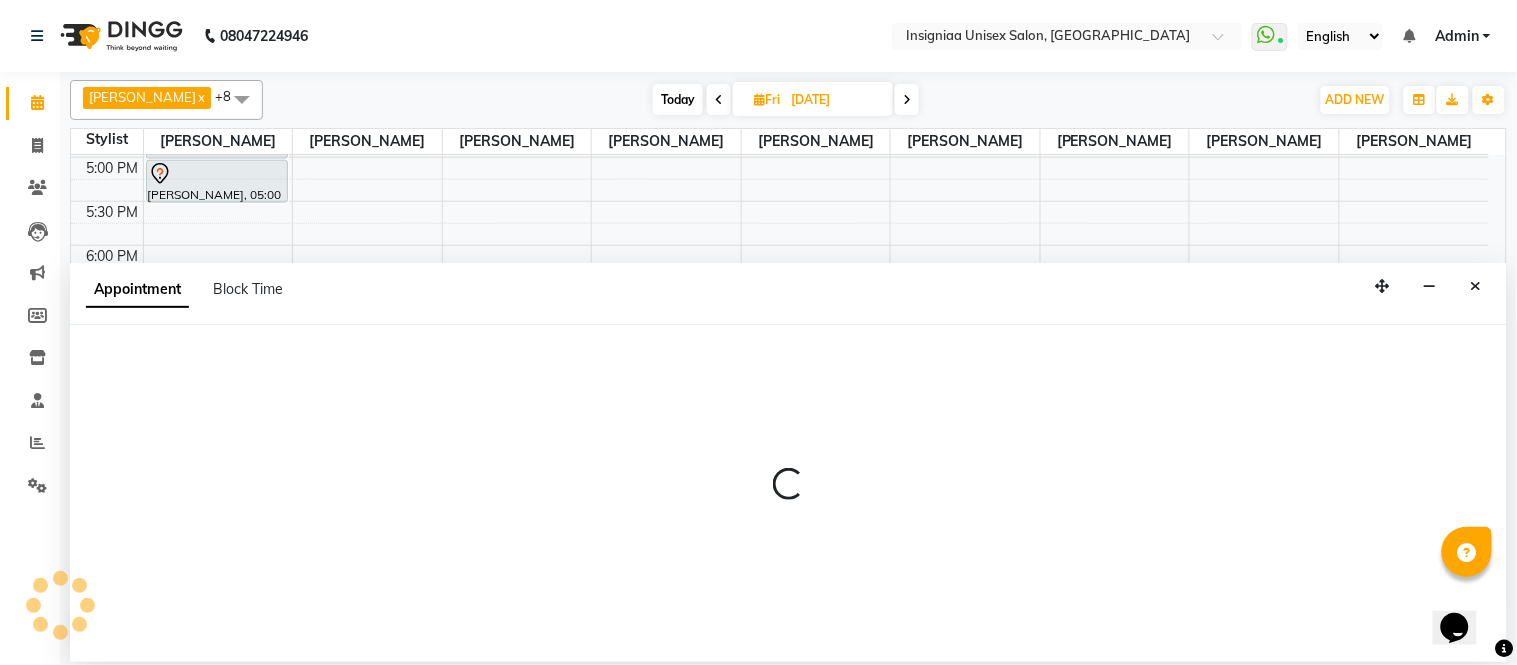 select on "58131" 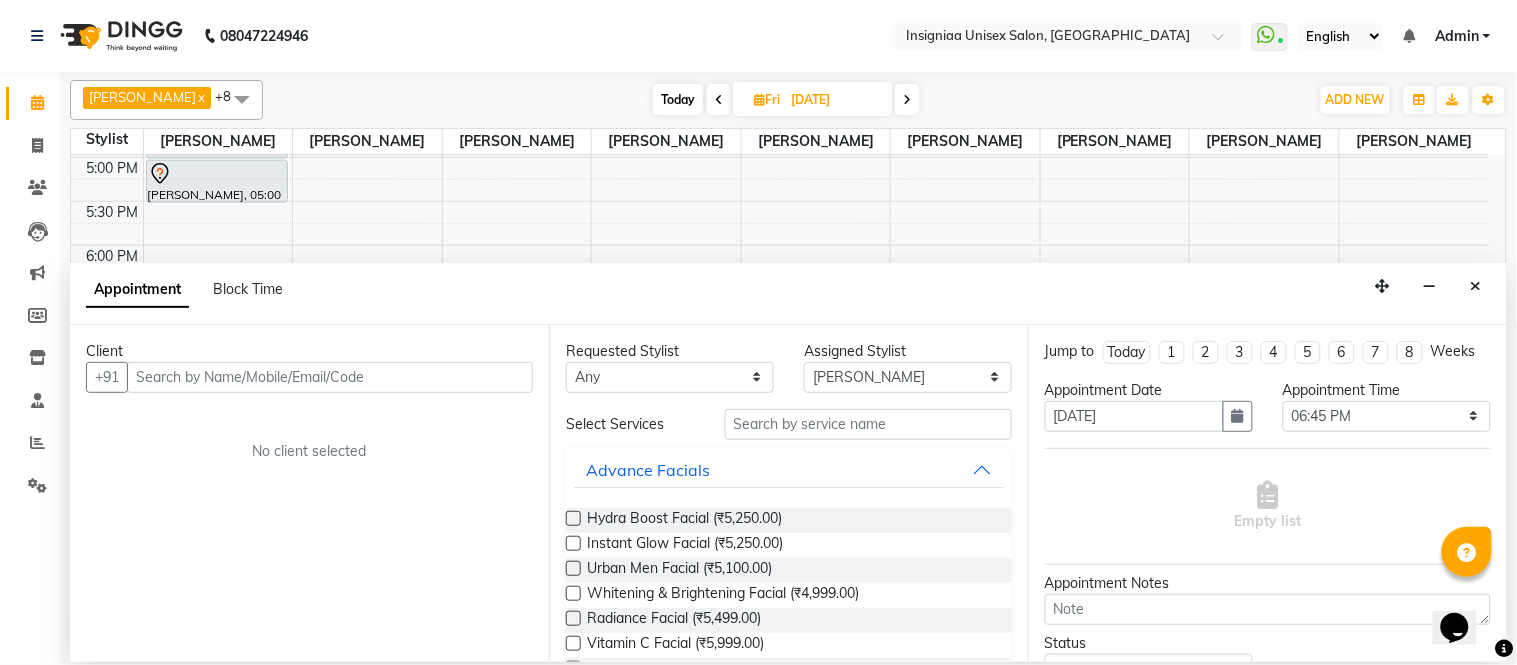 click at bounding box center [330, 377] 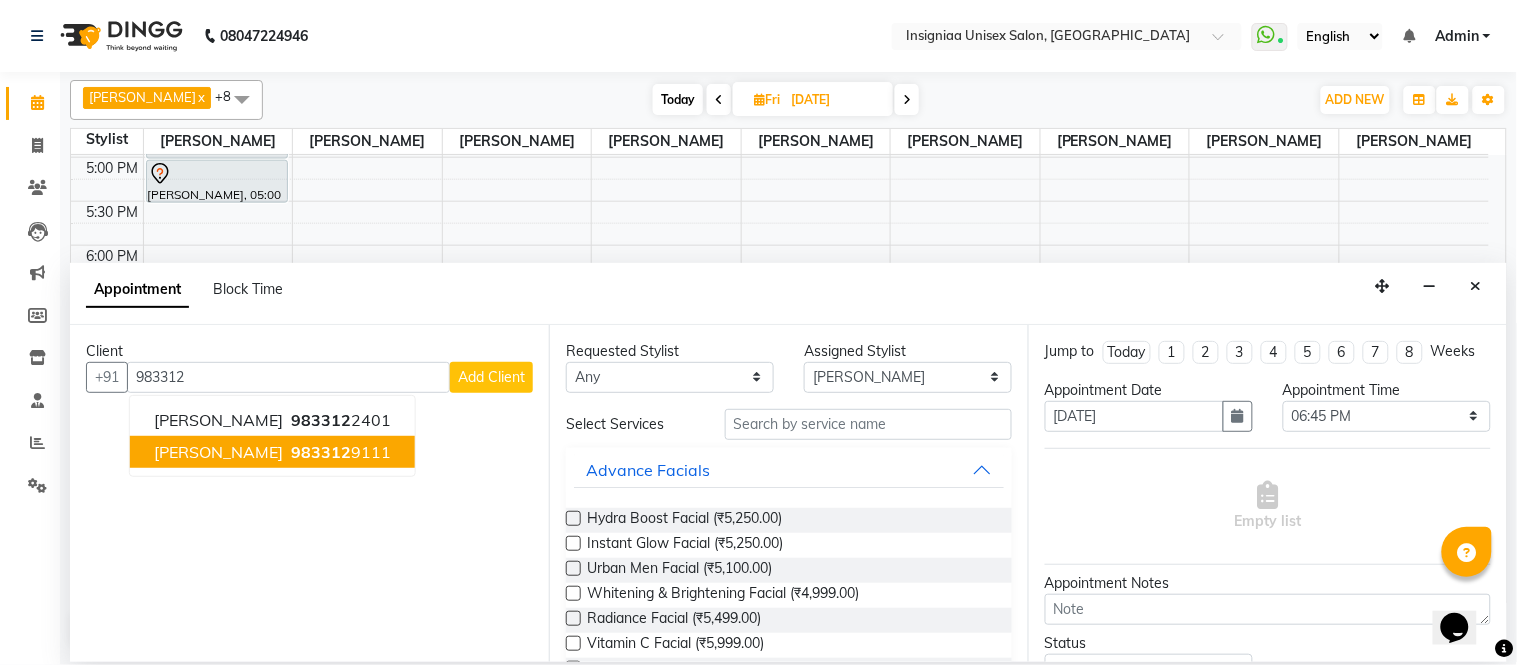 click on "Piyush Agarawal" at bounding box center (218, 452) 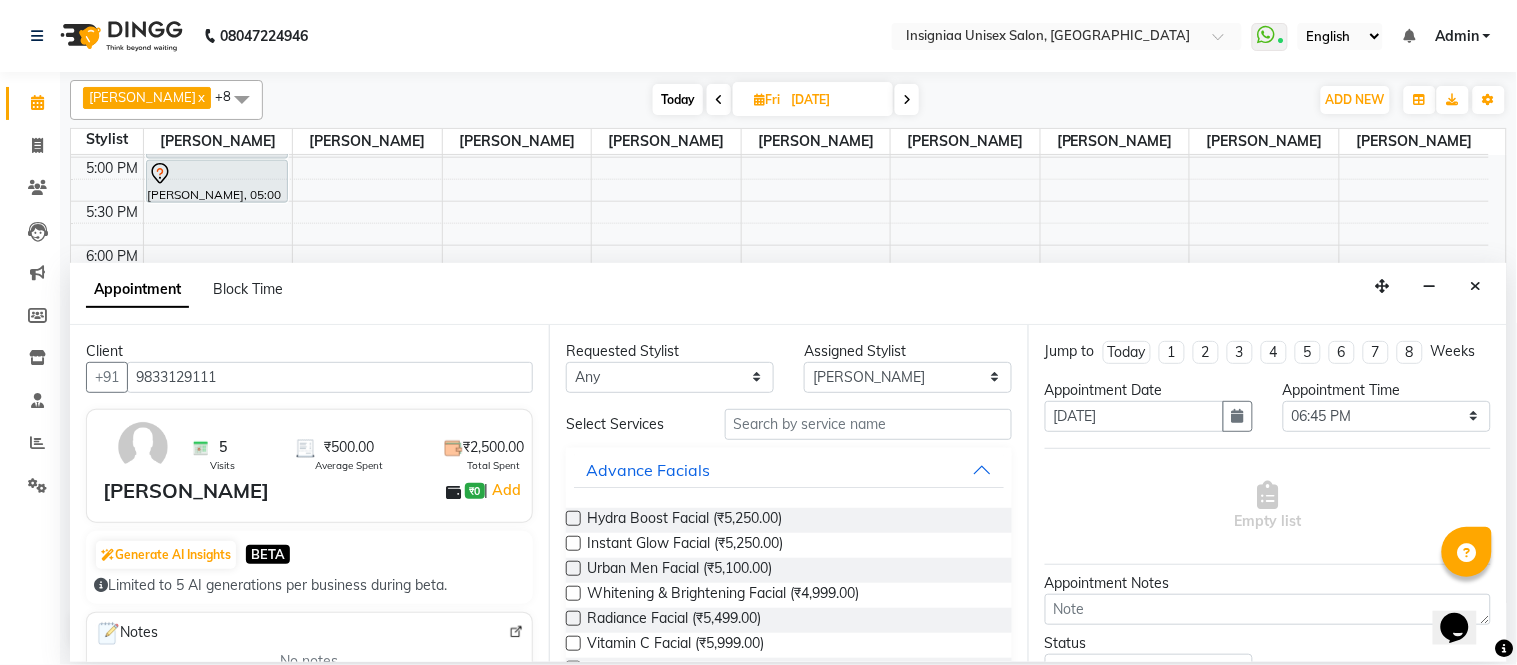 type on "9833129111" 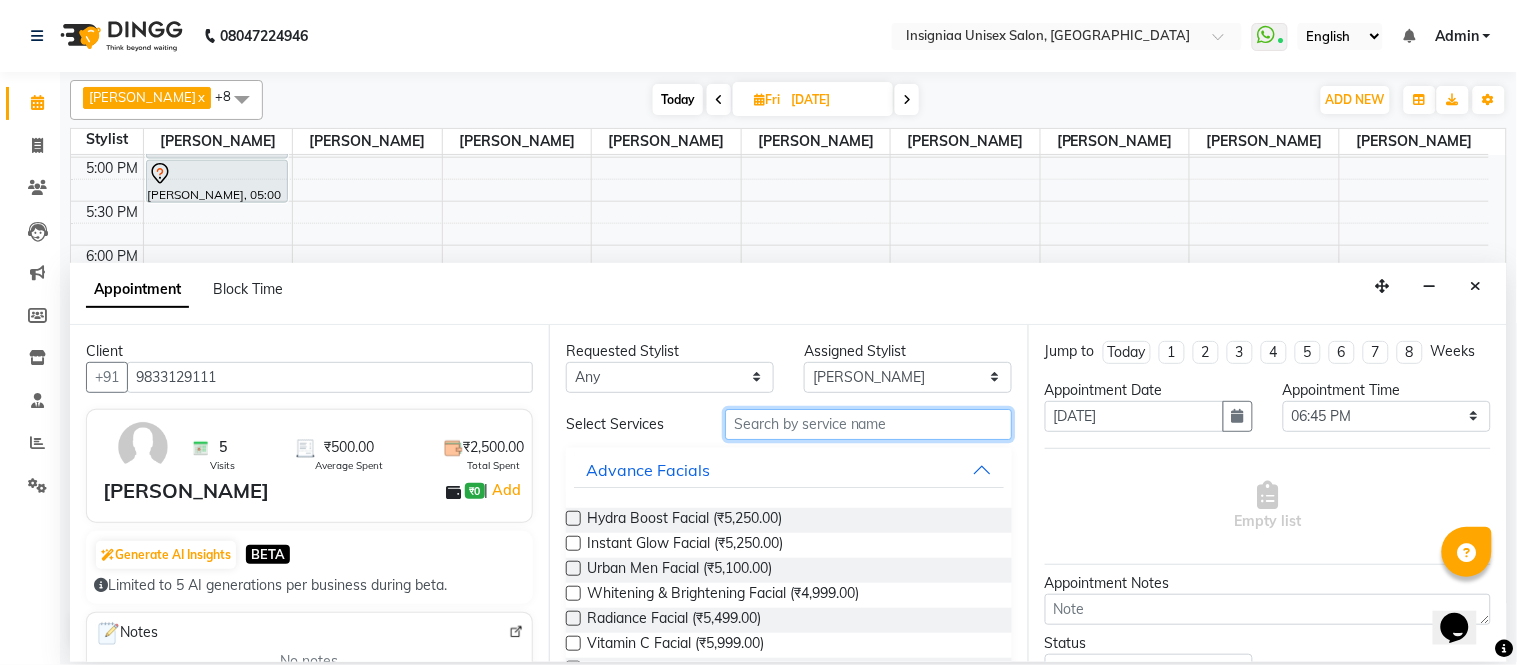 click at bounding box center (868, 424) 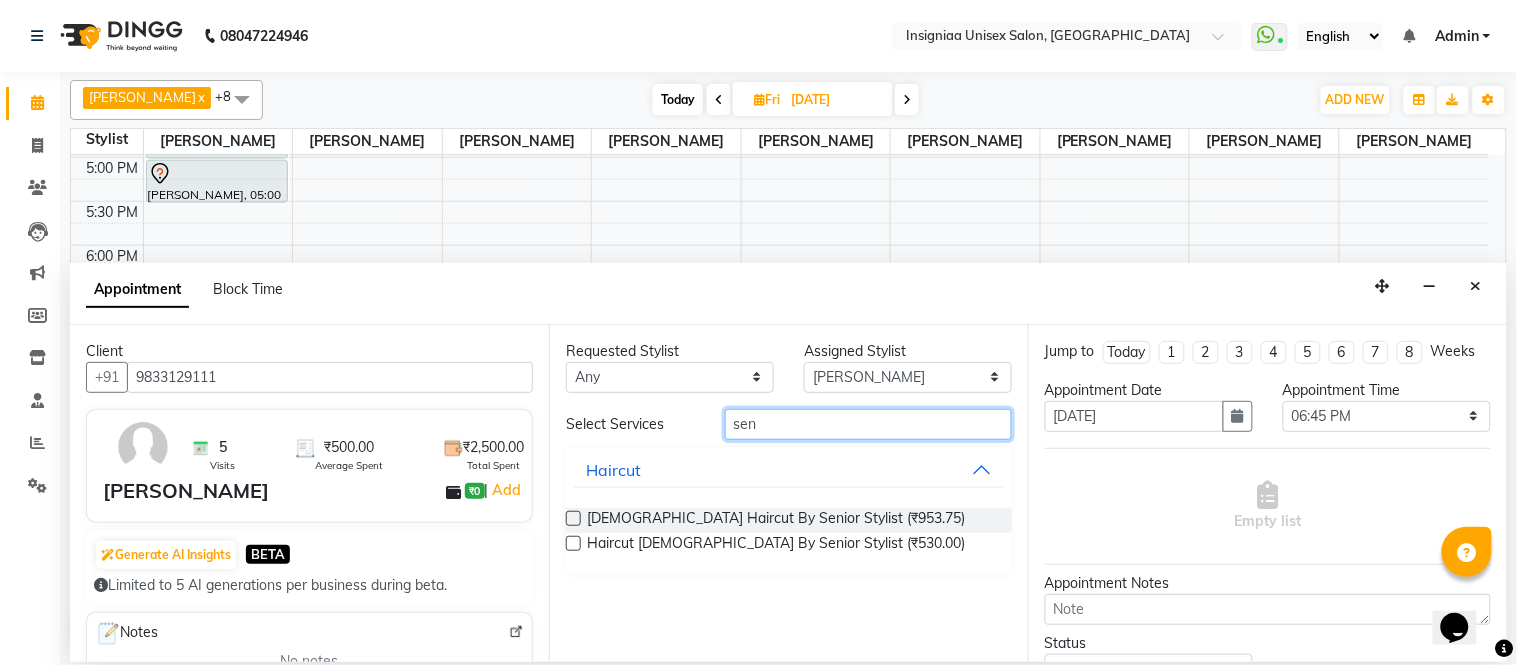type on "sen" 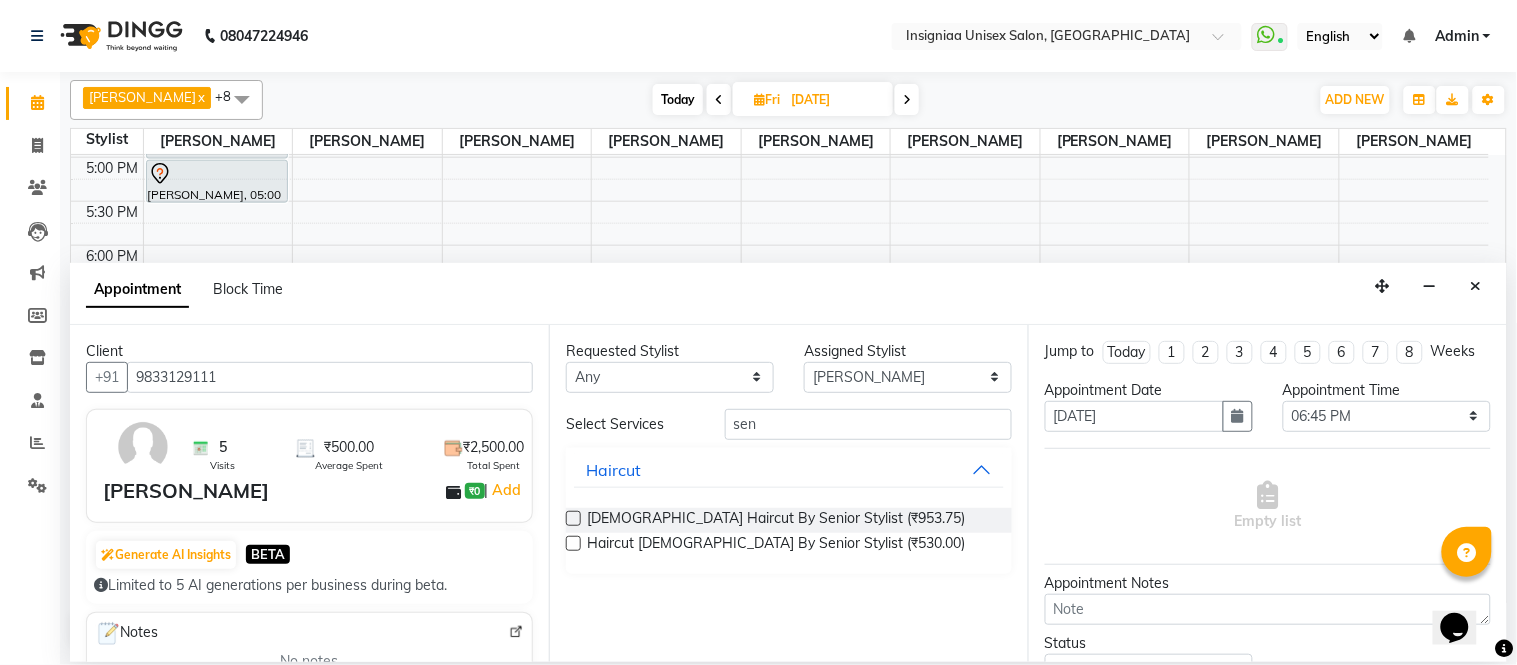 click at bounding box center (573, 543) 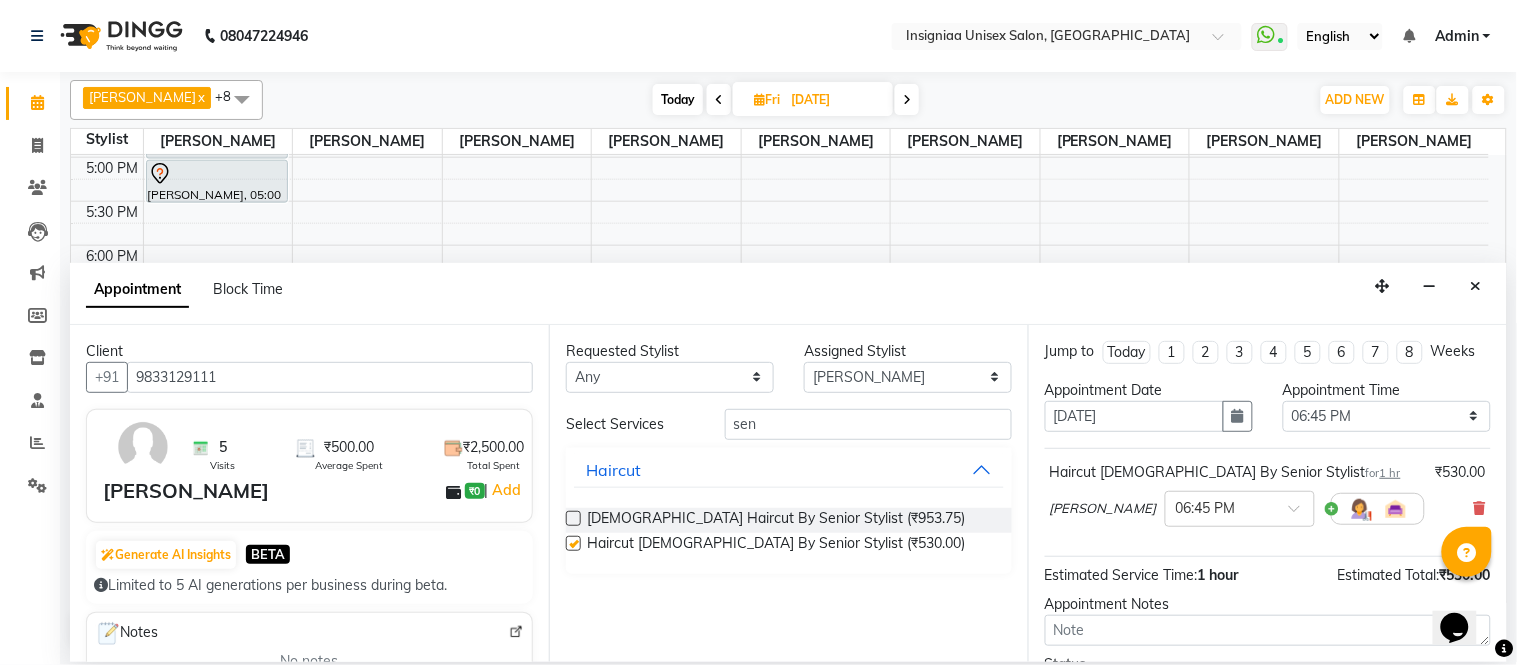 checkbox on "false" 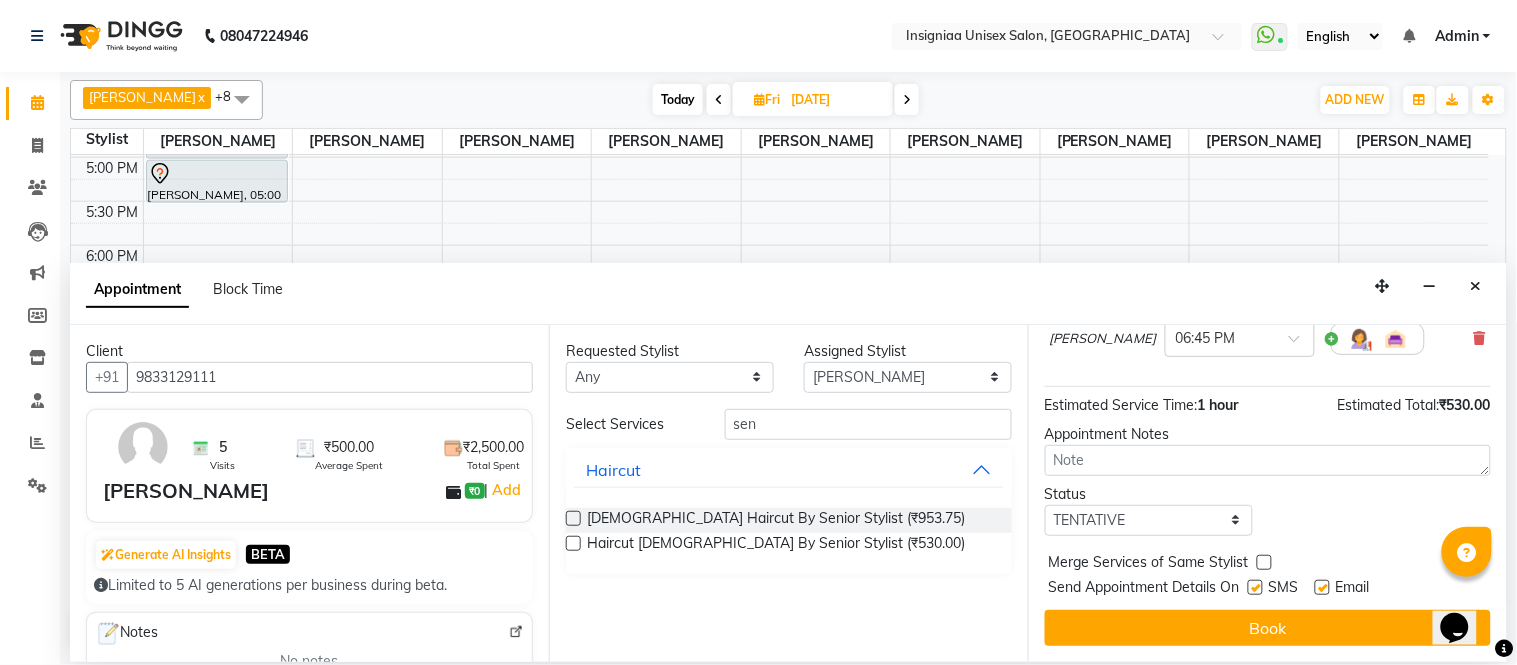 scroll, scrollTop: 188, scrollLeft: 0, axis: vertical 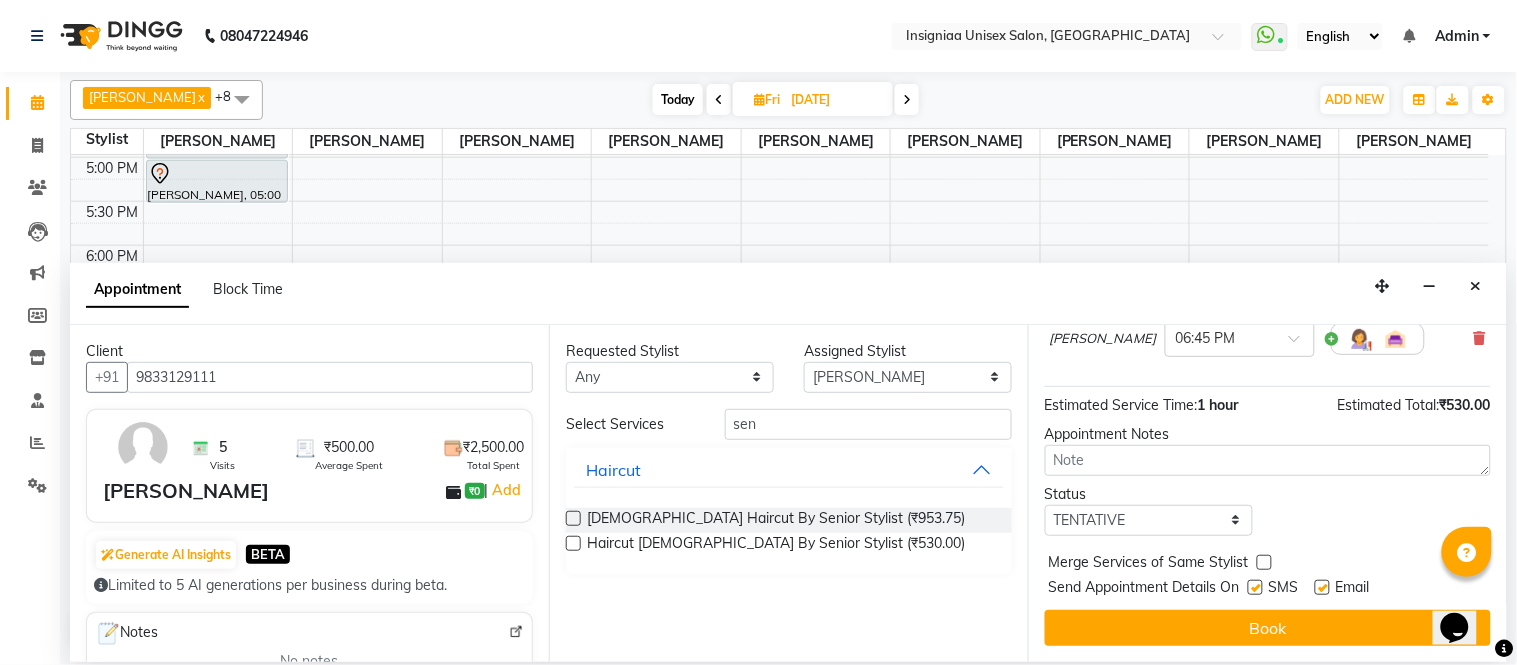 click at bounding box center (1322, 587) 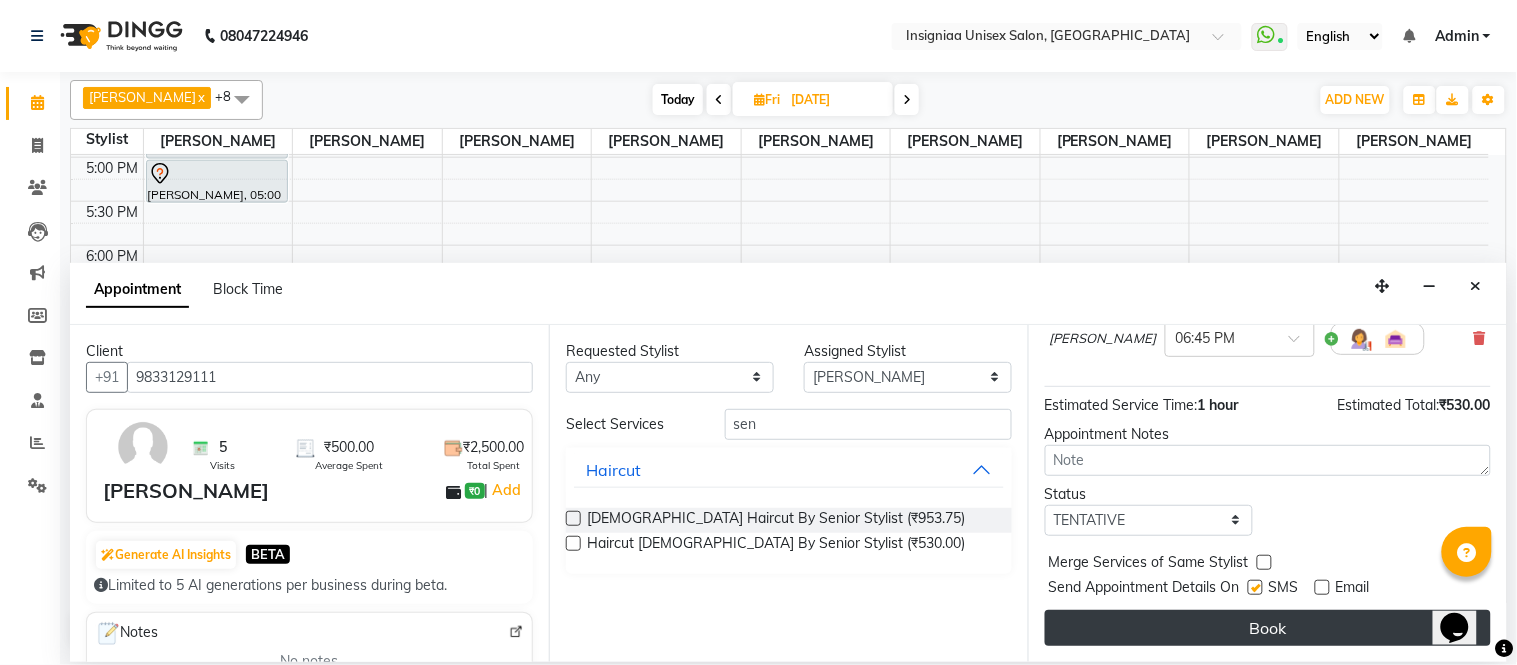 click on "Book" at bounding box center (1268, 628) 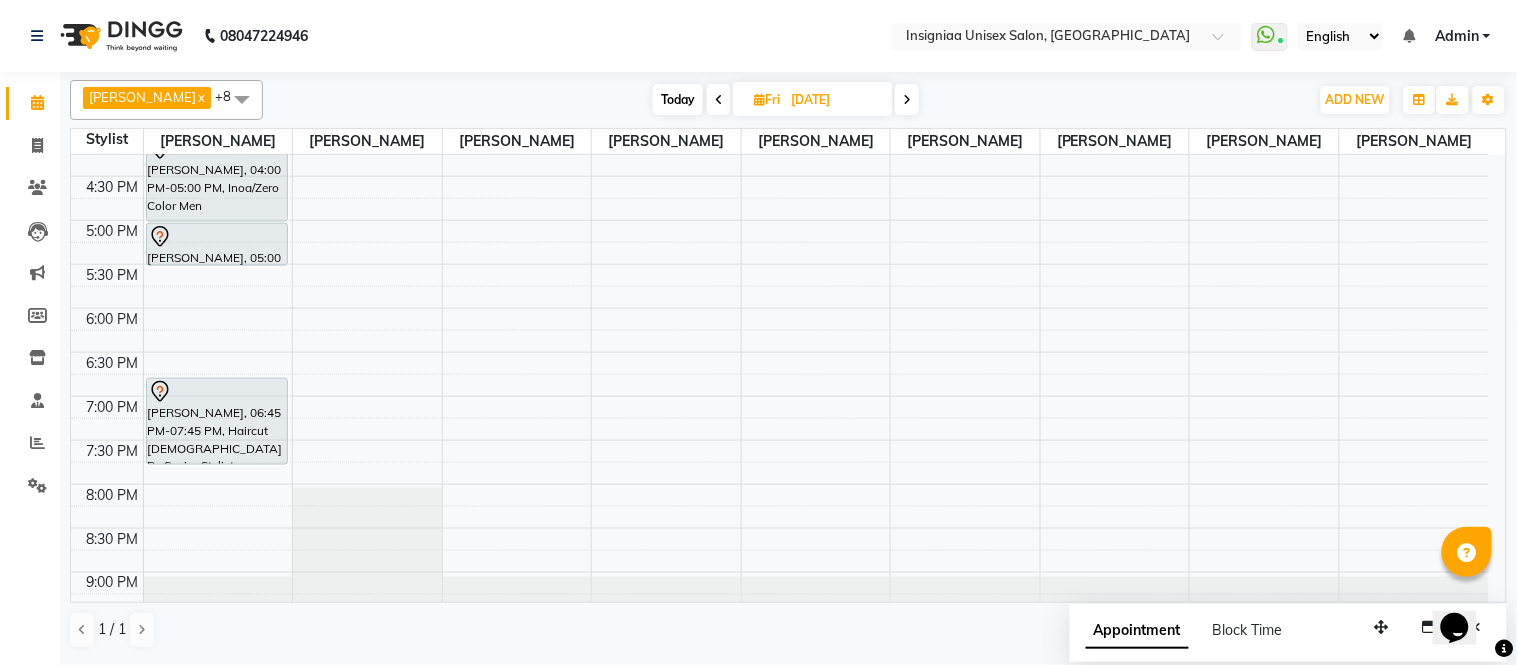 scroll, scrollTop: 613, scrollLeft: 0, axis: vertical 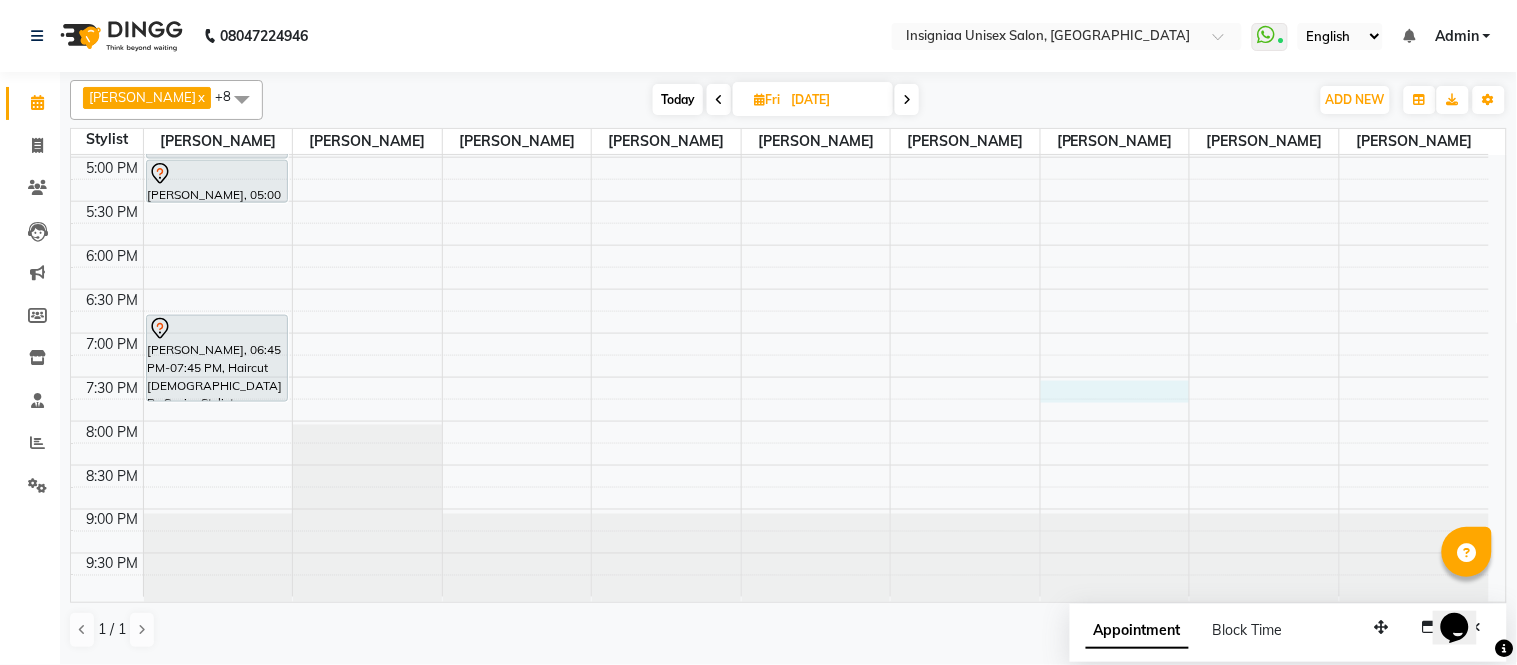 click on "10:00 AM 10:30 AM 11:00 AM 11:30 AM 12:00 PM 12:30 PM 1:00 PM 1:30 PM 2:00 PM 2:30 PM 3:00 PM 3:30 PM 4:00 PM 4:30 PM 5:00 PM 5:30 PM 6:00 PM 6:30 PM 7:00 PM 7:30 PM 8:00 PM 8:30 PM 9:00 PM 9:30 PM             Mira Sood, 12:00 PM-01:30 PM, Touch-up Upto 2 inches              Vijay Sir, 03:00 PM-04:00 PM, Haircut Male By Senior Stylist             Vijay Sir, 04:00 PM-05:00 PM, Inoa/Zero Color Men             Vijay Sir, 05:00 PM-05:30 PM, Shave             Piyush Agarawal, 06:45 PM-07:45 PM, Haircut Male By Senior Stylist             Pravina Shetty, 11:30 AM-01:00 PM, Touch-up Upto 2 inches (Ammonia Free)" at bounding box center (780, 69) 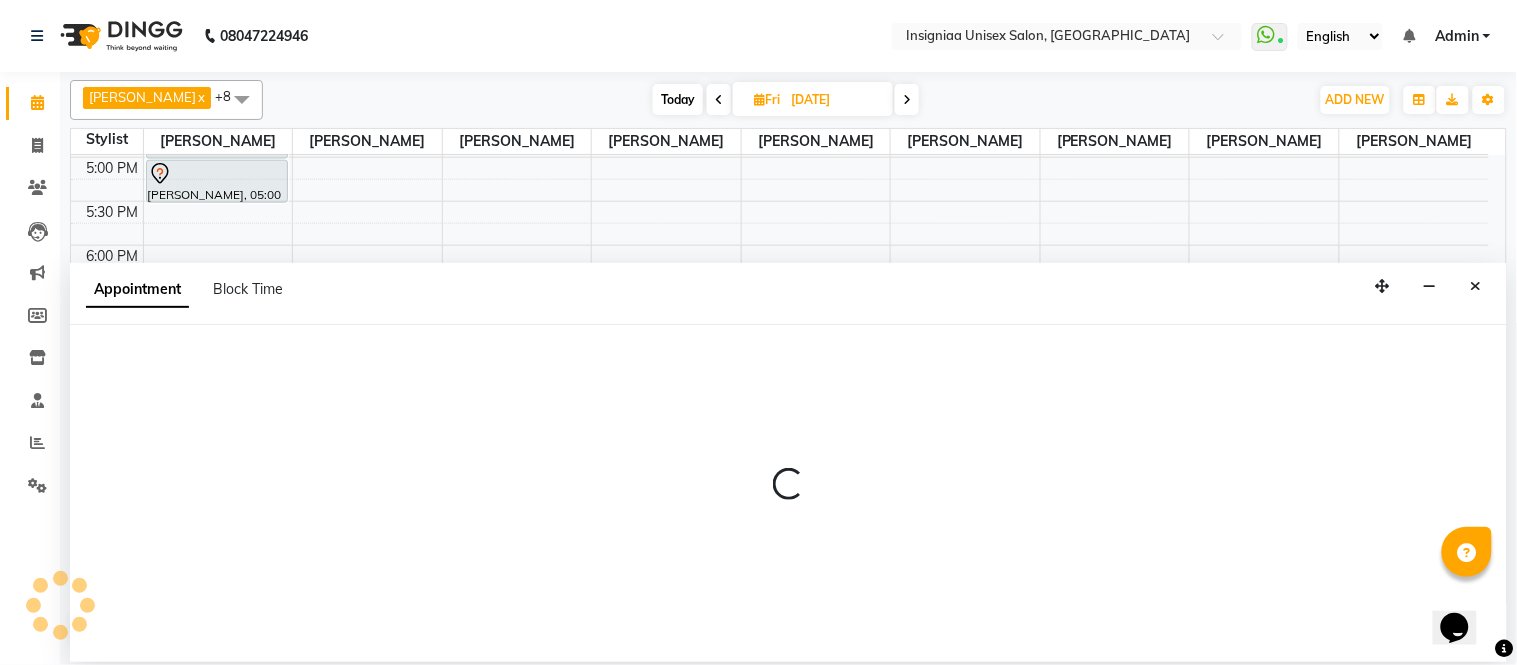 select on "67590" 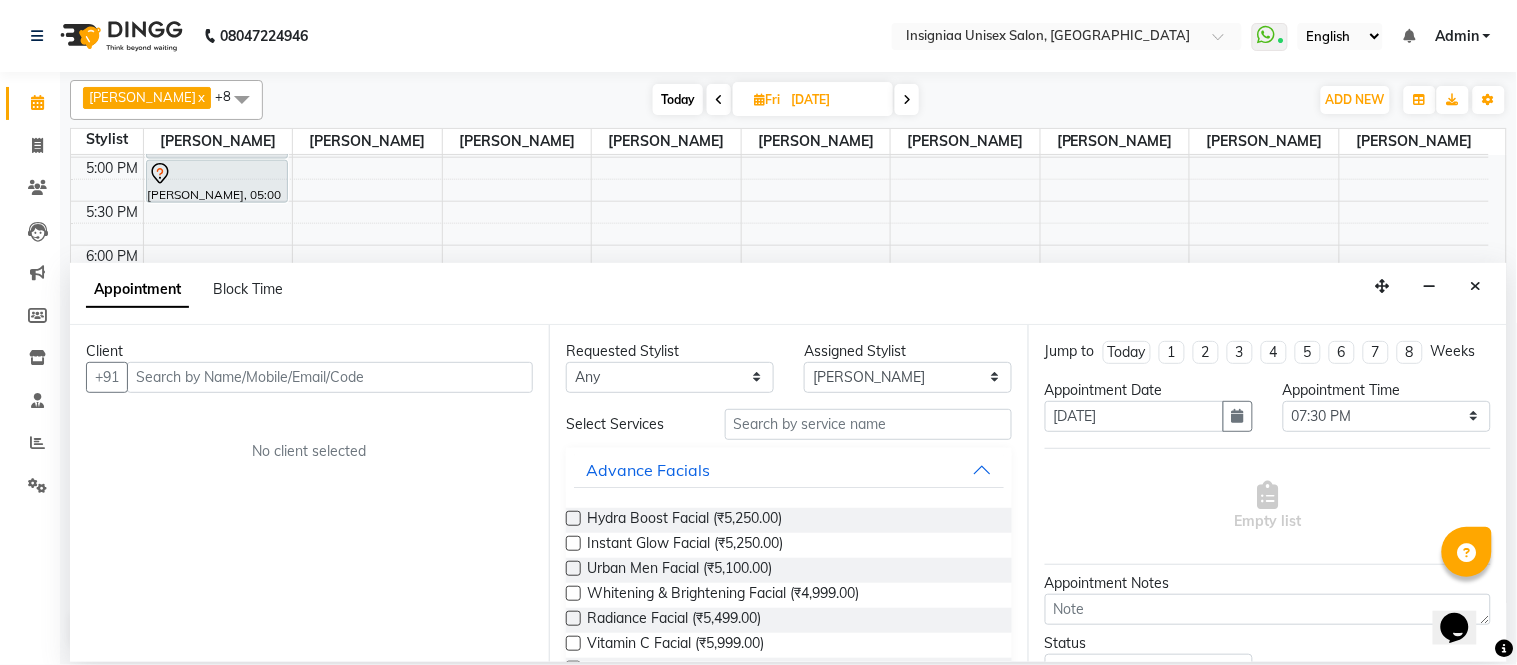 click at bounding box center (330, 377) 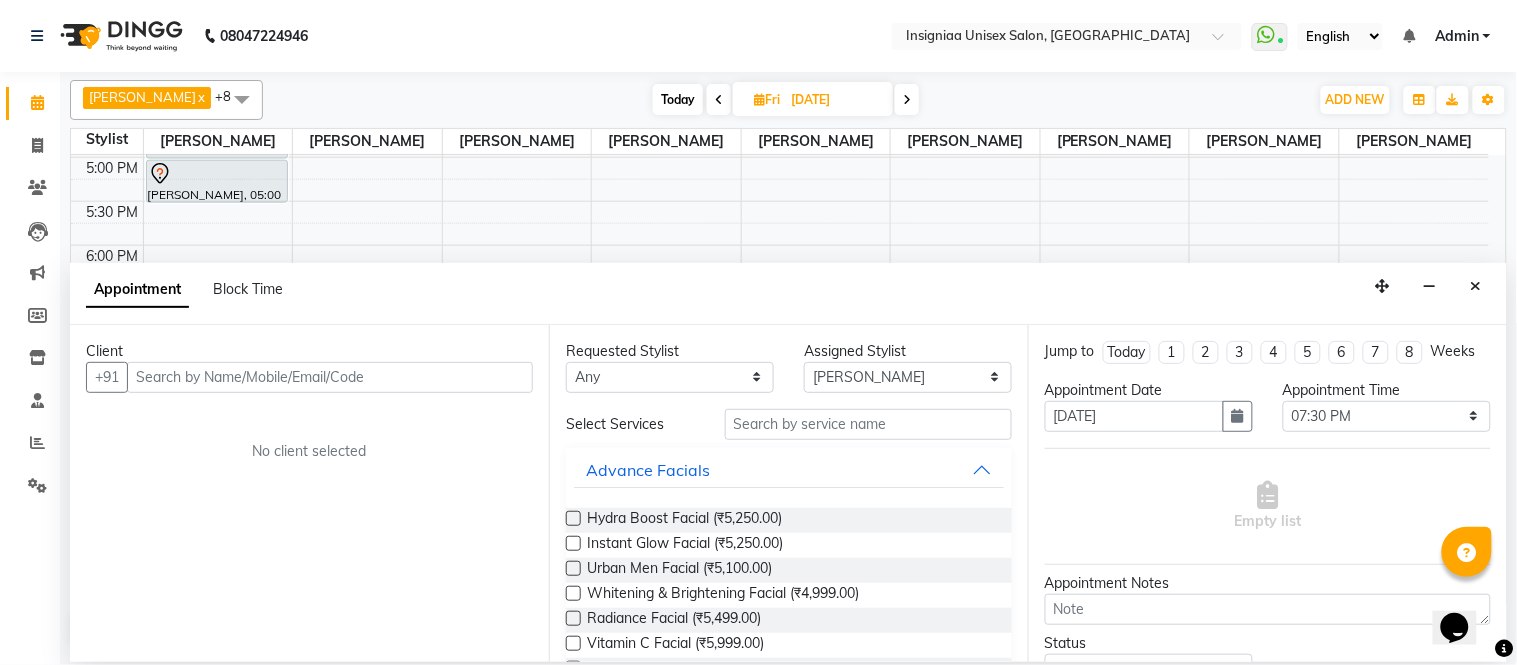 click at bounding box center [330, 377] 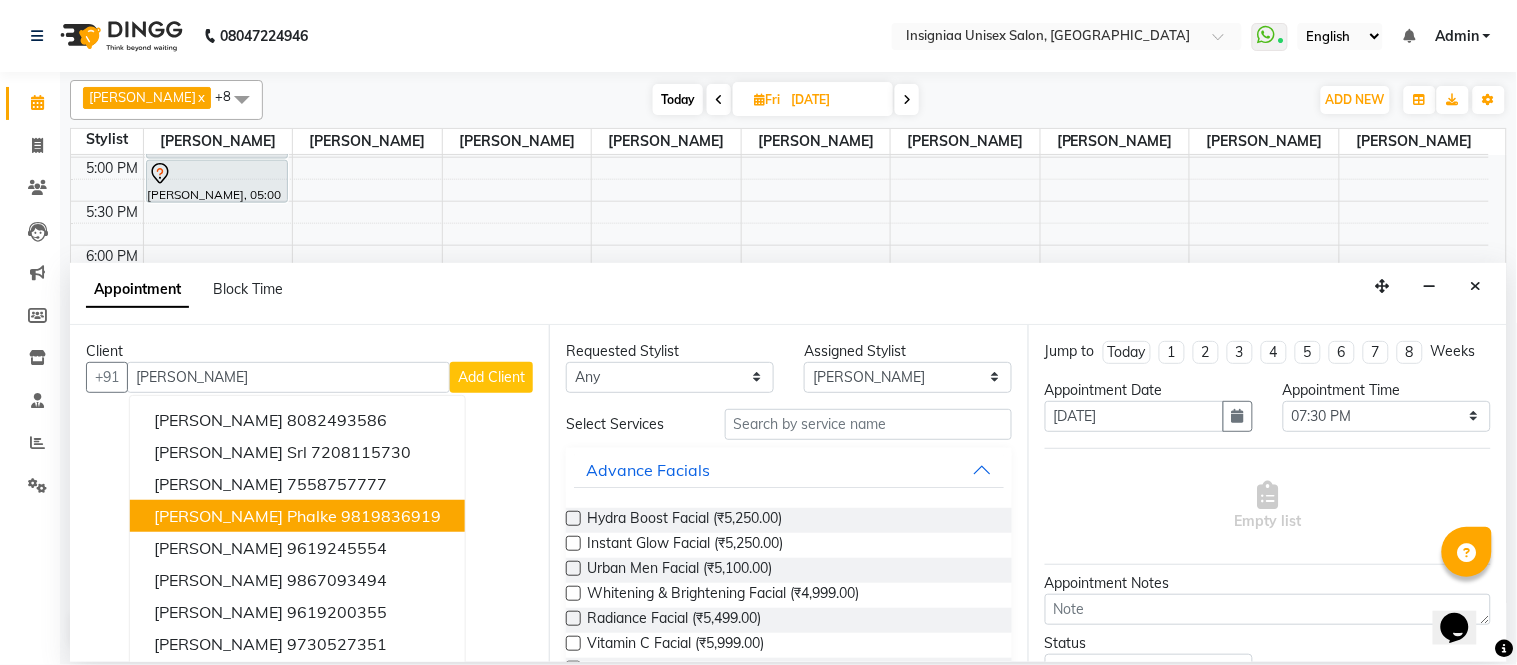 click on "9819836919" at bounding box center [391, 516] 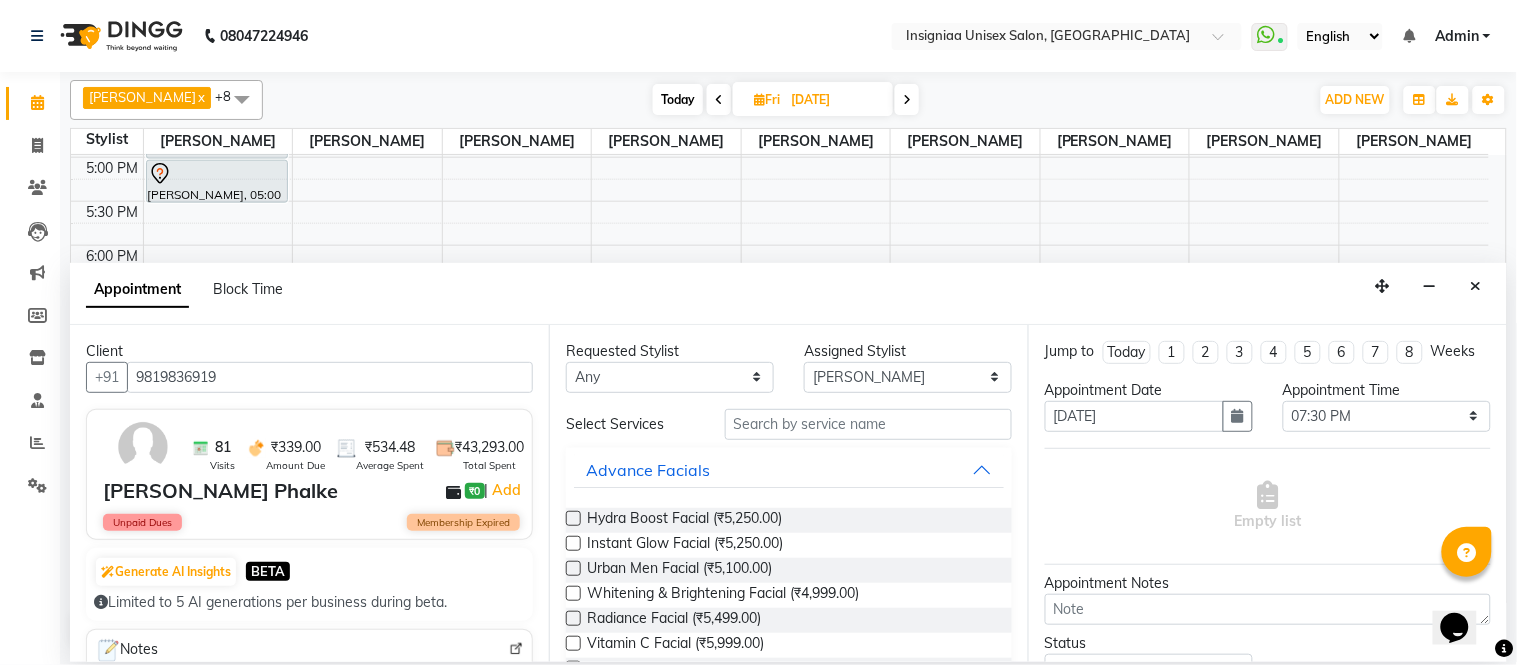 type on "9819836919" 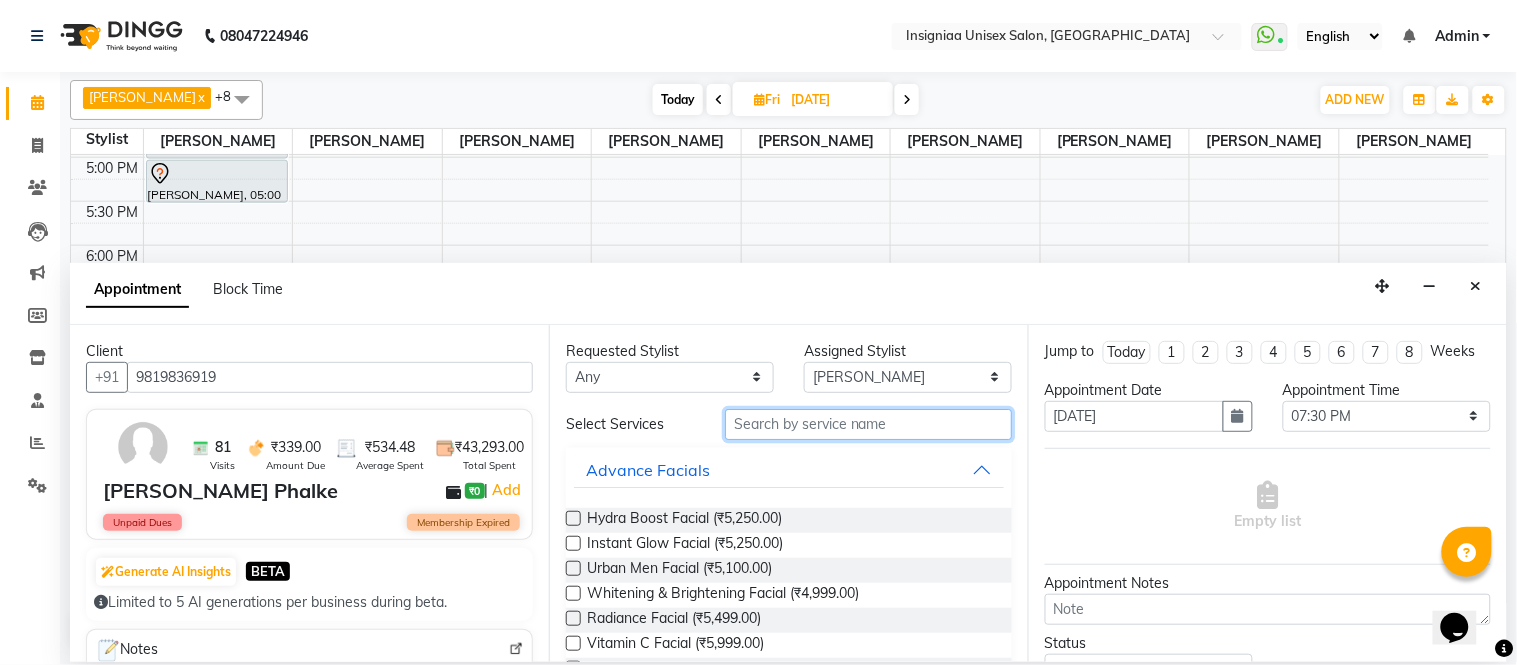 click at bounding box center (868, 424) 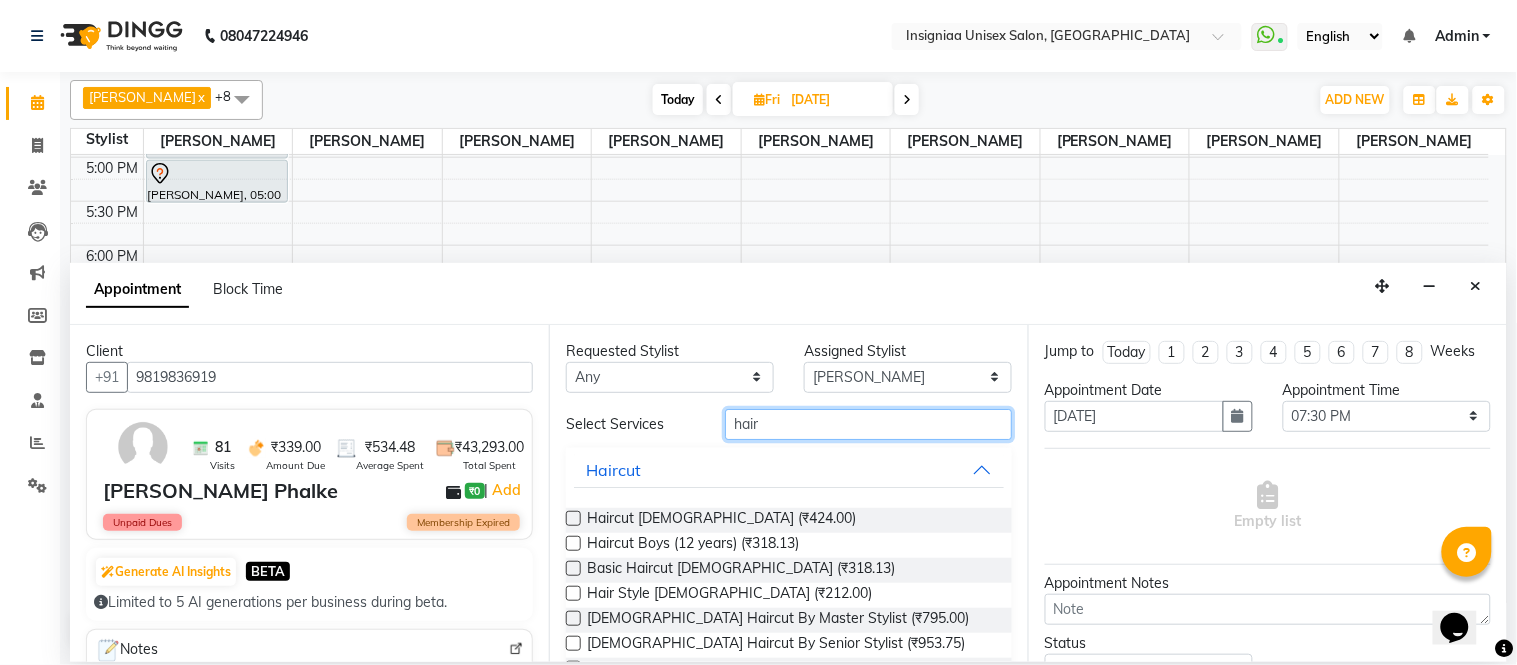 type on "hair" 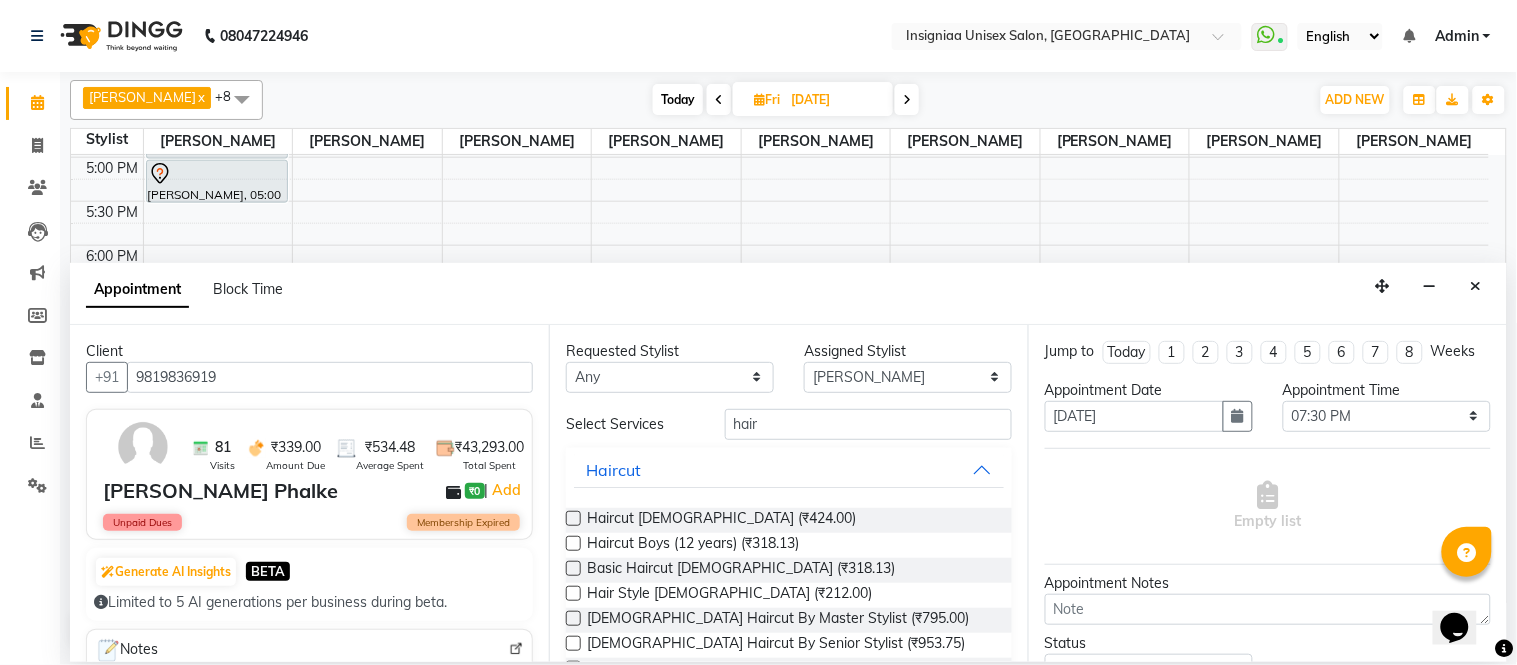 click at bounding box center (573, 518) 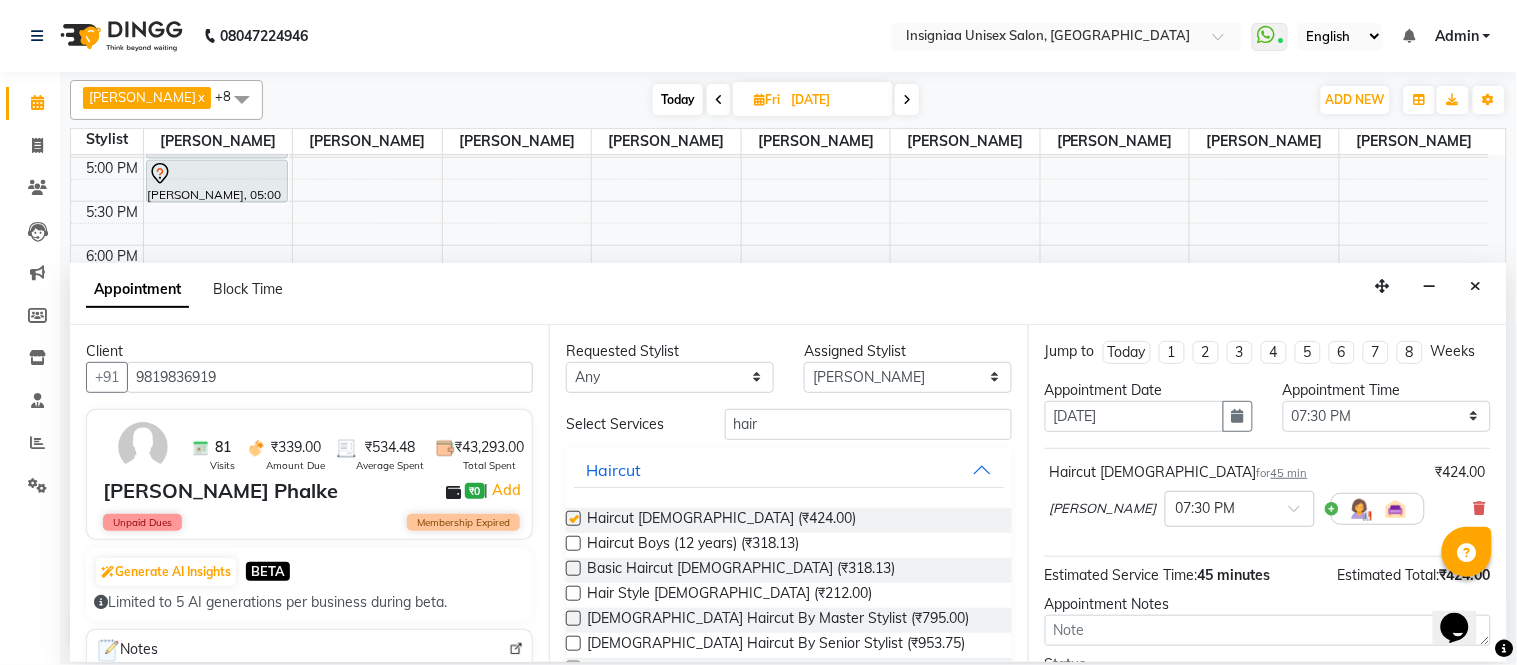 checkbox on "false" 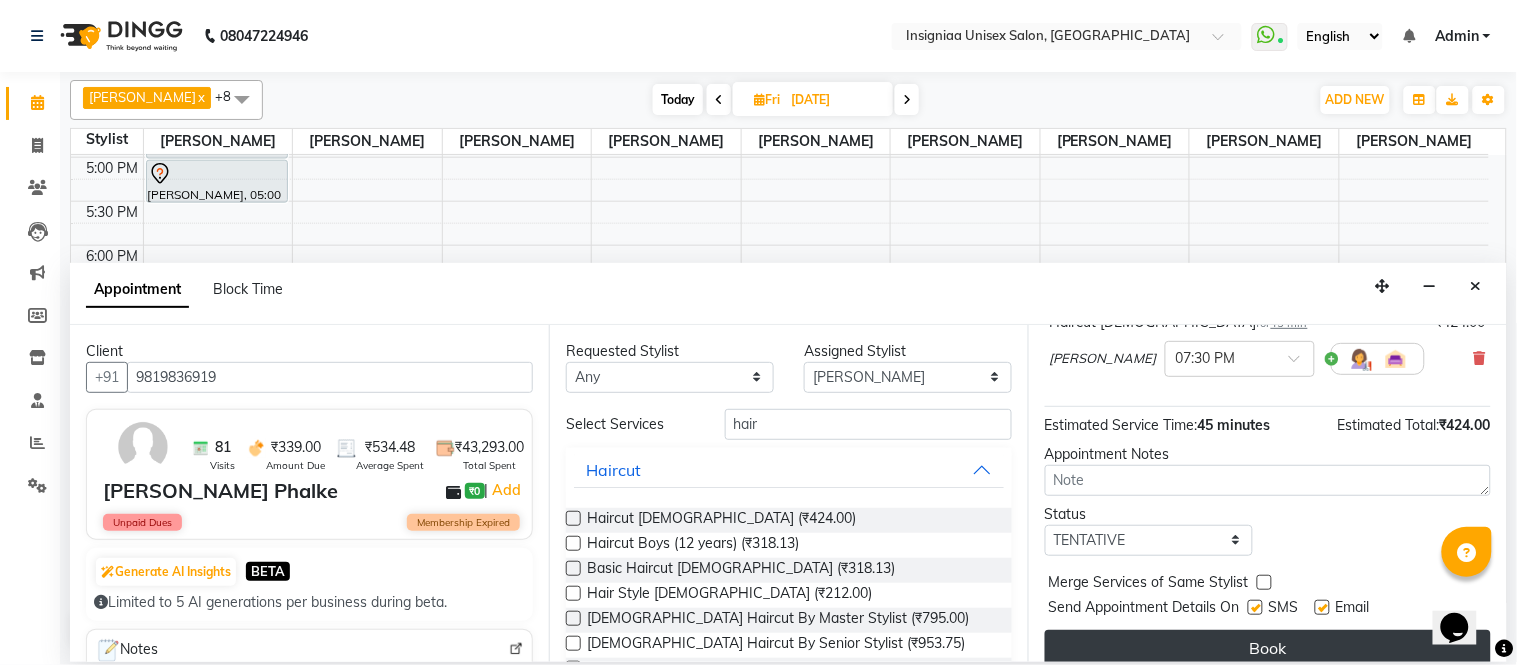 scroll, scrollTop: 188, scrollLeft: 0, axis: vertical 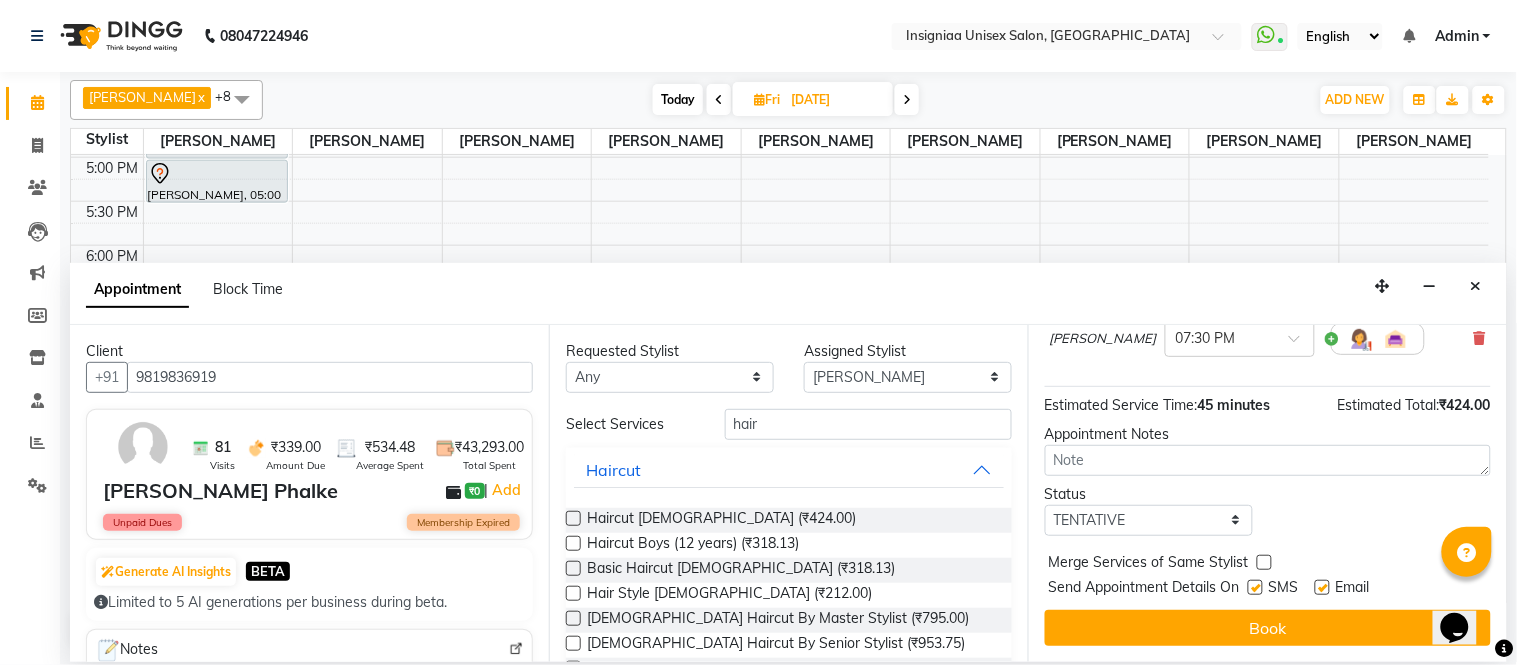 drag, startPoint x: 1323, startPoint y: 590, endPoint x: 1318, endPoint y: 631, distance: 41.303753 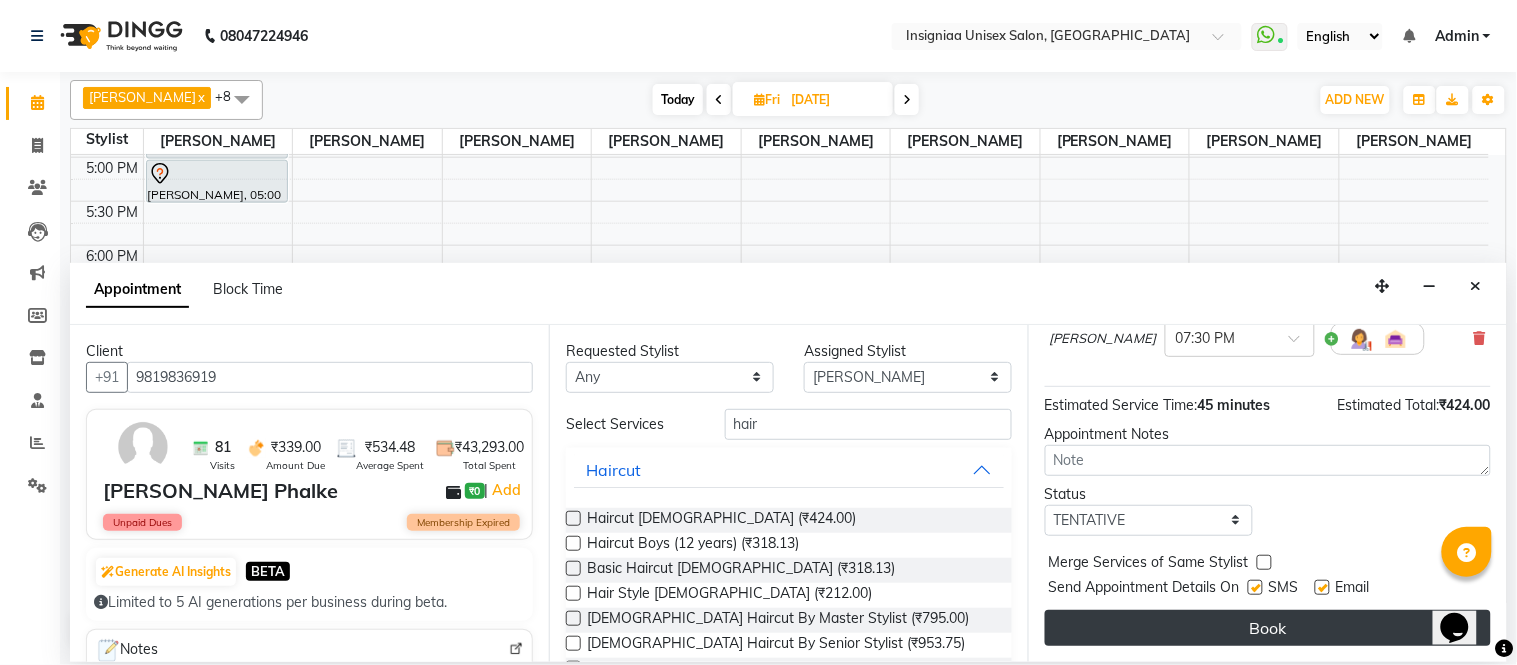 click at bounding box center [1322, 587] 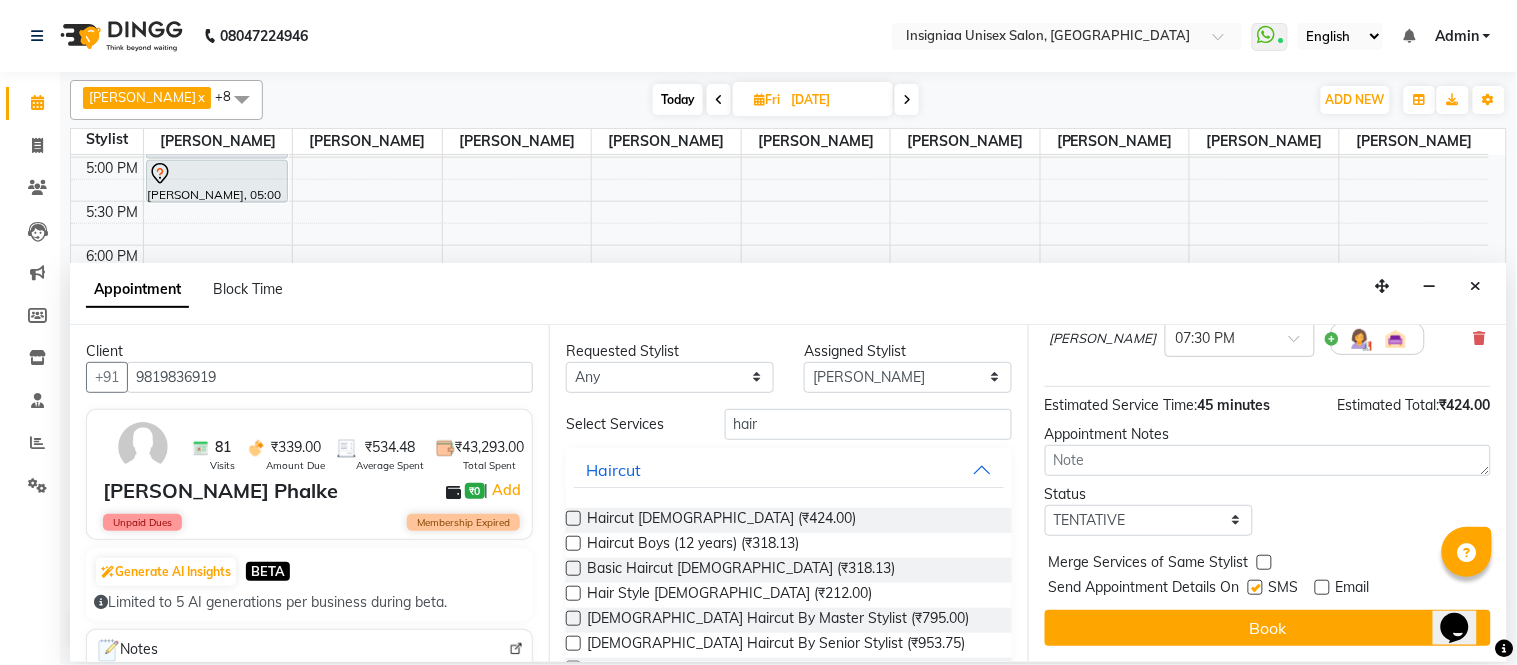click on "Book" at bounding box center (1268, 628) 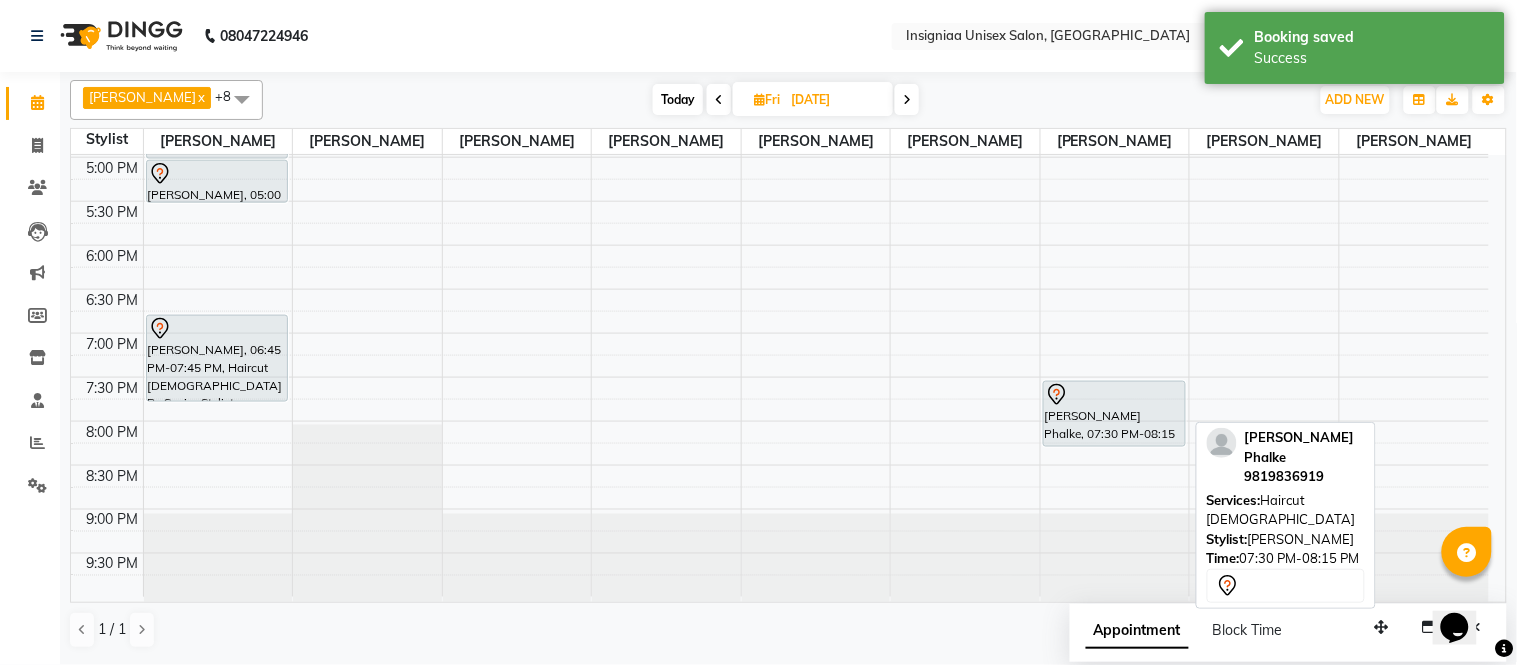 click on "Swapnil Phalke, 07:30 PM-08:15 PM, Haircut Male" at bounding box center [1114, 414] 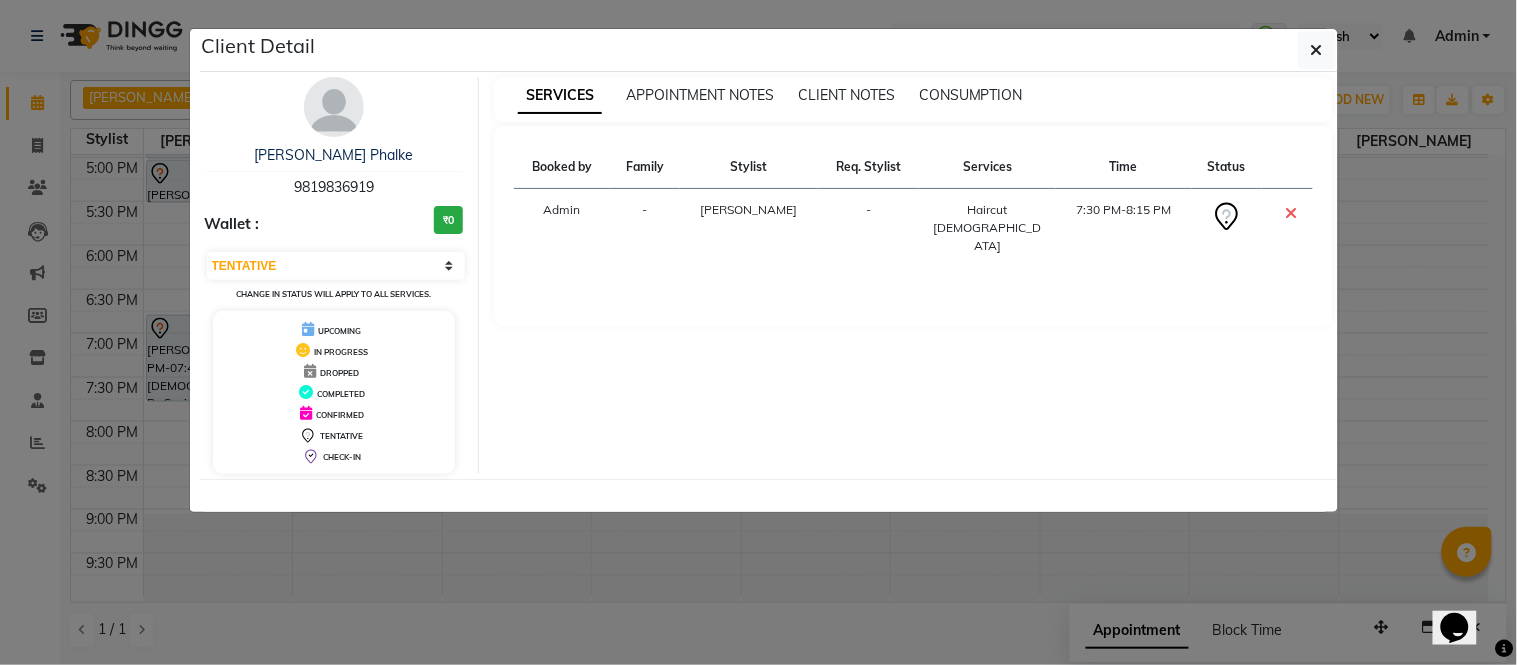 drag, startPoint x: 1426, startPoint y: 361, endPoint x: 1171, endPoint y: 337, distance: 256.12692 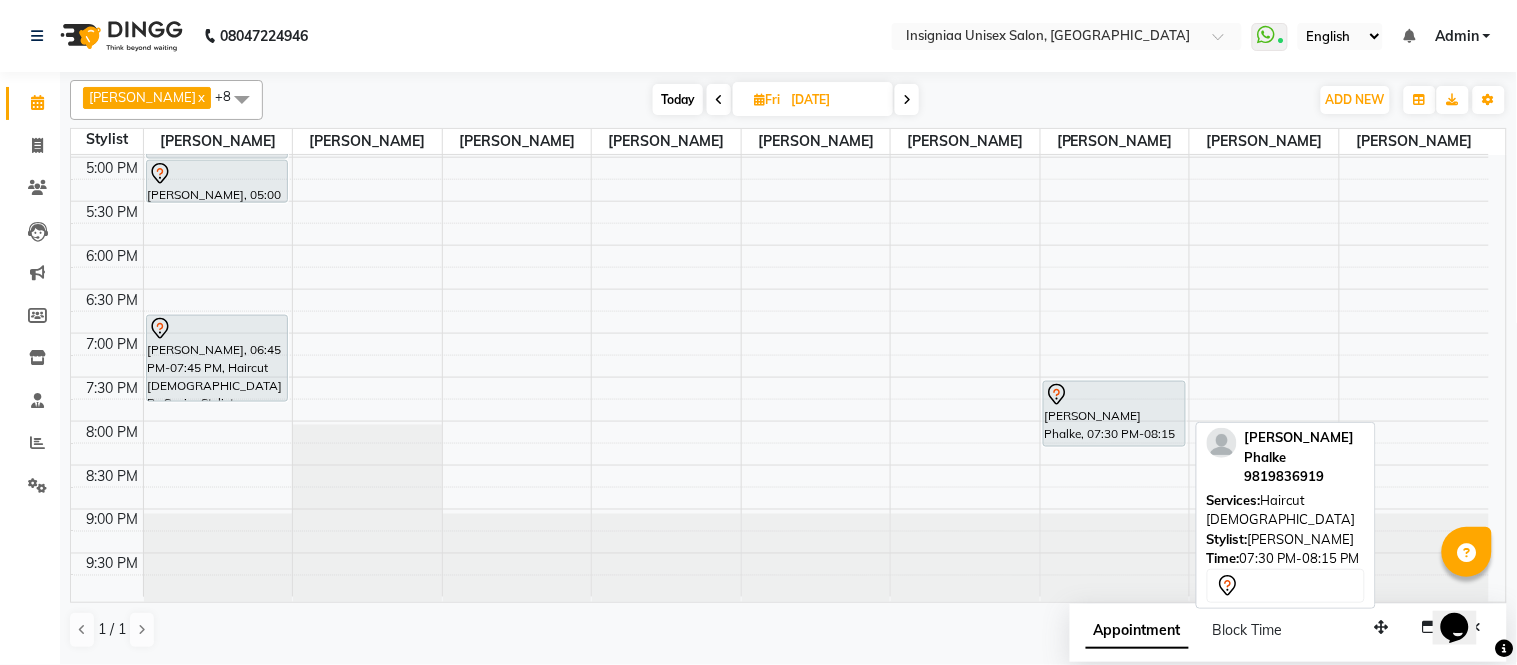 click on "Swapnil Phalke, 07:30 PM-08:15 PM, Haircut Male" at bounding box center [1114, 414] 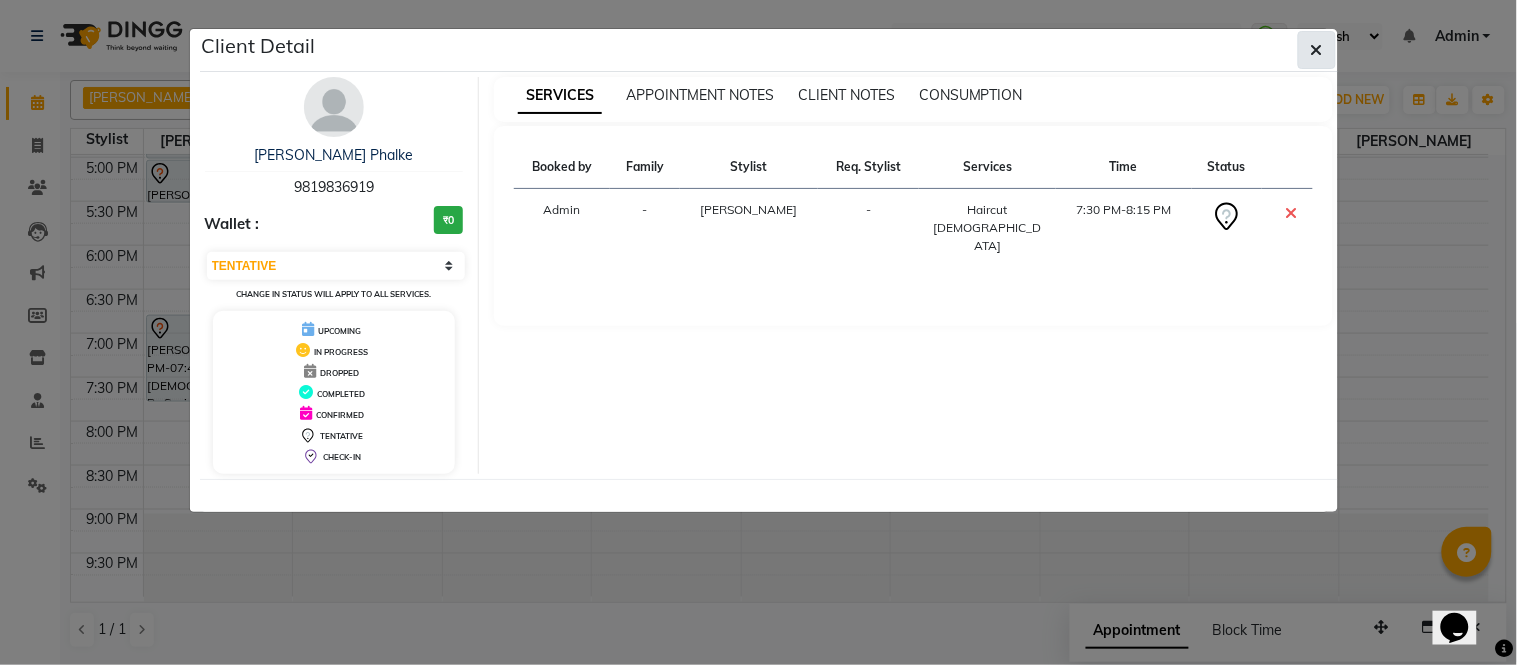 click 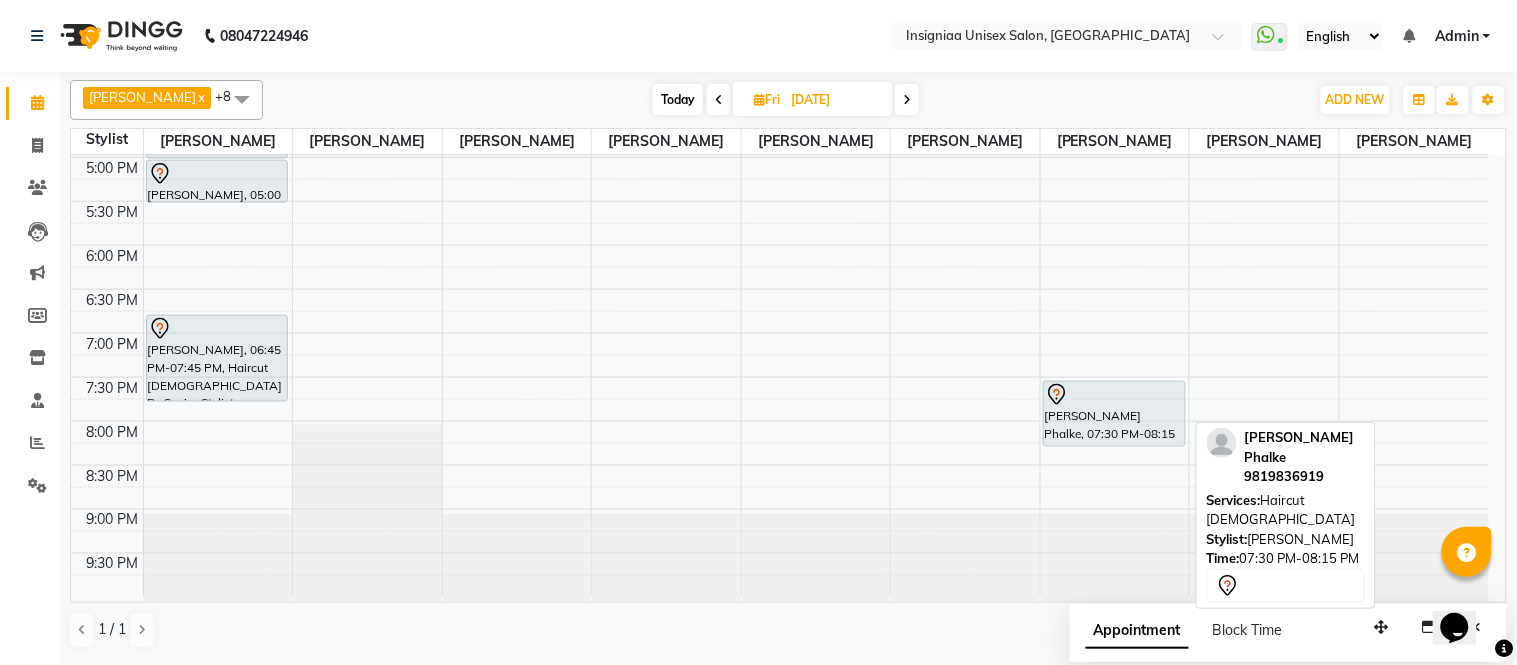 click at bounding box center (1114, 395) 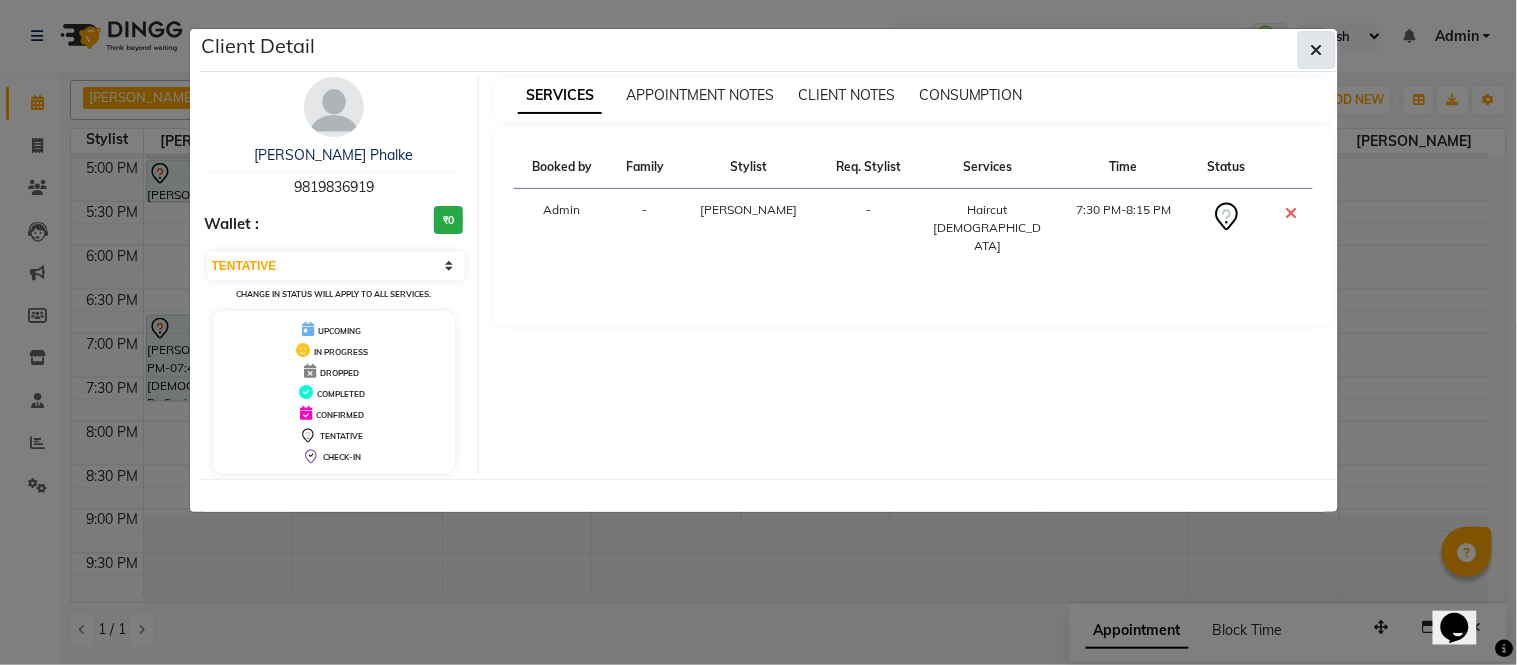 drag, startPoint x: 1315, startPoint y: 45, endPoint x: 242, endPoint y: 81, distance: 1073.6038 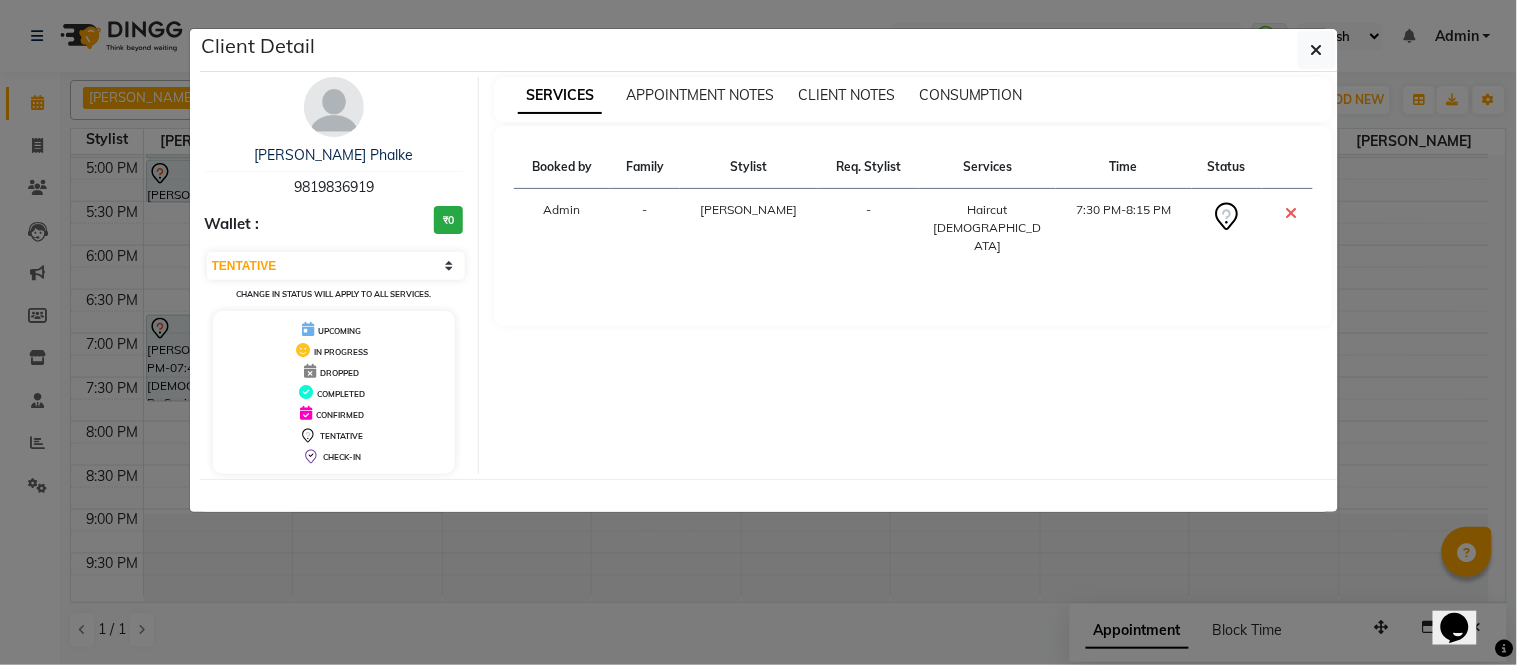click 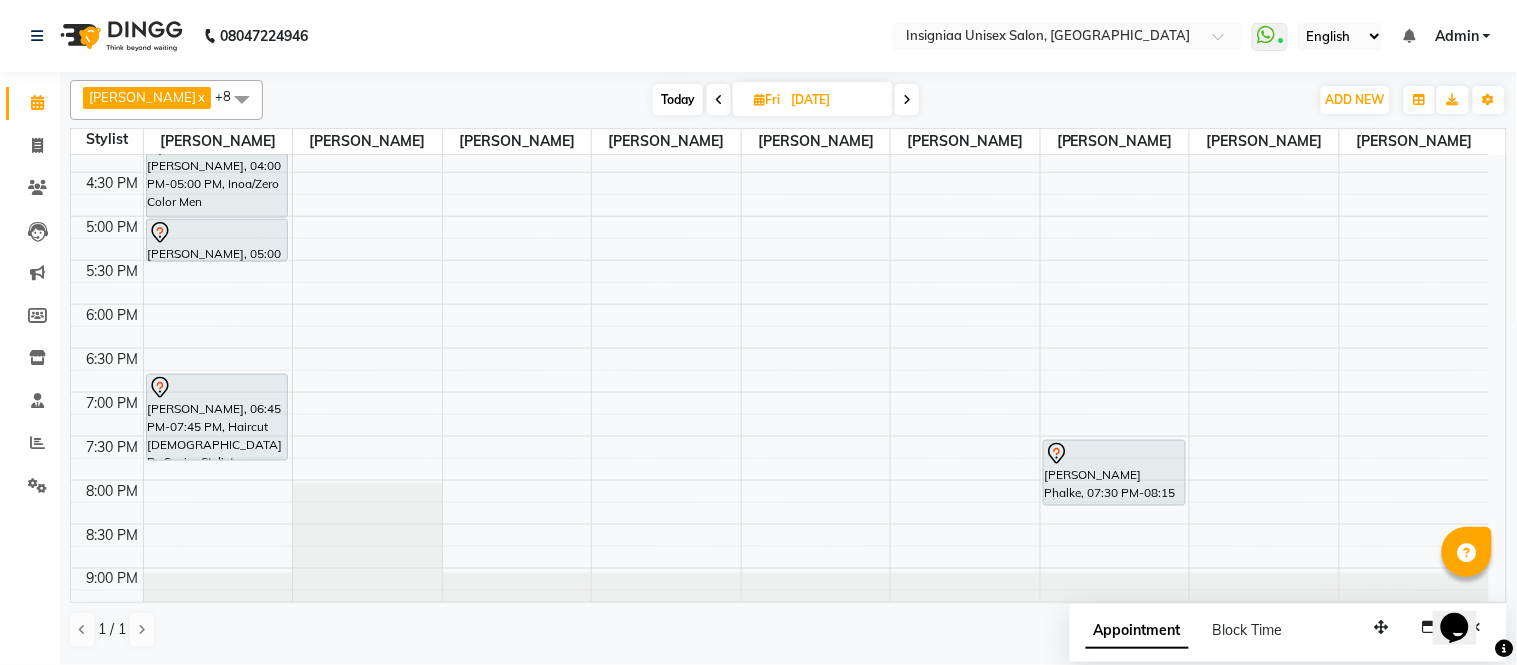 scroll, scrollTop: 502, scrollLeft: 0, axis: vertical 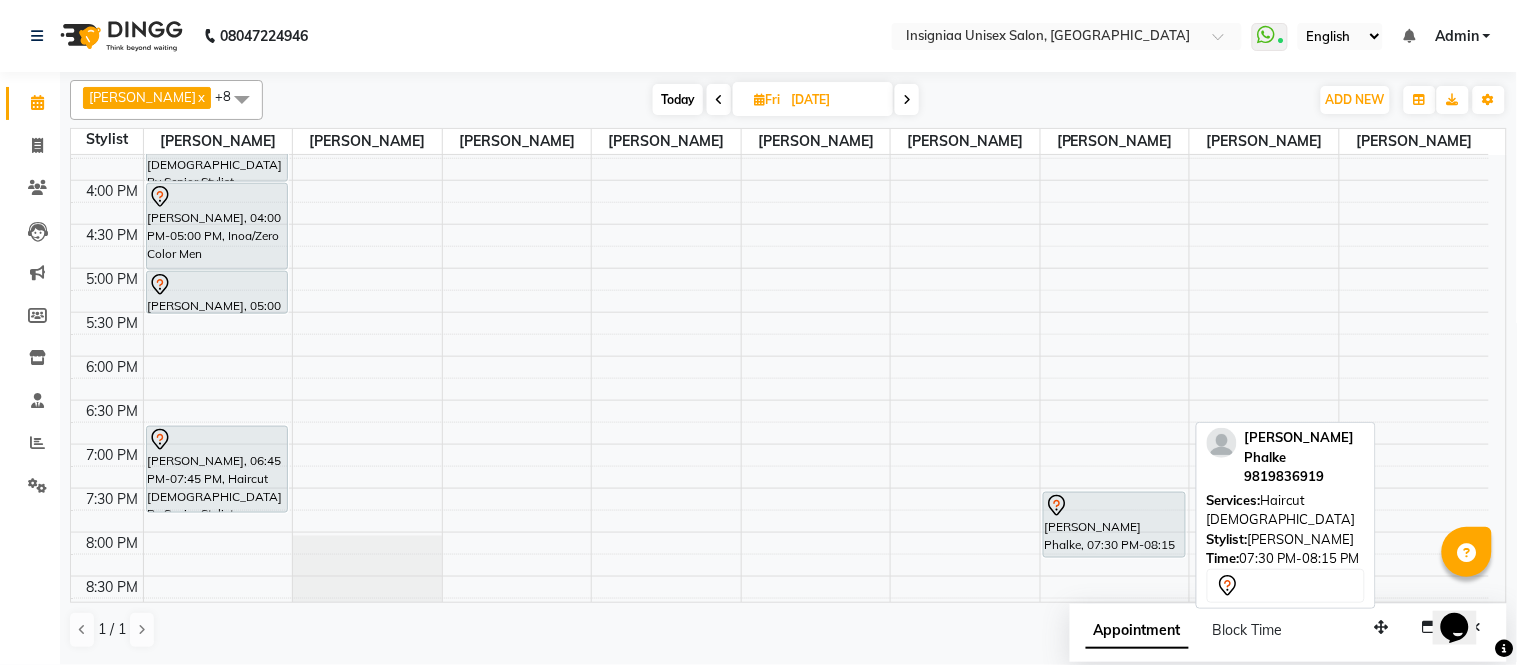 click on "Swapnil Phalke, 07:30 PM-08:15 PM, Haircut Male" at bounding box center [1114, 525] 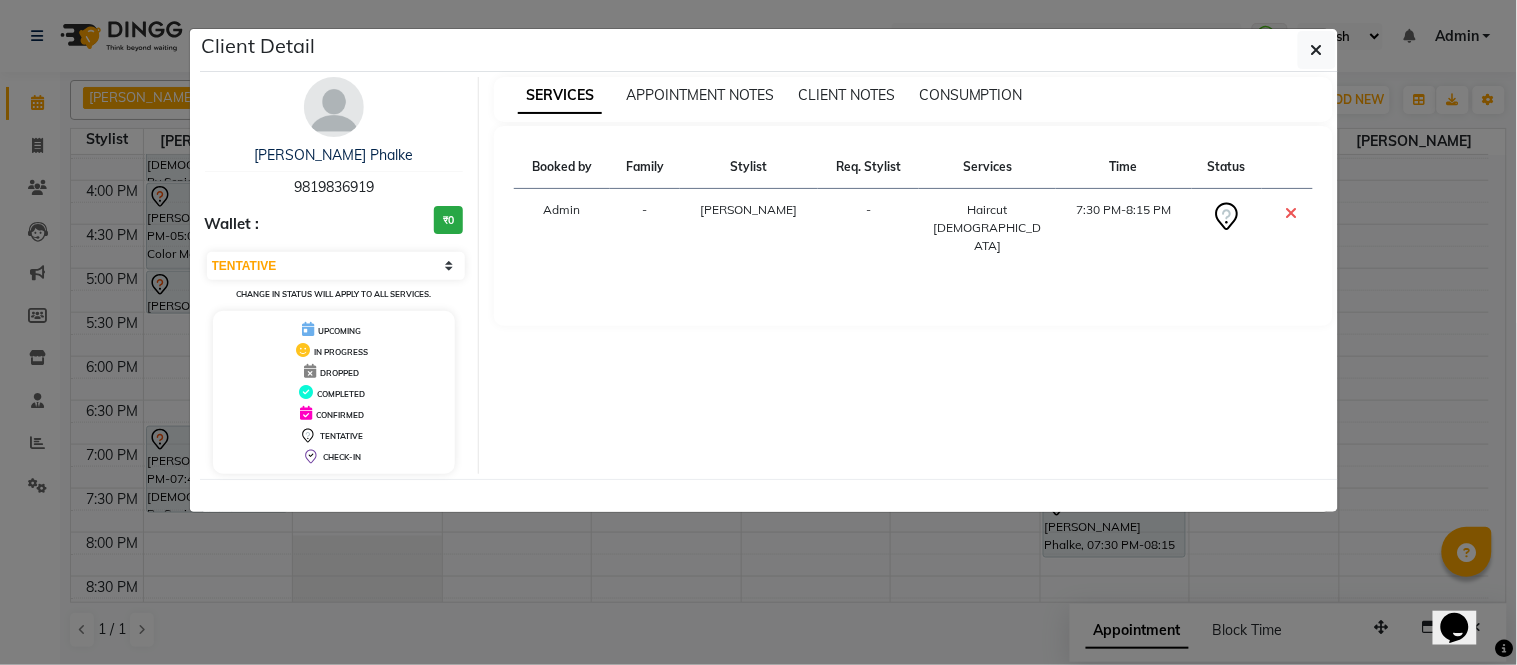 click on "Client Detail  Swapnil Phalke   9819836919 Wallet : ₹0 Select CONFIRMED TENTATIVE Change in status will apply to all services. UPCOMING IN PROGRESS DROPPED COMPLETED CONFIRMED TENTATIVE CHECK-IN SERVICES APPOINTMENT NOTES CLIENT NOTES CONSUMPTION Booked by Family Stylist Req. Stylist Services Time Status  Admin  - Faizan Ansari -  Haircut Male   7:30 PM-8:15 PM" 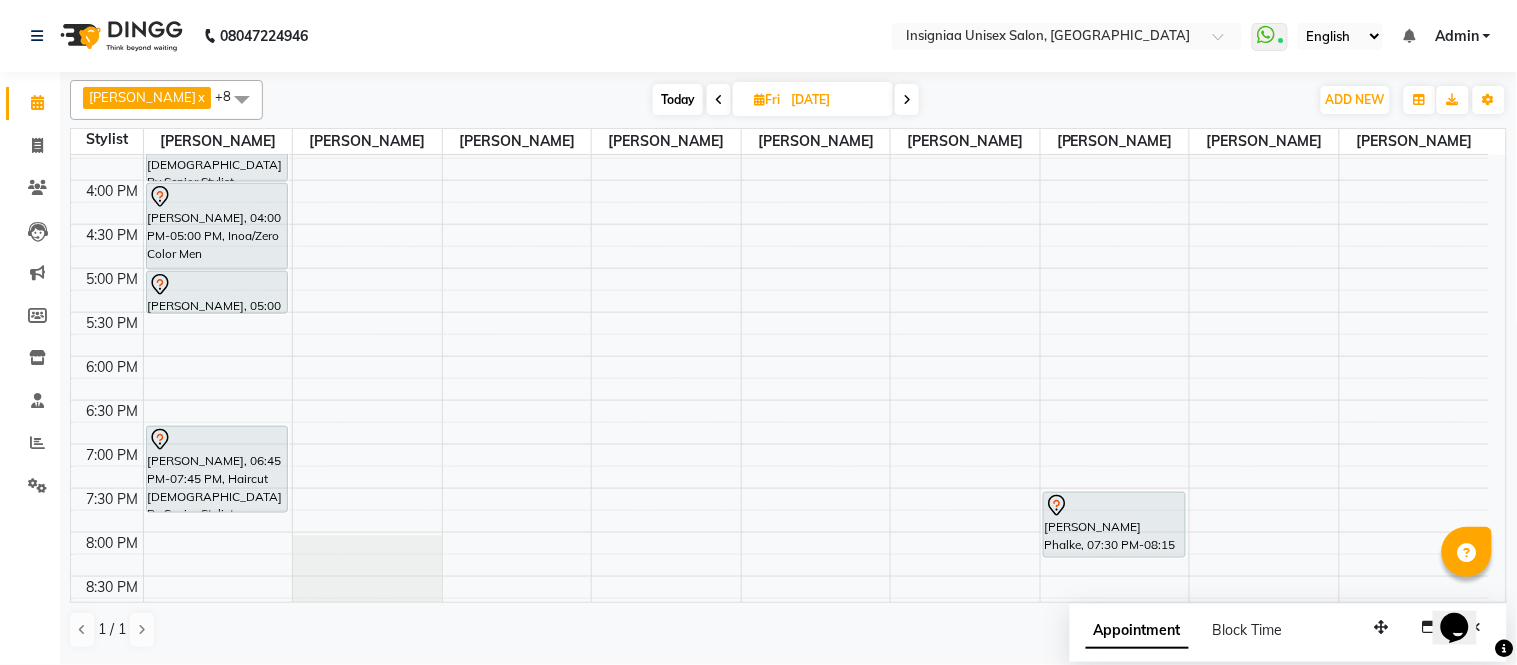click on "Client Detail  Swapnil Phalke   9819836919 Wallet : ₹0 Select CONFIRMED TENTATIVE Change in status will apply to all services. UPCOMING IN PROGRESS DROPPED COMPLETED CONFIRMED TENTATIVE CHECK-IN SERVICES APPOINTMENT NOTES CLIENT NOTES CONSUMPTION Booked by Family Stylist Req. Stylist Services Time Status  Admin  - Faizan Ansari -  Haircut Male   7:30 PM-8:15 PM" 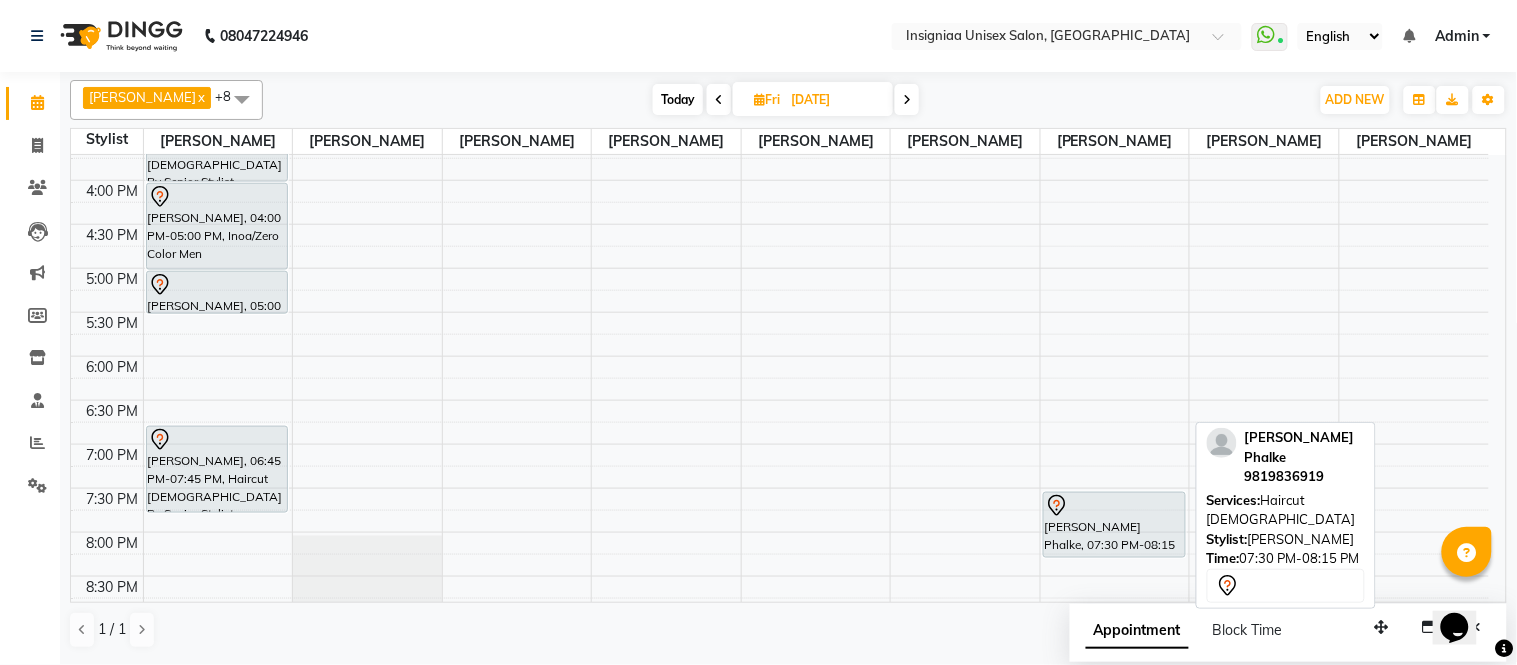 click on "Swapnil Phalke, 07:30 PM-08:15 PM, Haircut Male" at bounding box center [1114, 525] 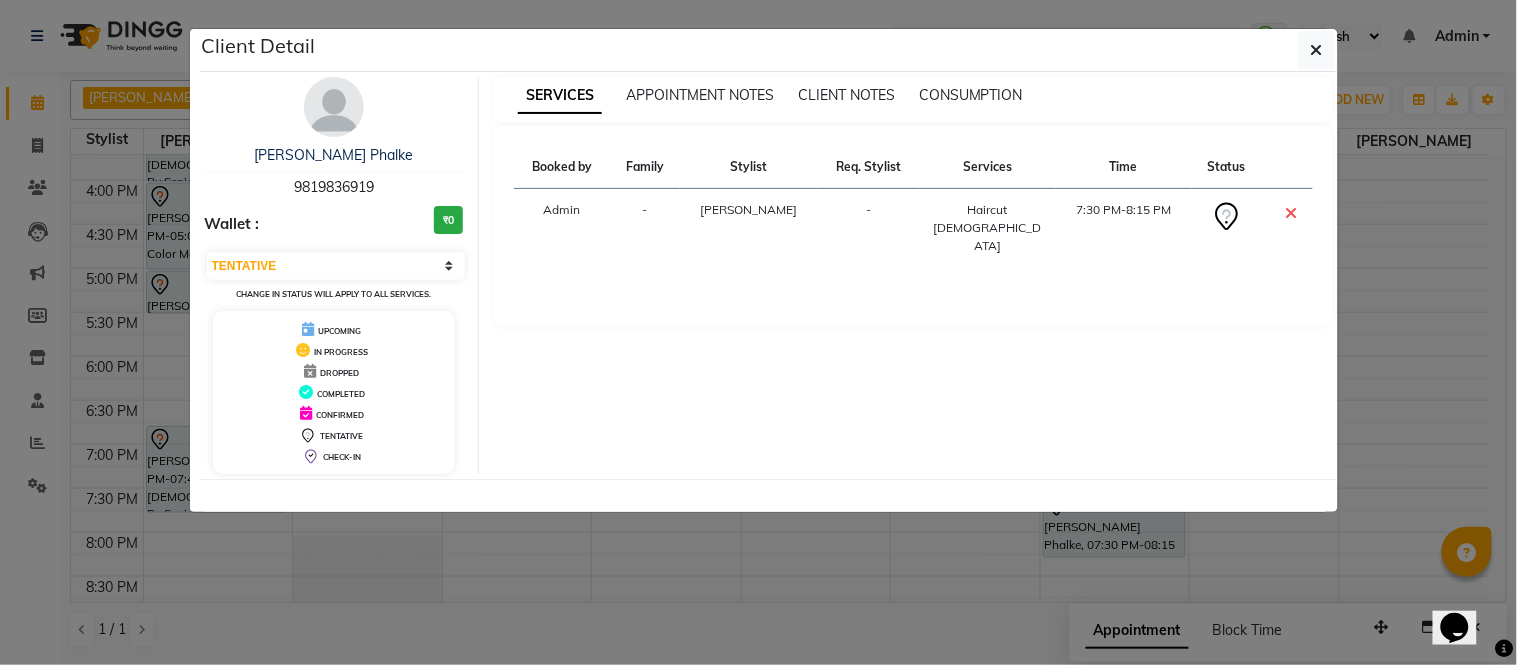 click on "Client Detail  Swapnil Phalke   9819836919 Wallet : ₹0 Select CONFIRMED TENTATIVE Change in status will apply to all services. UPCOMING IN PROGRESS DROPPED COMPLETED CONFIRMED TENTATIVE CHECK-IN SERVICES APPOINTMENT NOTES CLIENT NOTES CONSUMPTION Booked by Family Stylist Req. Stylist Services Time Status  Admin  - Faizan Ansari -  Haircut Male   7:30 PM-8:15 PM" 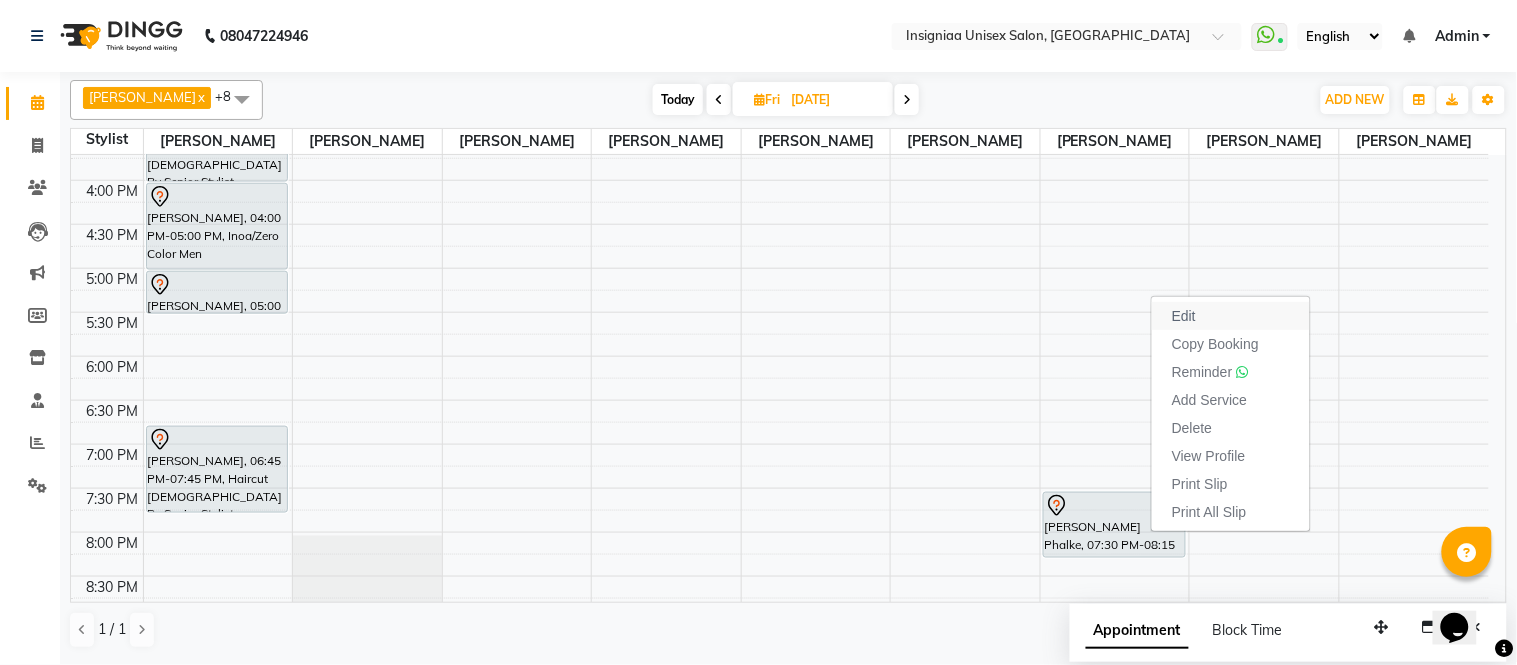 click on "Edit" at bounding box center [1231, 316] 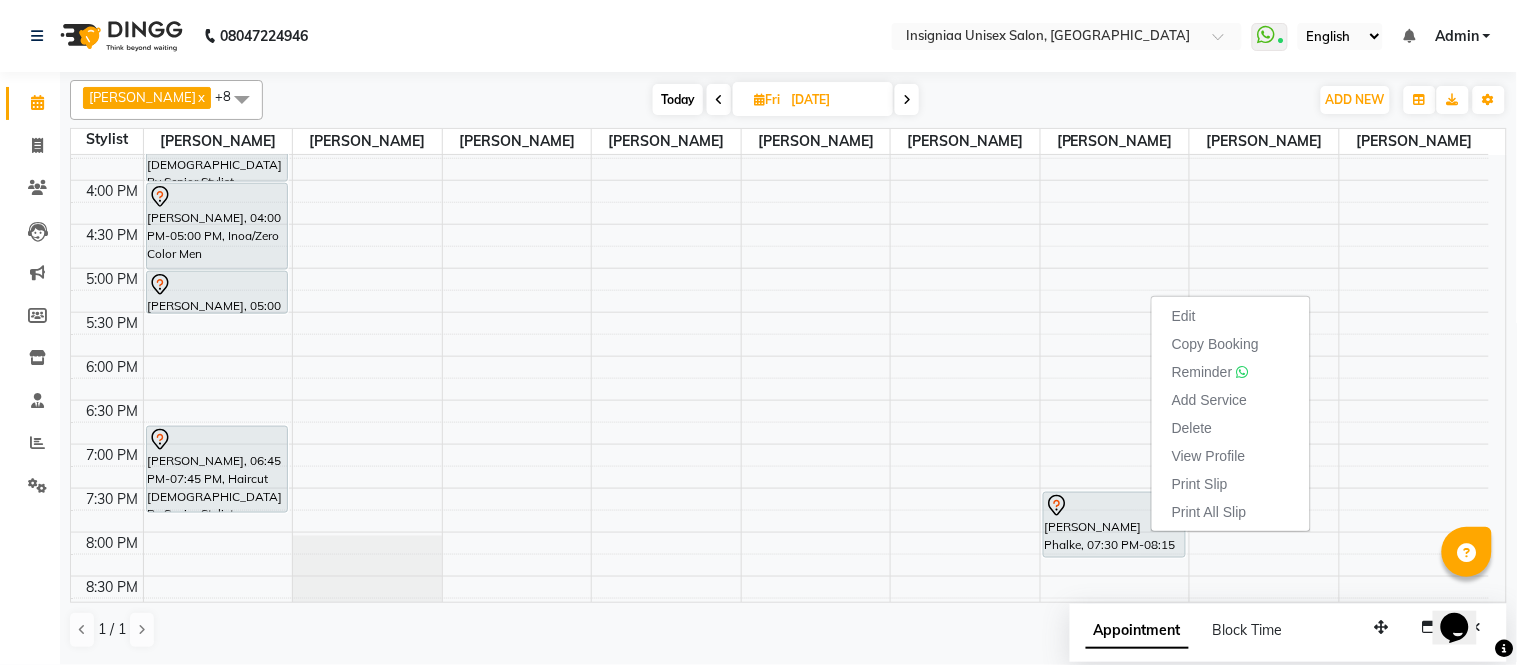 select on "67590" 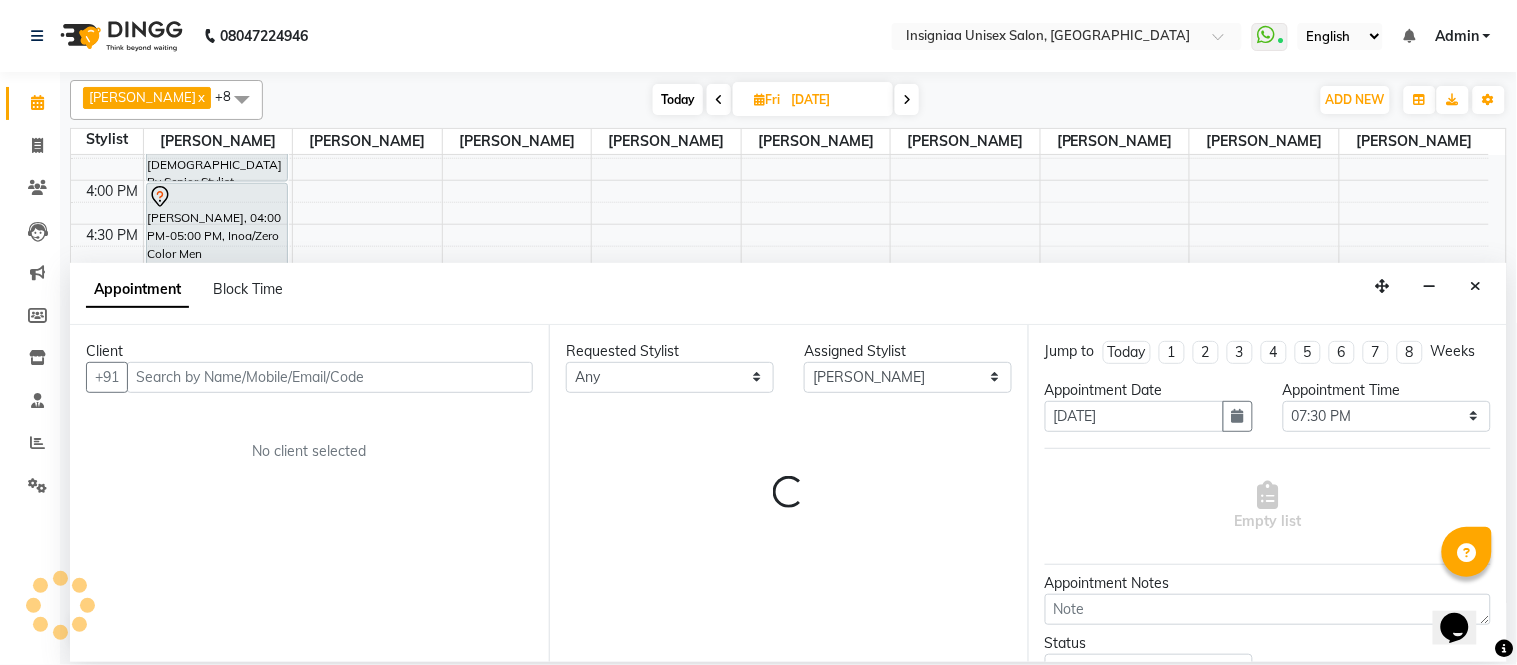 scroll, scrollTop: 613, scrollLeft: 0, axis: vertical 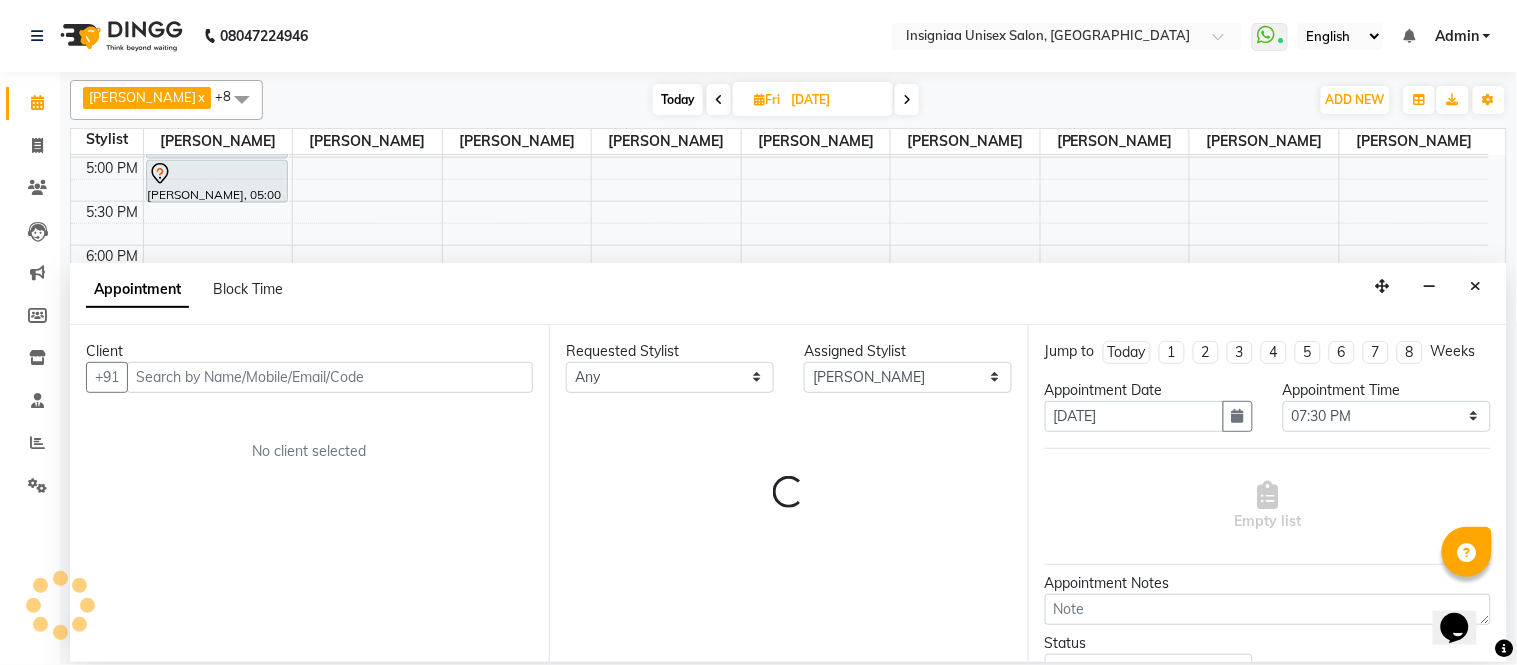 select on "3521" 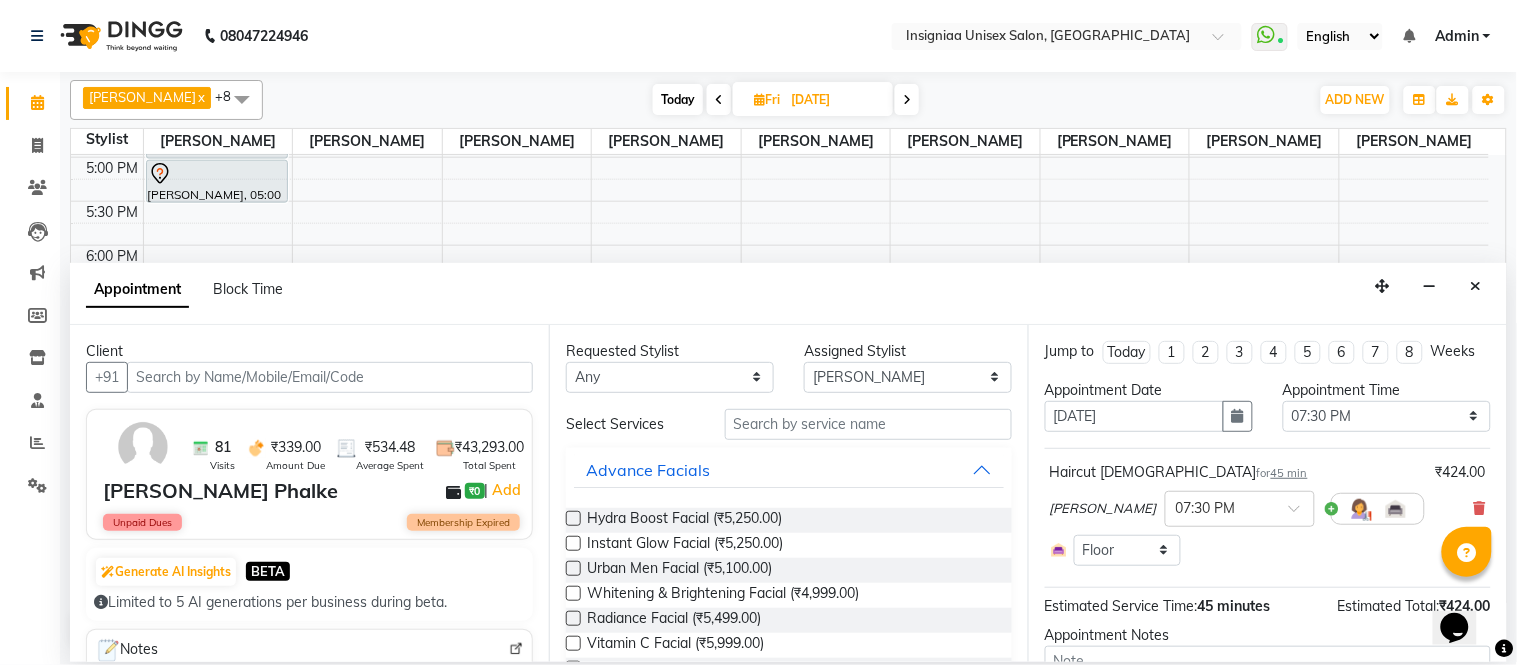 scroll, scrollTop: 161, scrollLeft: 0, axis: vertical 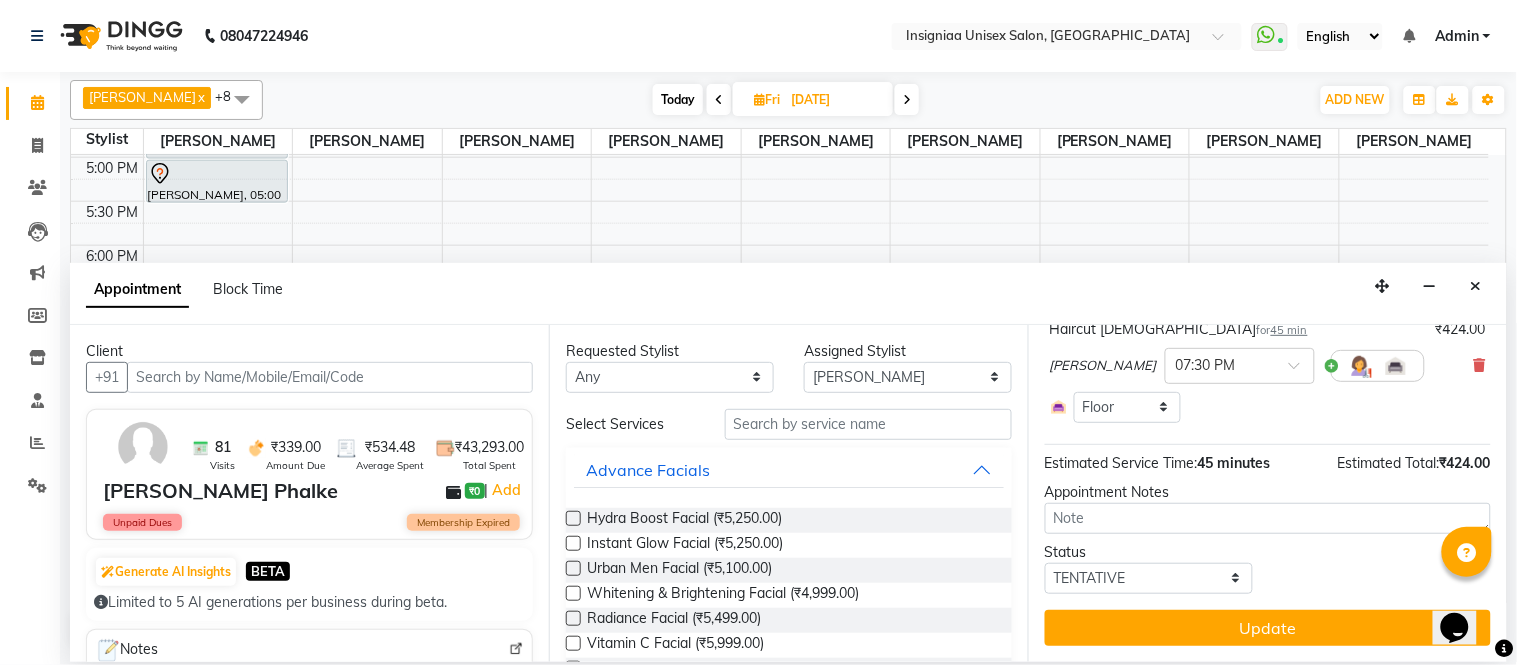 click on "Update" at bounding box center [1268, 628] 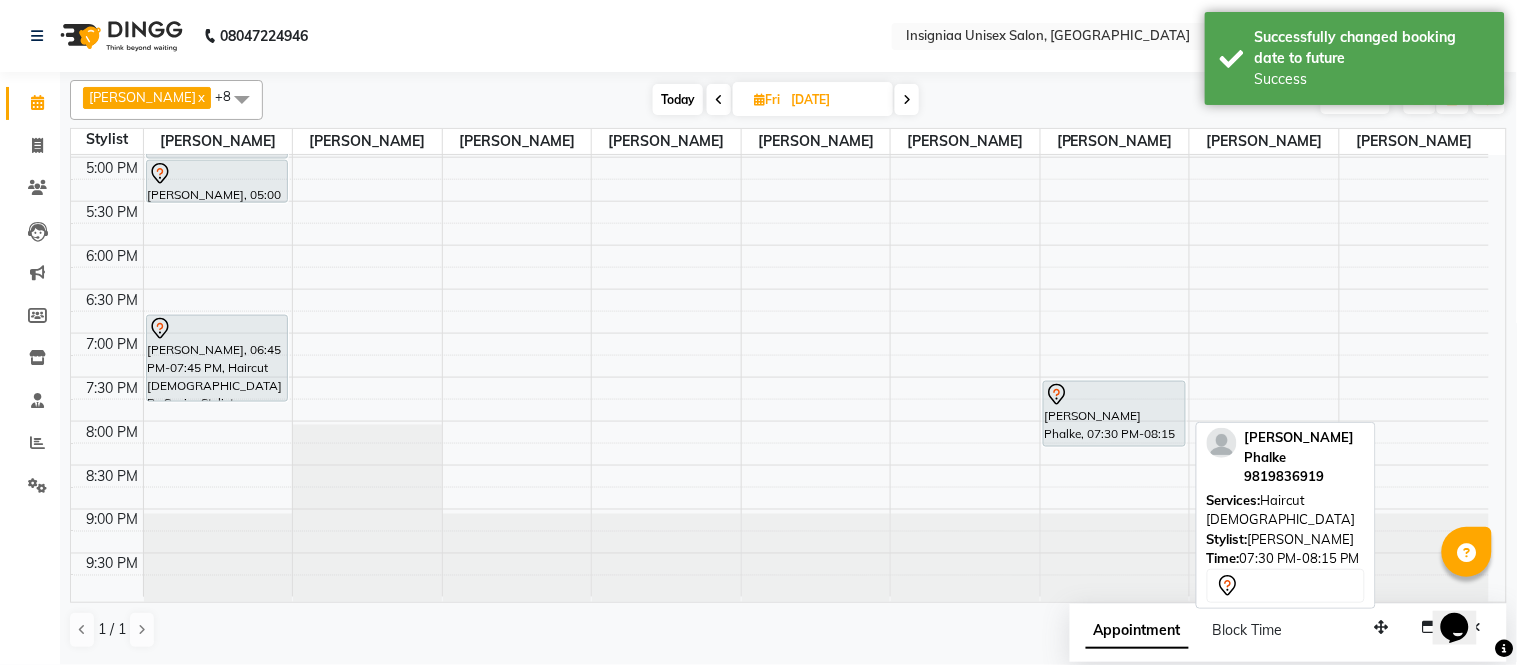 click on "Swapnil Phalke, 07:30 PM-08:15 PM, Haircut Male" at bounding box center [1114, 414] 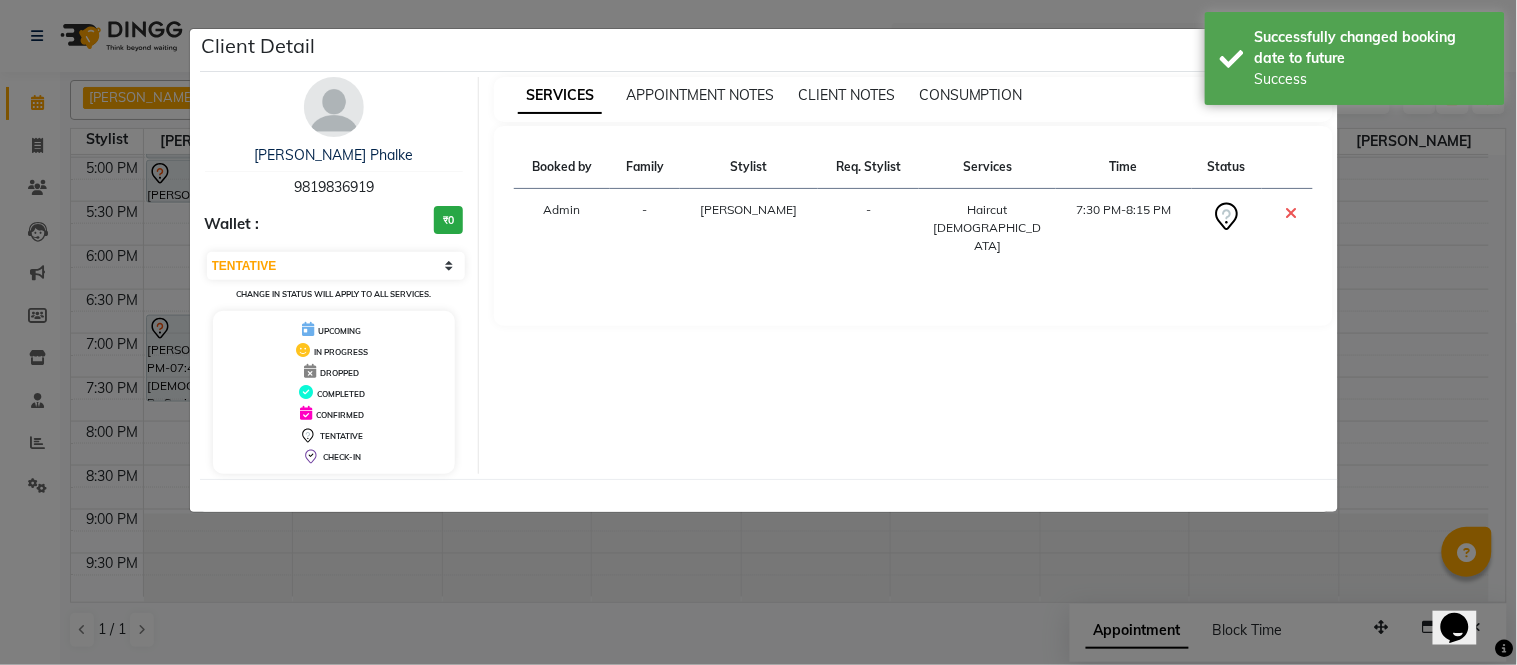 click at bounding box center (1287, 228) 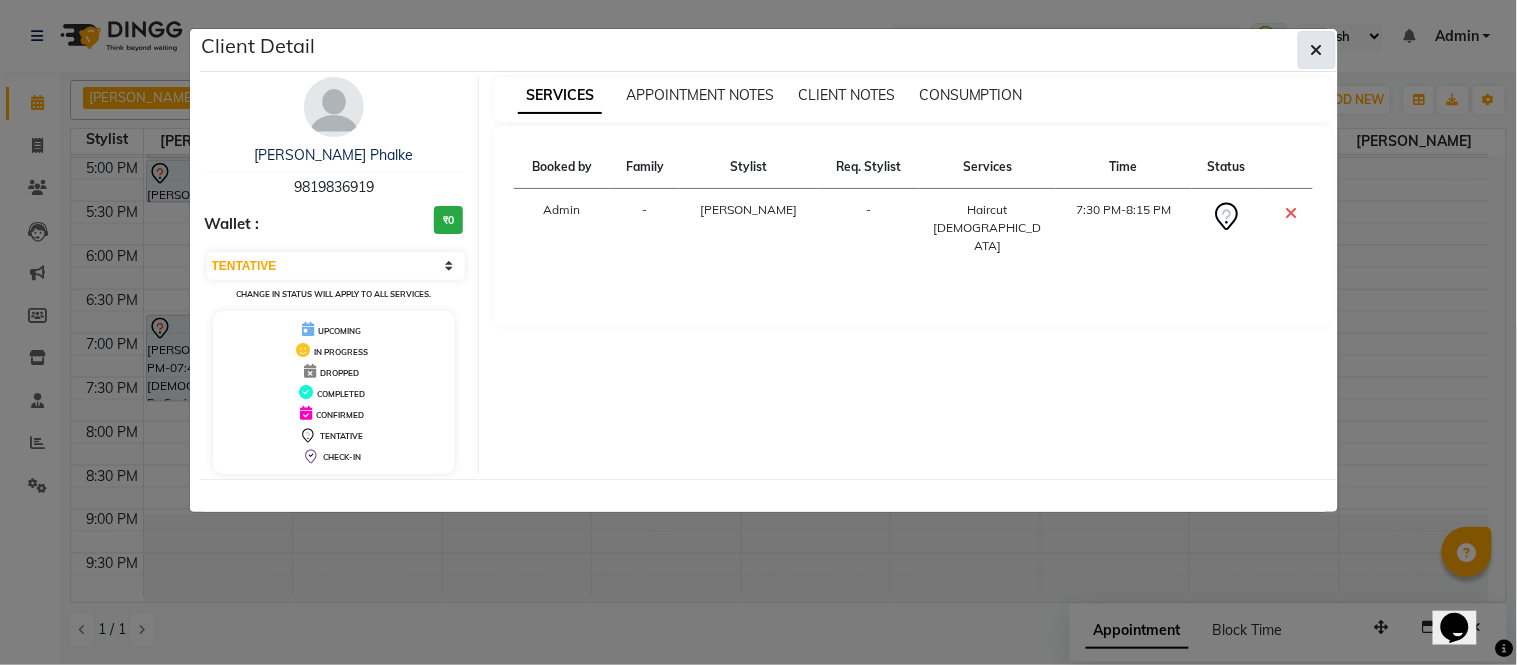 click 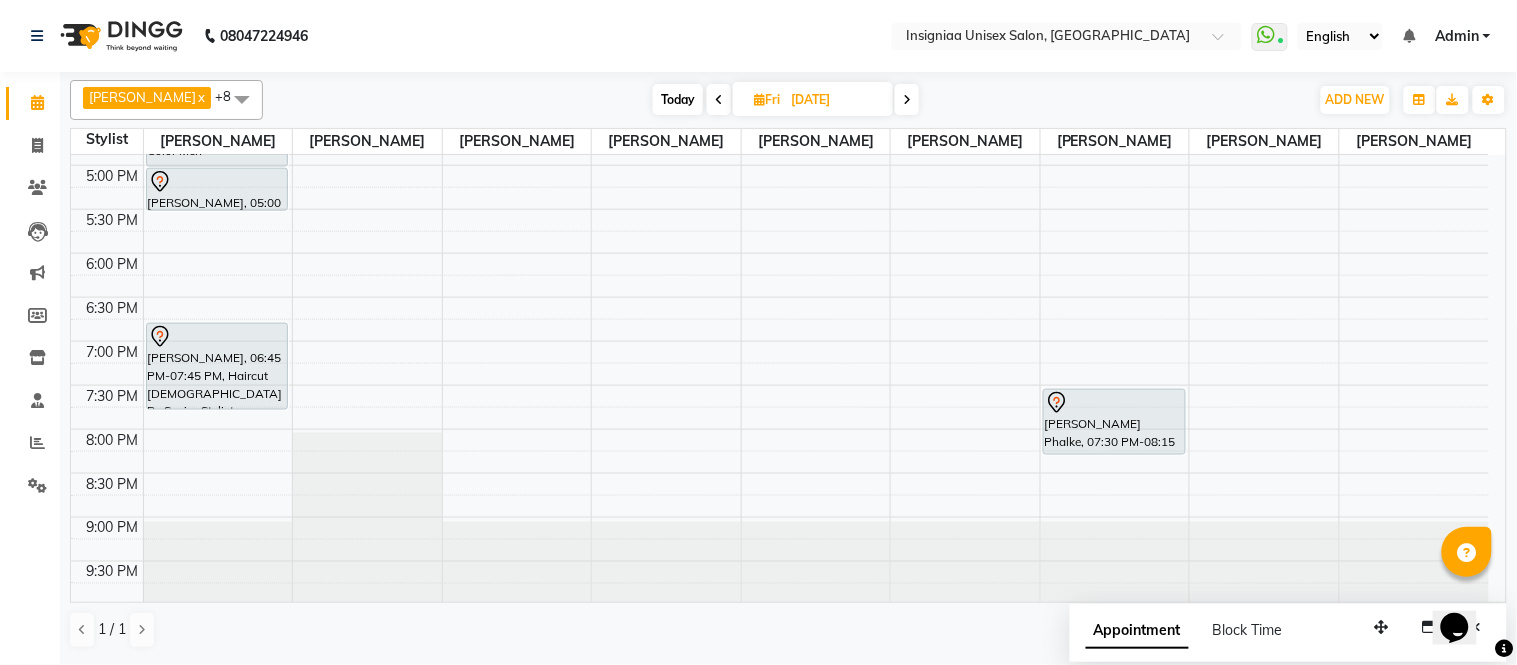 scroll, scrollTop: 613, scrollLeft: 0, axis: vertical 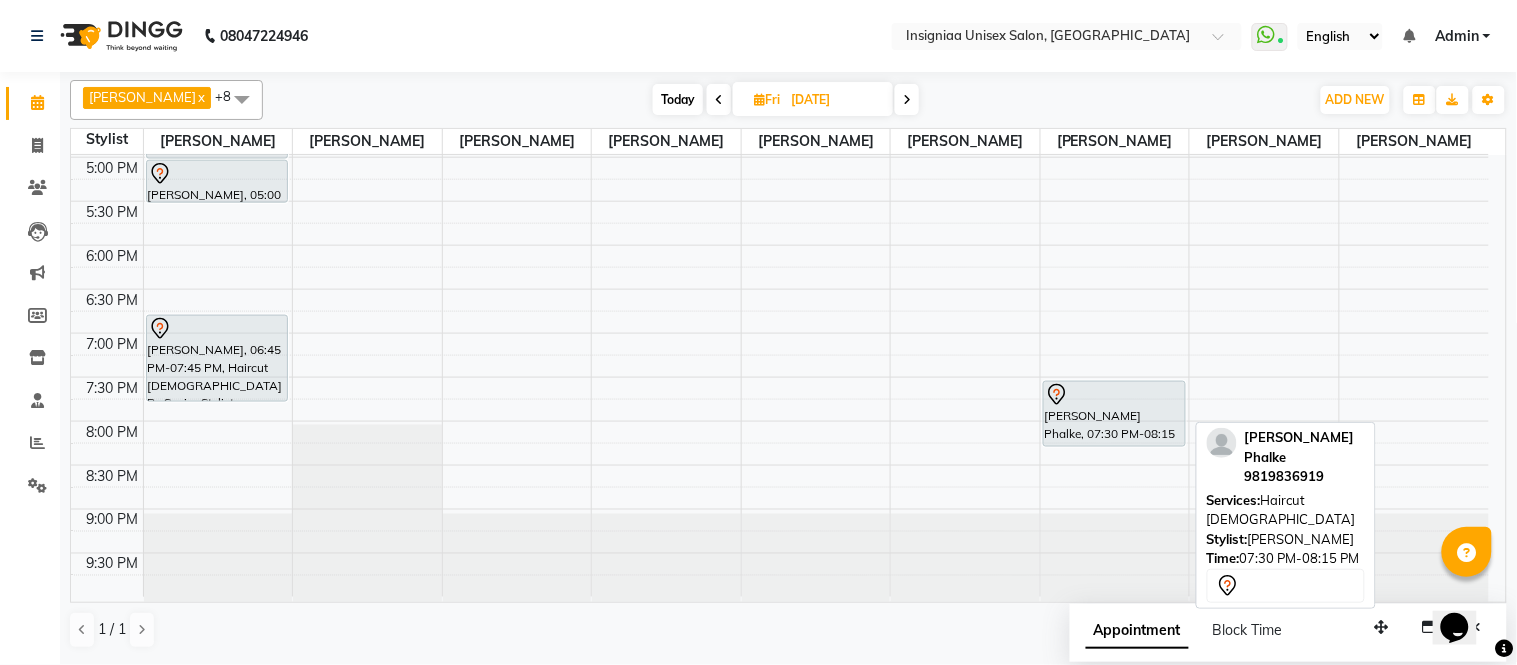 click on "Swapnil Phalke, 07:30 PM-08:15 PM, Haircut Male" at bounding box center [1114, 414] 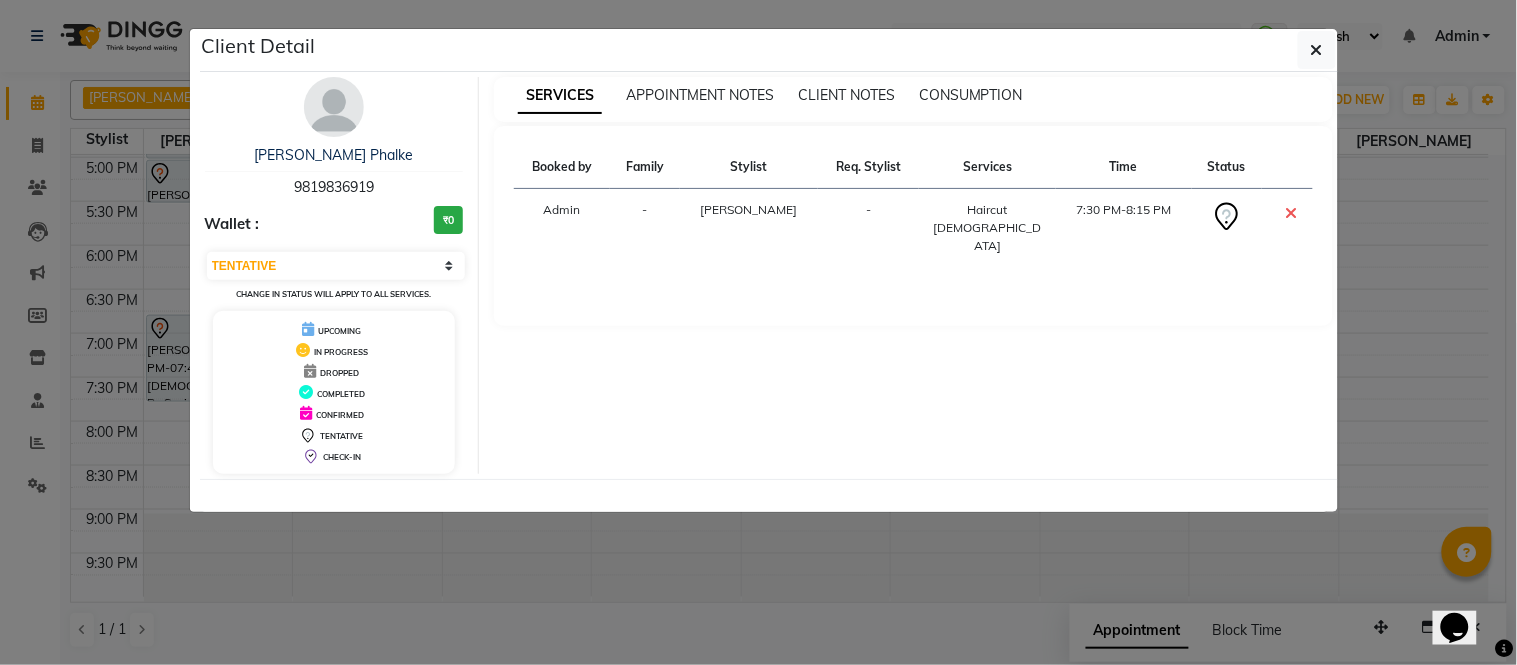 click on "SERVICES APPOINTMENT NOTES CLIENT NOTES CONSUMPTION Booked by Family Stylist Req. Stylist Services Time Status  Admin  - Faizan Ansari -  Haircut Male   7:30 PM-8:15 PM" at bounding box center (913, 275) 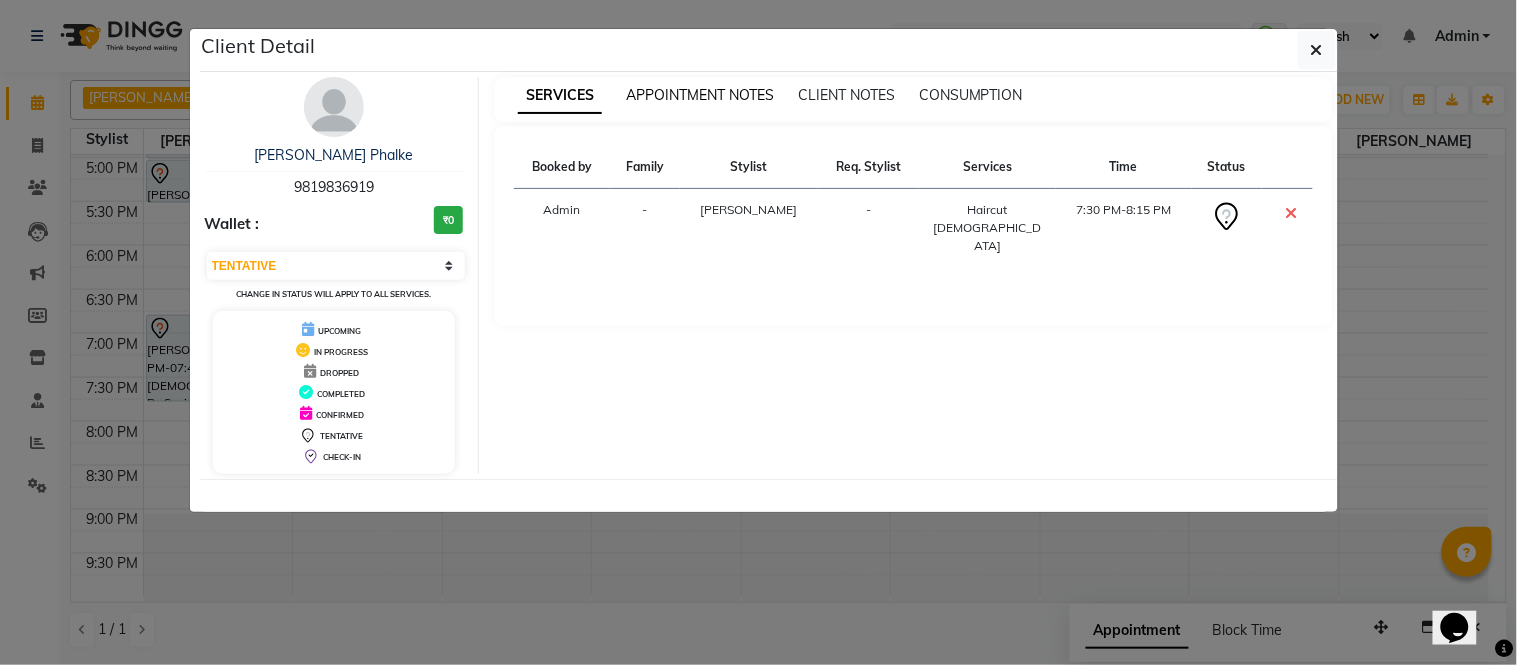 click on "APPOINTMENT NOTES" at bounding box center [700, 95] 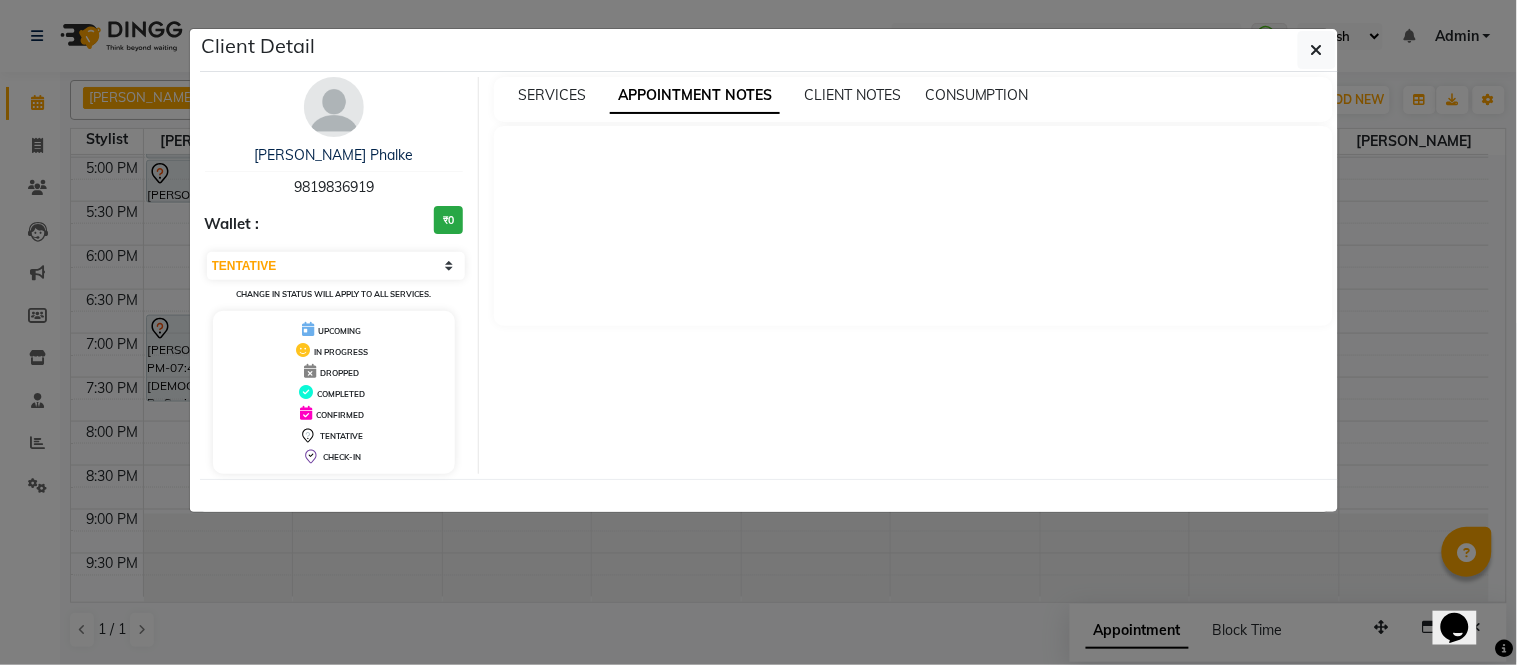 click on "SERVICES APPOINTMENT NOTES CLIENT NOTES CONSUMPTION" at bounding box center (913, 99) 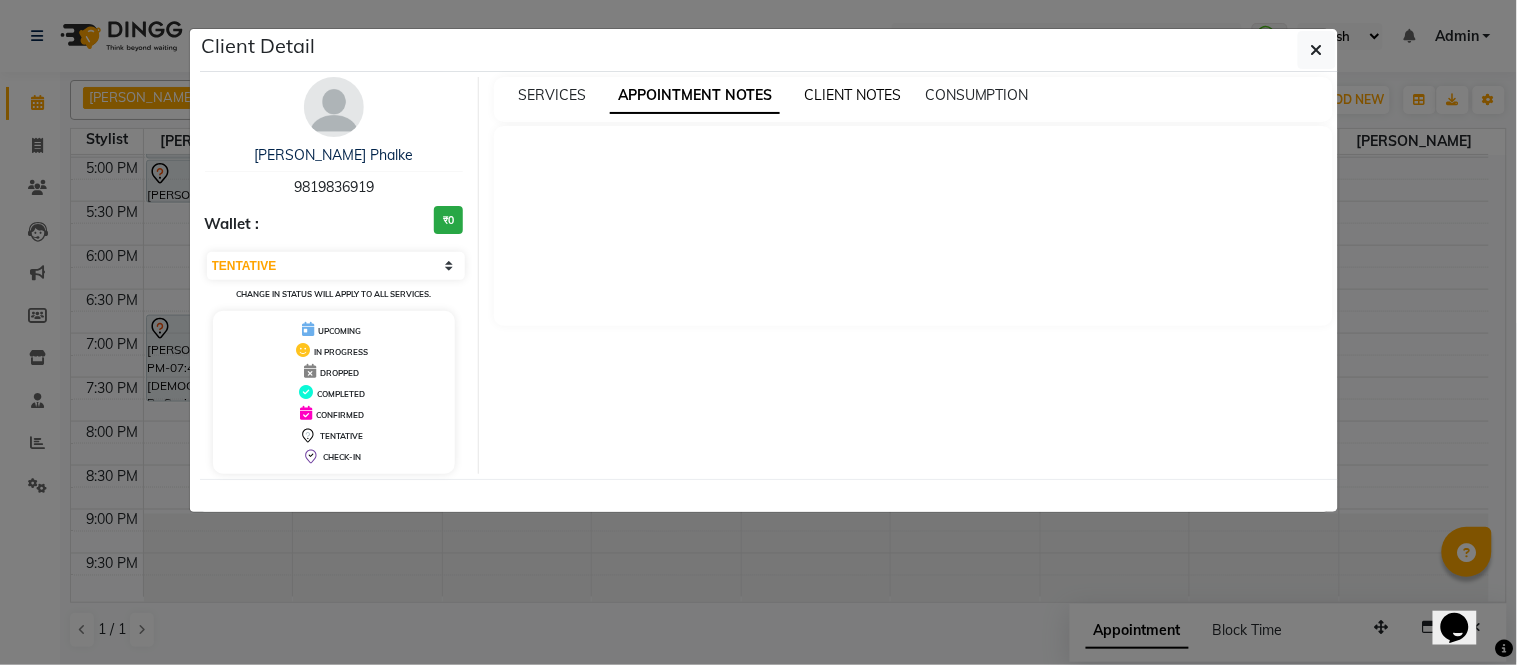 click on "CLIENT NOTES" at bounding box center [852, 95] 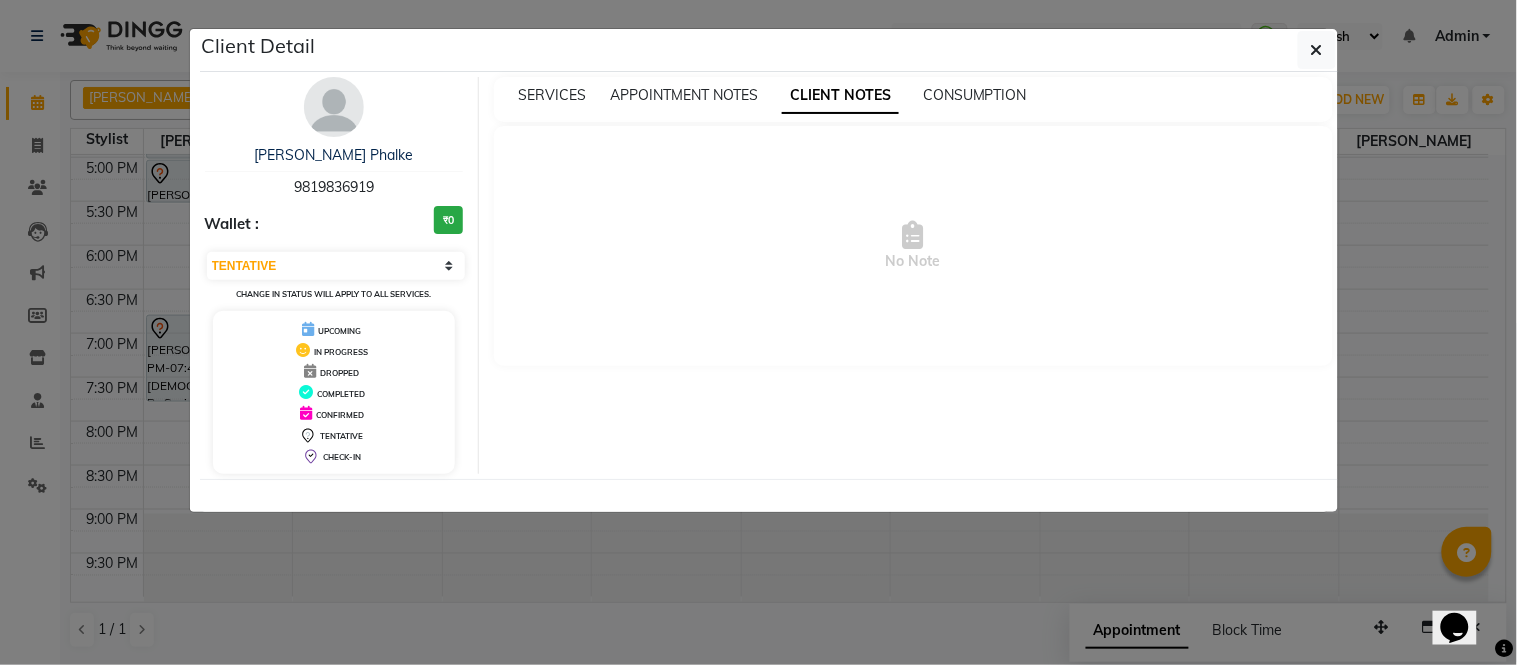 click on "Swapnil Phalke   9819836919 Wallet : ₹0 Select CONFIRMED TENTATIVE Change in status will apply to all services. UPCOMING IN PROGRESS DROPPED COMPLETED CONFIRMED TENTATIVE CHECK-IN SERVICES APPOINTMENT NOTES CLIENT NOTES CONSUMPTION  No Note" at bounding box center (769, 275) 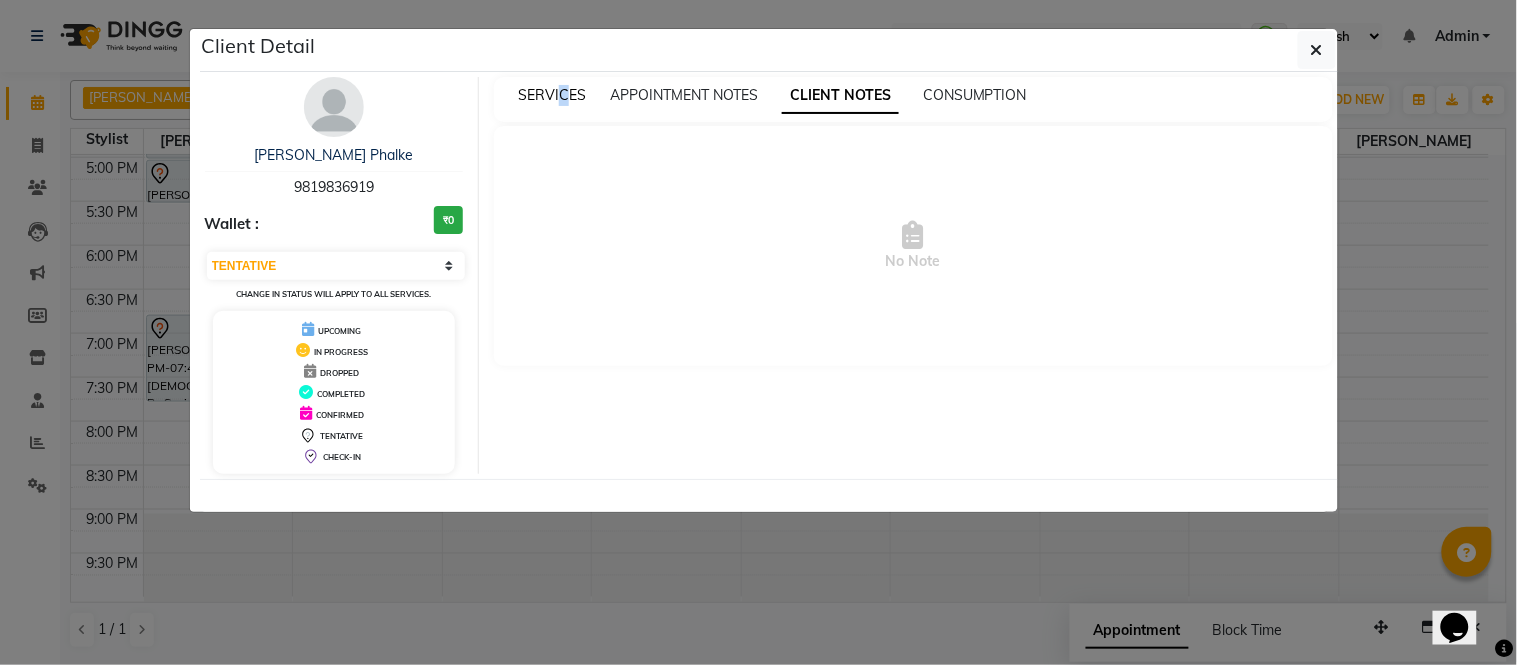 click on "SERVICES" at bounding box center [552, 95] 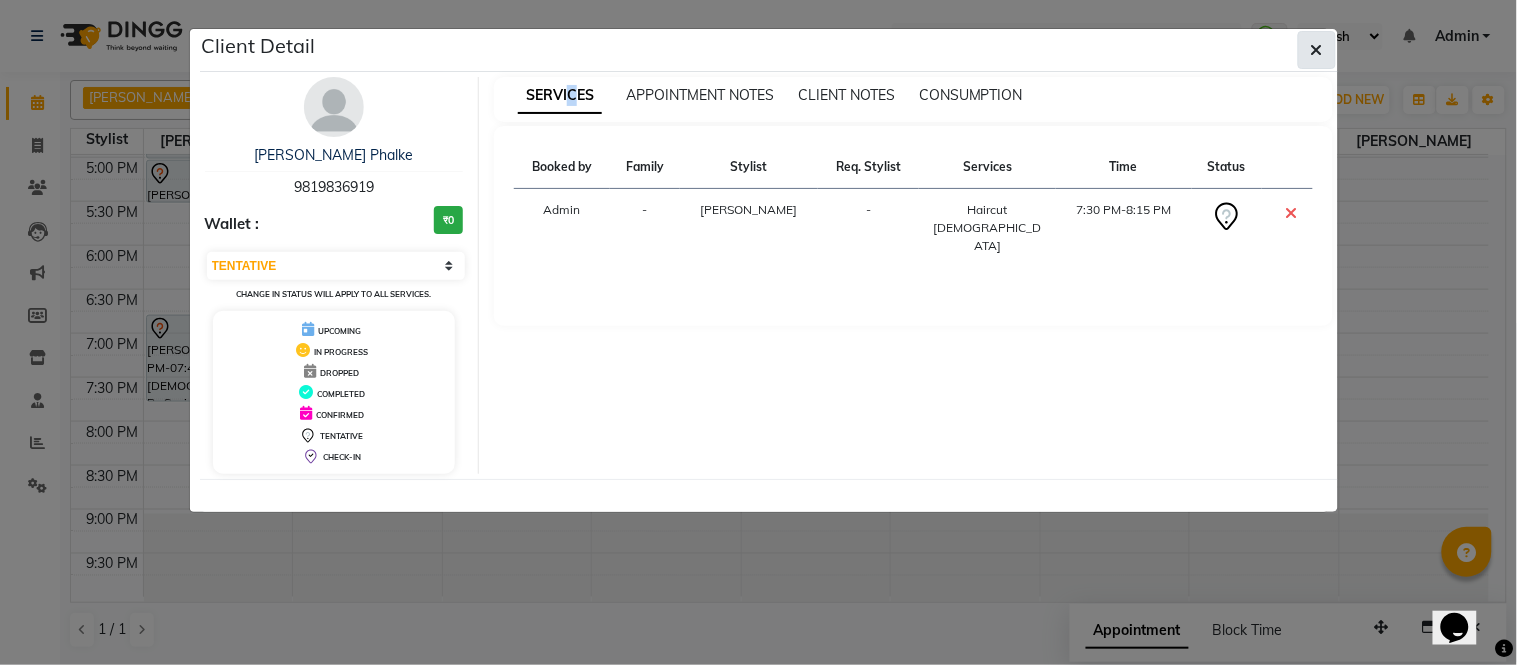 click 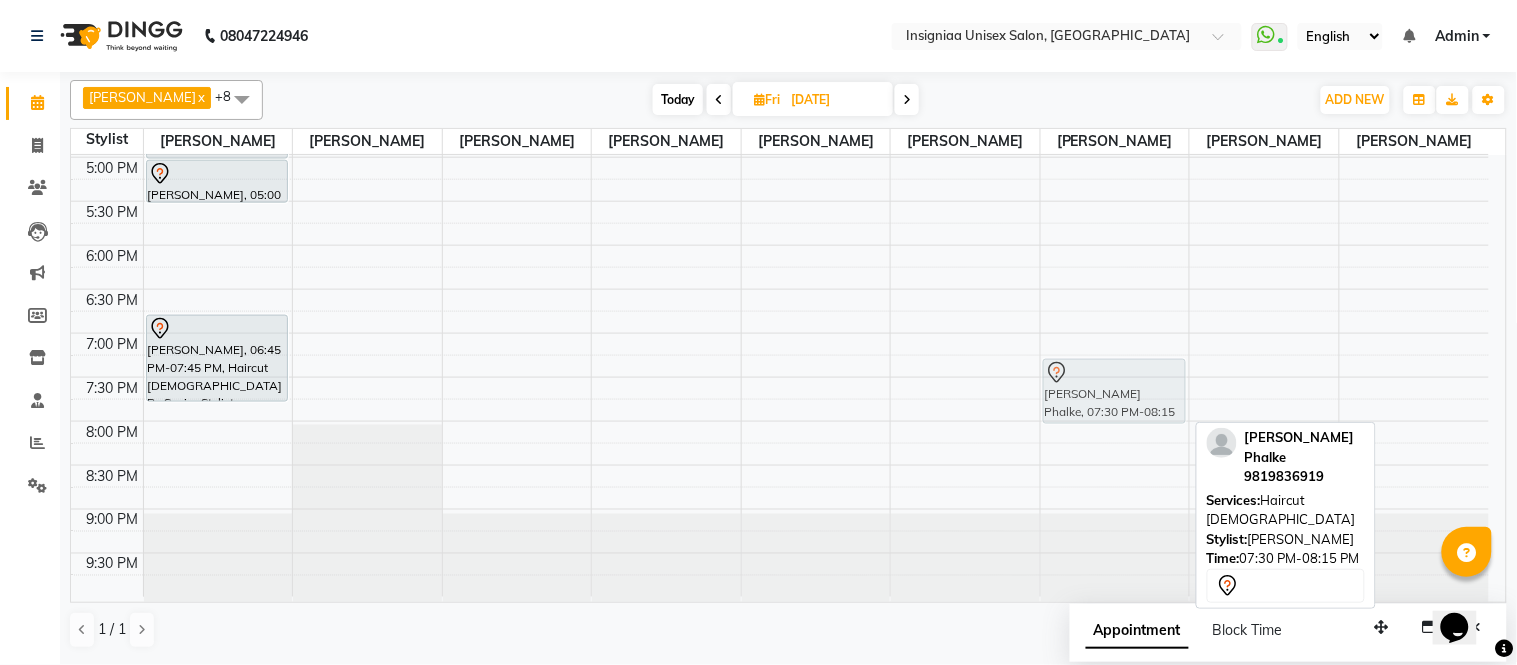 drag, startPoint x: 1151, startPoint y: 412, endPoint x: 1132, endPoint y: 385, distance: 33.01515 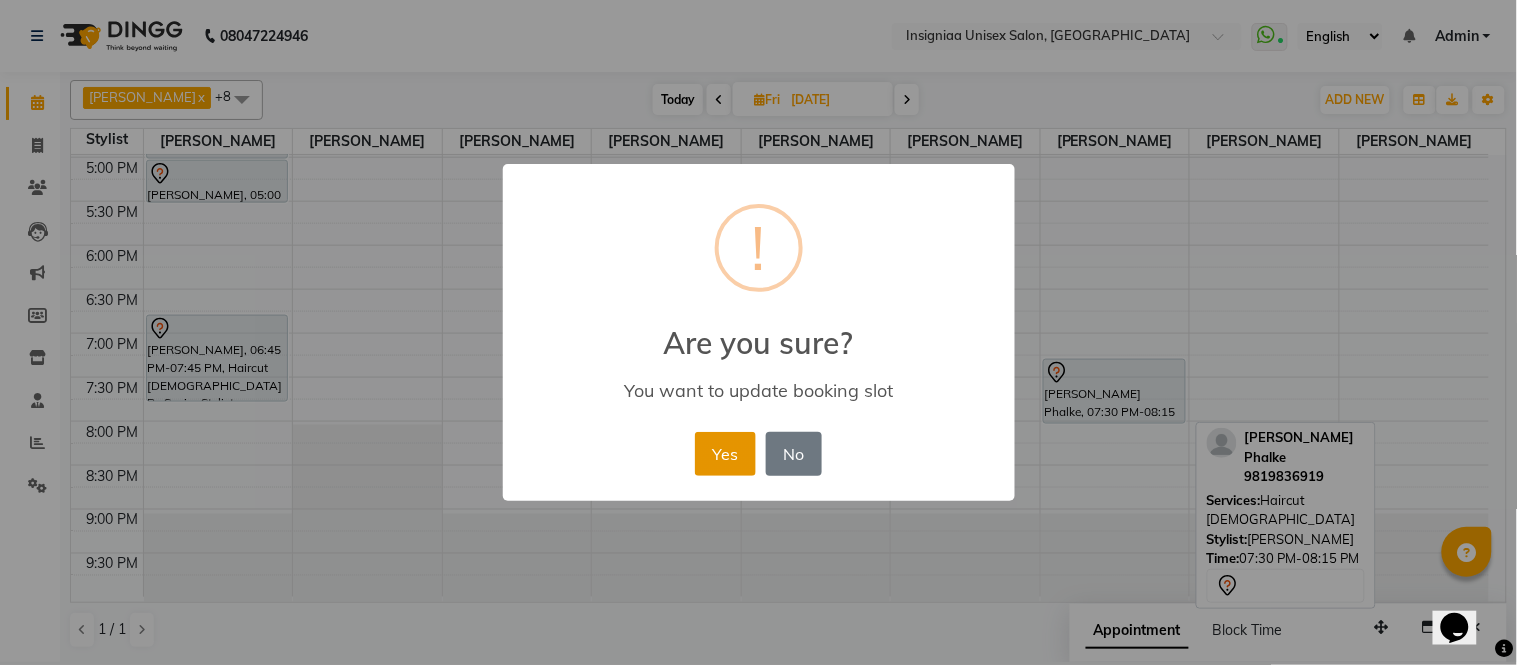click on "Yes" at bounding box center (725, 454) 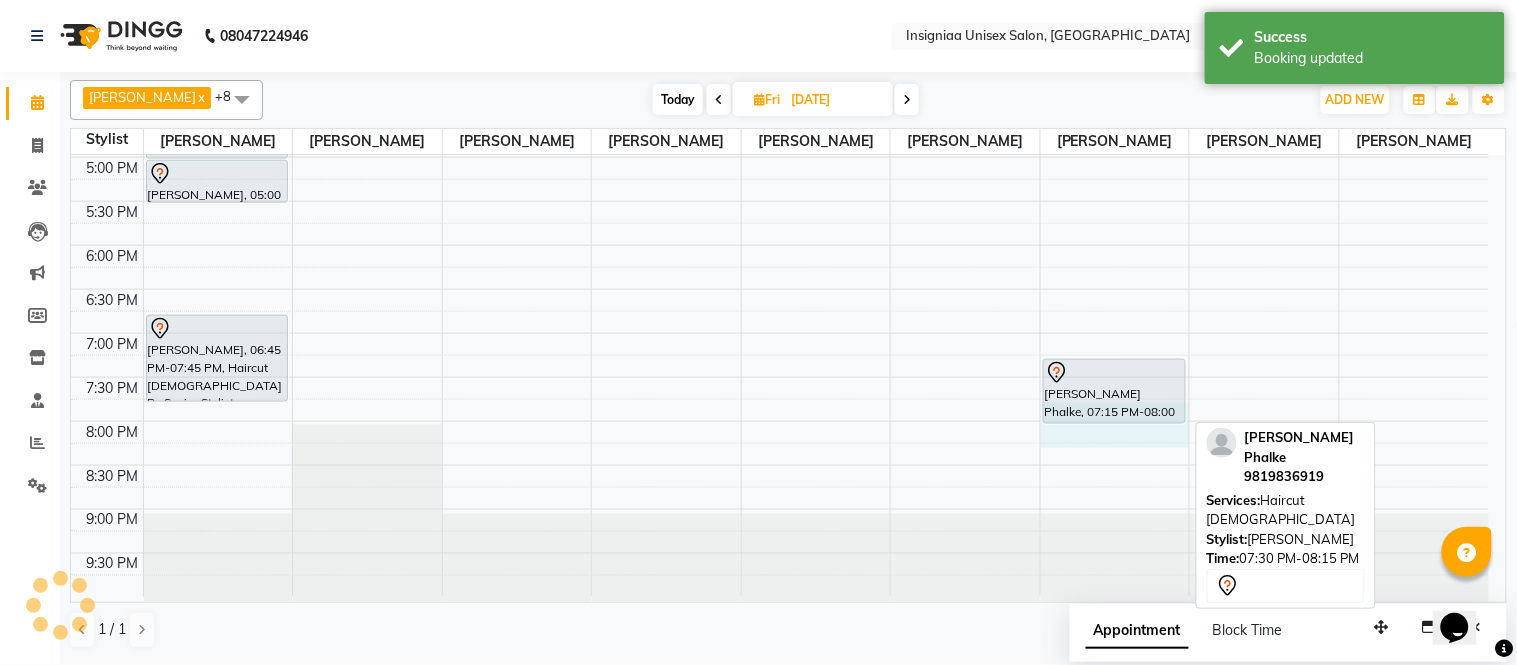 click on "10:00 AM 10:30 AM 11:00 AM 11:30 AM 12:00 PM 12:30 PM 1:00 PM 1:30 PM 2:00 PM 2:30 PM 3:00 PM 3:30 PM 4:00 PM 4:30 PM 5:00 PM 5:30 PM 6:00 PM 6:30 PM 7:00 PM 7:30 PM 8:00 PM 8:30 PM 9:00 PM 9:30 PM             Mira Sood, 12:00 PM-01:30 PM, Touch-up Upto 2 inches              Vijay Sir, 03:00 PM-04:00 PM, Haircut Male By Senior Stylist             Vijay Sir, 04:00 PM-05:00 PM, Inoa/Zero Color Men             Vijay Sir, 05:00 PM-05:30 PM, Shave             Piyush Agarawal, 06:45 PM-07:45 PM, Haircut Male By Senior Stylist             Pravina Shetty, 11:30 AM-01:00 PM, Touch-up Upto 2 inches (Ammonia Free)             Swapnil Phalke, 07:15 PM-08:00 PM, Haircut Male" at bounding box center [780, 69] 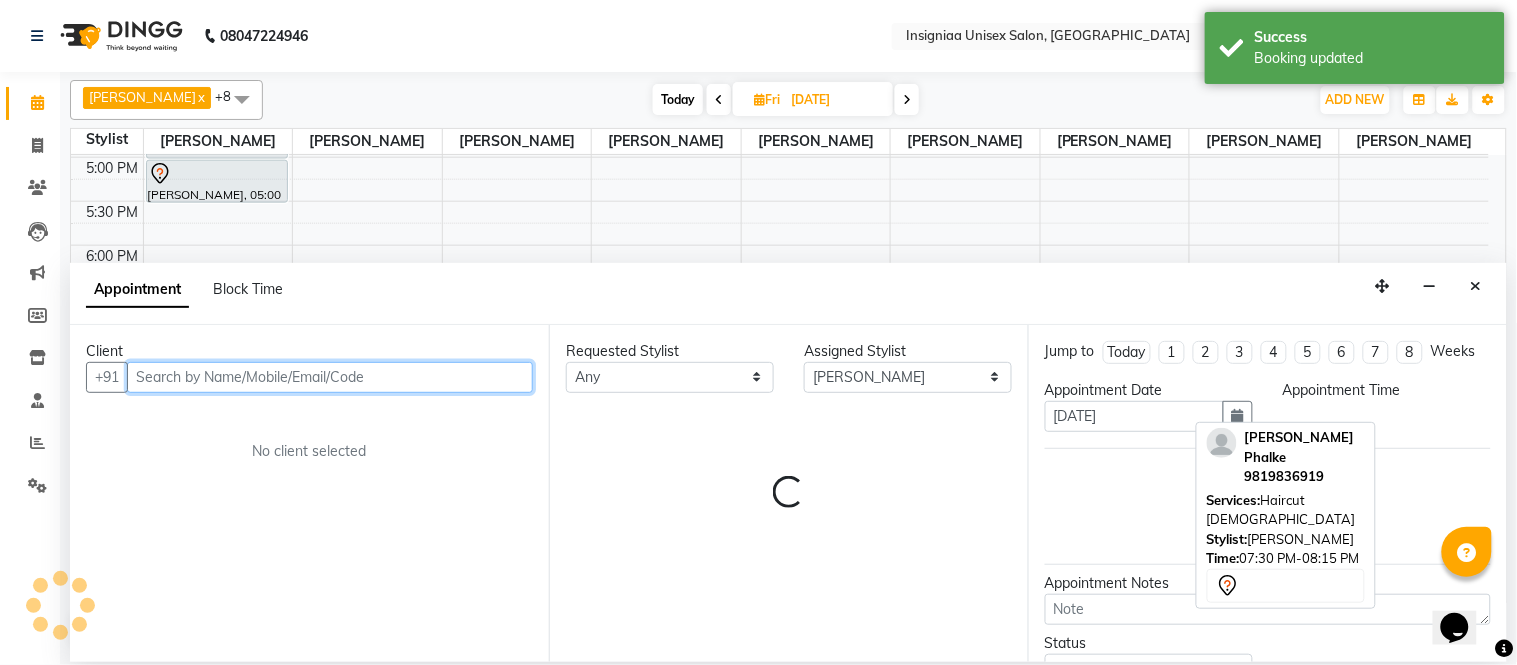 select on "1185" 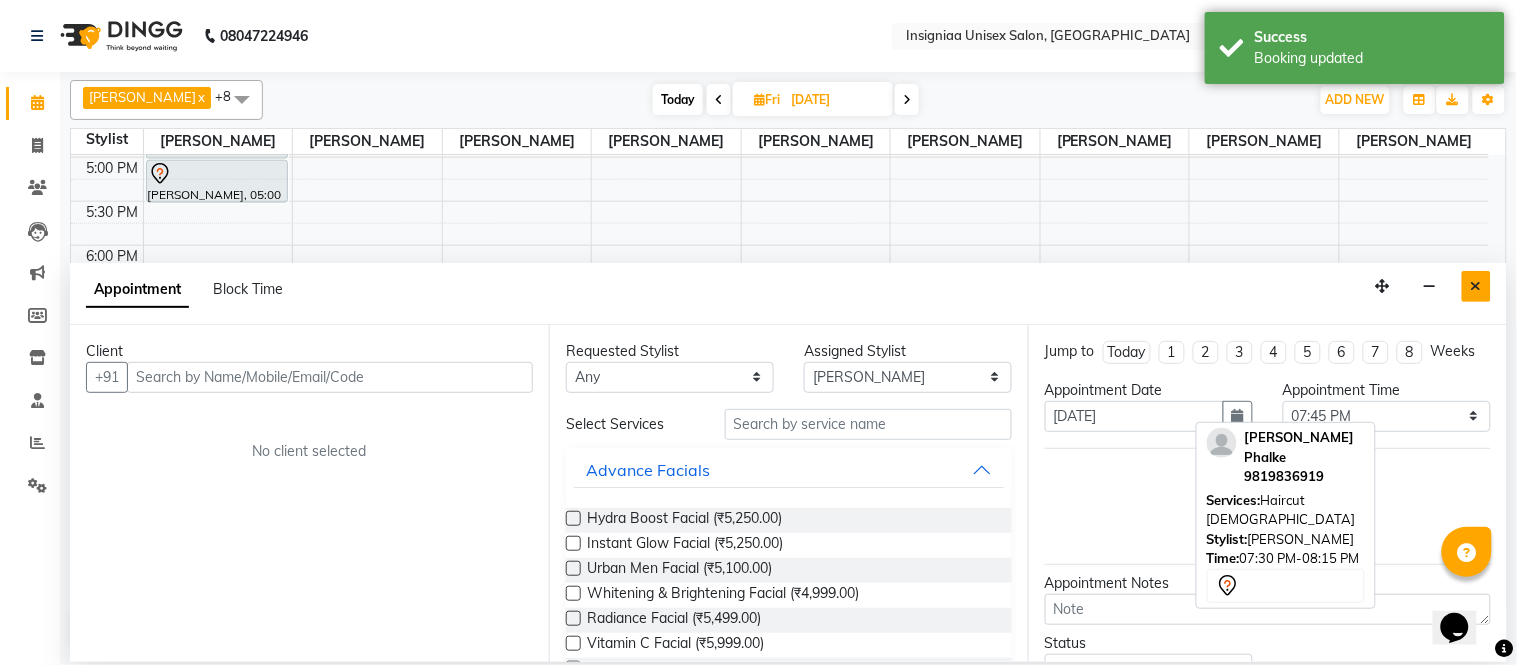 click at bounding box center (1476, 286) 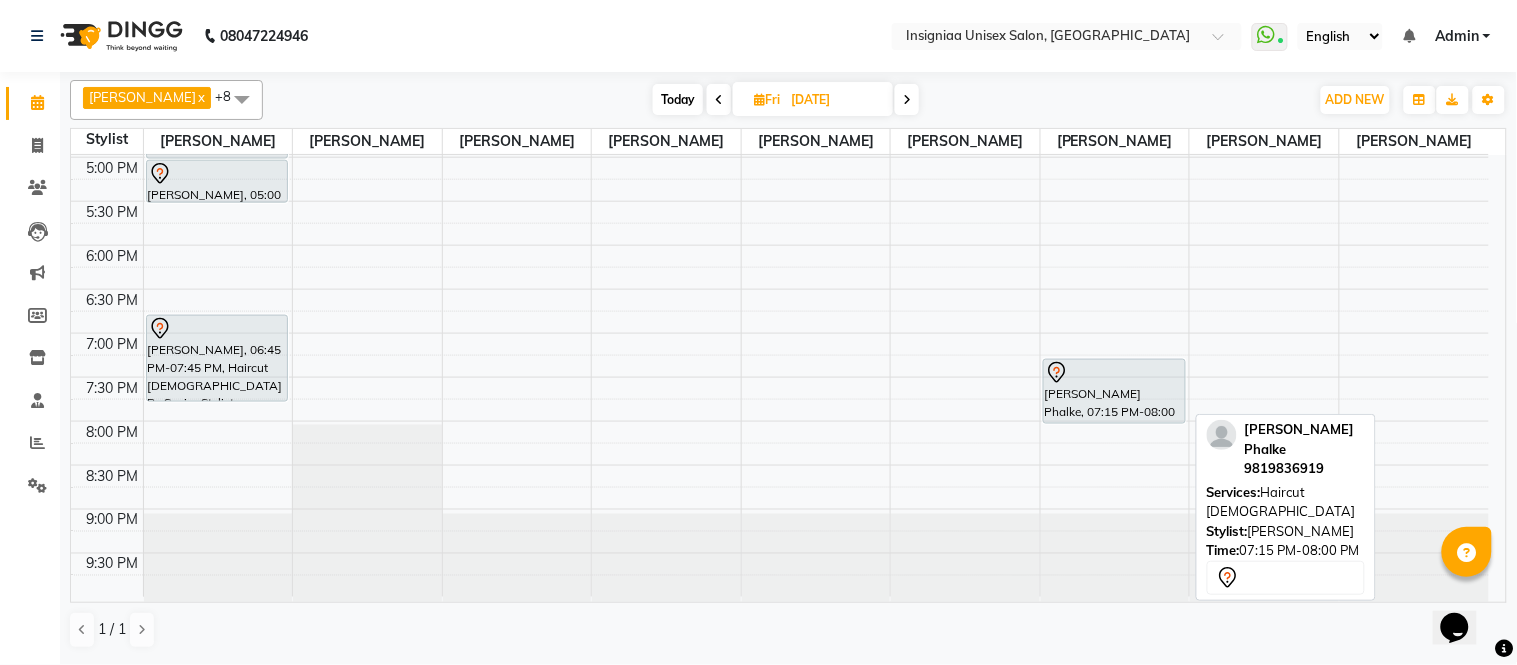 click at bounding box center [1114, 373] 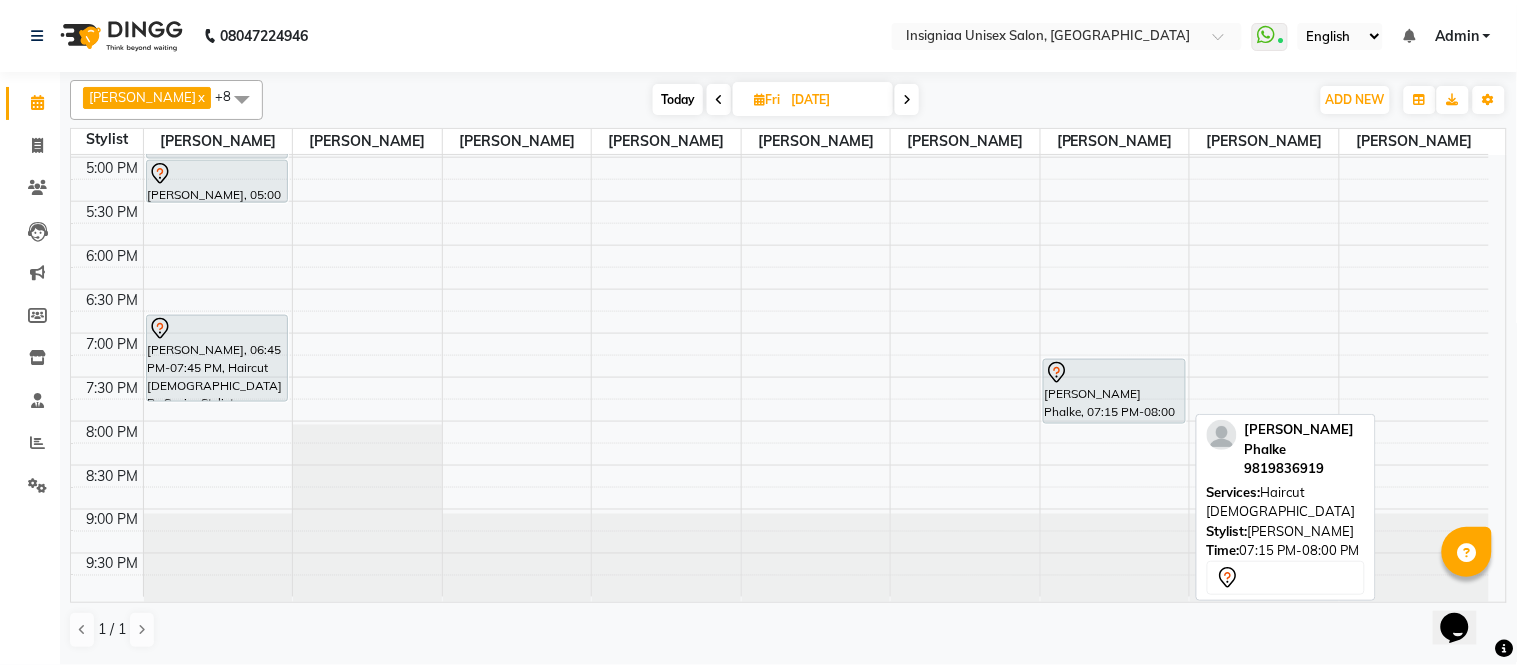 click on "Swapnil Phalke, 07:15 PM-08:00 PM, Haircut Male" at bounding box center (1114, 391) 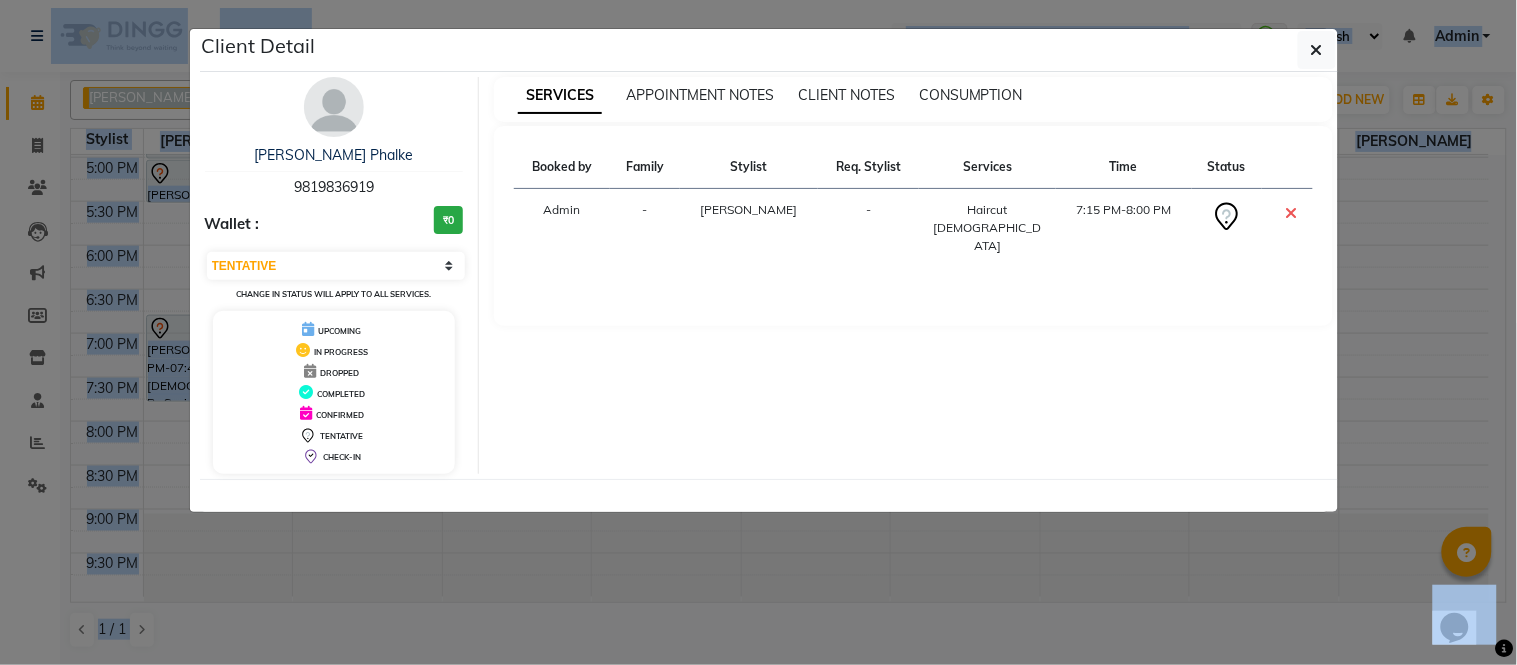 click on "SERVICES APPOINTMENT NOTES CLIENT NOTES CONSUMPTION Booked by Family Stylist Req. Stylist Services Time Status  Admin  - Faizan Ansari -  Haircut Male   7:15 PM-8:00 PM" at bounding box center (913, 275) 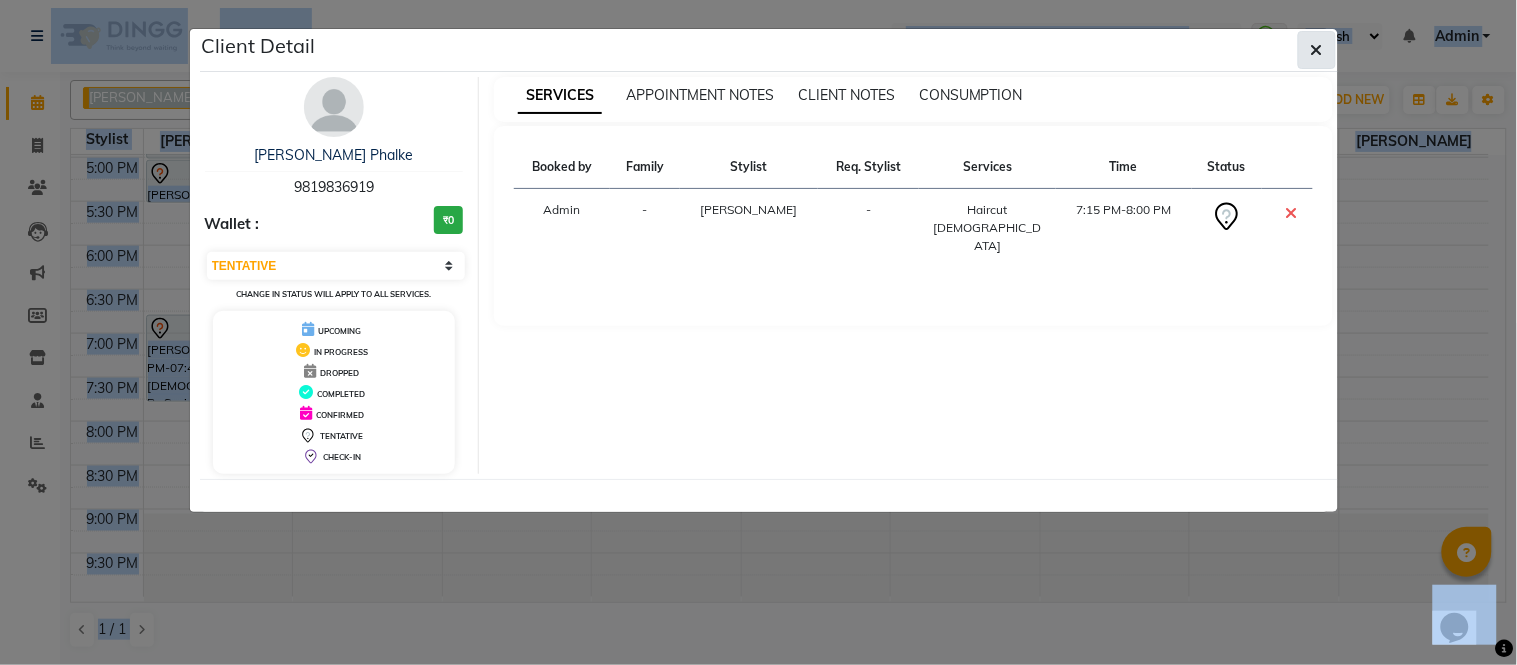 click 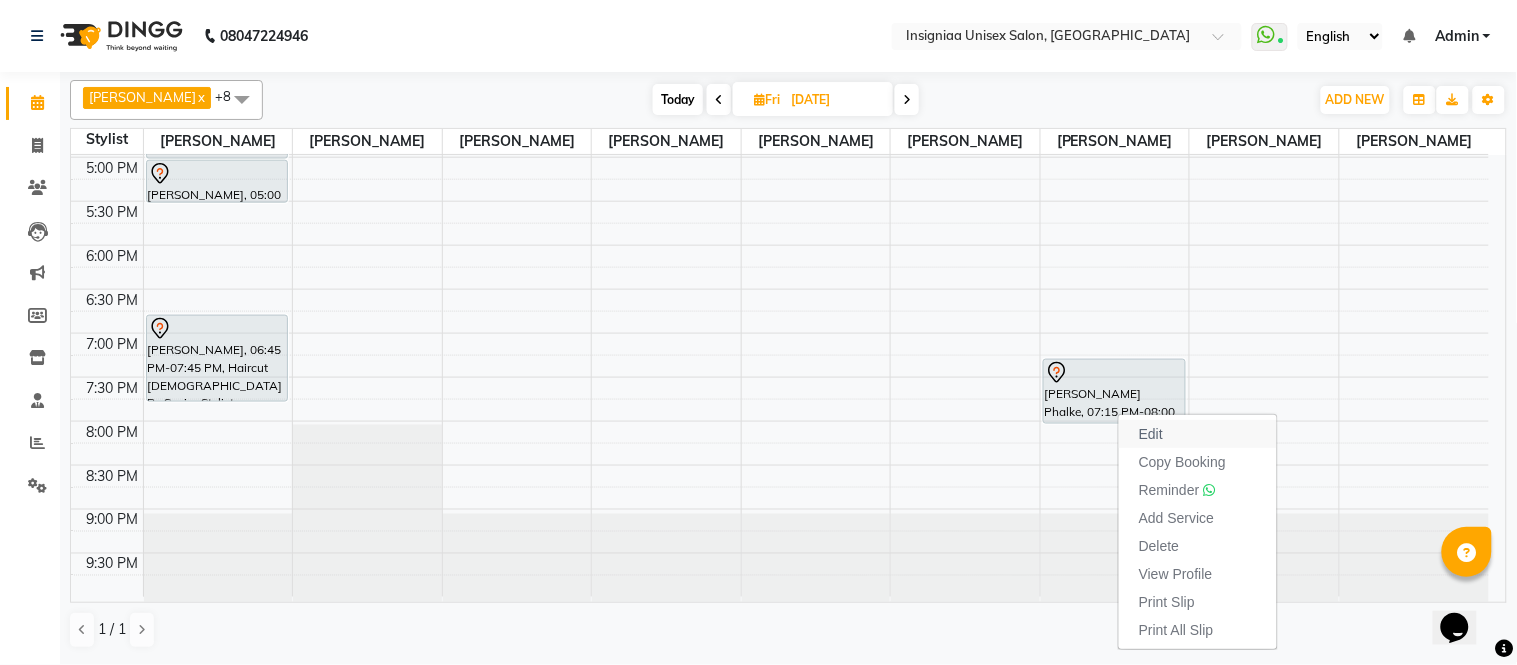 click on "Edit" at bounding box center [1198, 434] 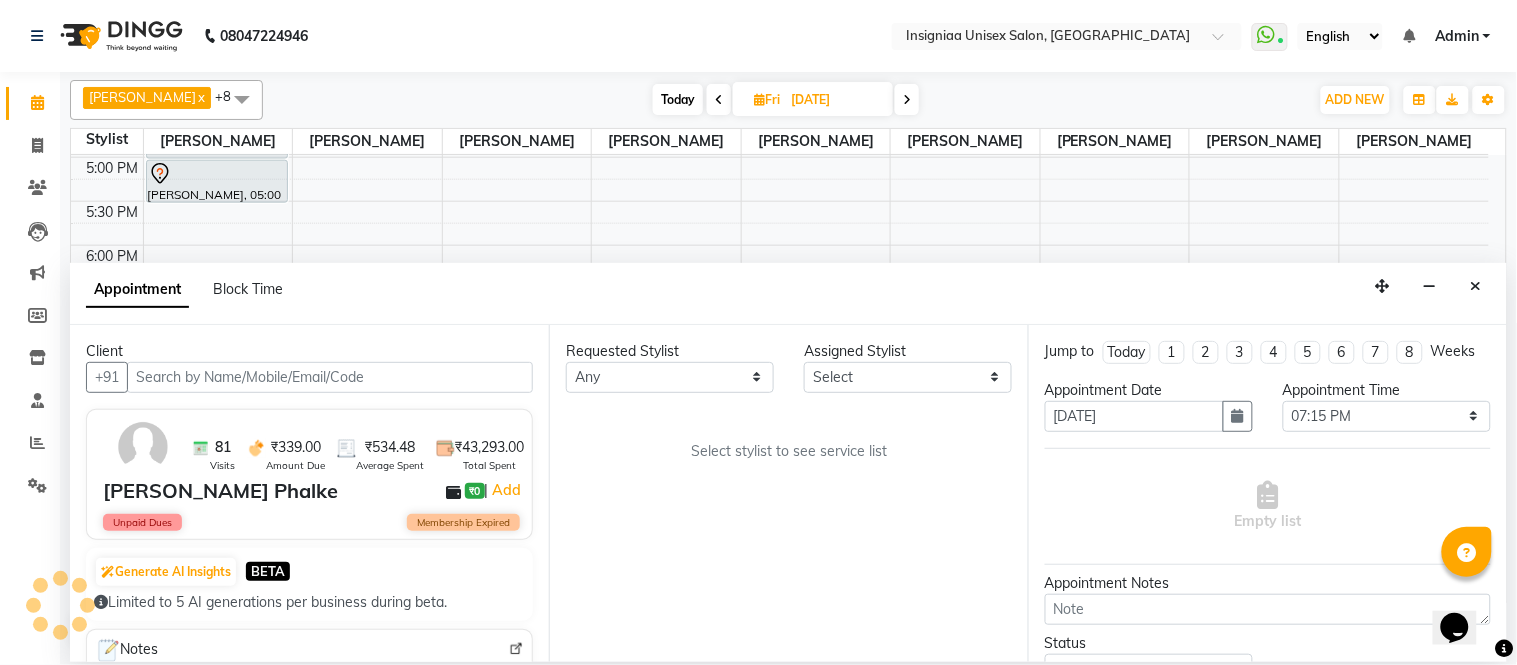 select on "67590" 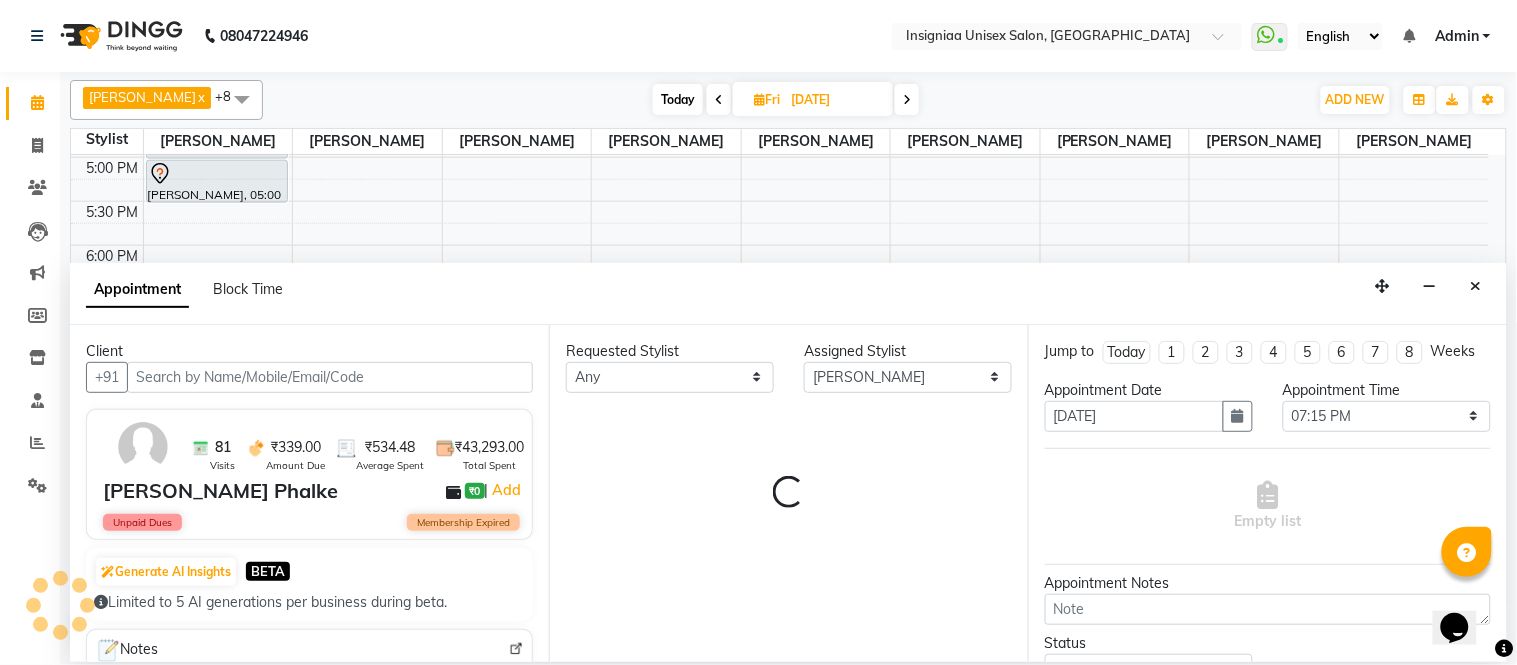 select on "3521" 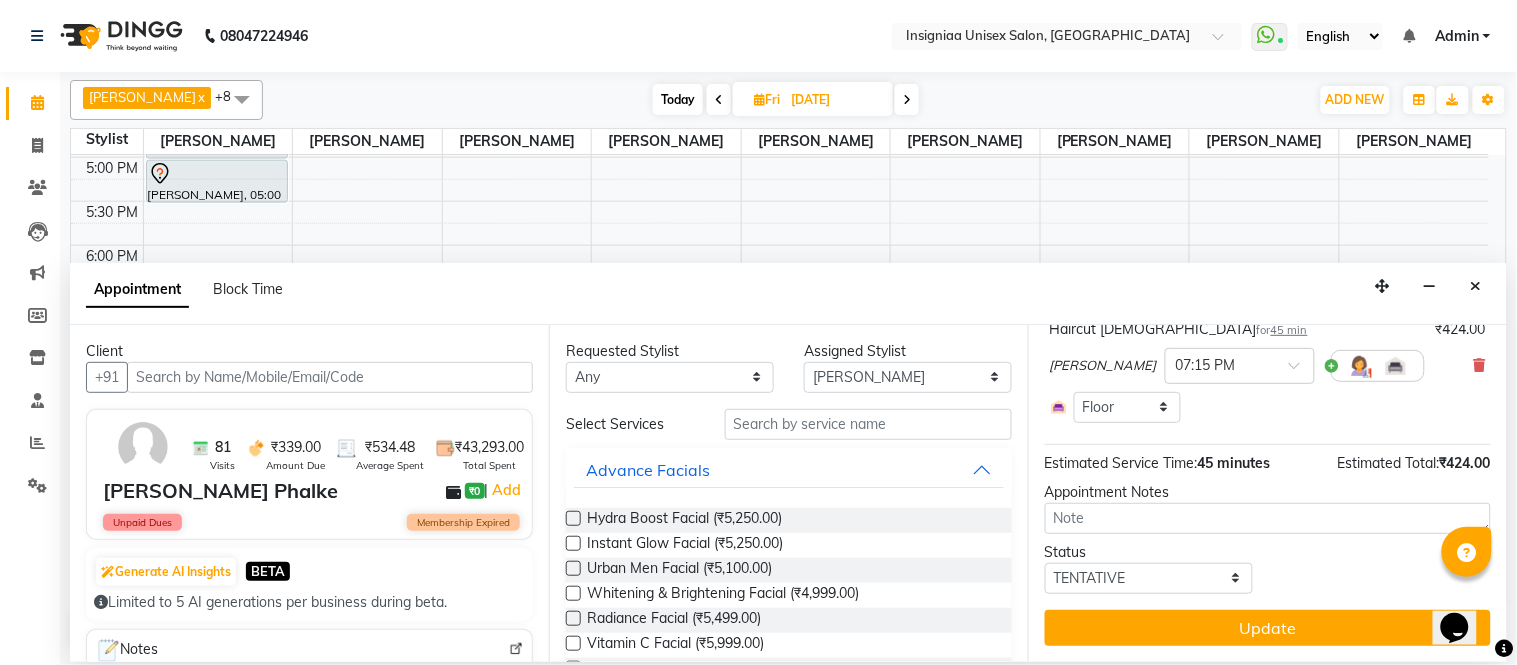scroll, scrollTop: 161, scrollLeft: 0, axis: vertical 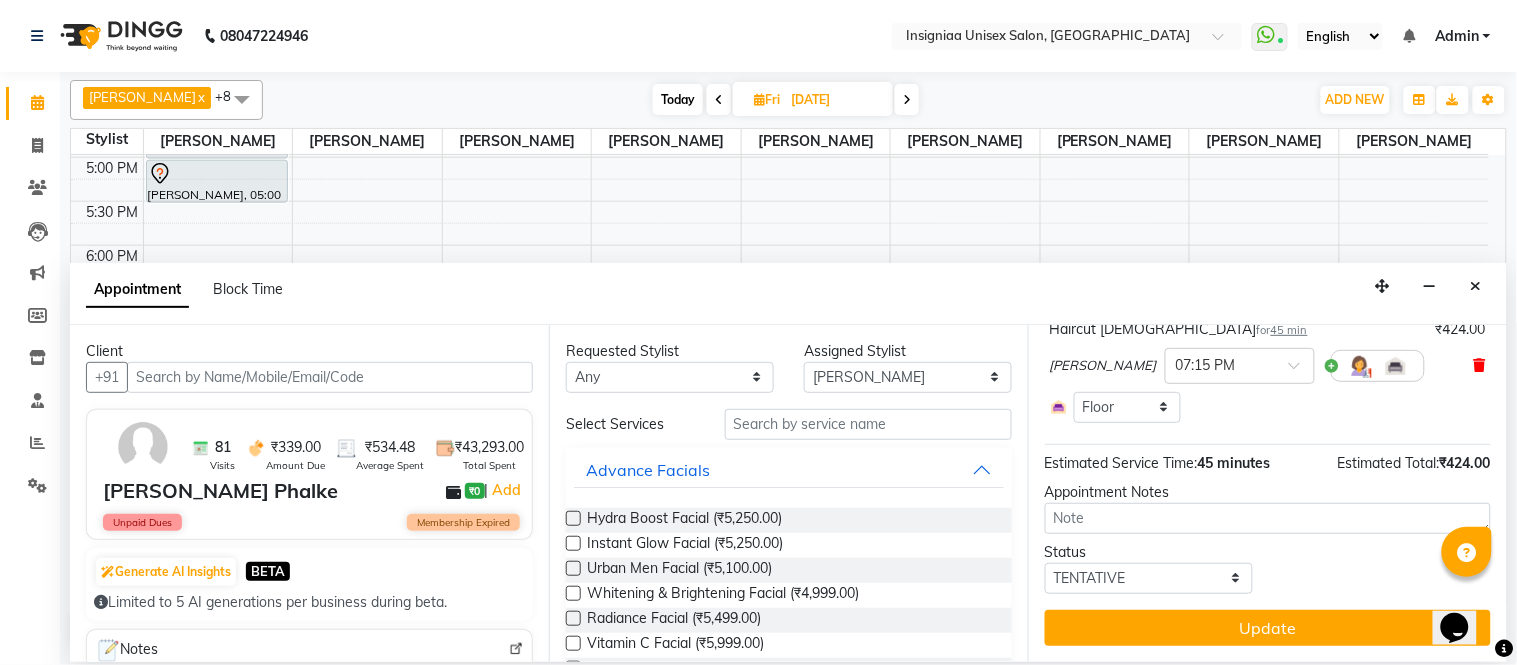 click at bounding box center (1480, 365) 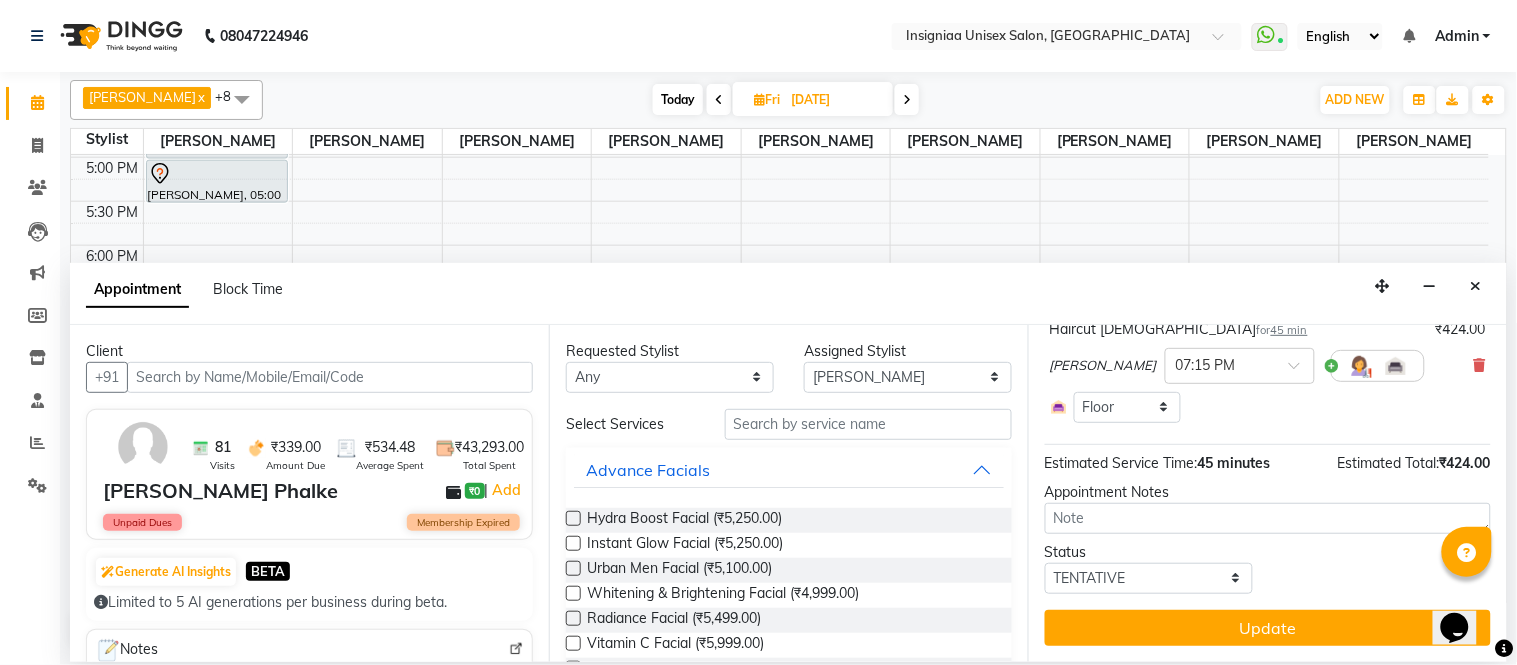 scroll, scrollTop: 57, scrollLeft: 0, axis: vertical 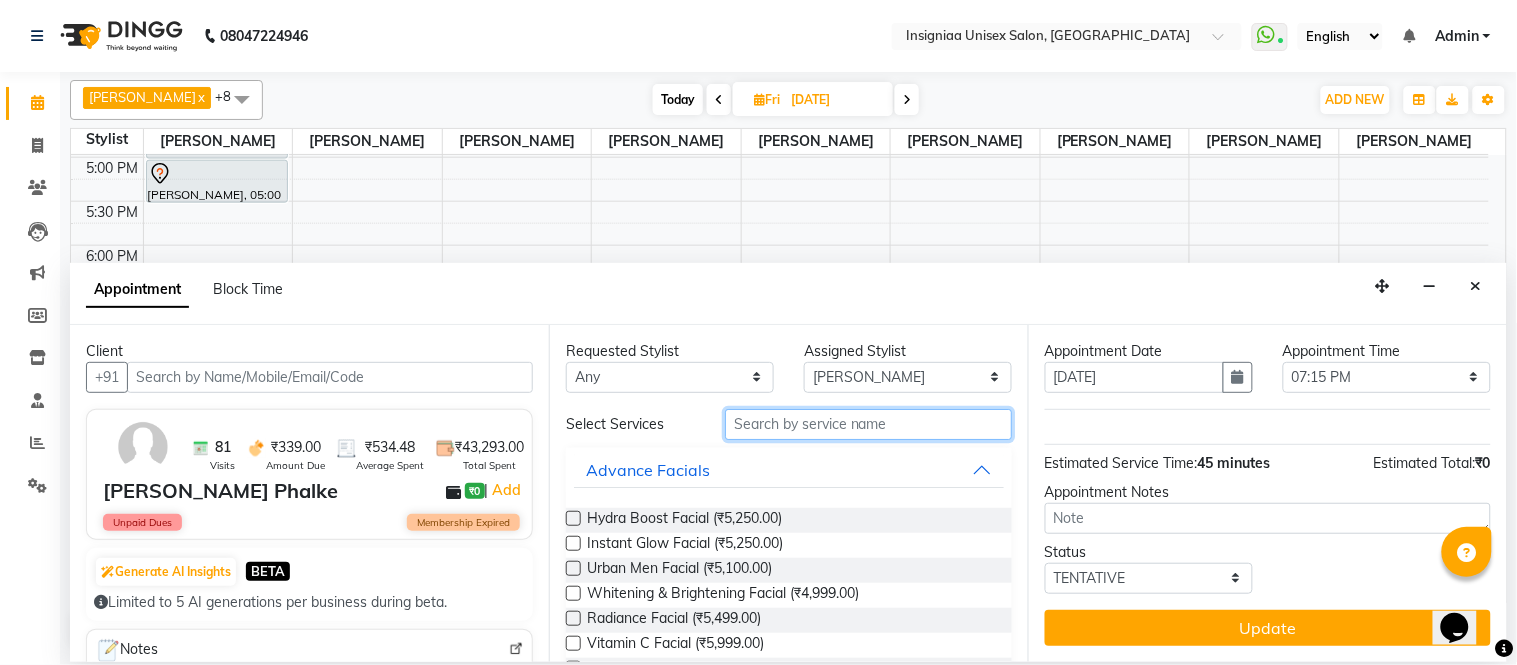 click at bounding box center (868, 424) 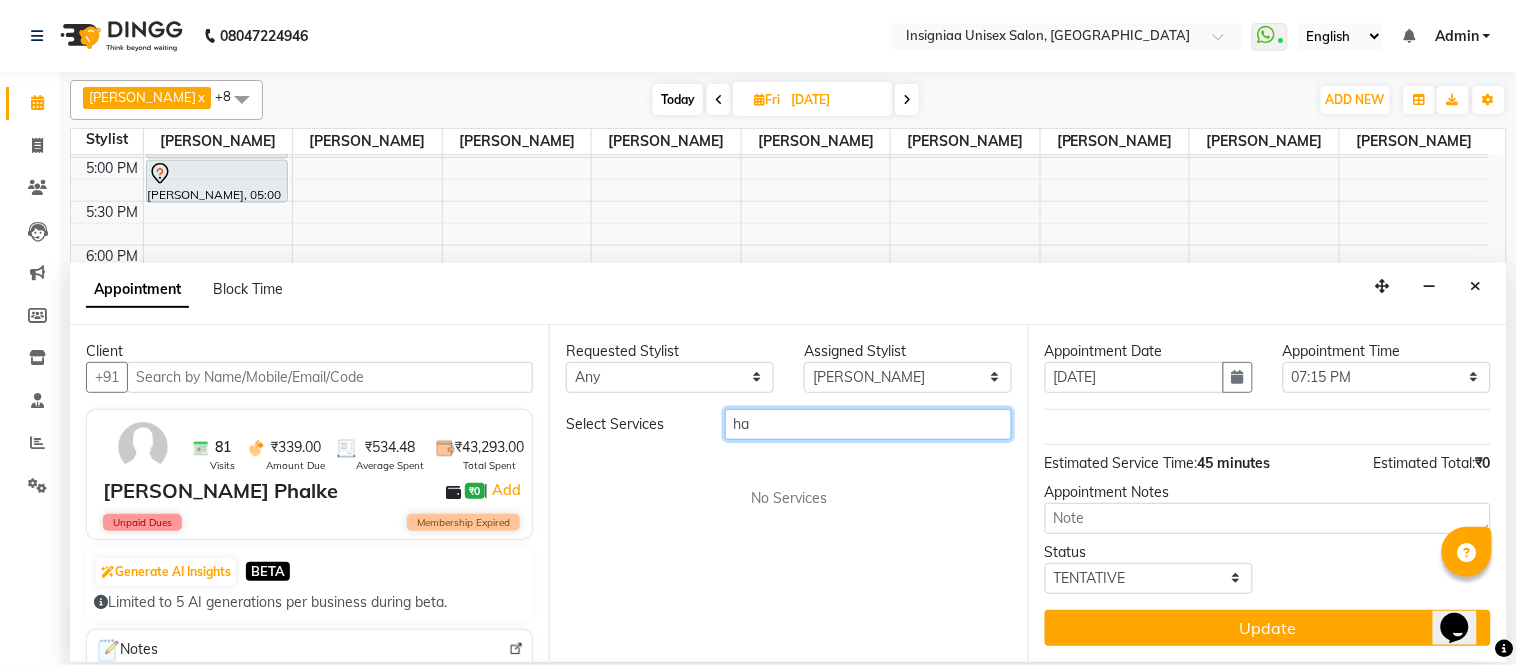 type on "h" 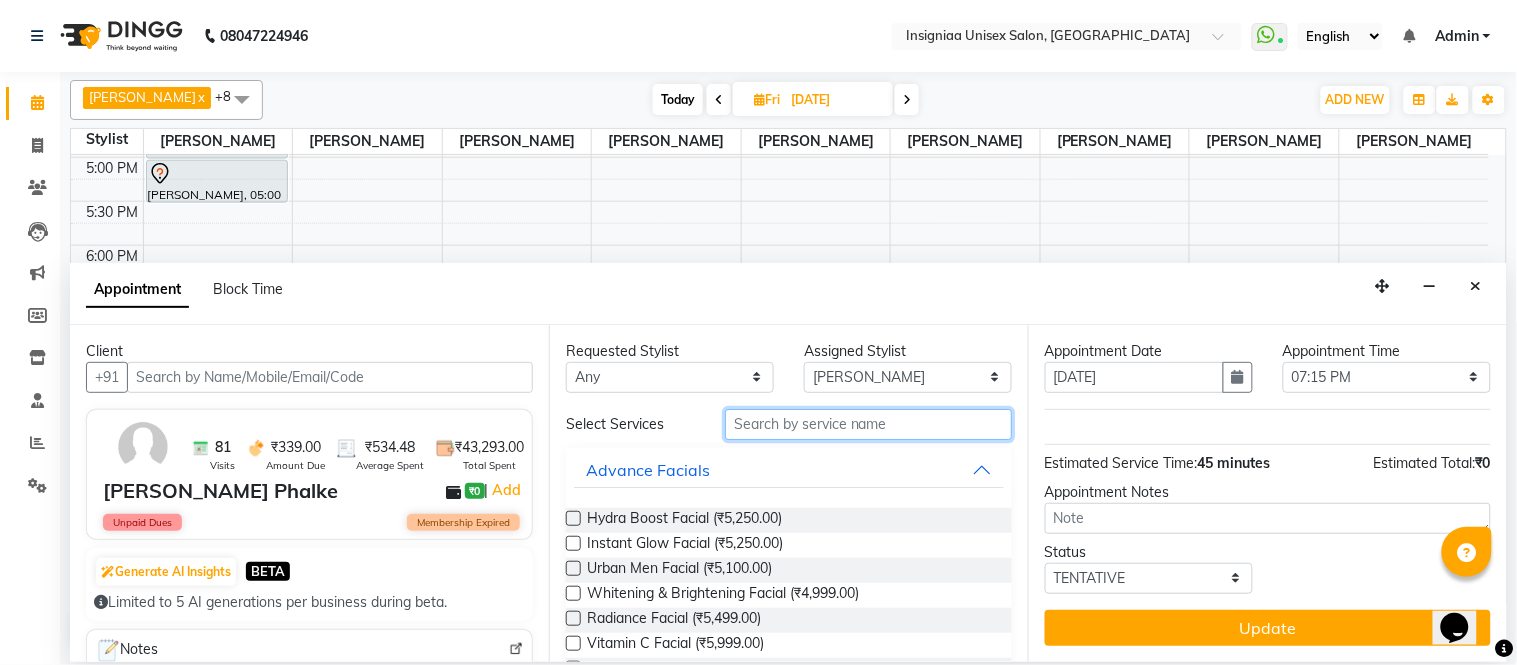 click at bounding box center [868, 424] 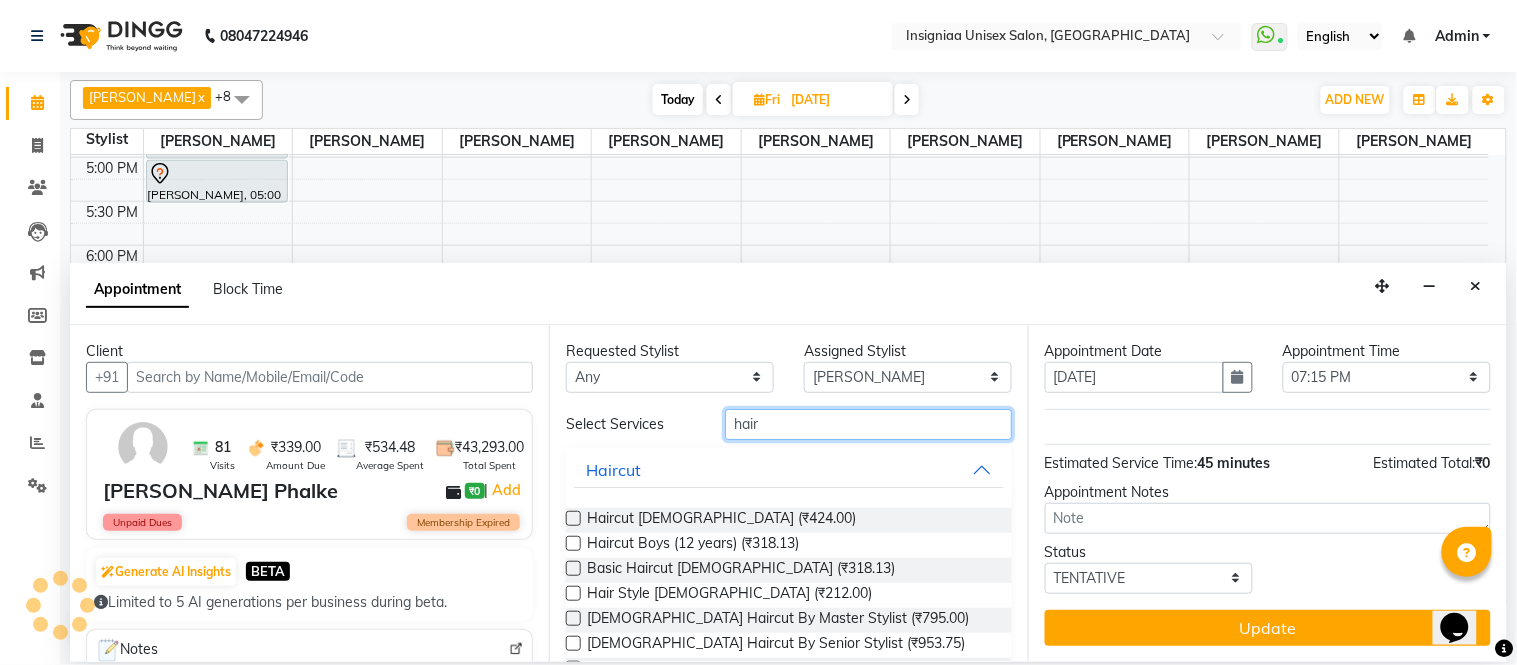 type on "hair" 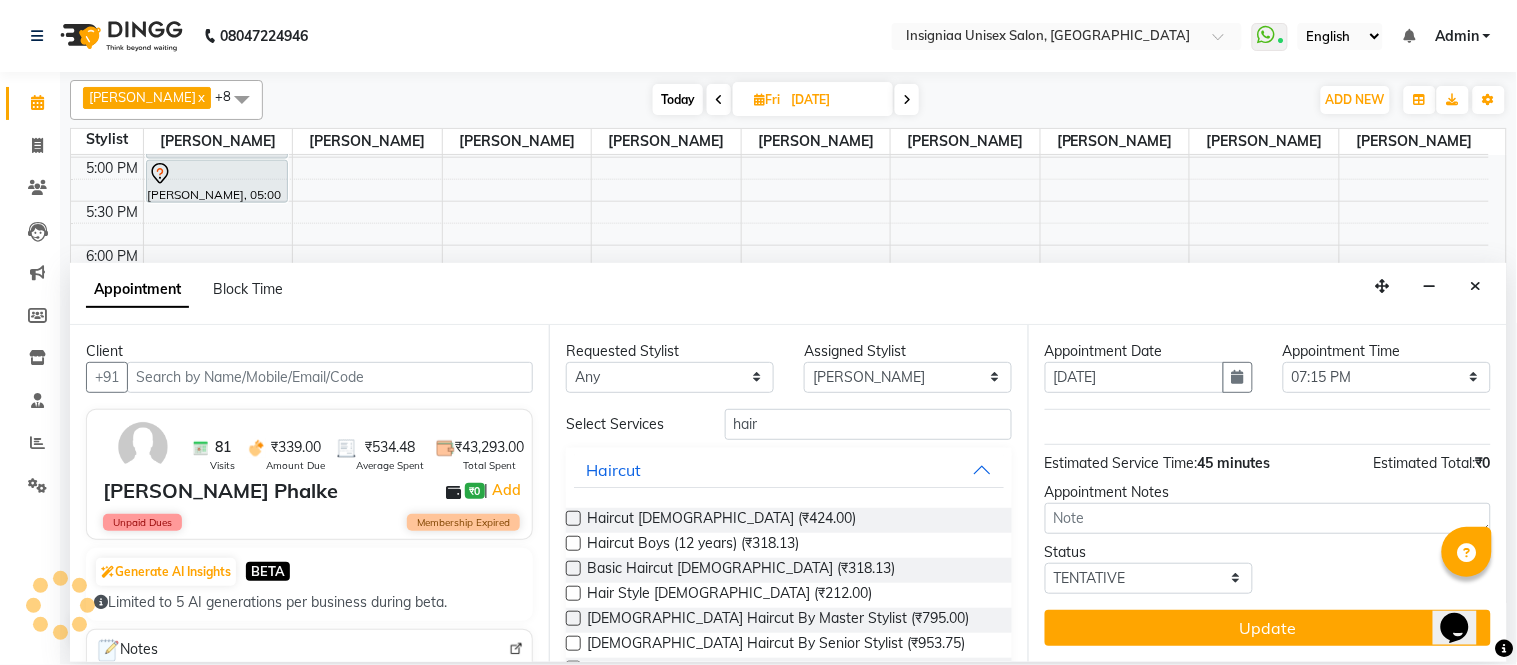 click at bounding box center (573, 518) 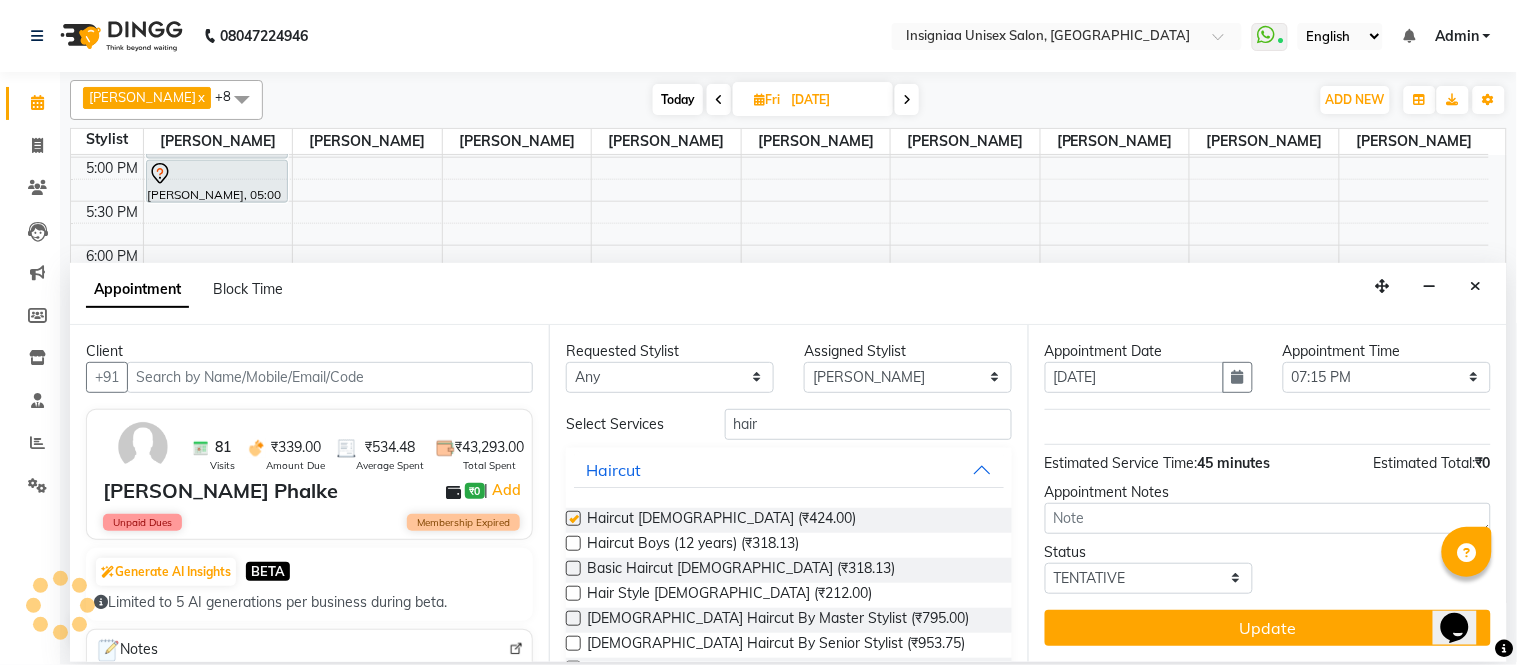 scroll, scrollTop: 161, scrollLeft: 0, axis: vertical 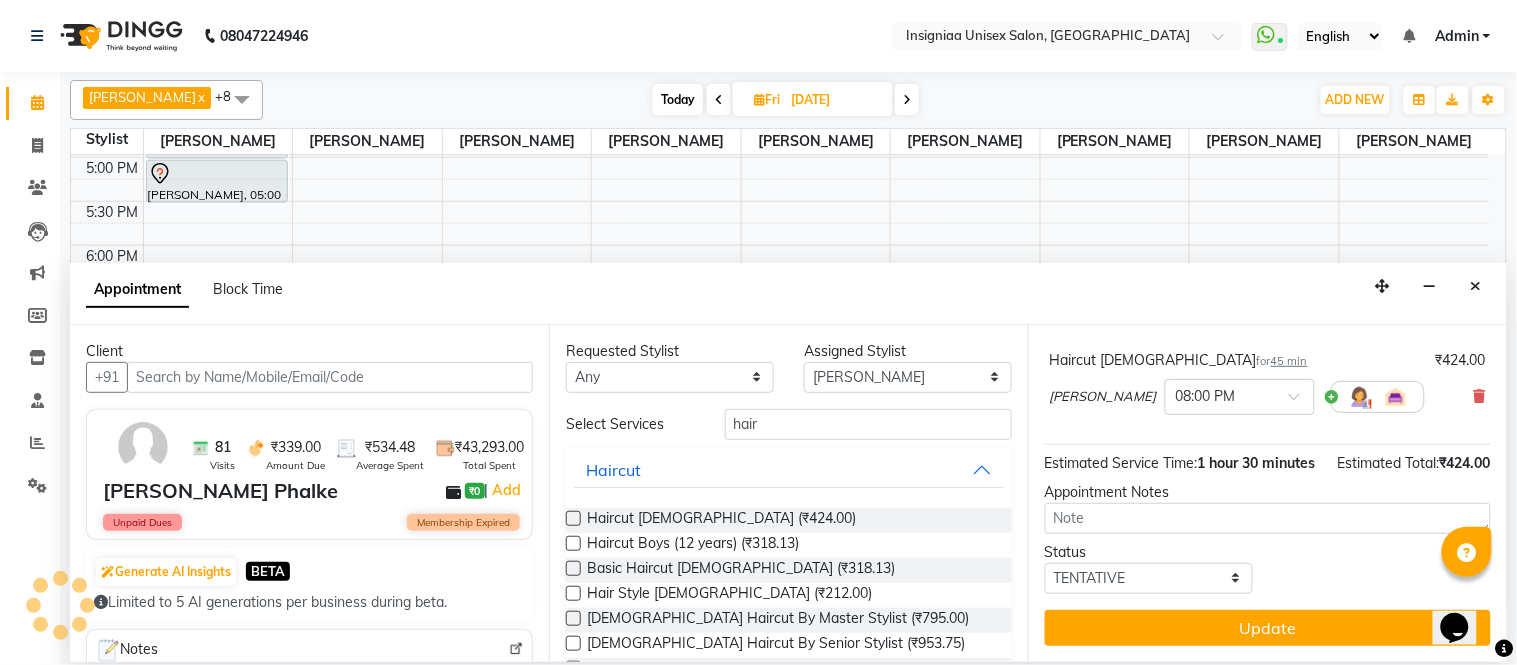 checkbox on "false" 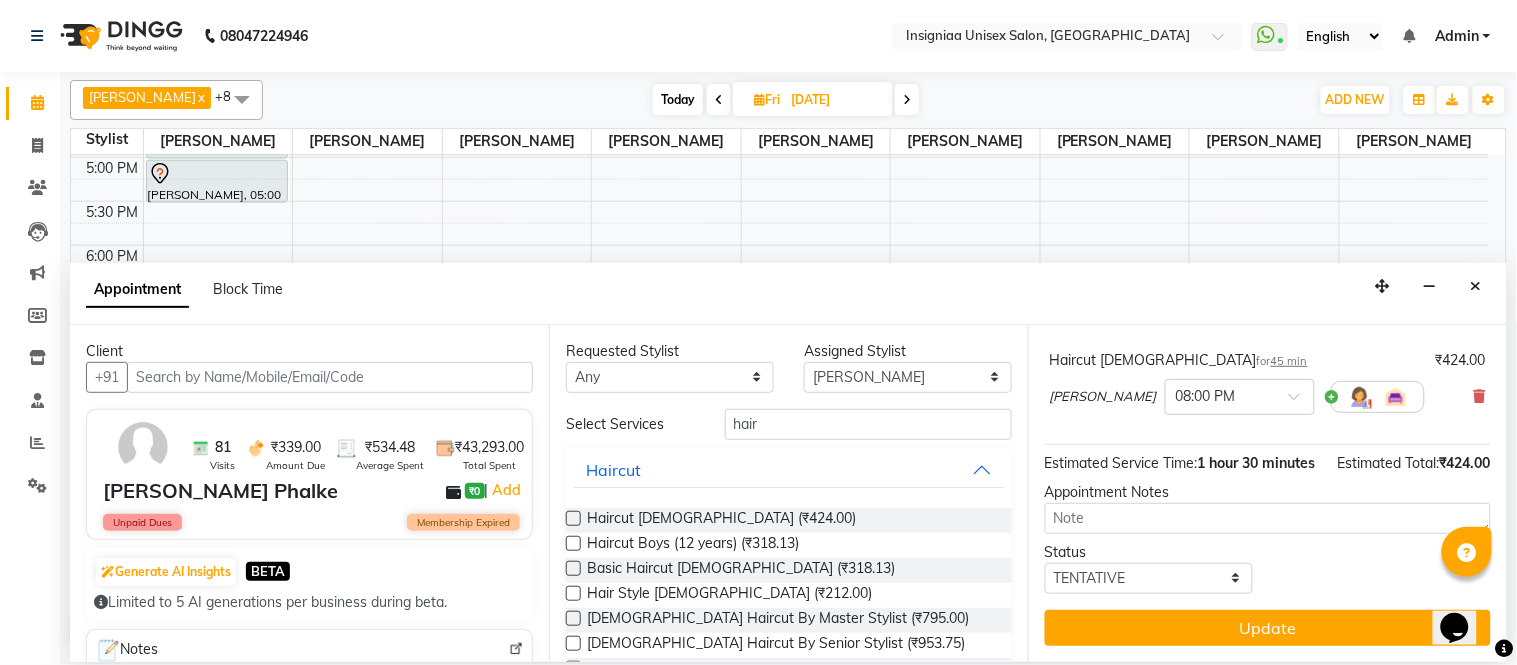 scroll, scrollTop: 170, scrollLeft: 0, axis: vertical 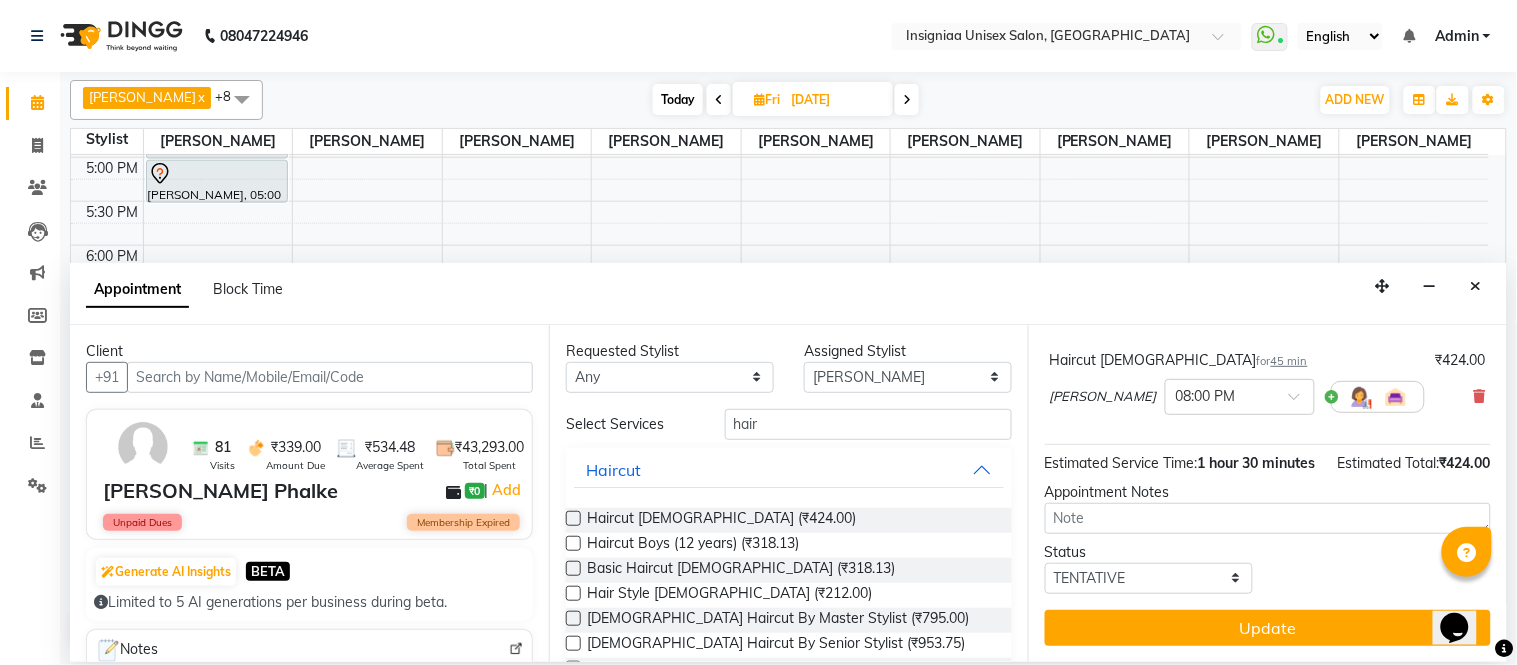 click on "Update" at bounding box center [1268, 628] 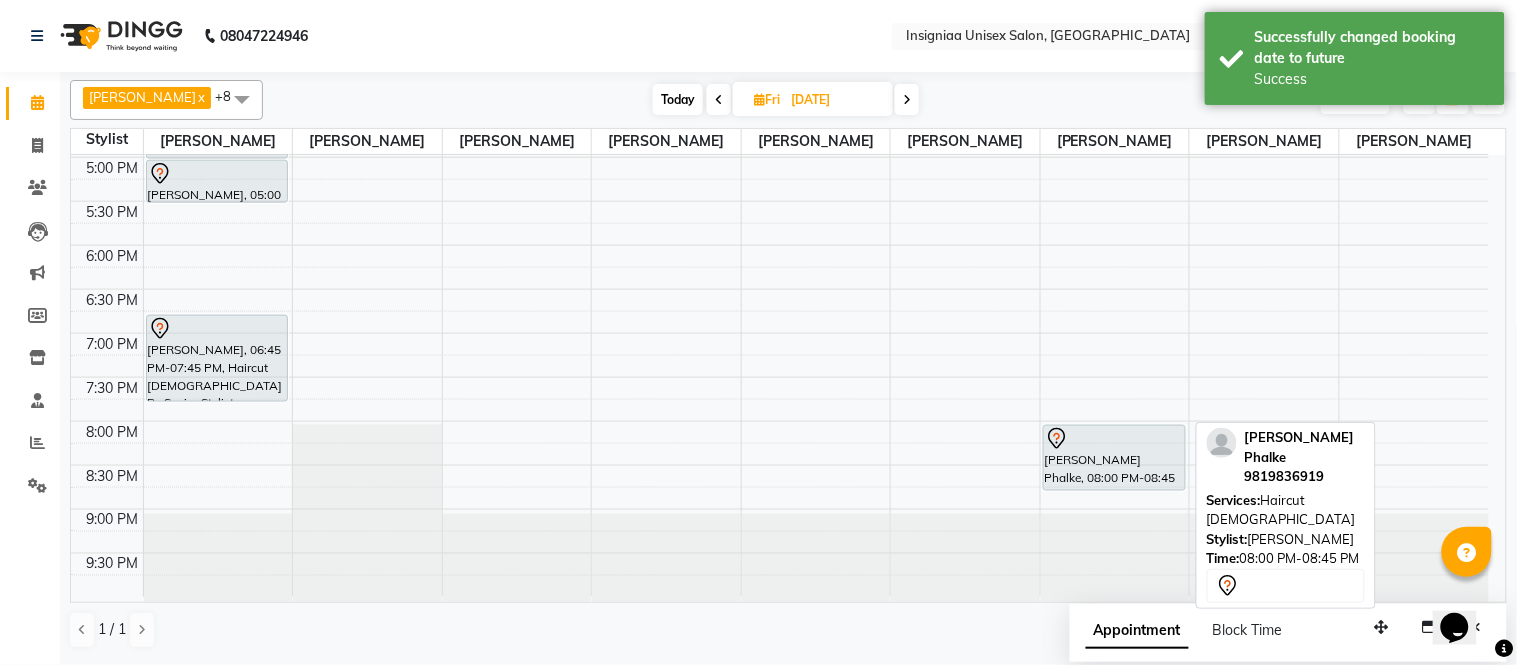 click on "Swapnil Phalke, 08:00 PM-08:45 PM, Haircut Male" at bounding box center (1114, 458) 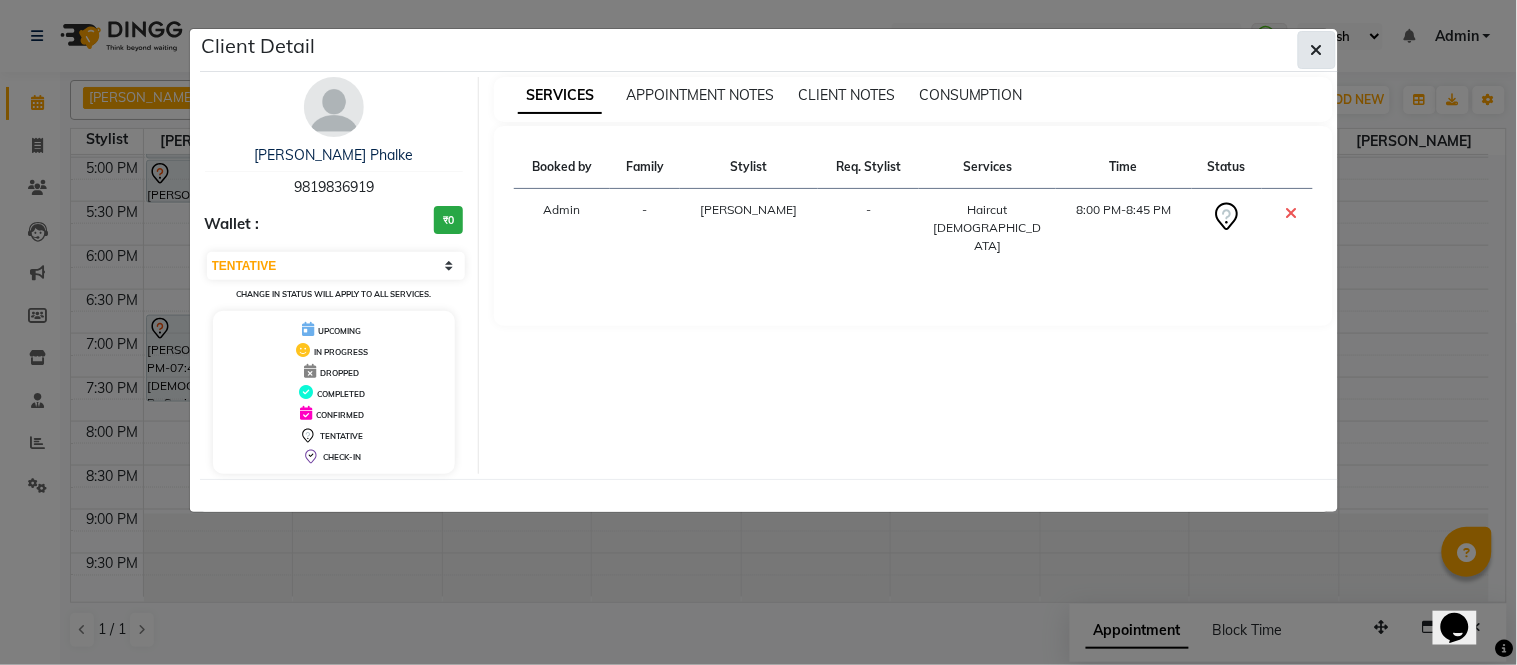 click 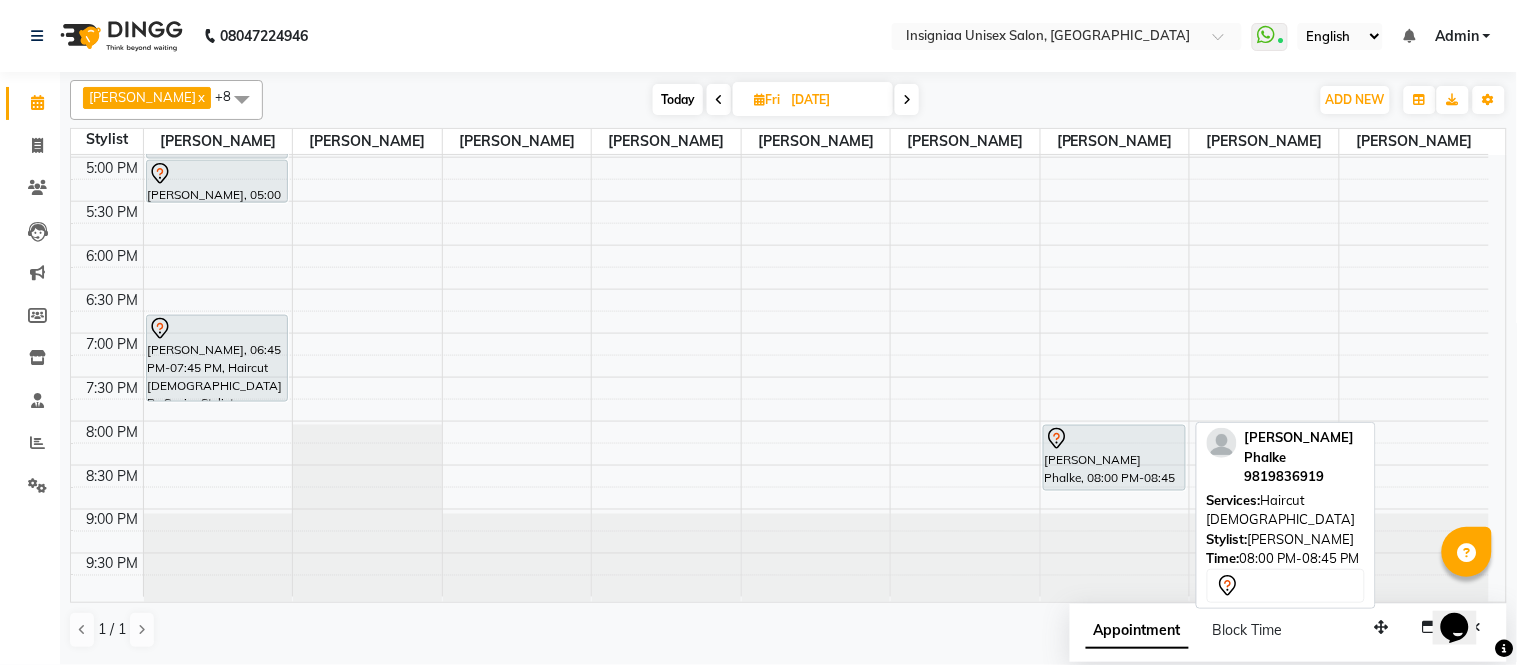 click at bounding box center [1114, 490] 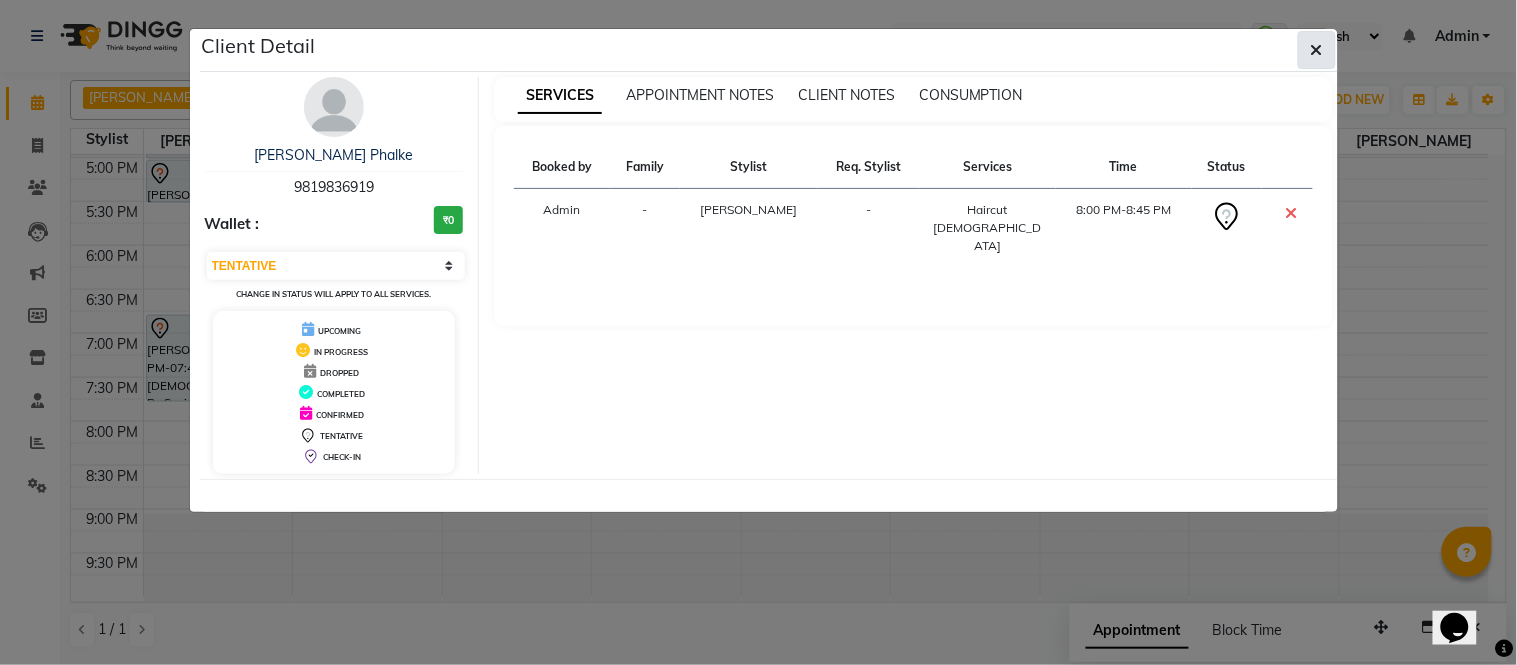 click 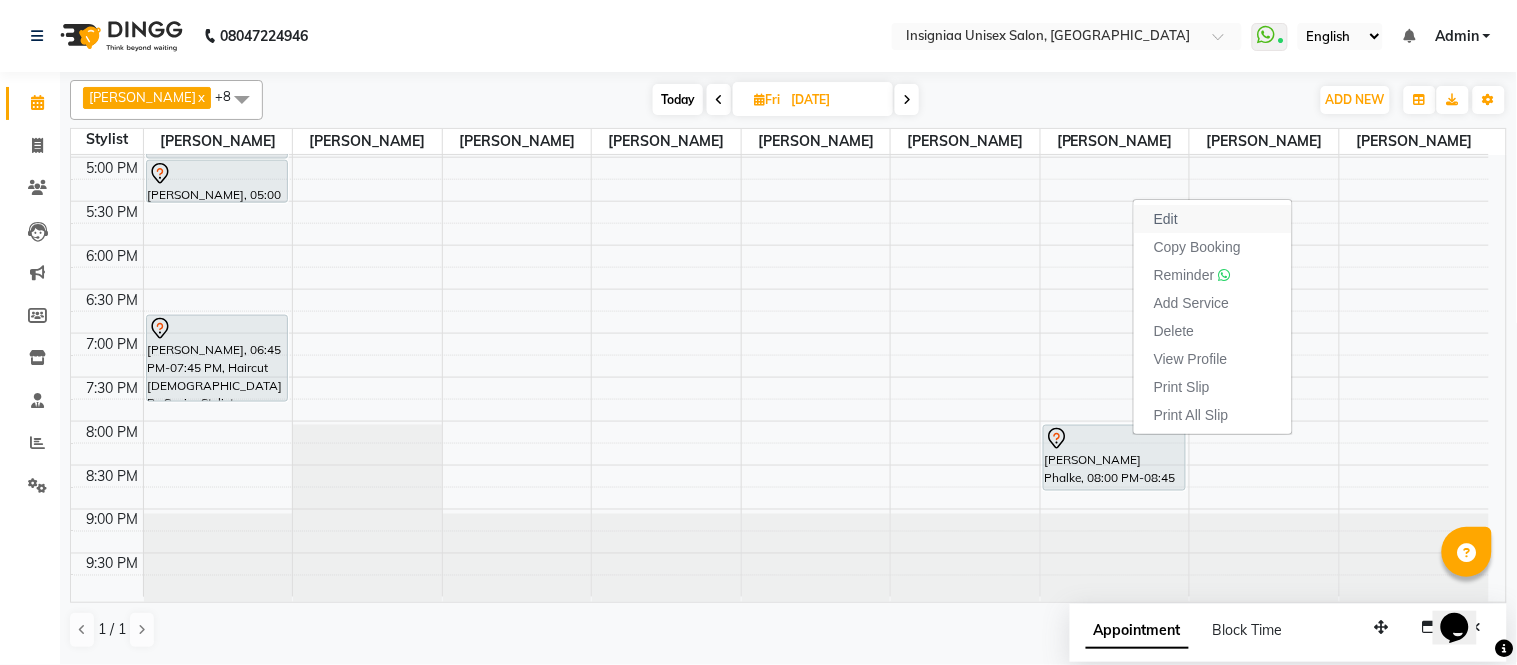 click on "Edit" at bounding box center (1166, 219) 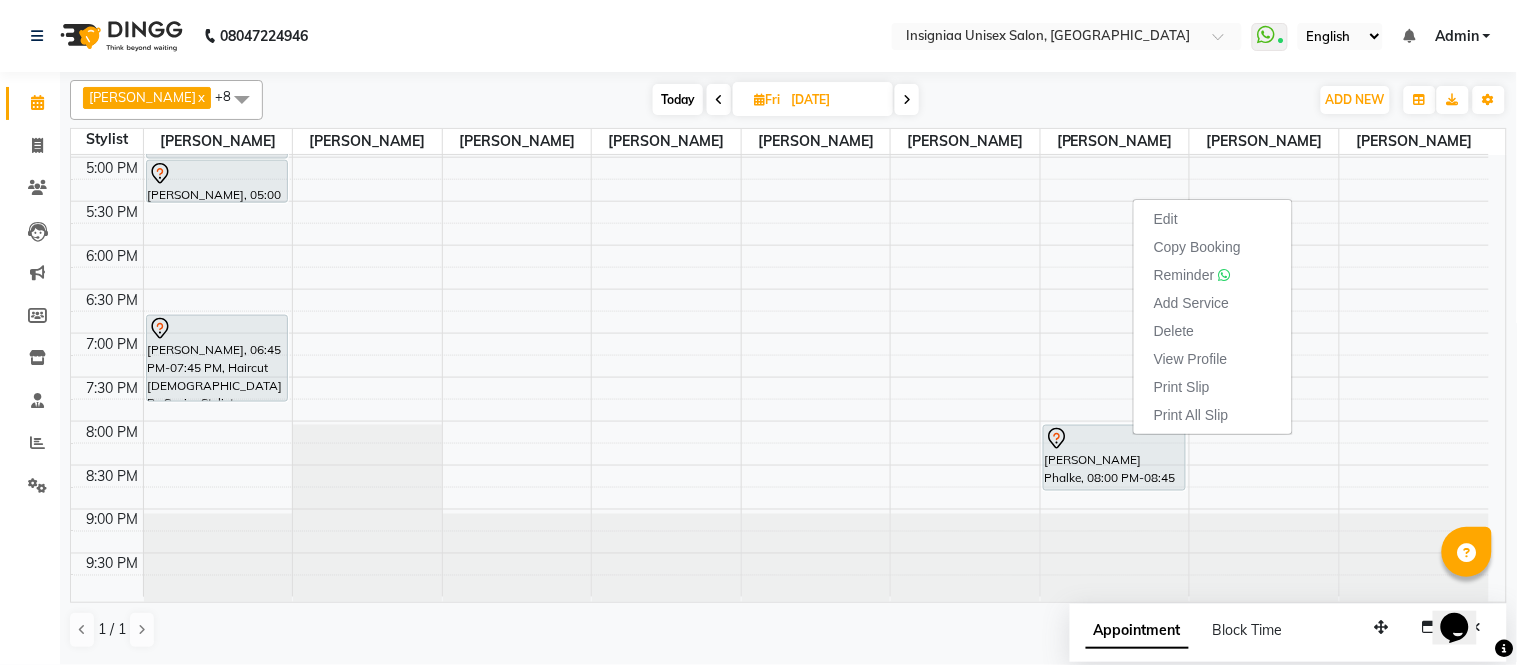 scroll, scrollTop: 613, scrollLeft: 0, axis: vertical 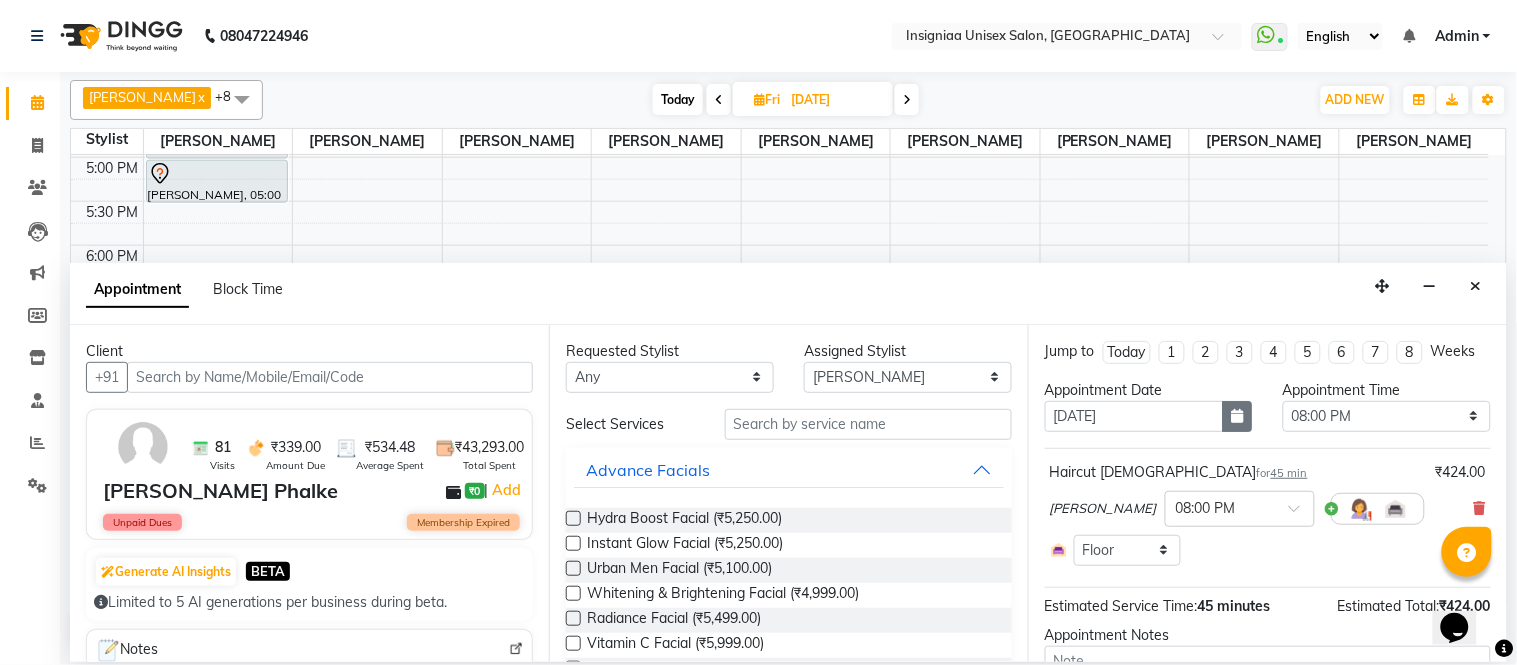 click at bounding box center (1238, 416) 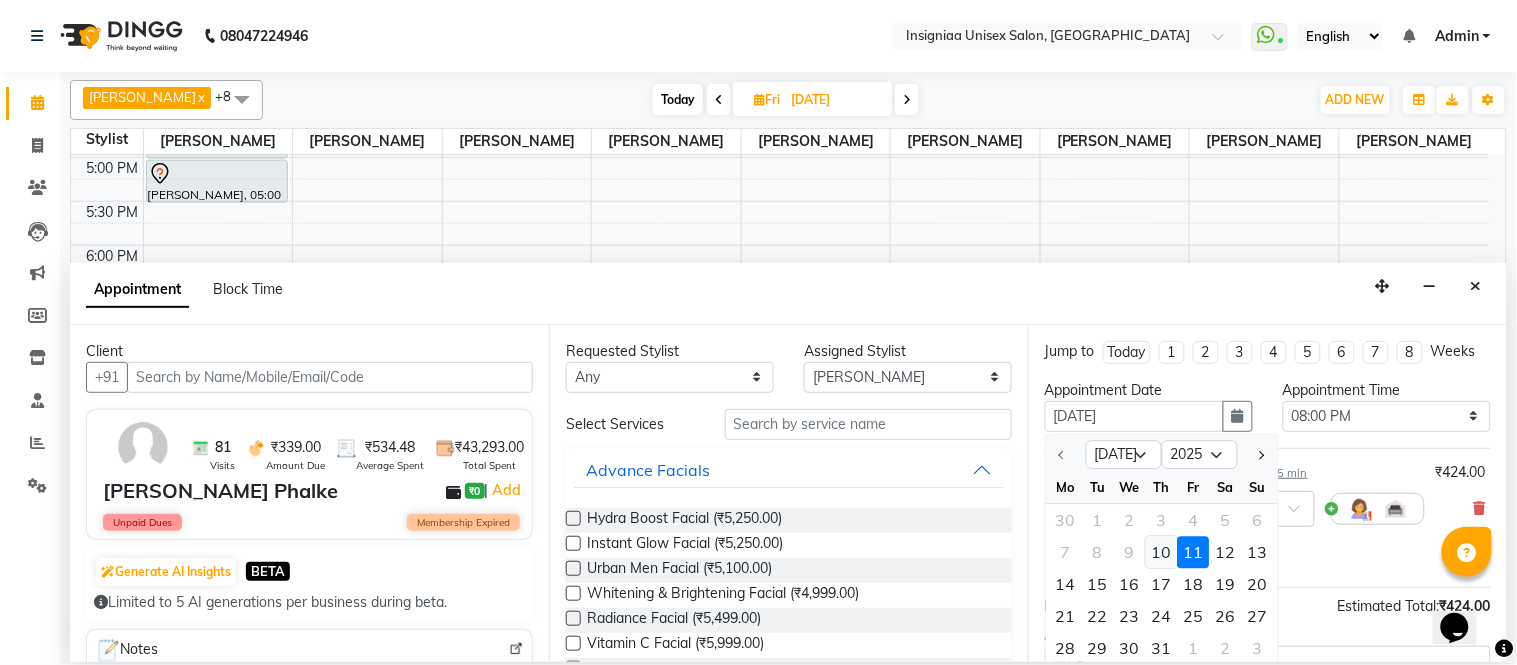 click on "10" at bounding box center (1162, 552) 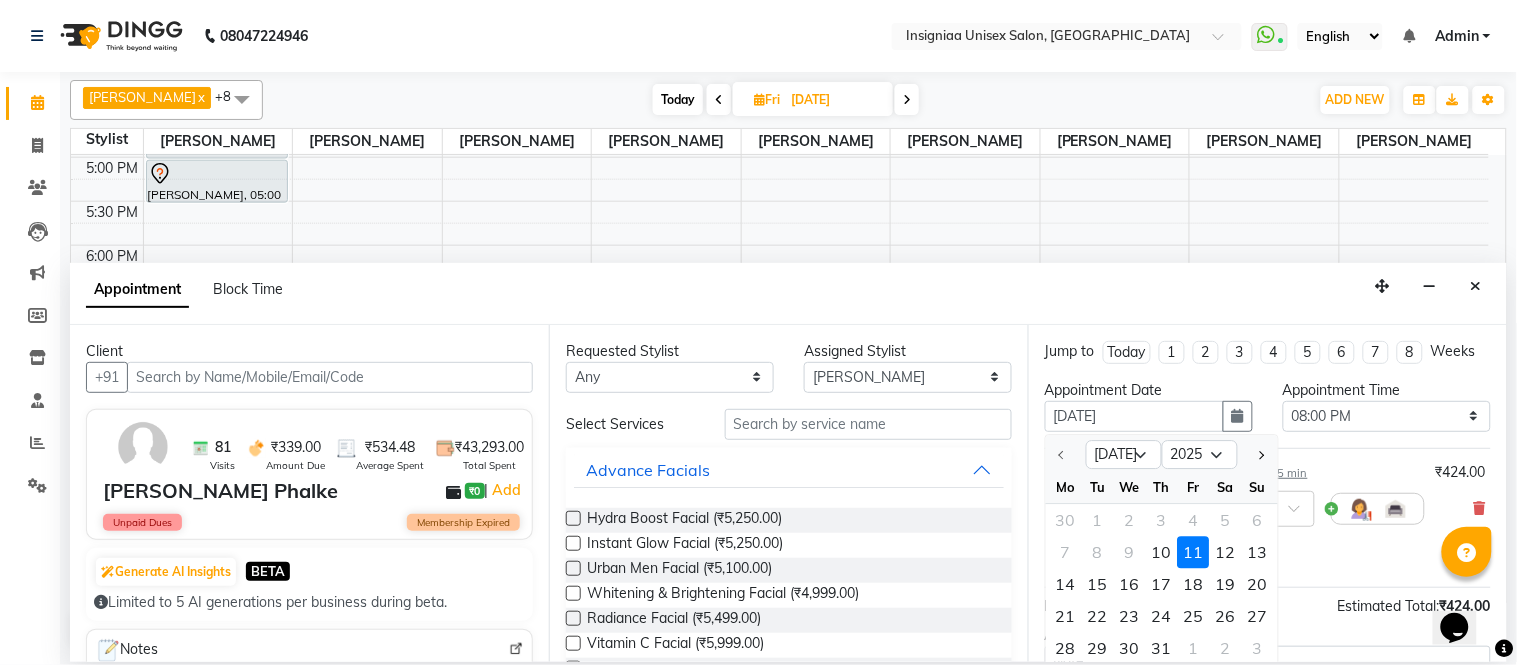 select on "1200" 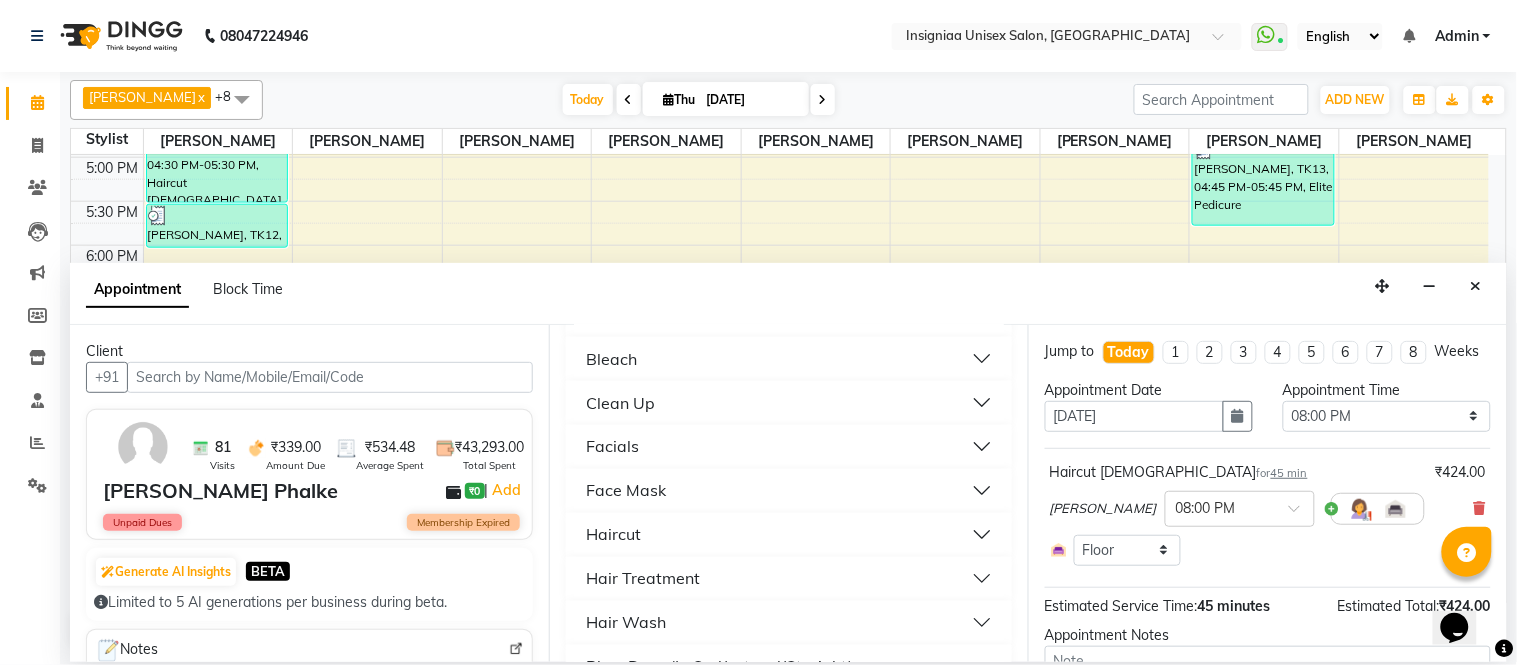 scroll, scrollTop: 888, scrollLeft: 0, axis: vertical 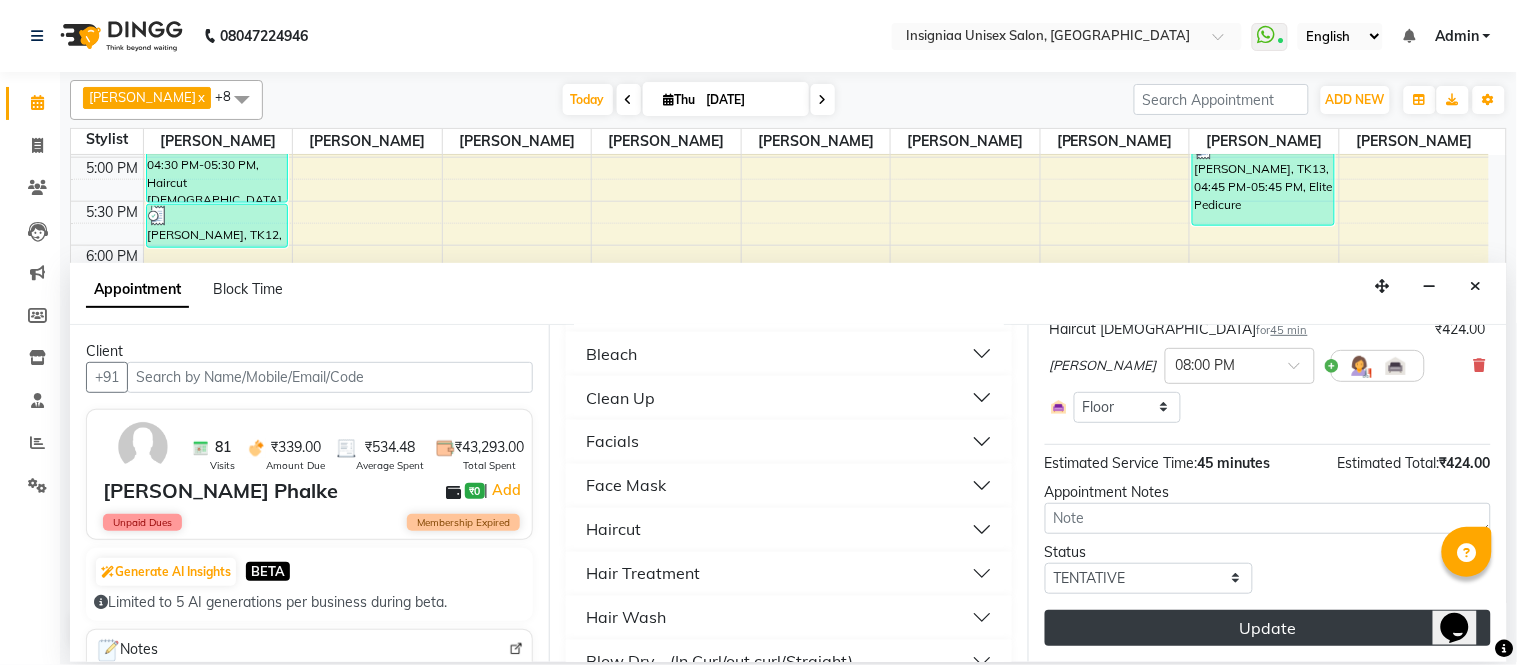 click on "Update" at bounding box center [1268, 628] 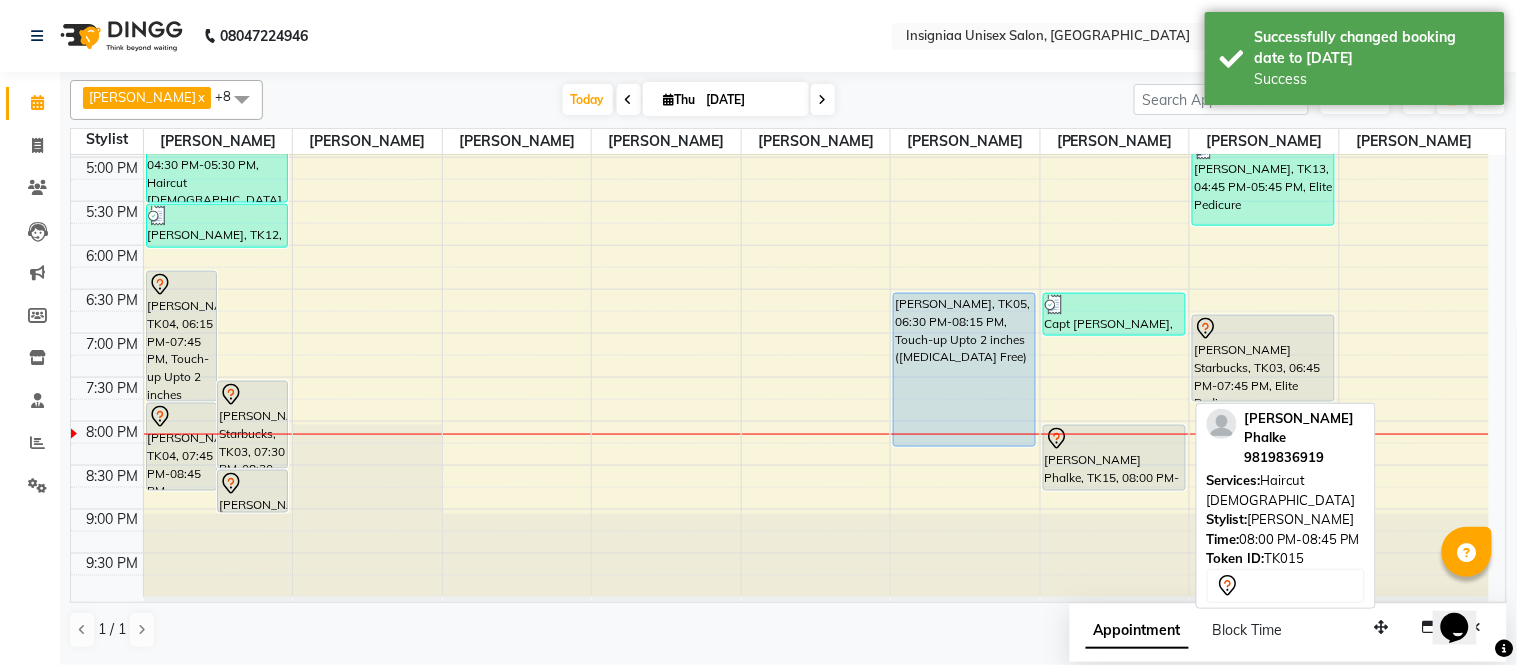 click at bounding box center [1114, 439] 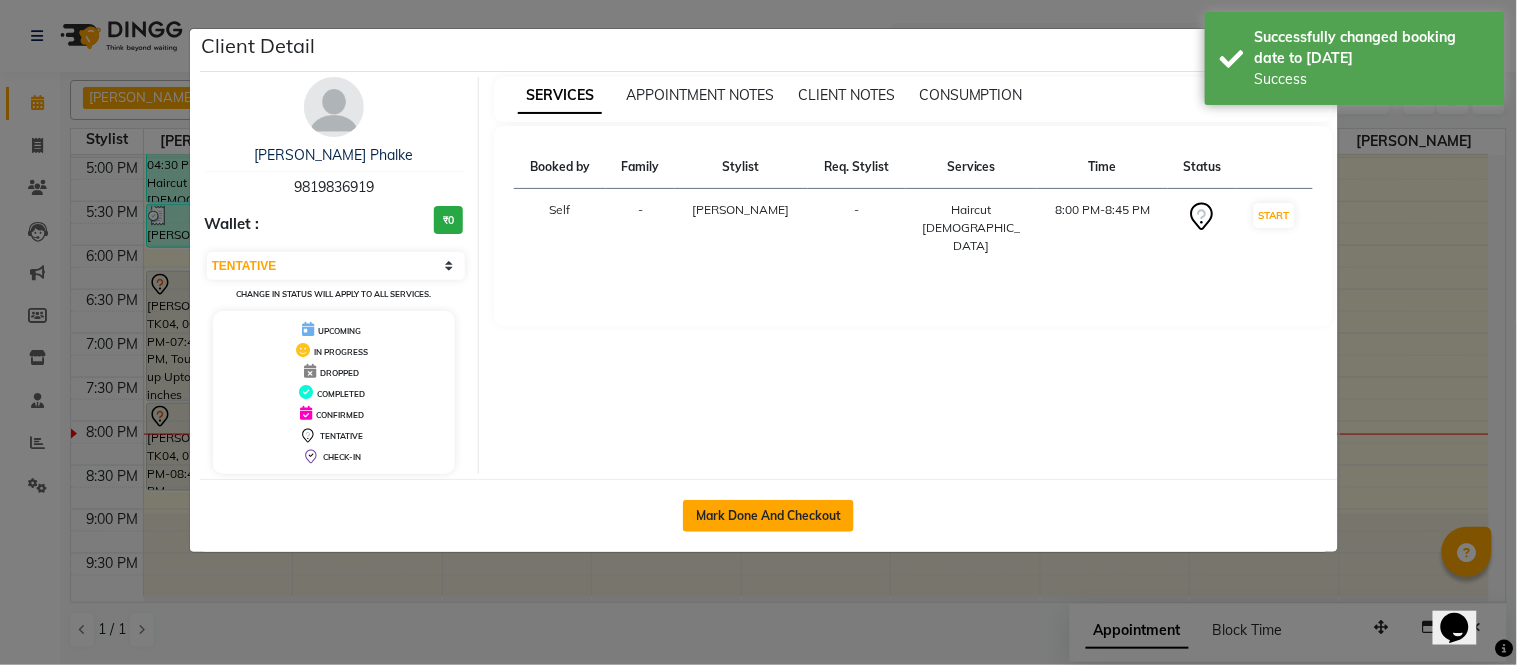 click on "Mark Done And Checkout" 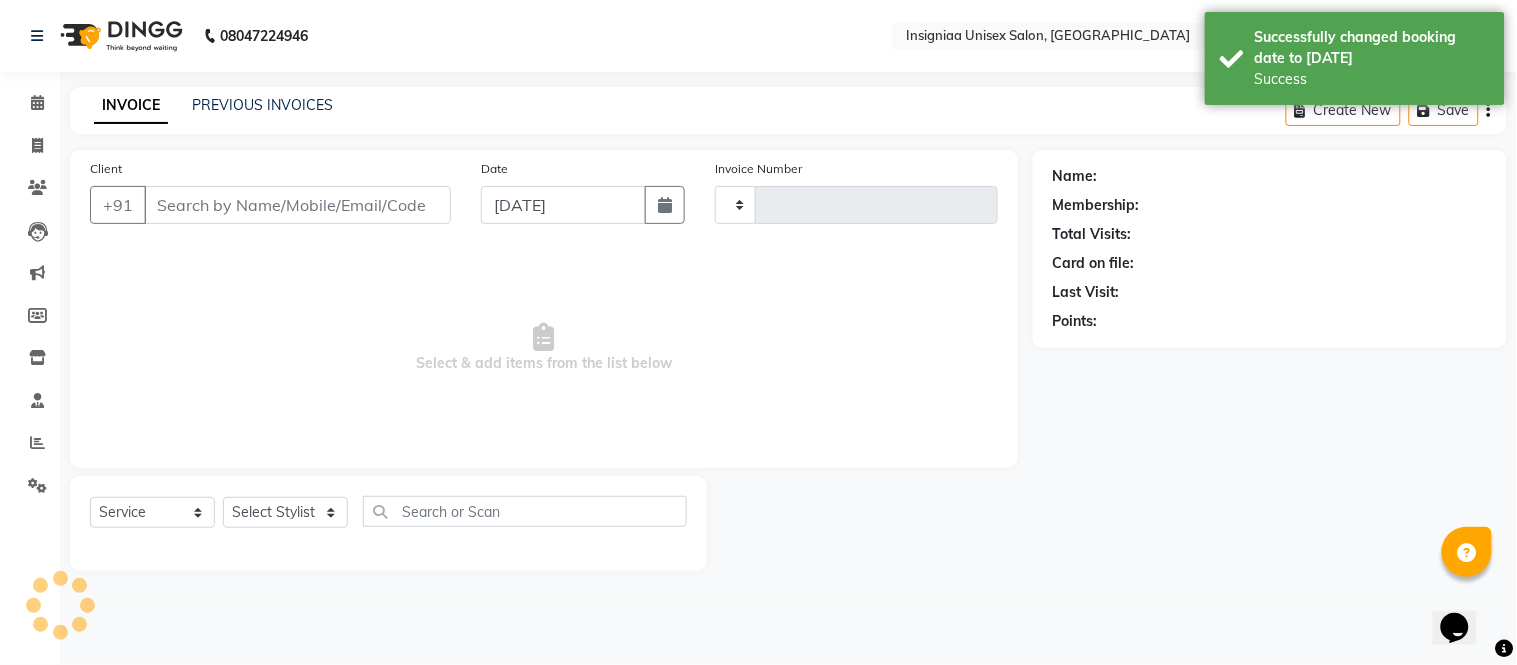 type on "1756" 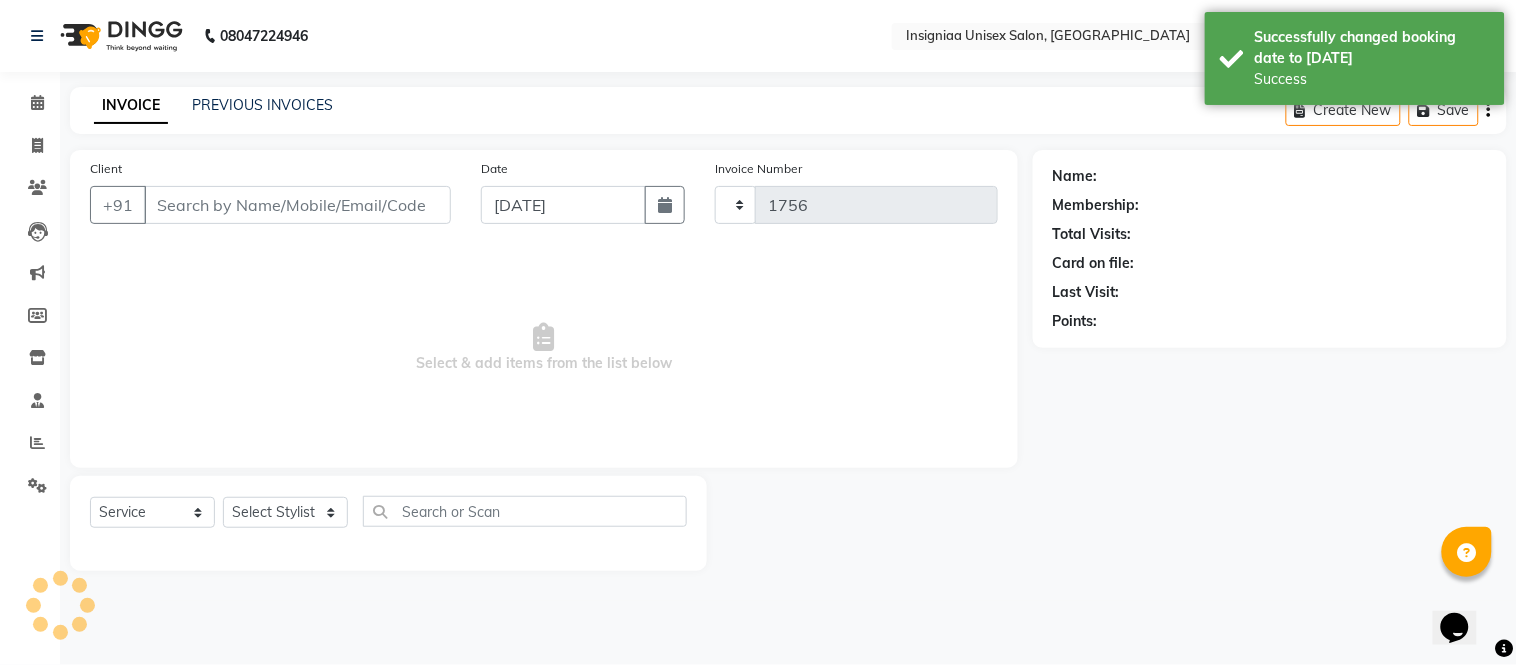 select on "3" 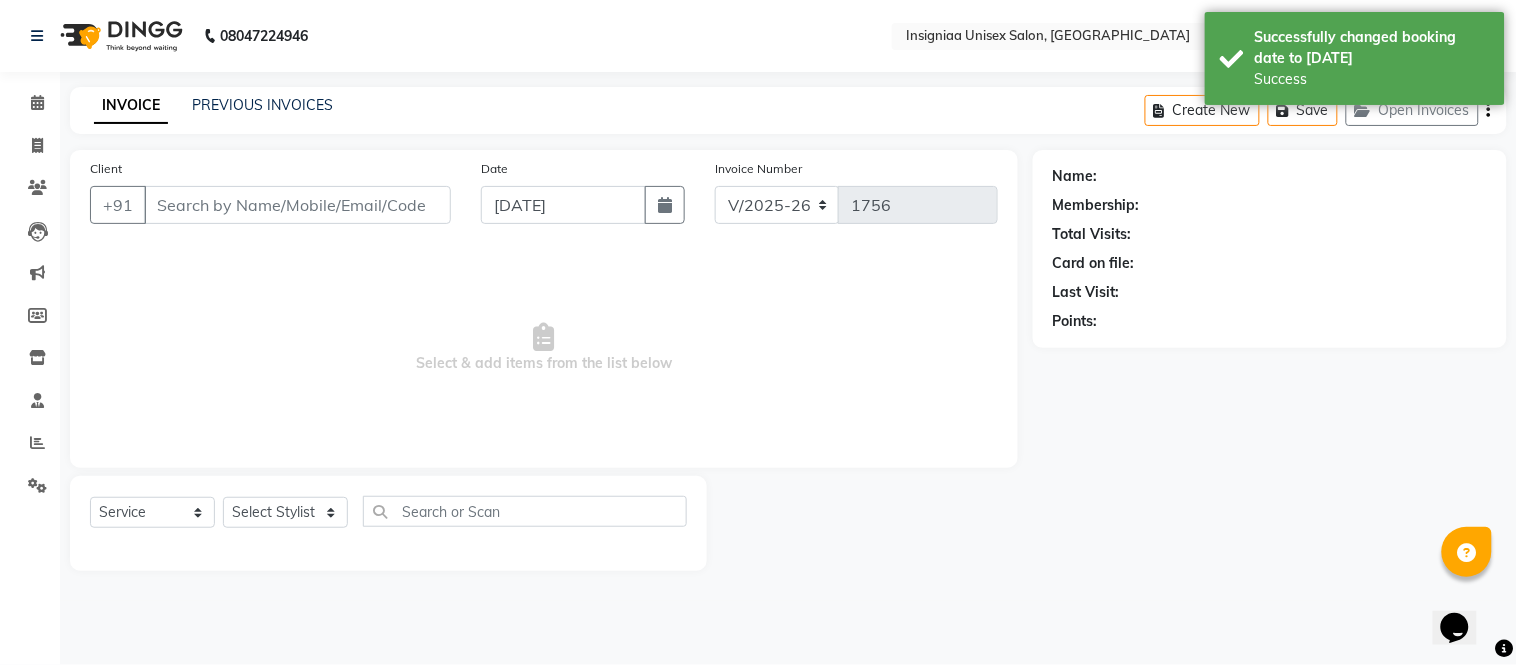type on "9819836919" 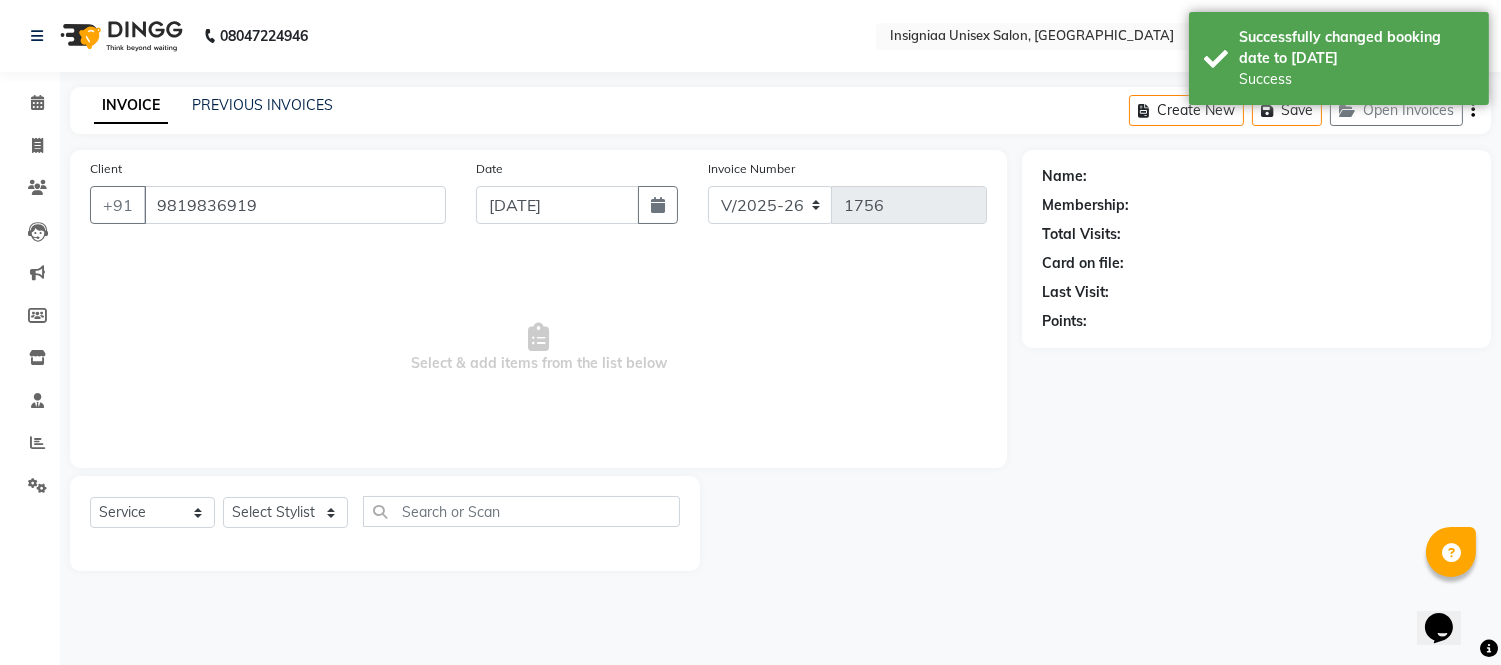 select on "67590" 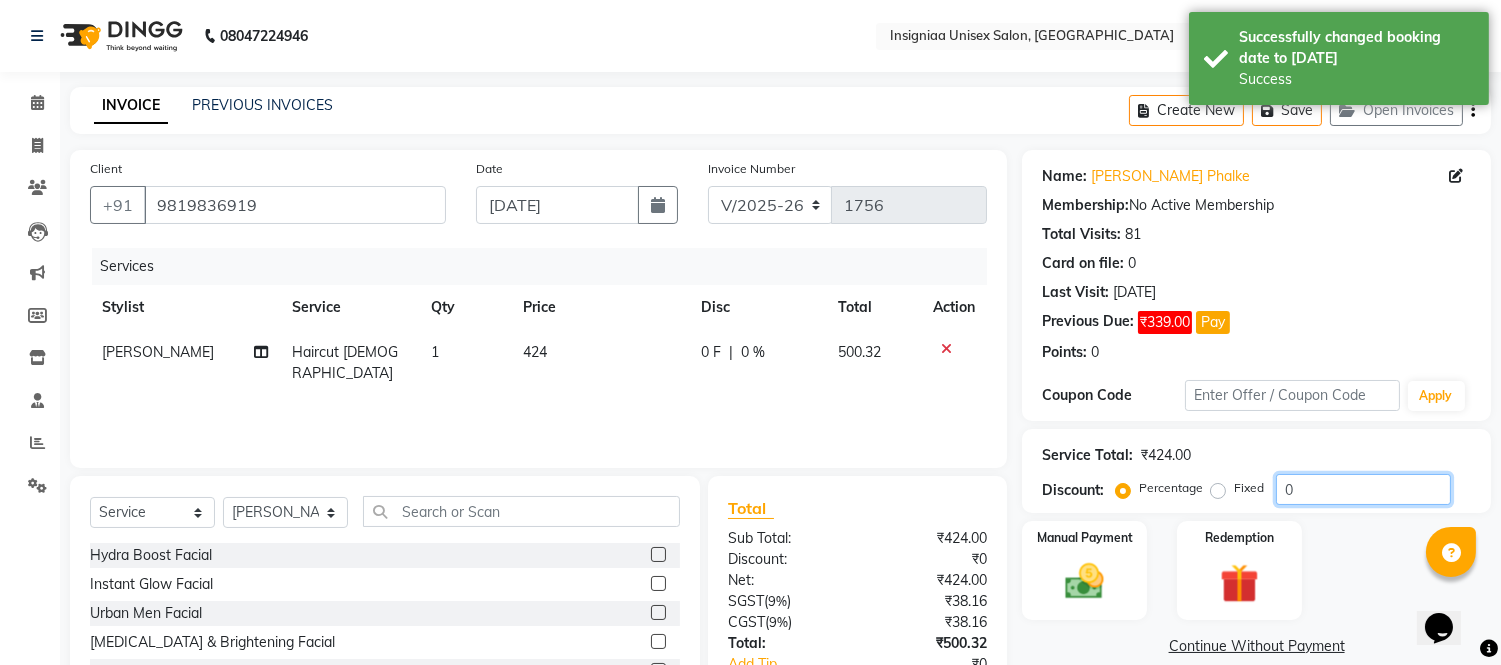 click on "0" 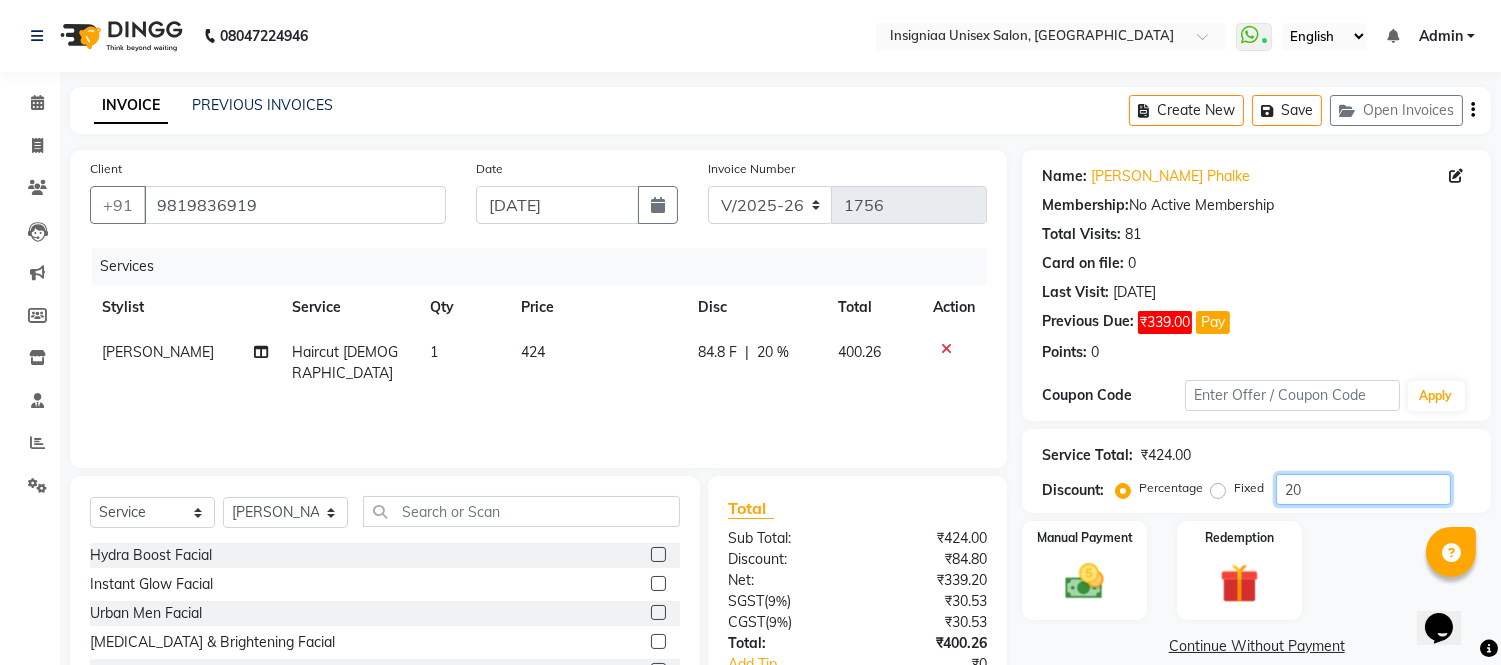 scroll, scrollTop: 111, scrollLeft: 0, axis: vertical 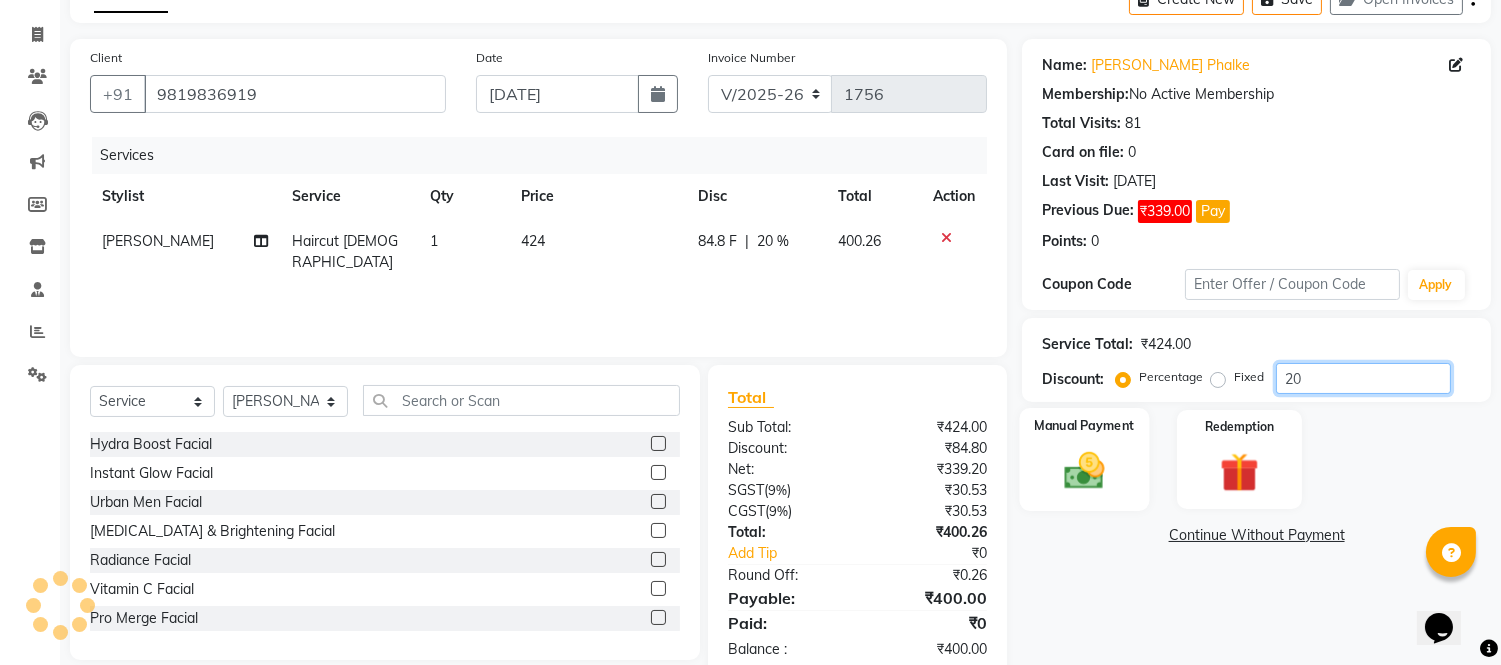 type on "20" 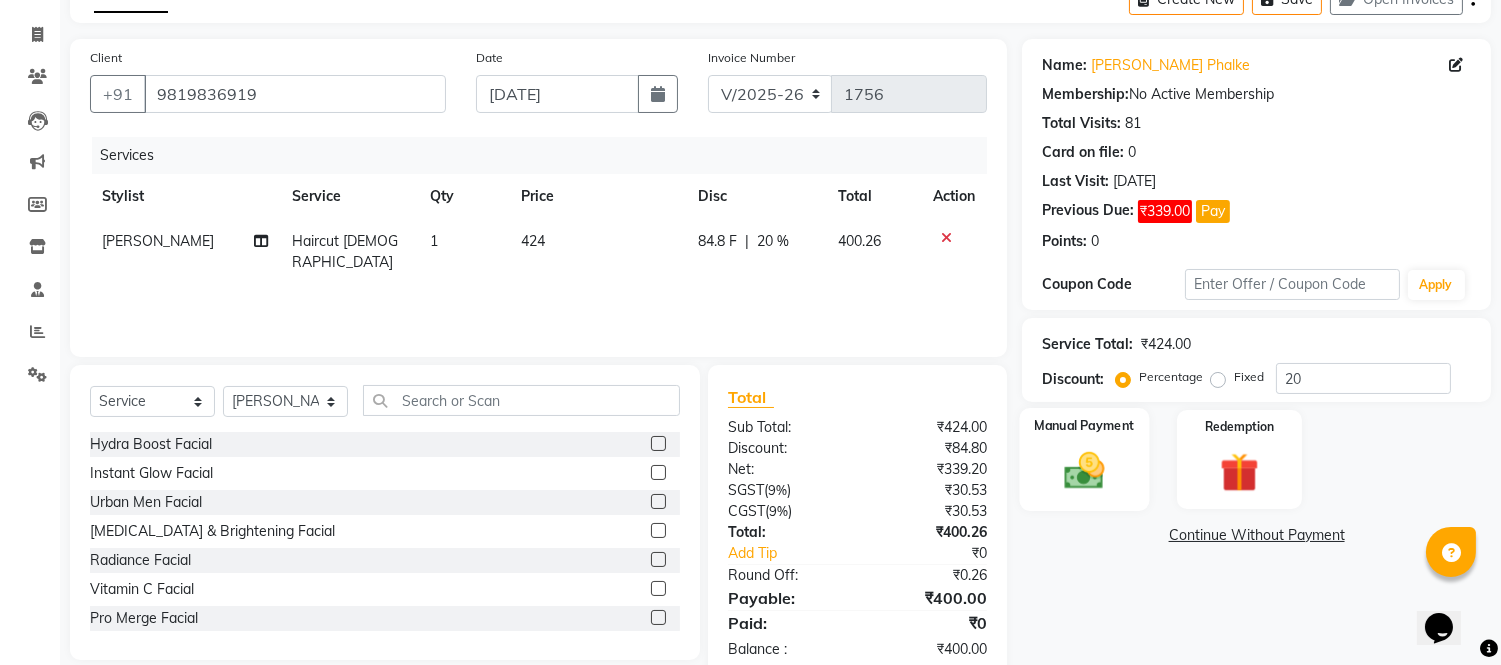 click 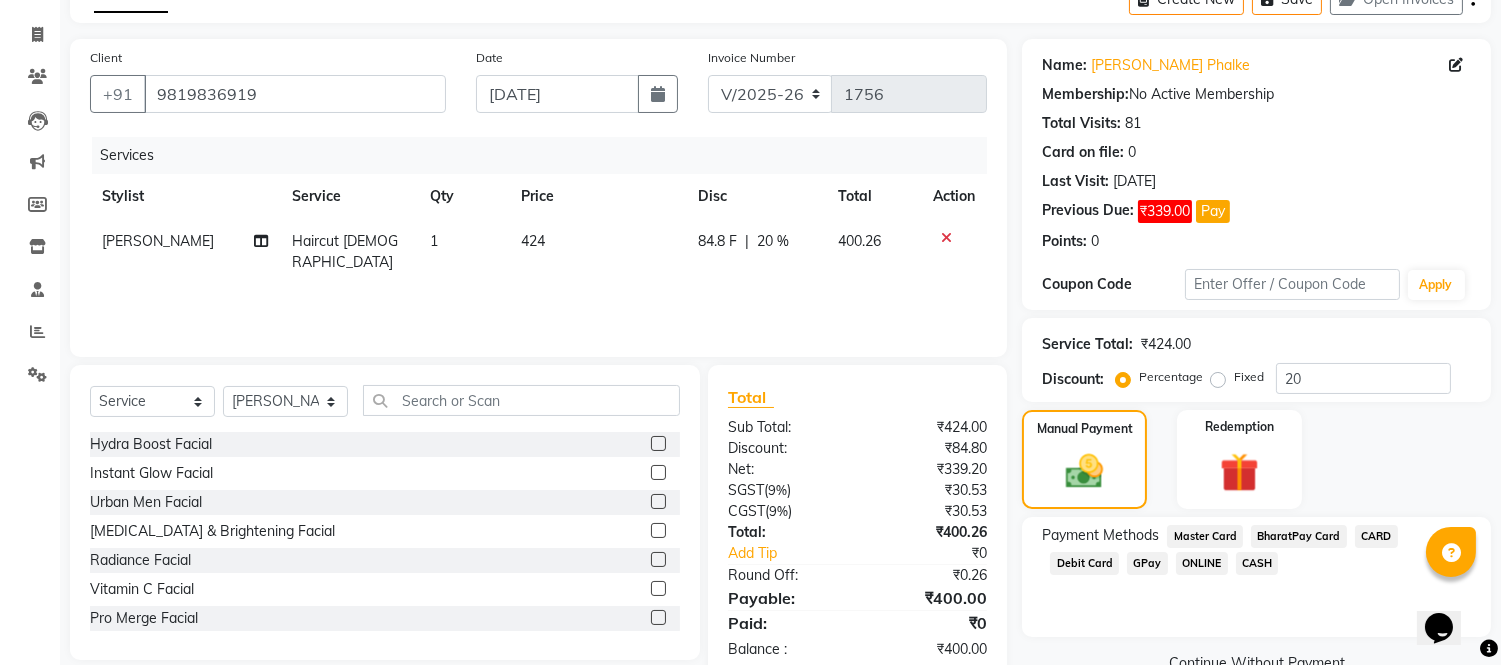 scroll, scrollTop: 155, scrollLeft: 0, axis: vertical 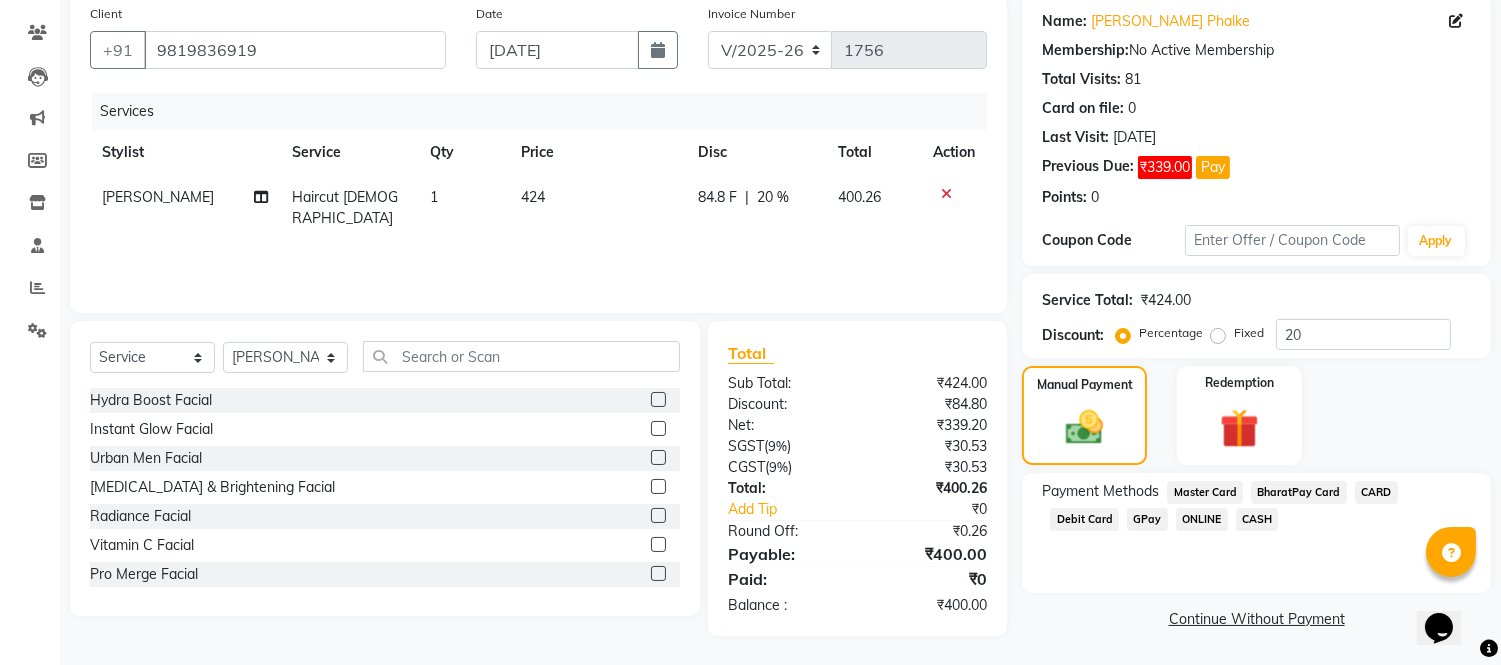 click on "GPay" 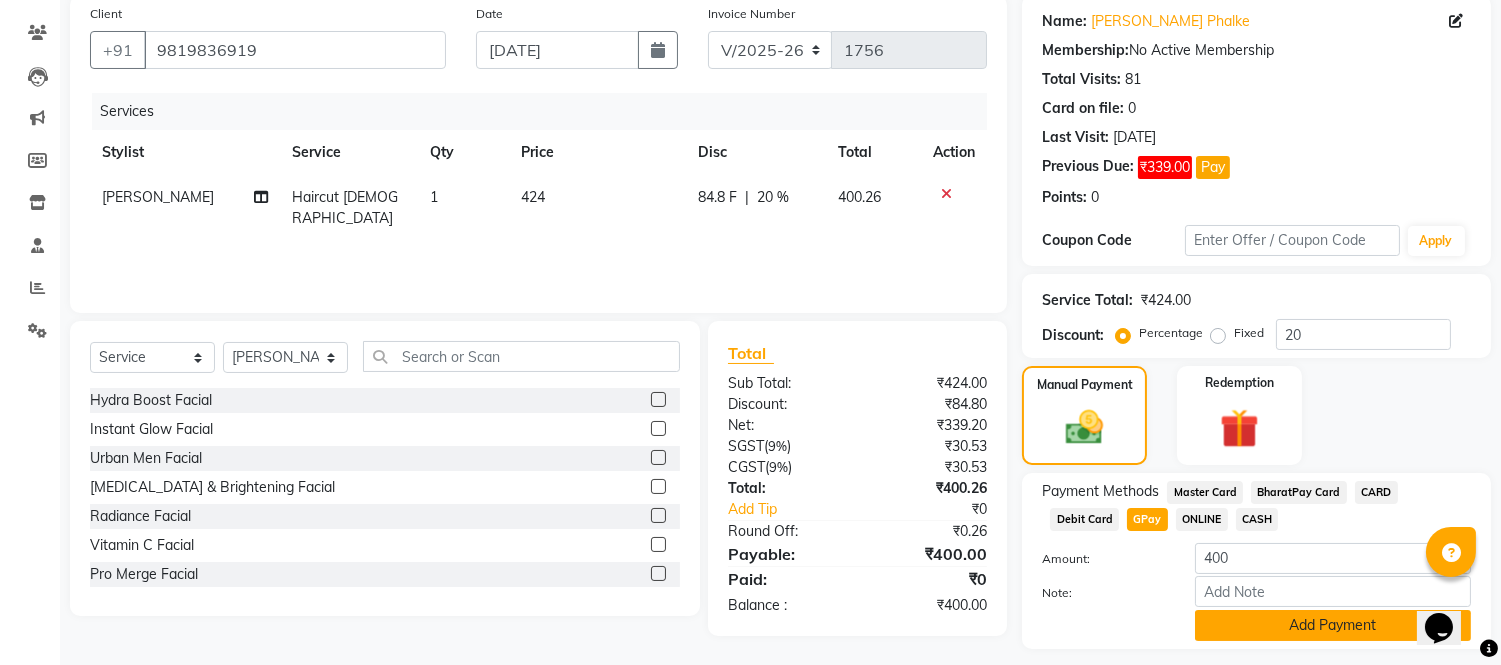 click on "Add Payment" 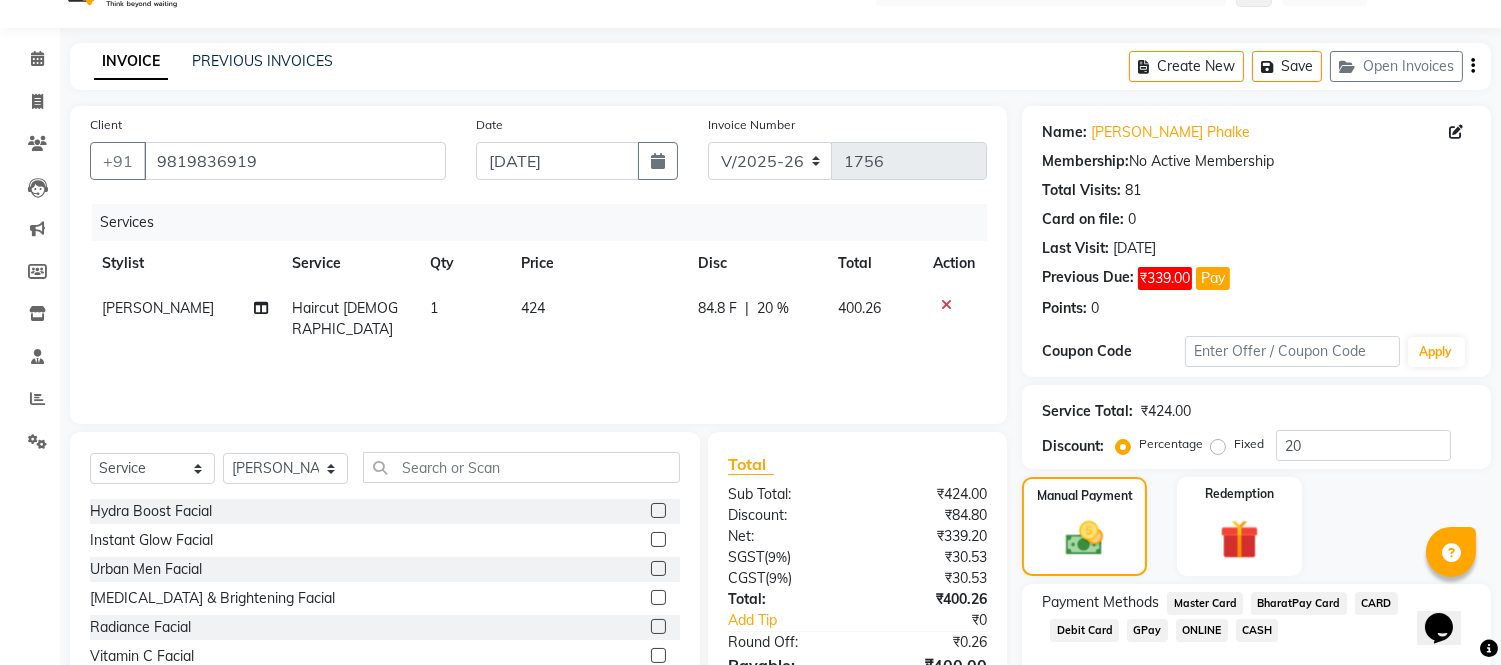 scroll, scrollTop: 266, scrollLeft: 0, axis: vertical 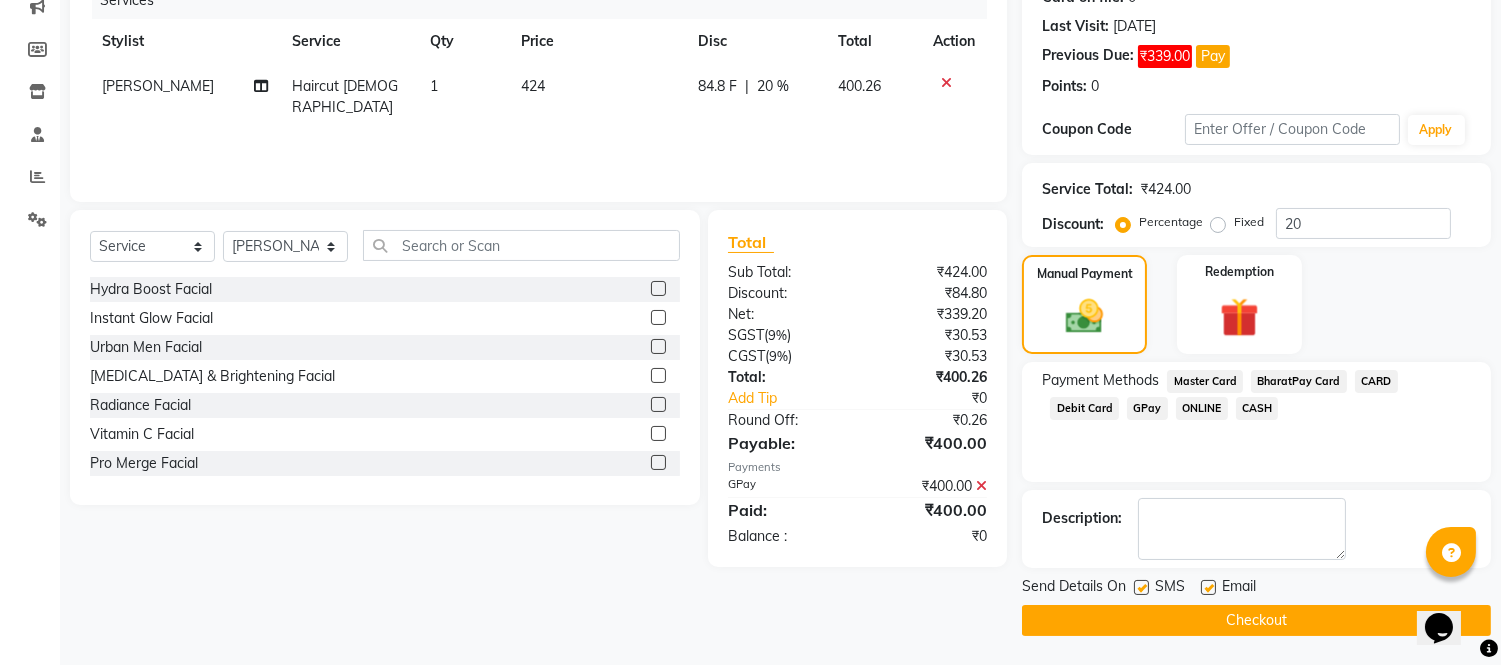 click 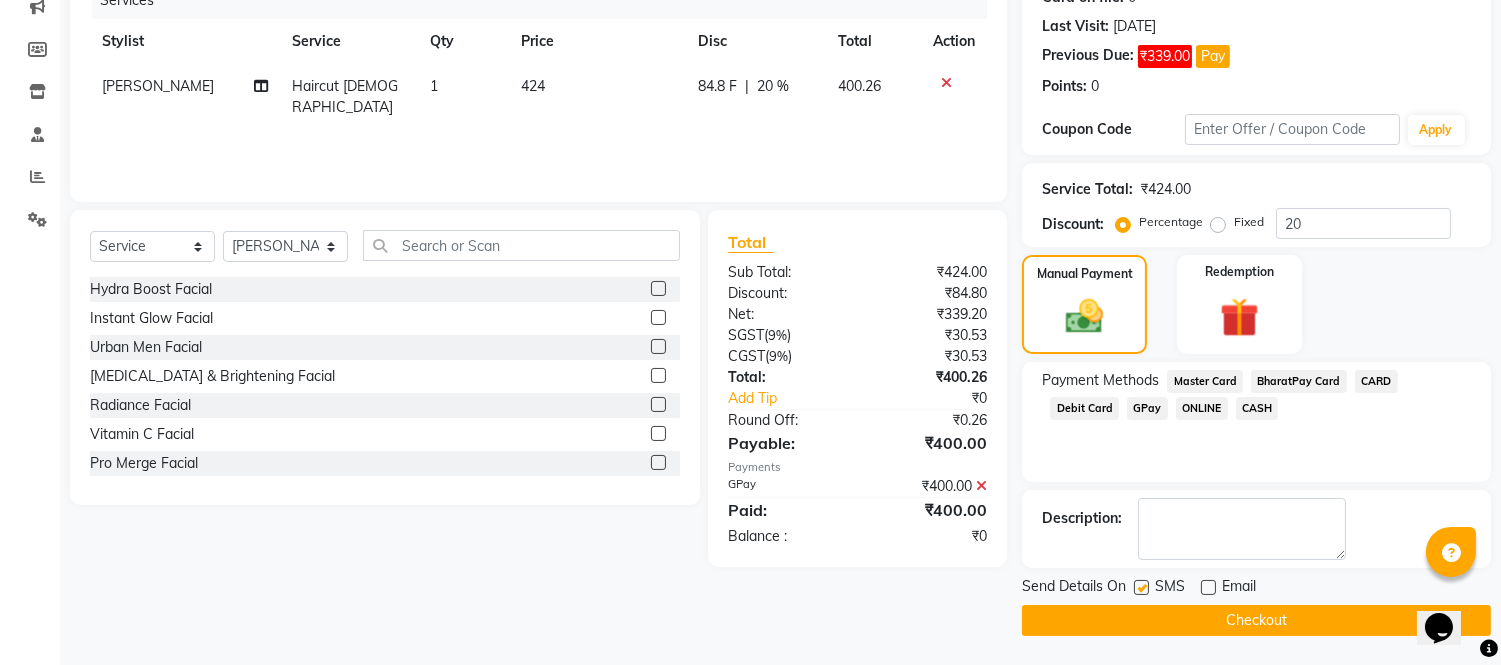 click on "Checkout" 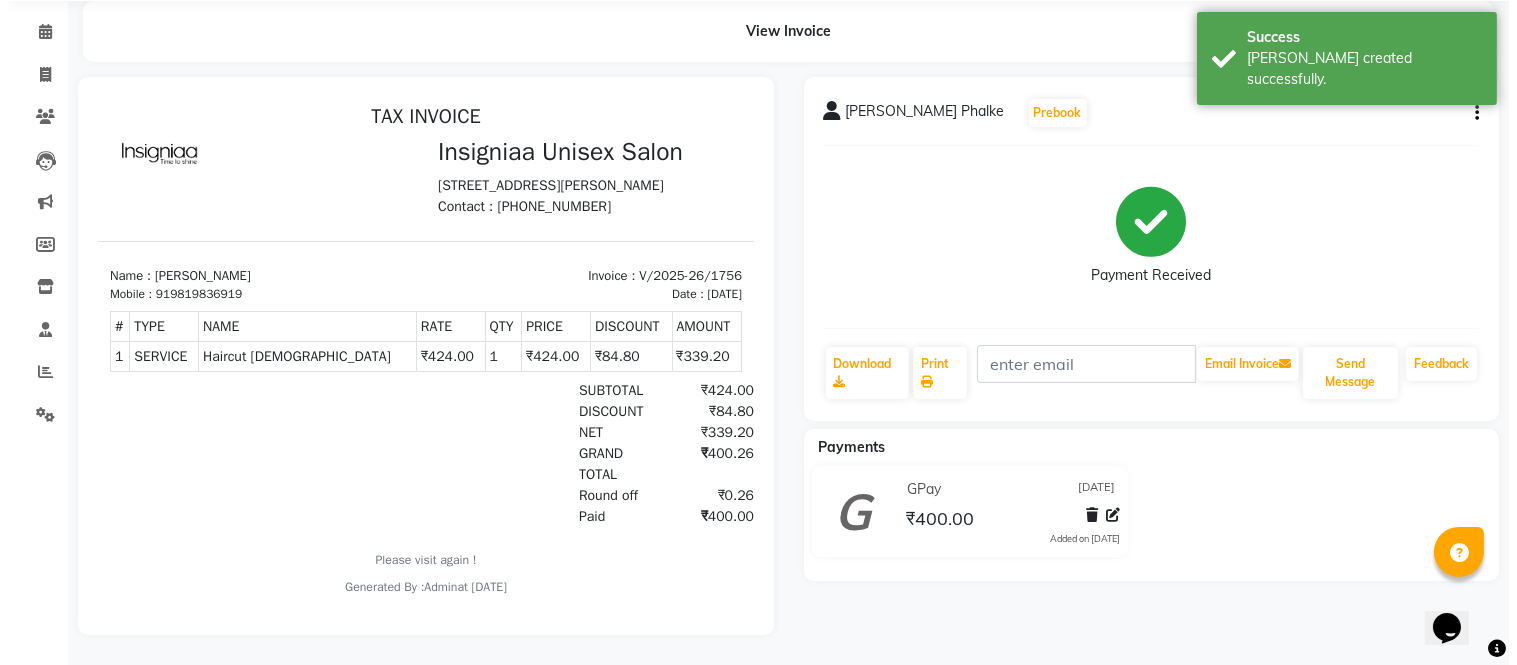 scroll, scrollTop: 0, scrollLeft: 0, axis: both 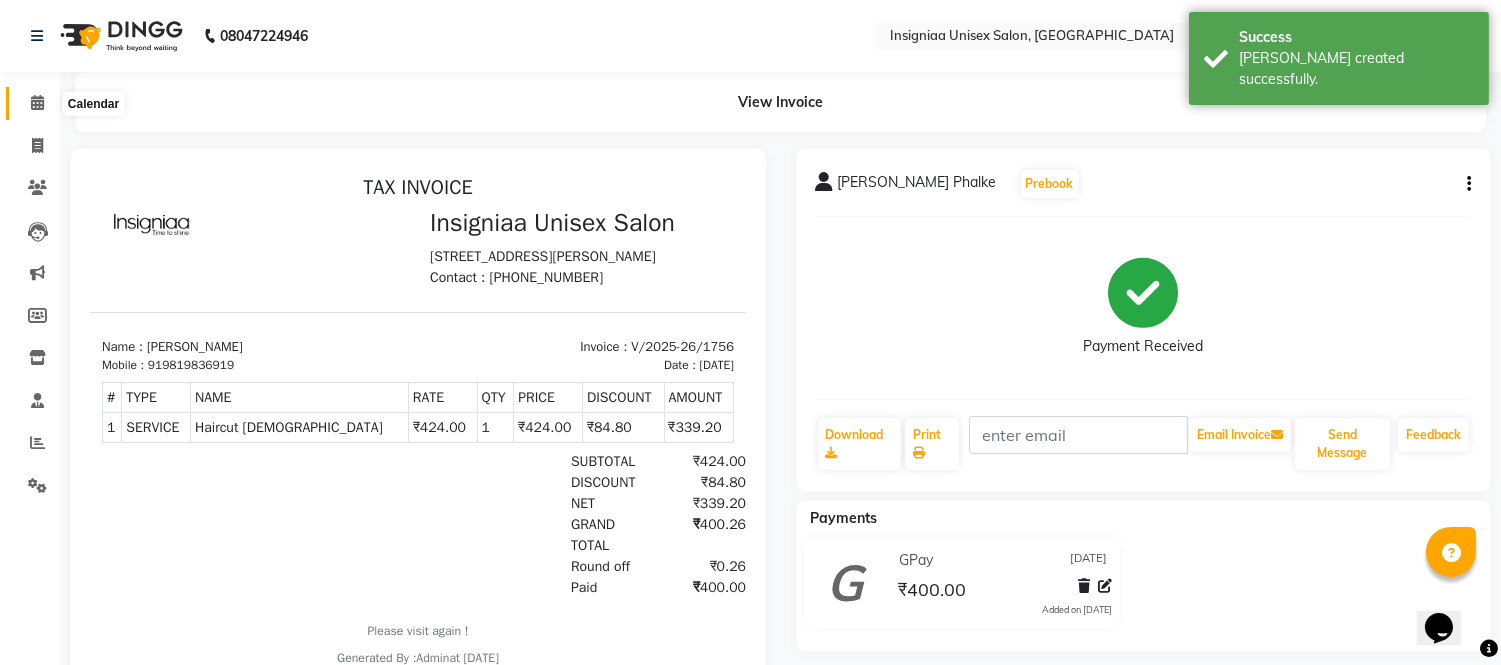 click 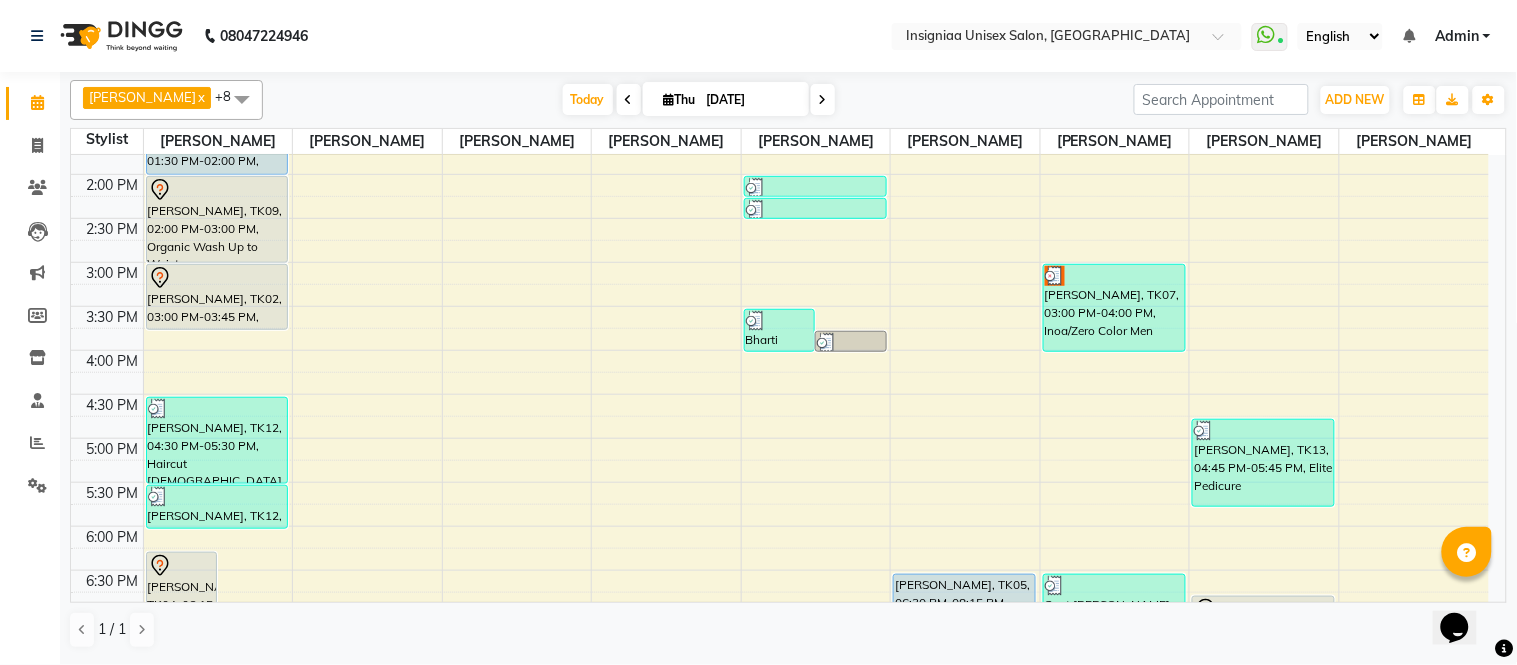 scroll, scrollTop: 333, scrollLeft: 0, axis: vertical 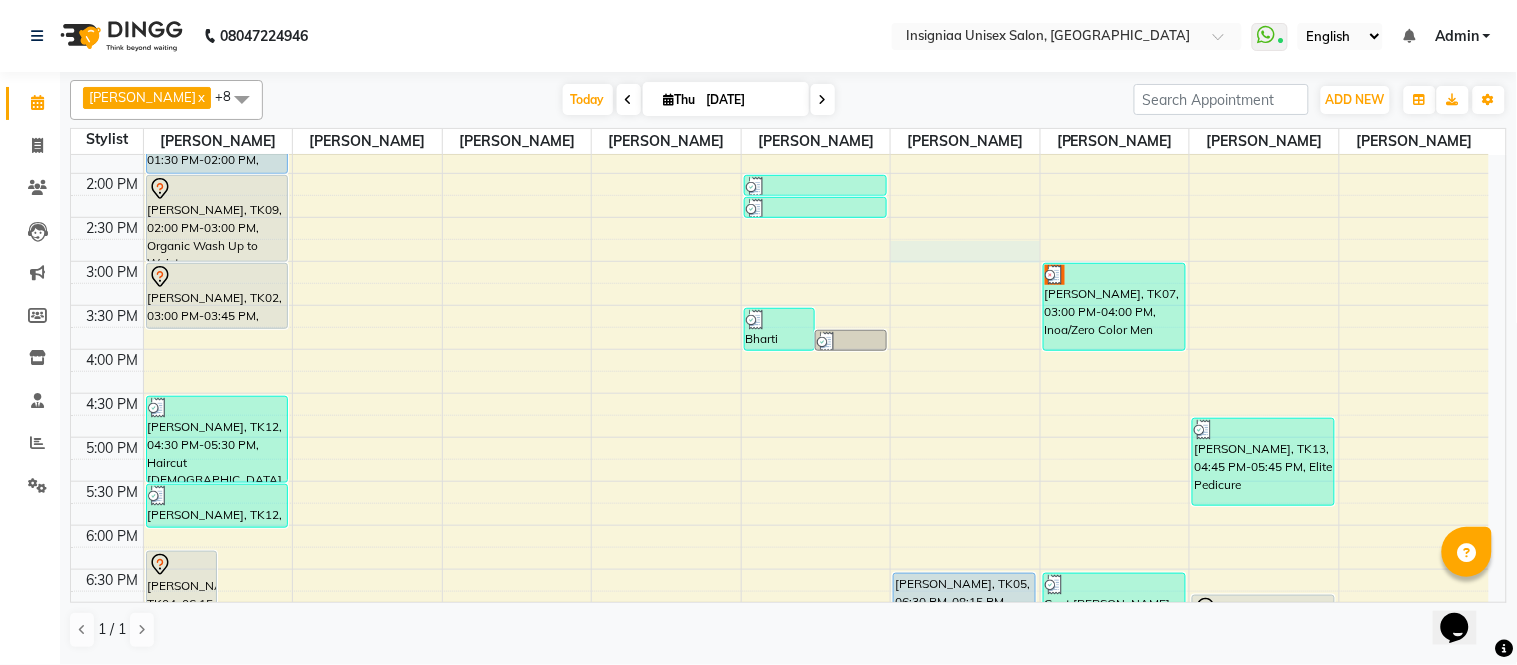 click on "10:00 AM 10:30 AM 11:00 AM 11:30 AM 12:00 PM 12:30 PM 1:00 PM 1:30 PM 2:00 PM 2:30 PM 3:00 PM 3:30 PM 4:00 PM 4:30 PM 5:00 PM 5:30 PM 6:00 PM 6:30 PM 7:00 PM 7:30 PM 8:00 PM 8:30 PM 9:00 PM 9:30 PM             Pratibha Salunkhe, TK04, 06:15 PM-07:45 PM, Touch-up Upto 2 inches (Ammonia Free)             Harshal Starbucks, TK03, 07:30 PM-08:30 PM, Global Color Men             Pratibha Salunkhe, TK04, 07:45 PM-08:45 PM, Moroccan Treatment Below Shoulder             Harshal Starbucks, TK03, 08:30 PM-09:00 PM, Beard Trim & Crafting    Sagar Patel, TK01, 12:30 PM-01:30 PM, Haircut Male By Senior Stylist    Sagar Patel, TK01, 01:30 PM-02:00 PM, Beard Trim & Crafting             Ananya Das, TK09, 02:00 PM-03:00 PM, Organic Wash Up to Waist             Kalpita SHETTY, TK02, 03:00 PM-03:45 PM, Haircut Male     Mahesh Patel, TK12, 04:30 PM-05:30 PM, Haircut Male By Senior Stylist     Mahesh Patel, TK12, 05:30 PM-06:00 PM, Beard Trim & Crafting     Bharti Kharat, TK10, 03:30 PM-04:00 PM, Eyebrow,Peel Off Upperlip" at bounding box center (780, 349) 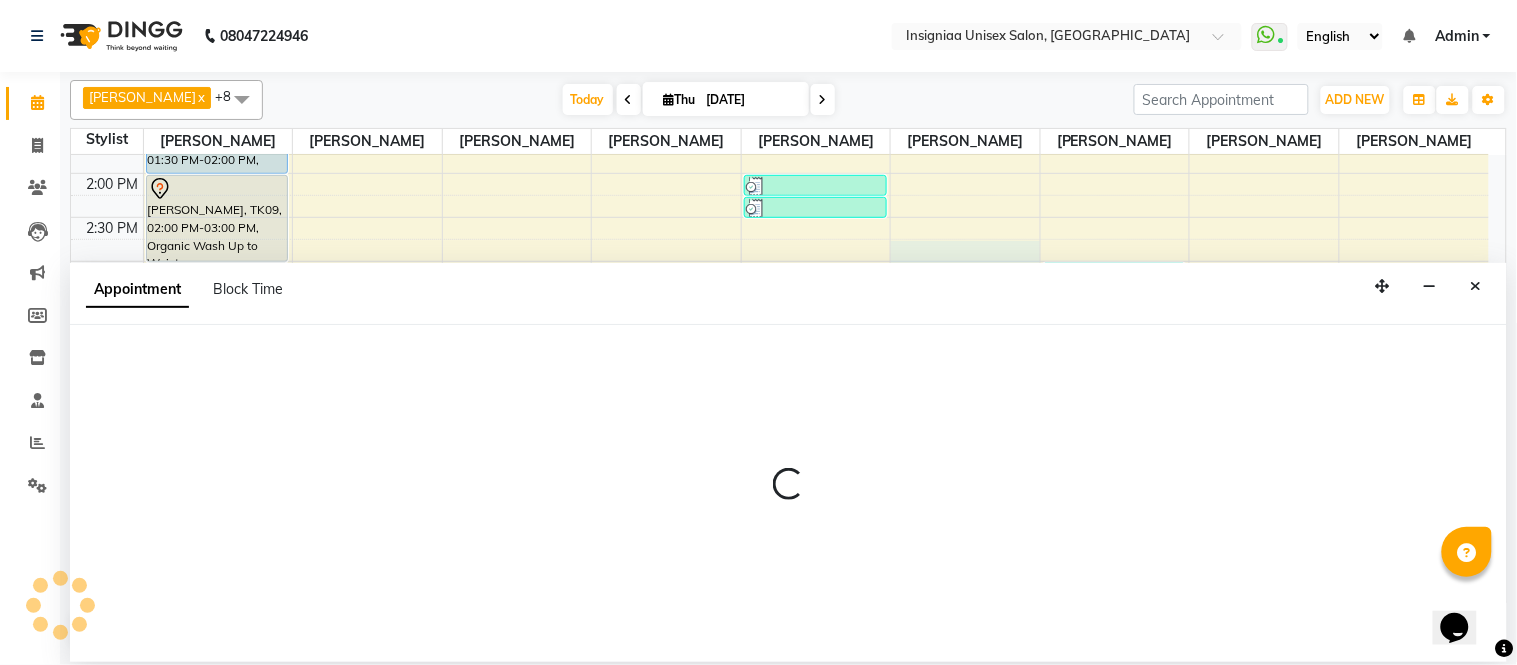 select on "58139" 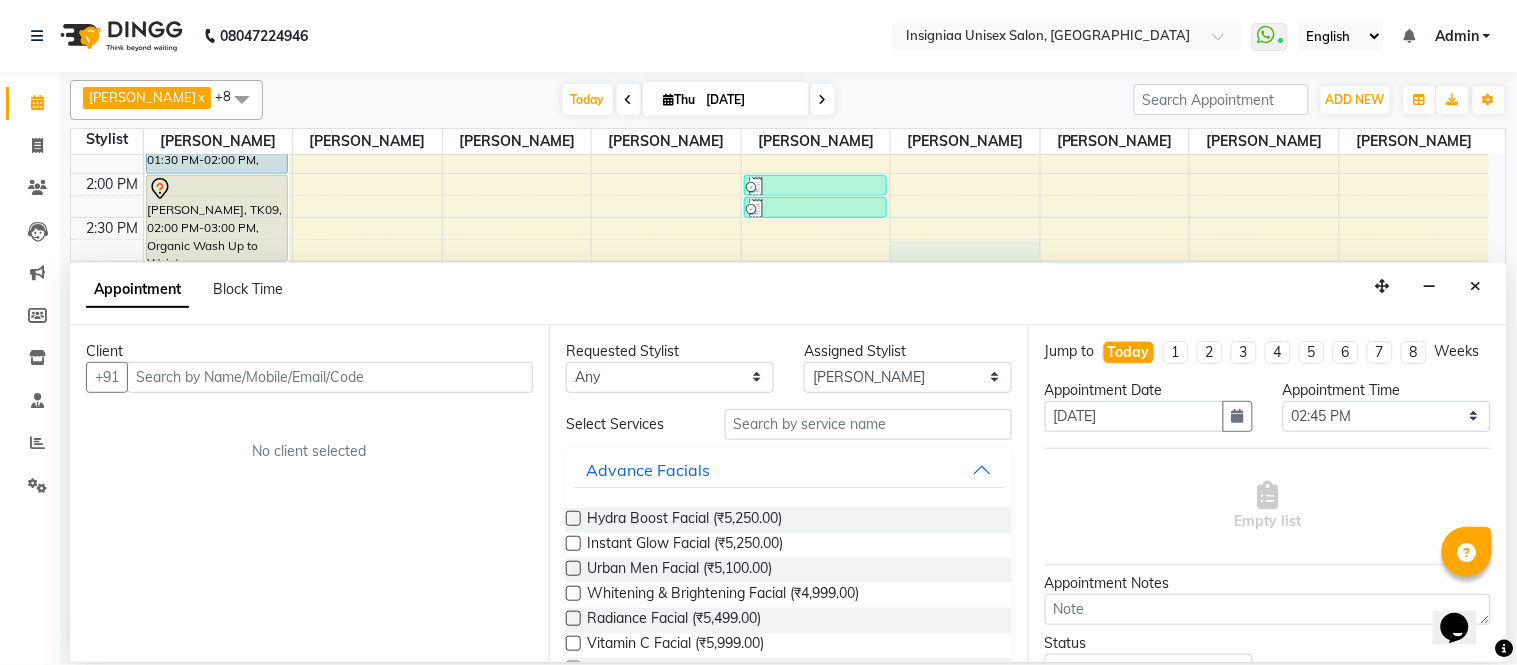 click at bounding box center [330, 377] 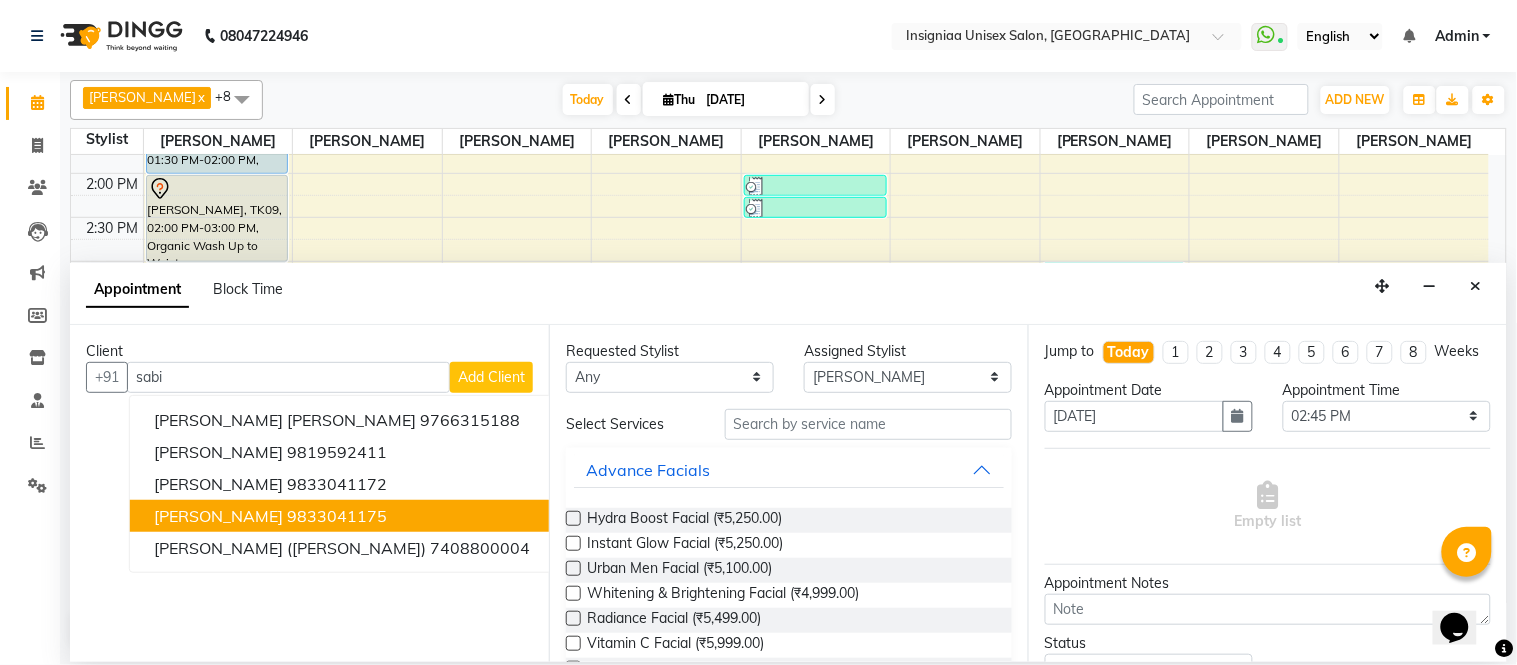 click on "9833041175" at bounding box center [337, 516] 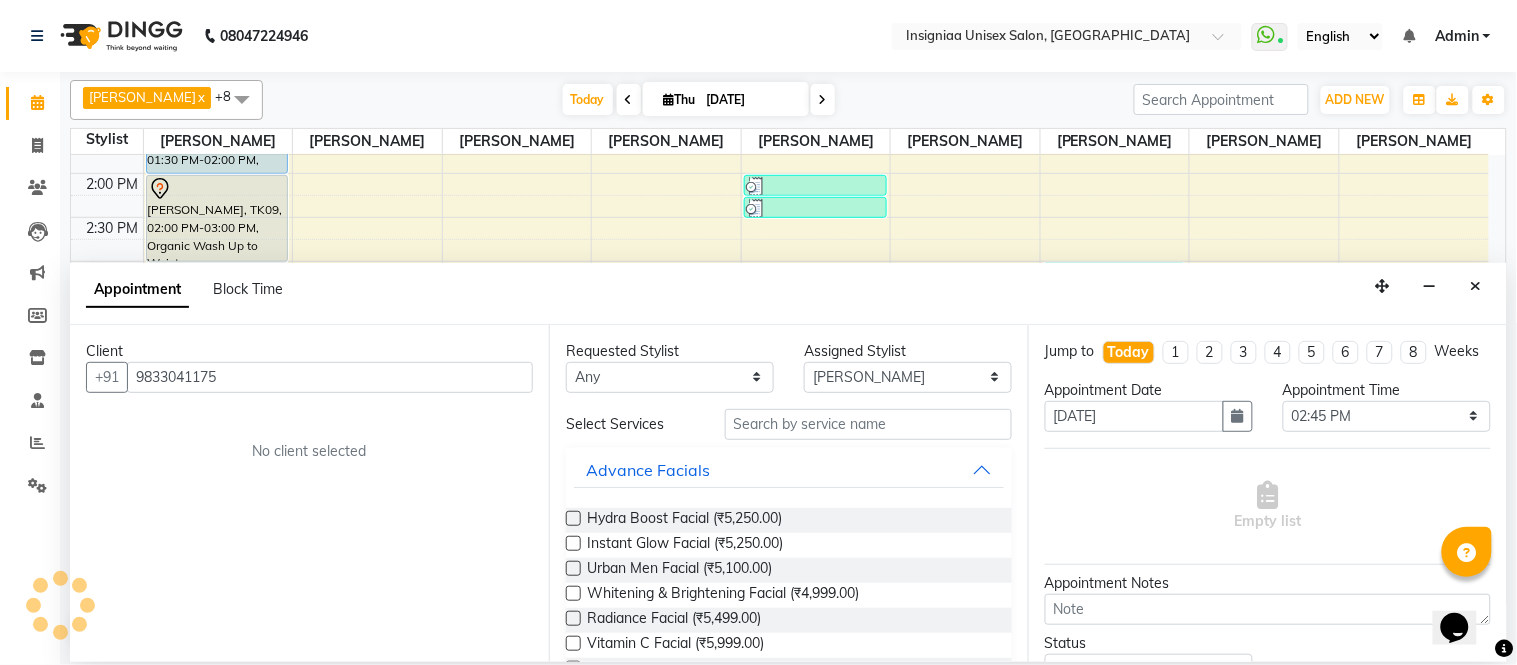 type on "9833041175" 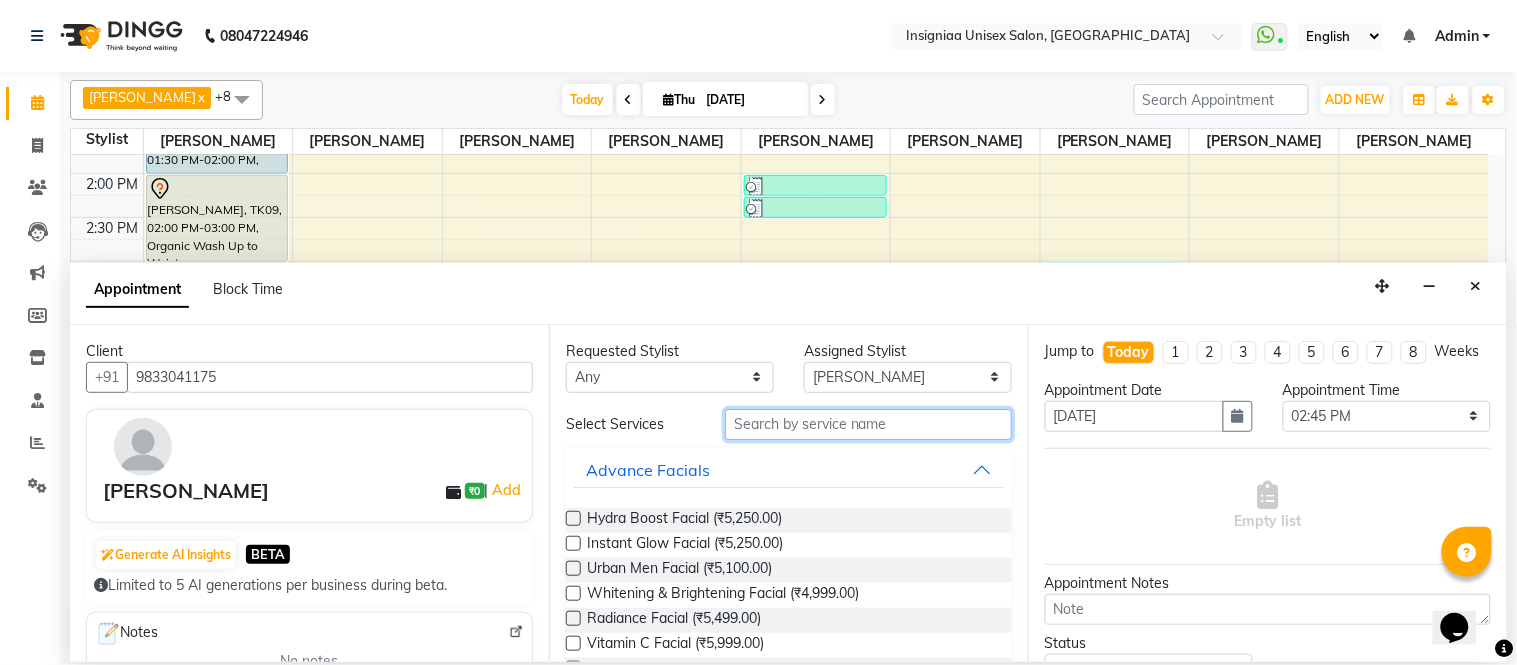 click at bounding box center (868, 424) 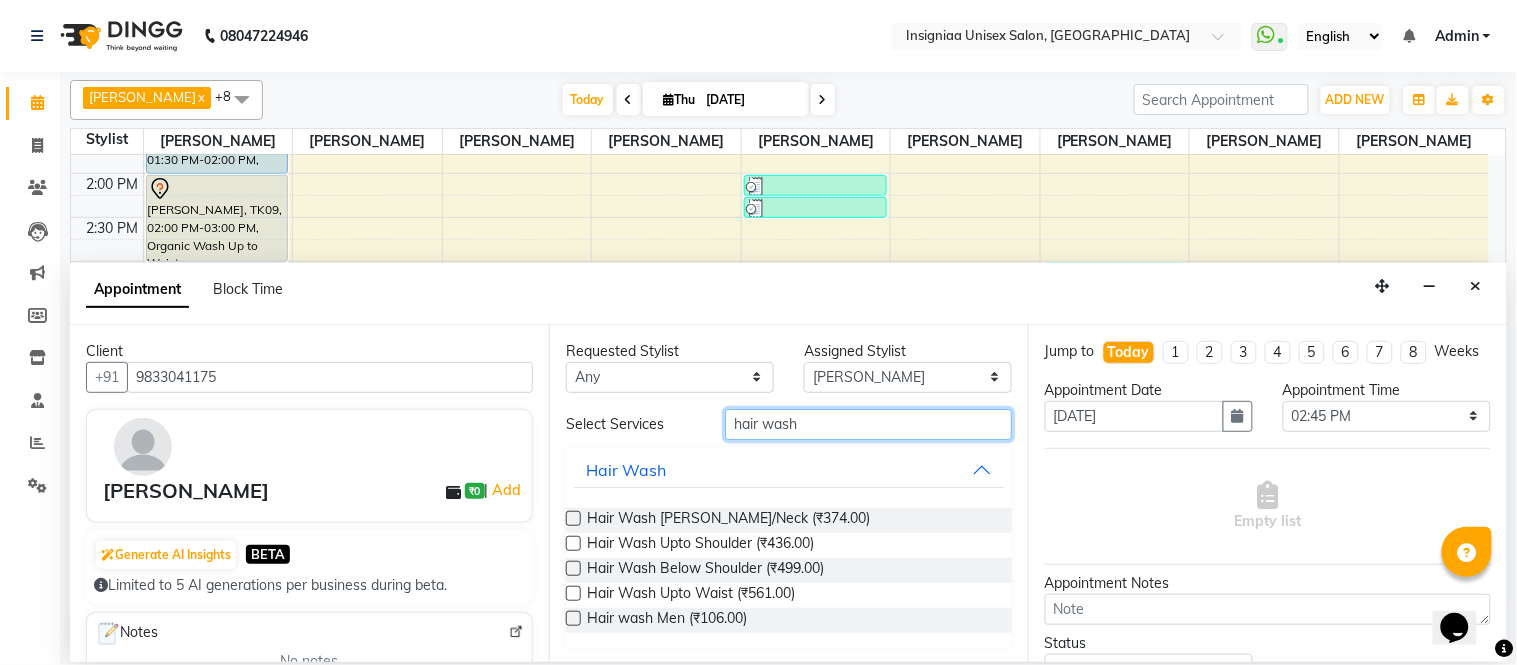 type on "hair wash" 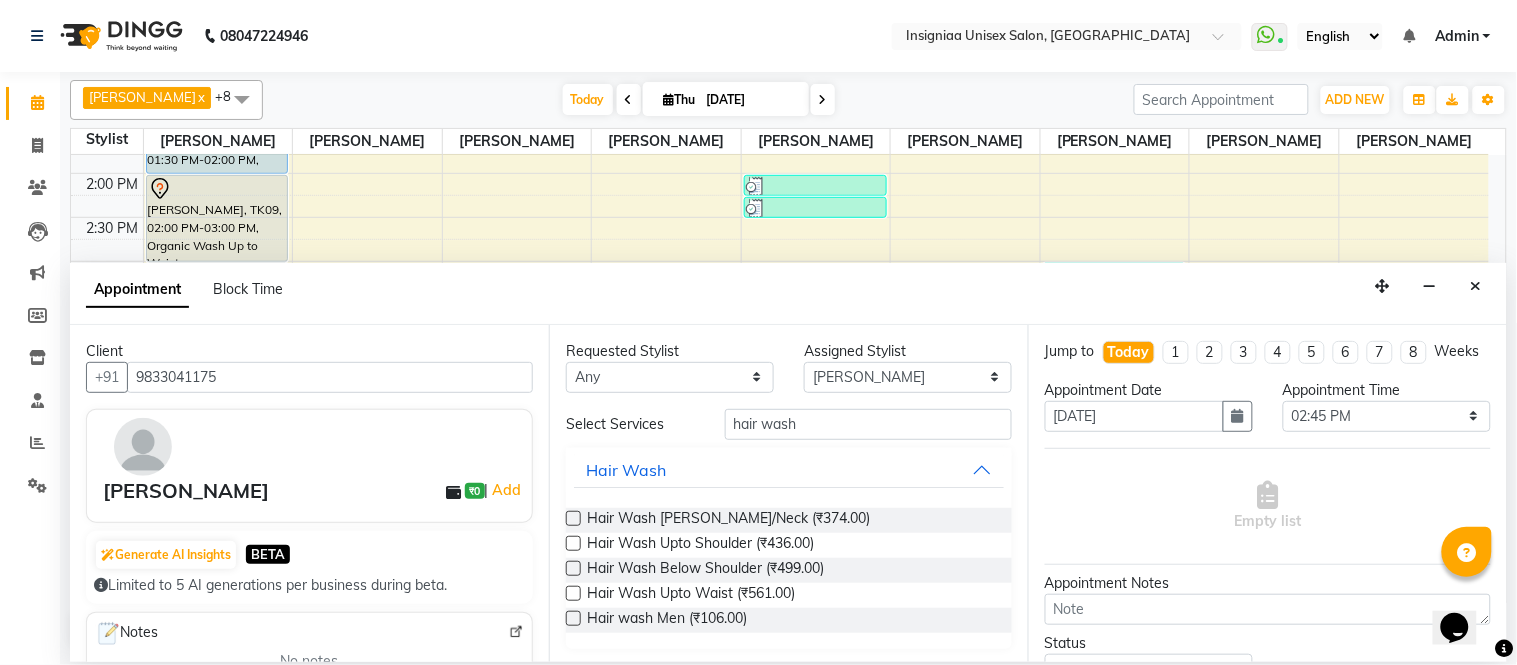 click at bounding box center (573, 568) 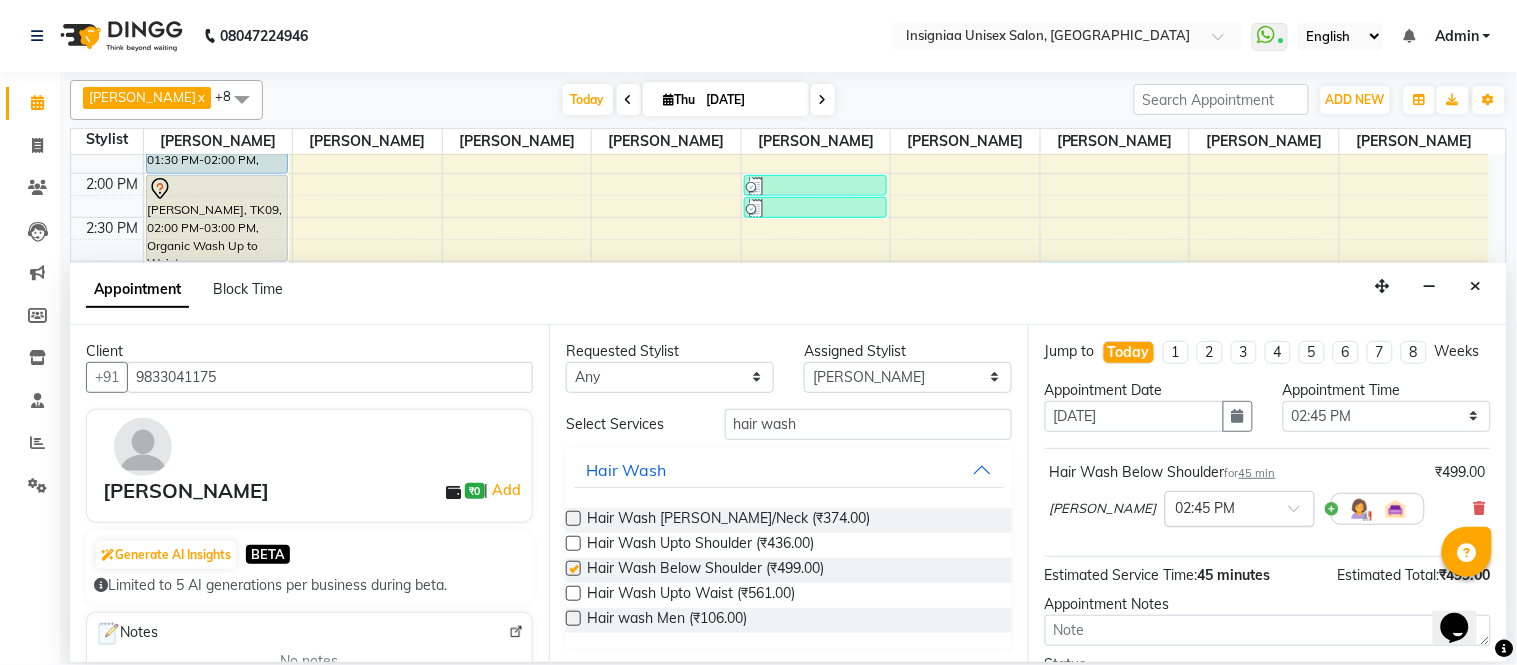 checkbox on "false" 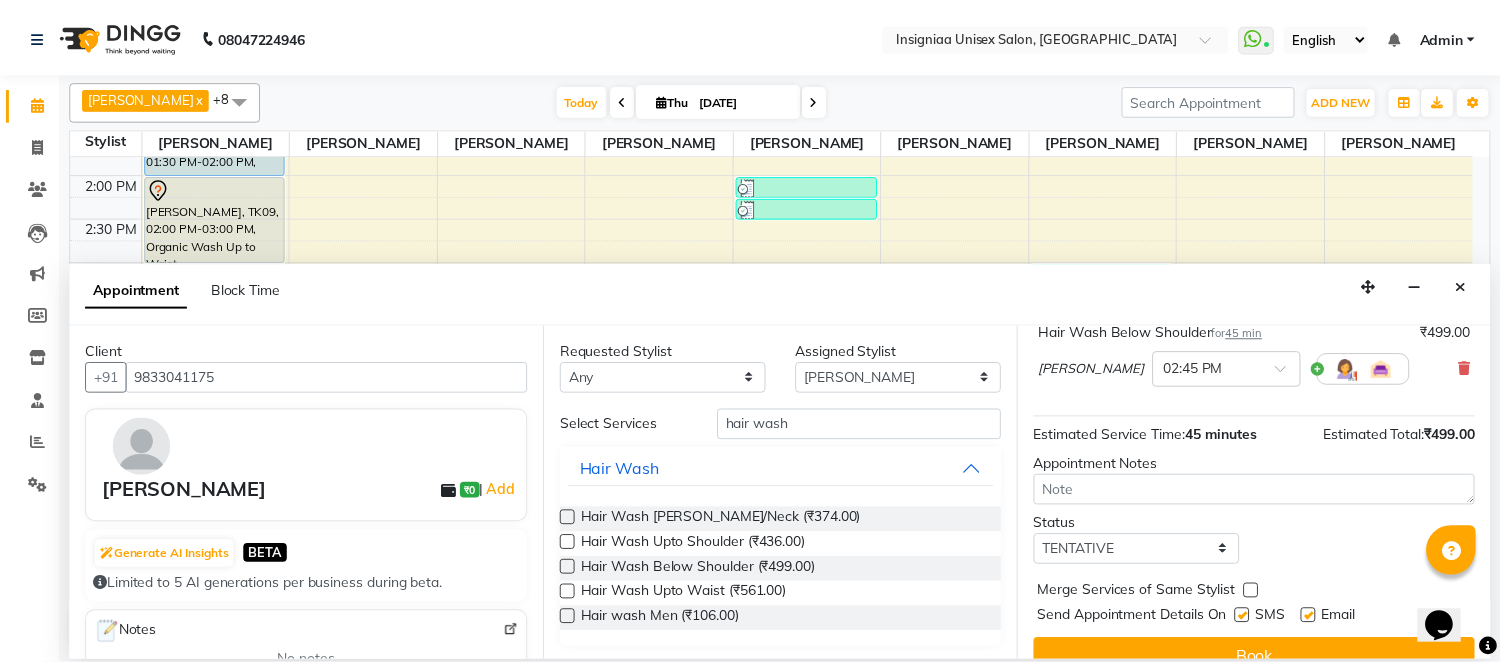 scroll, scrollTop: 188, scrollLeft: 0, axis: vertical 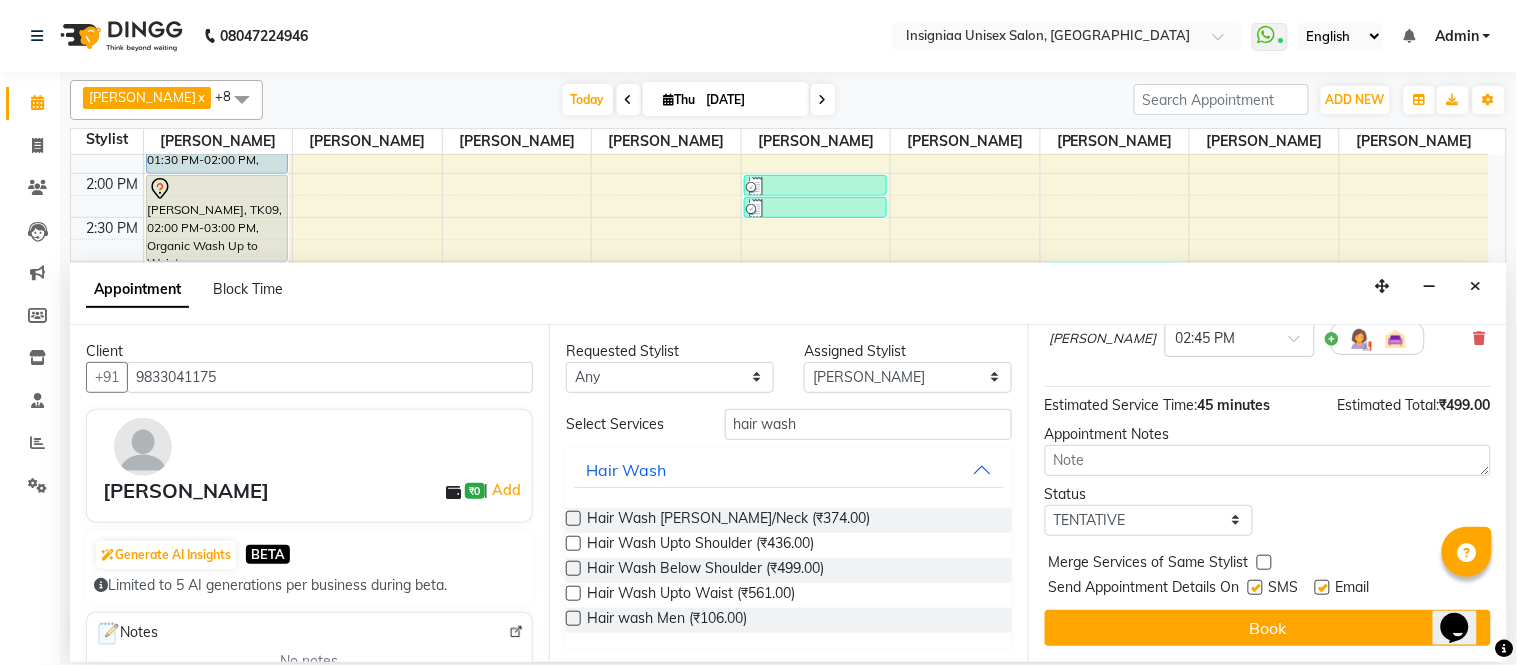click at bounding box center [1322, 587] 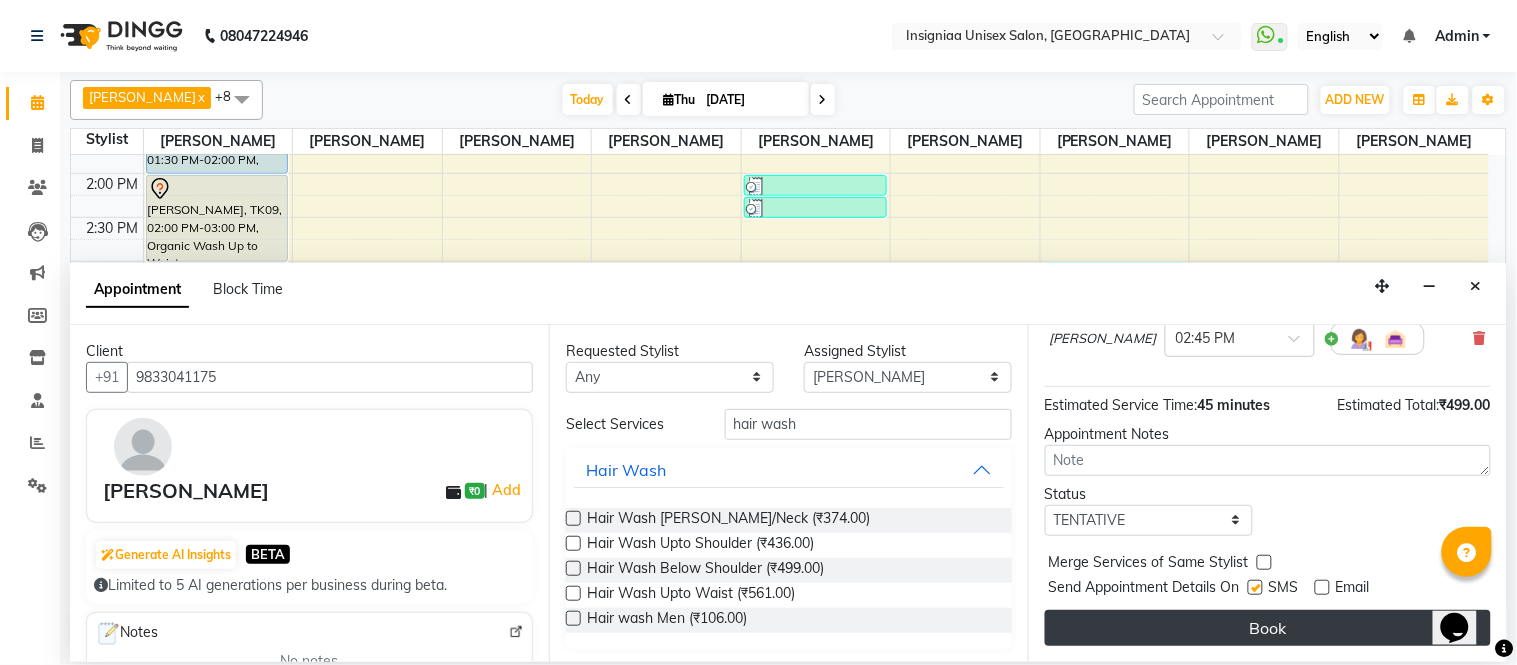click on "Book" at bounding box center [1268, 628] 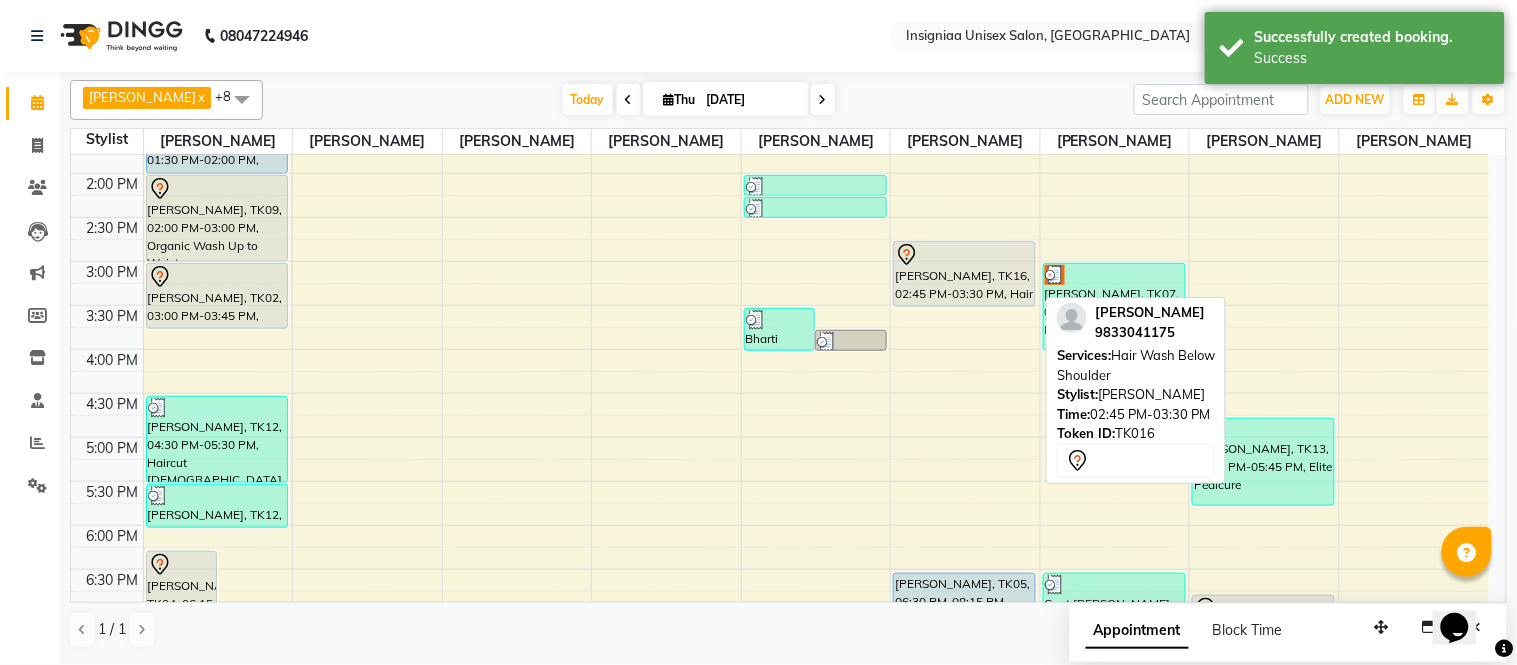 click on "[PERSON_NAME], TK16, 02:45 PM-03:30 PM, Hair Wash Below Shoulder" at bounding box center [964, 274] 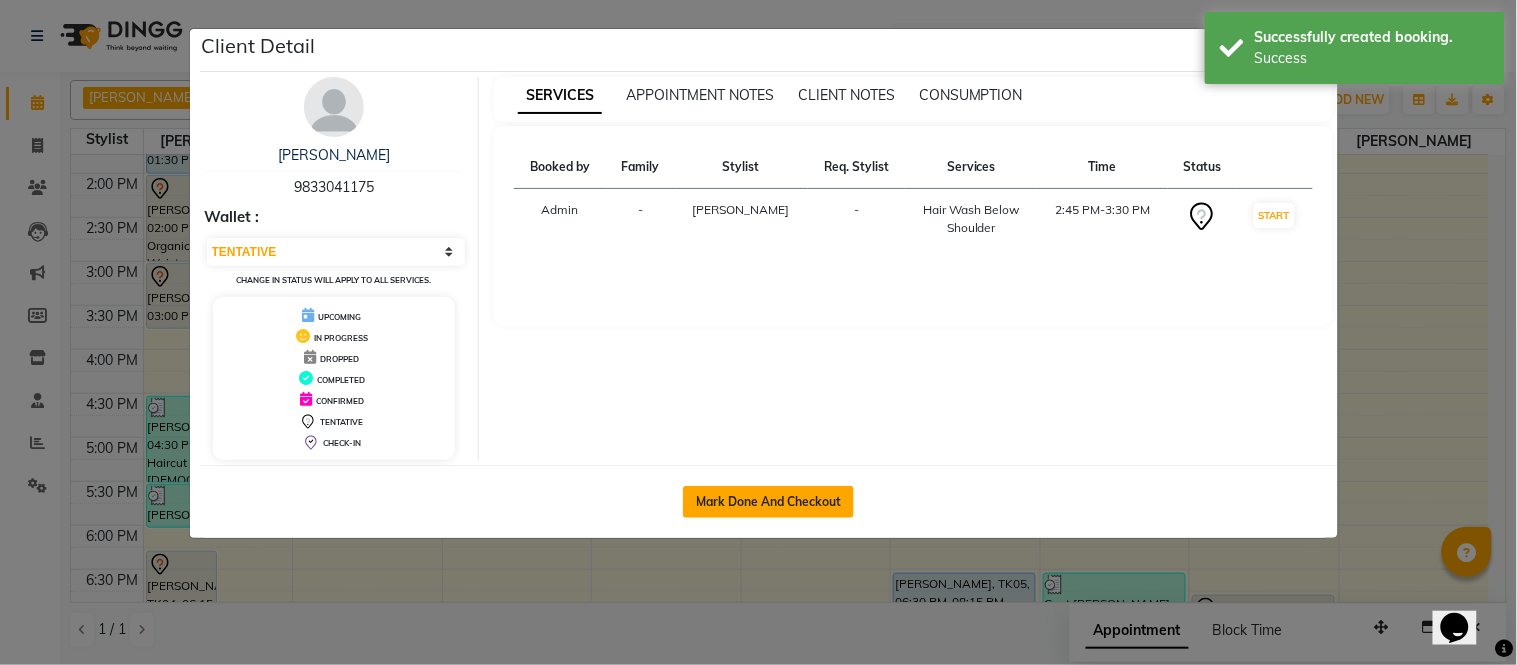 click on "Mark Done And Checkout" 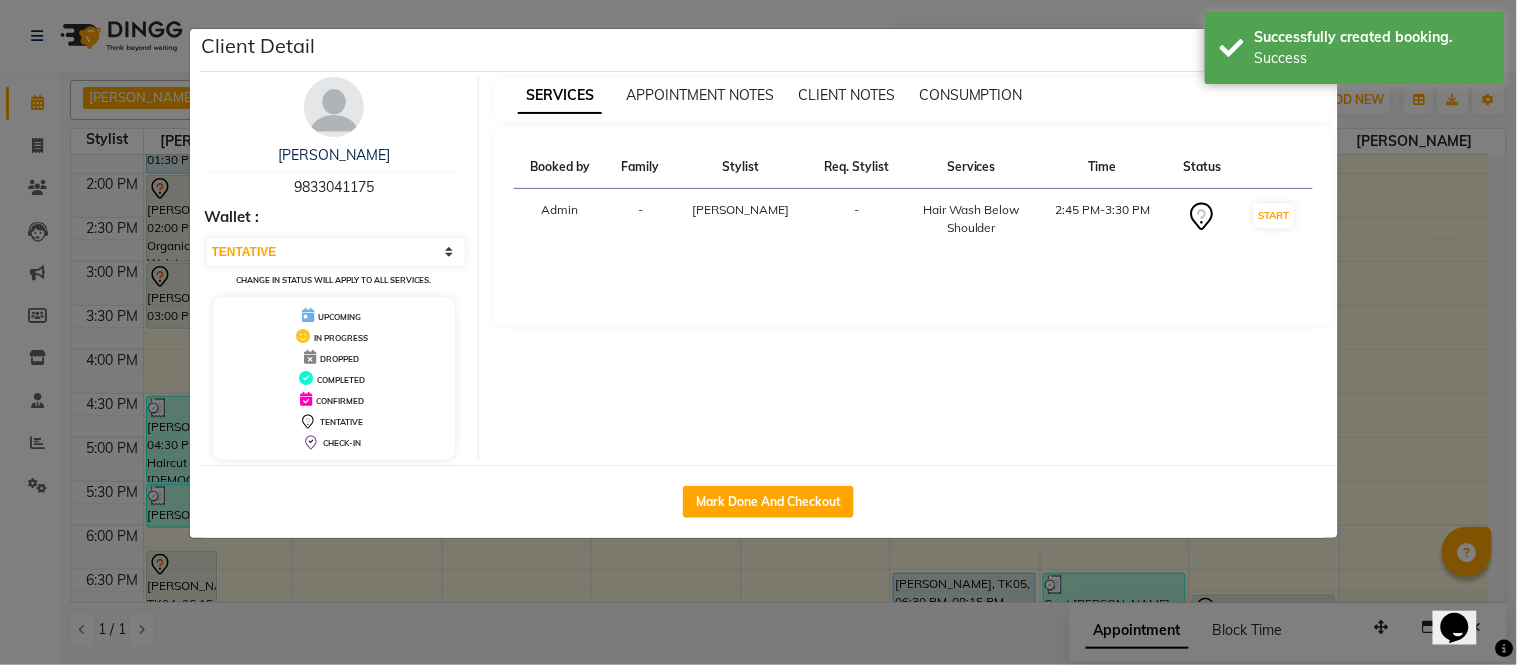 select on "3" 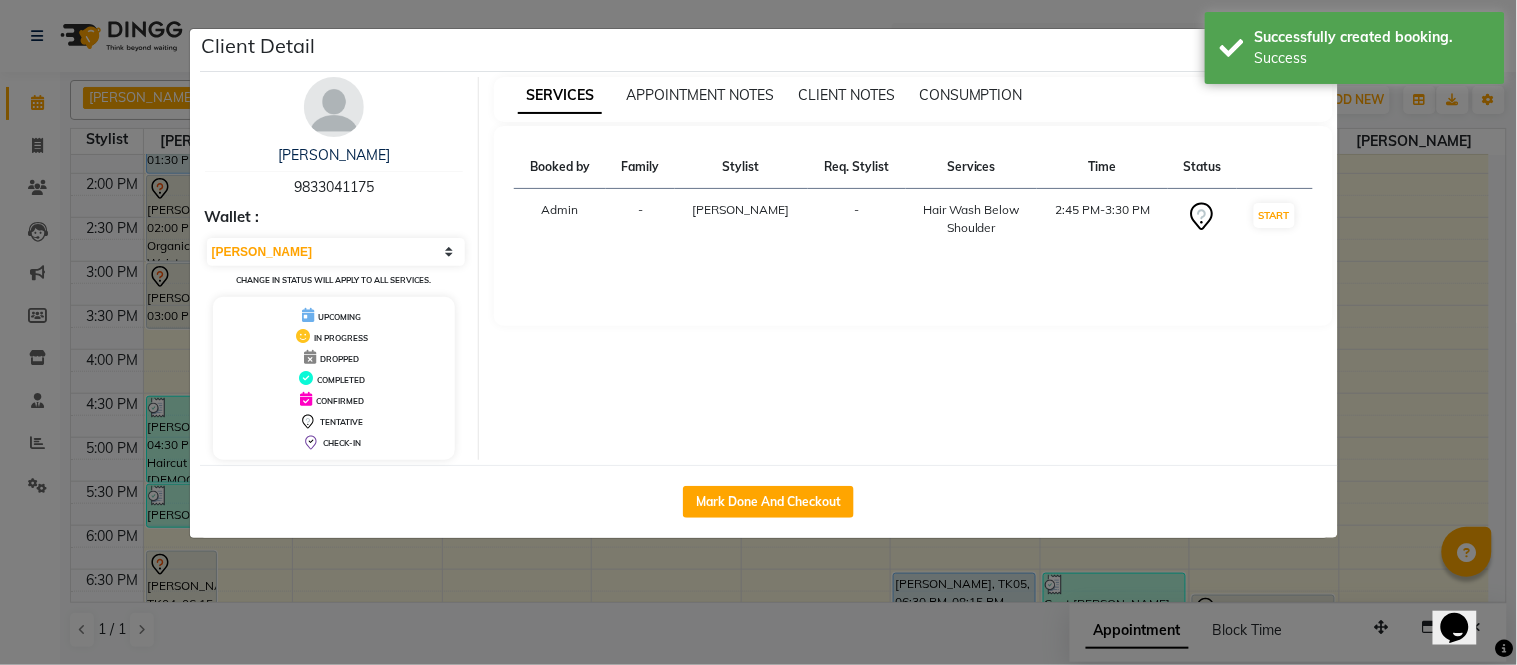 select on "6999" 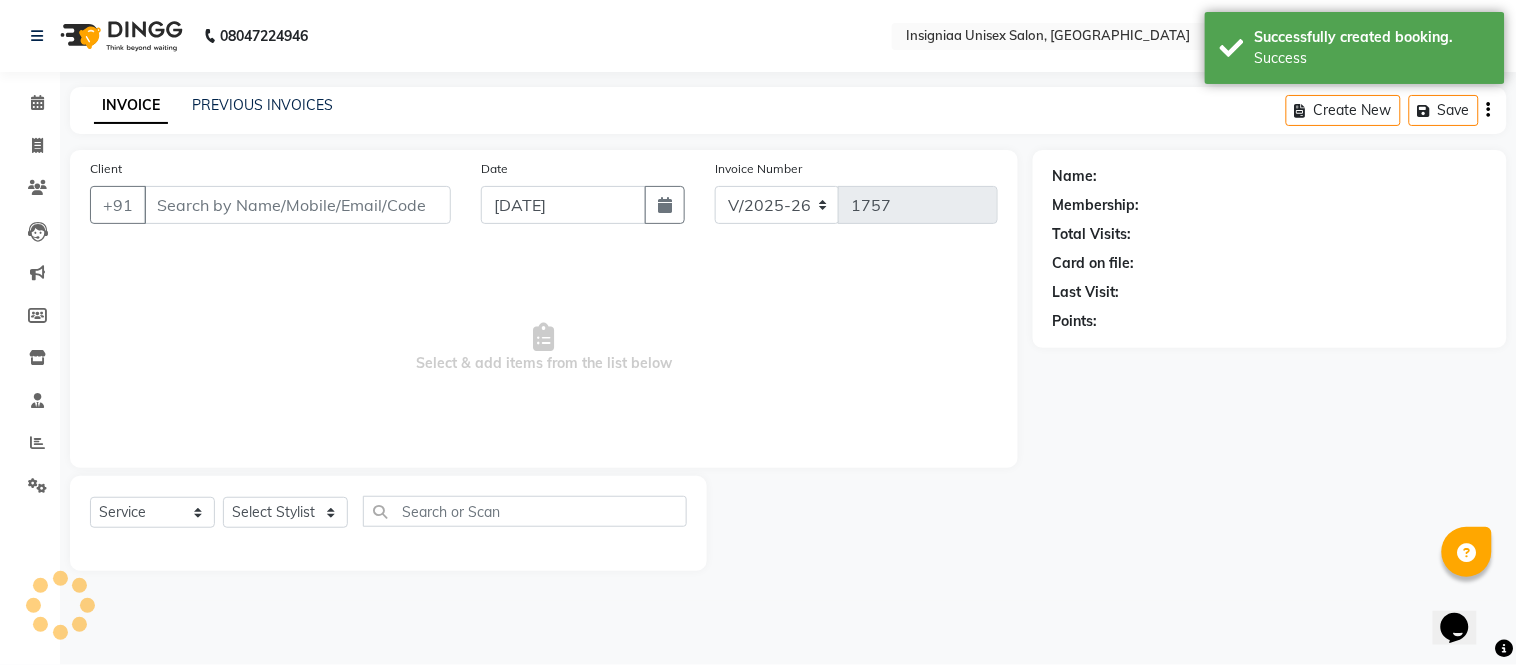 type on "9833041175" 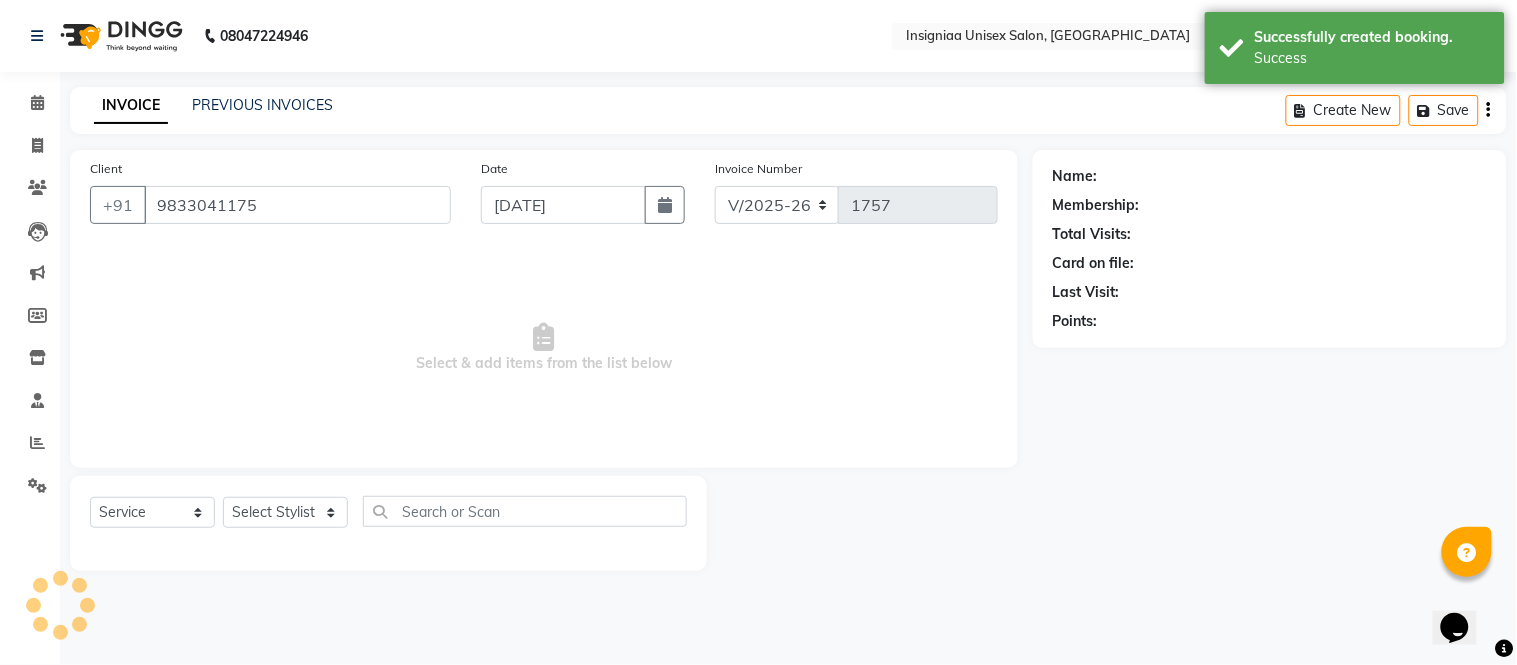 select on "58139" 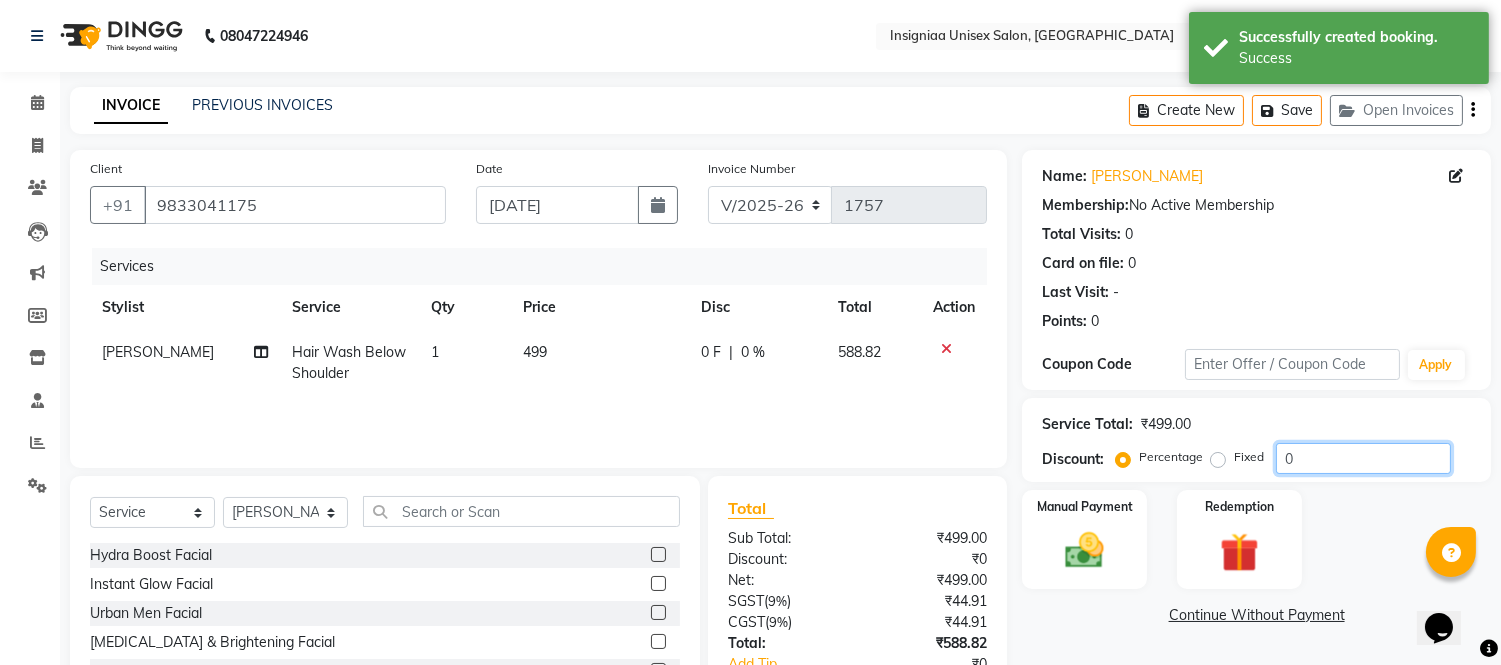 click on "0" 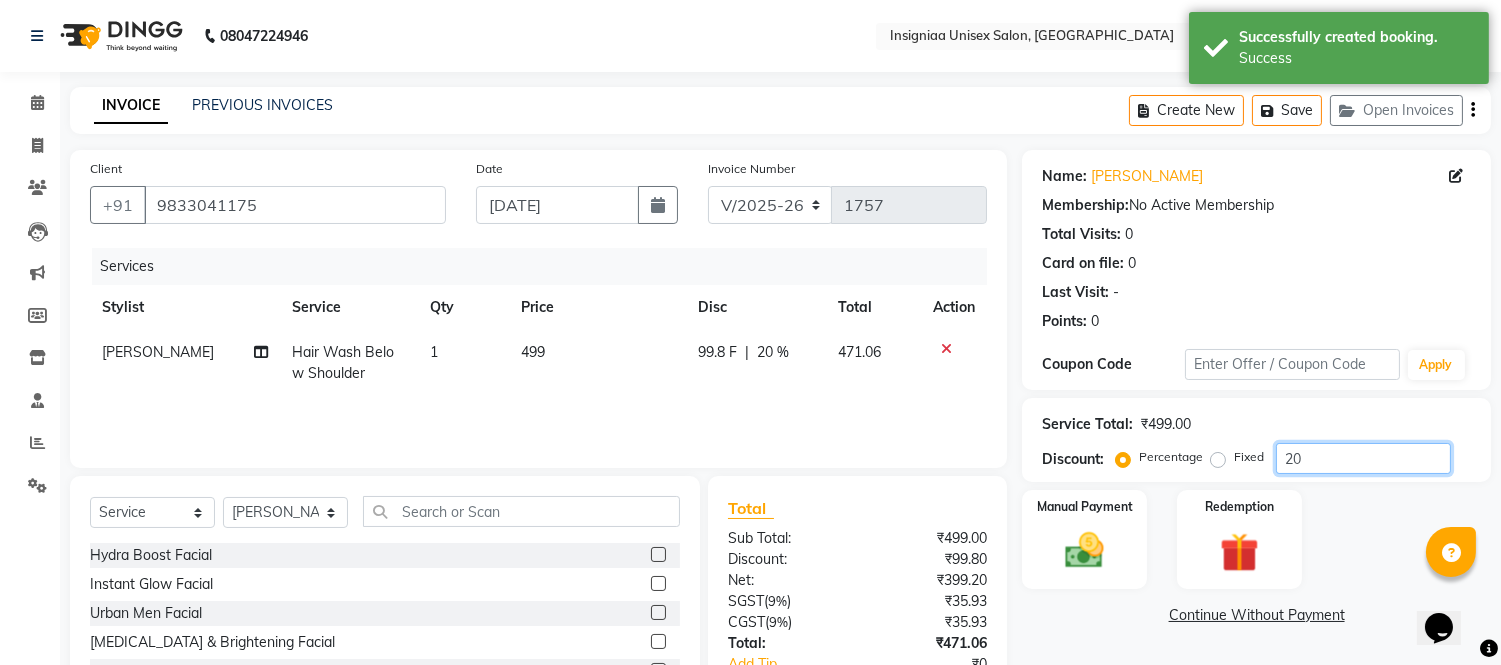scroll, scrollTop: 155, scrollLeft: 0, axis: vertical 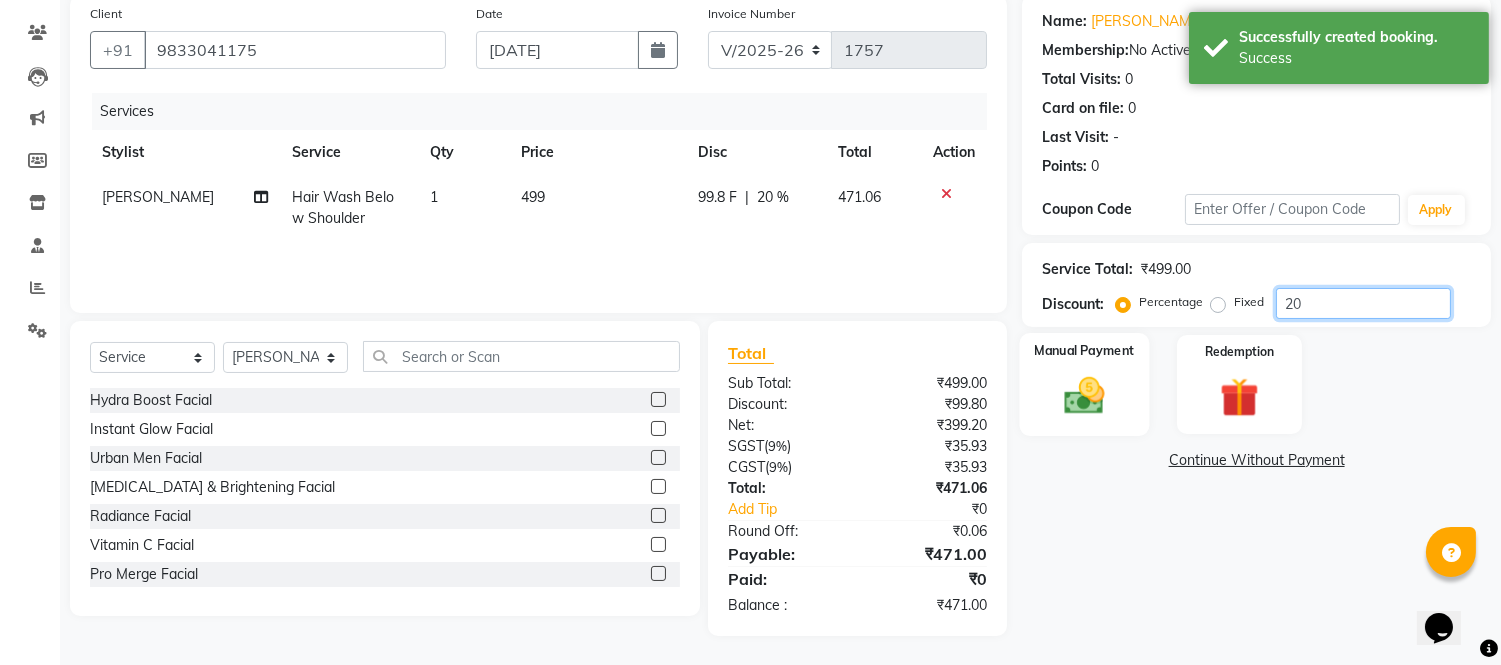 type on "20" 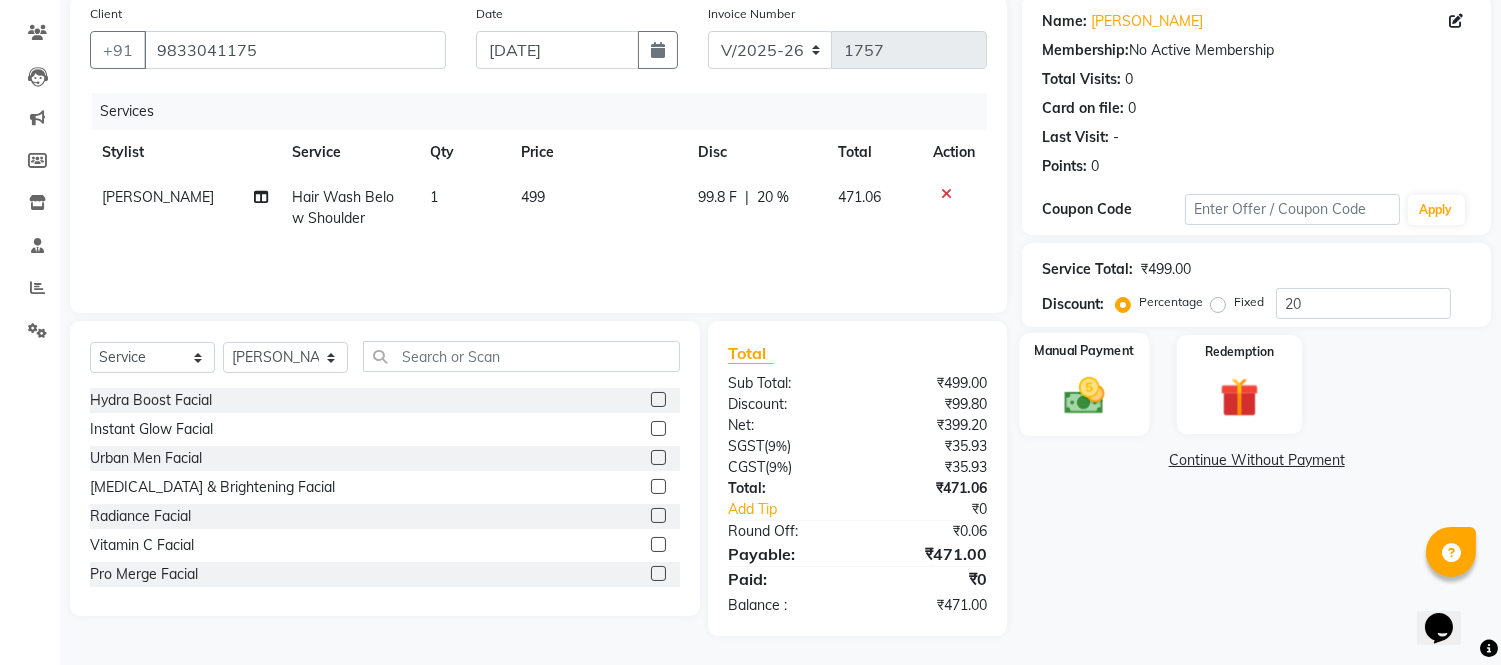 click 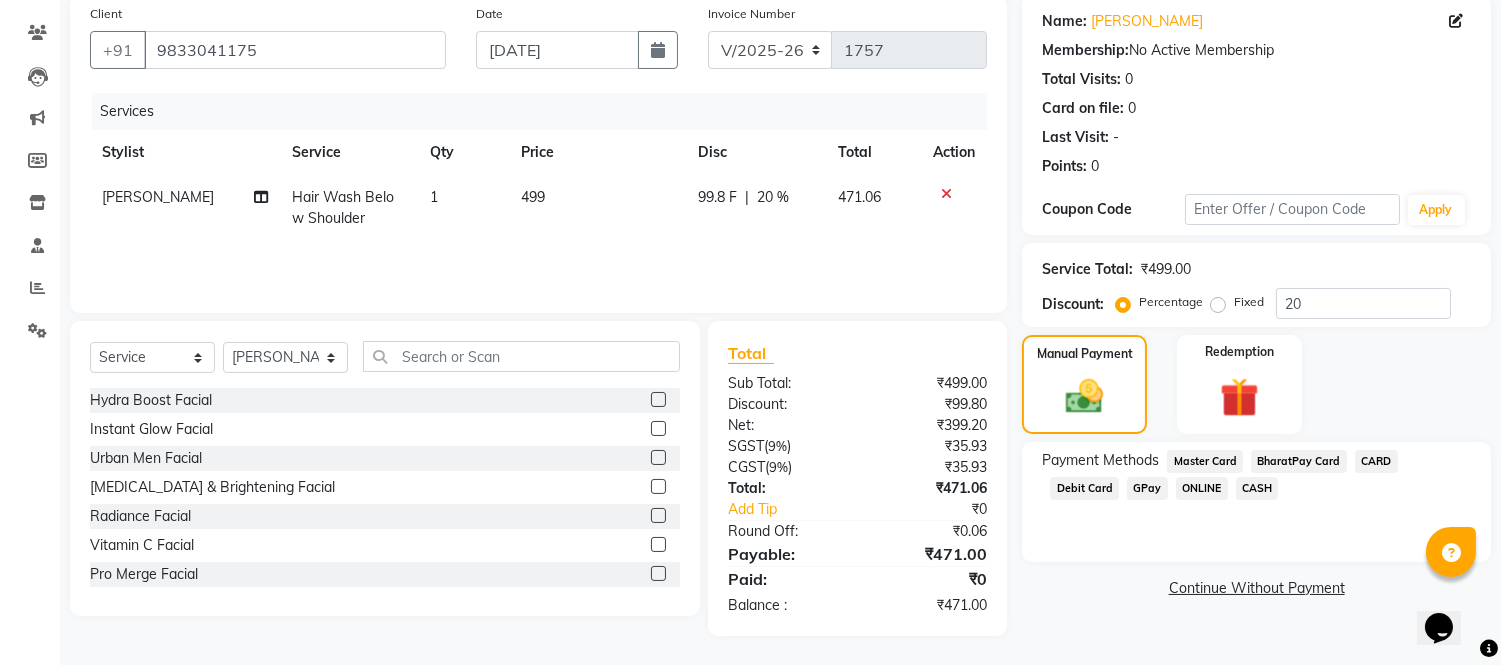 click on "CASH" 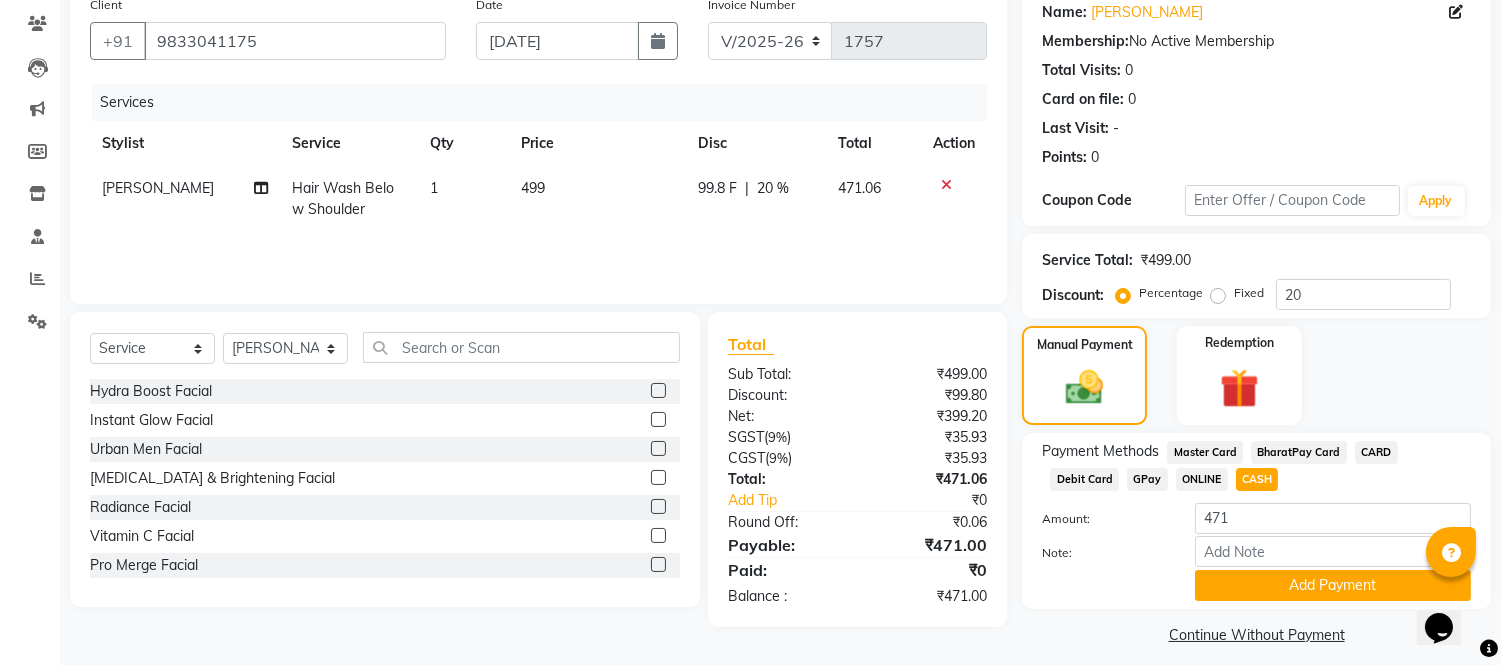 scroll, scrollTop: 178, scrollLeft: 0, axis: vertical 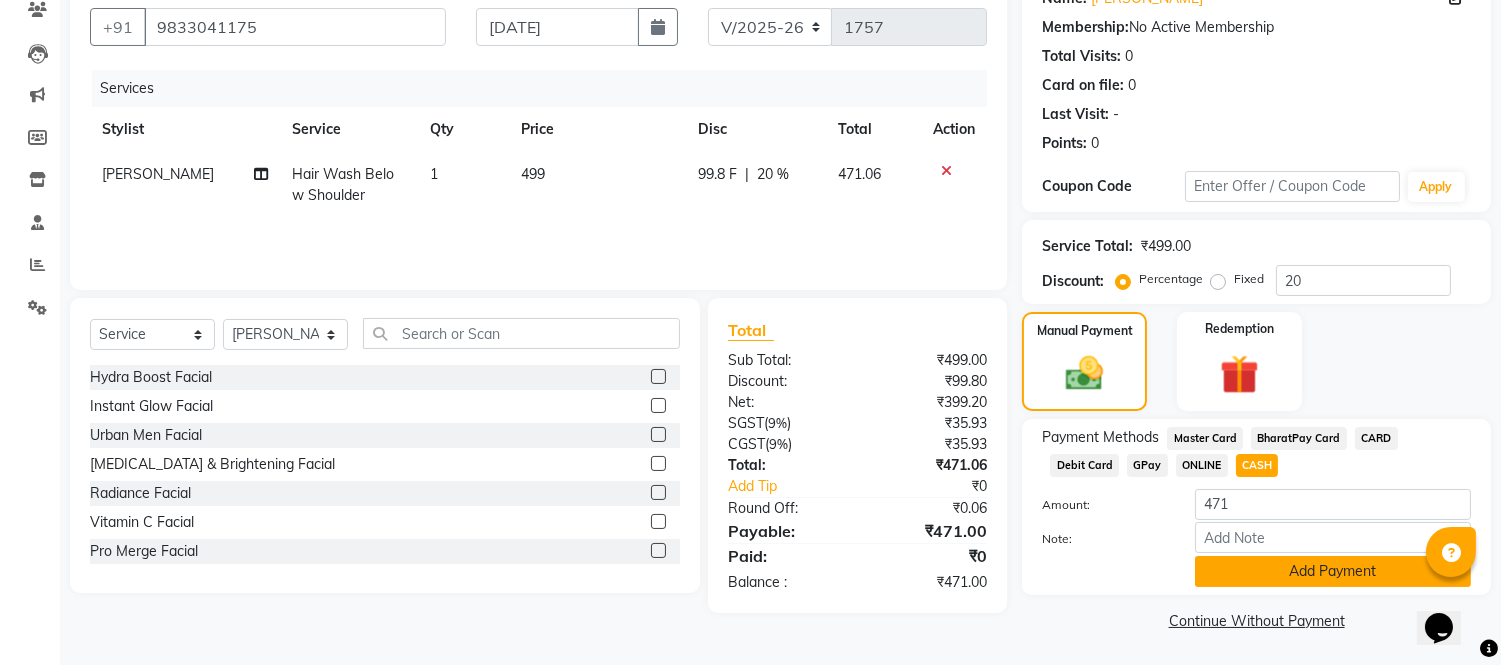 click on "Add Payment" 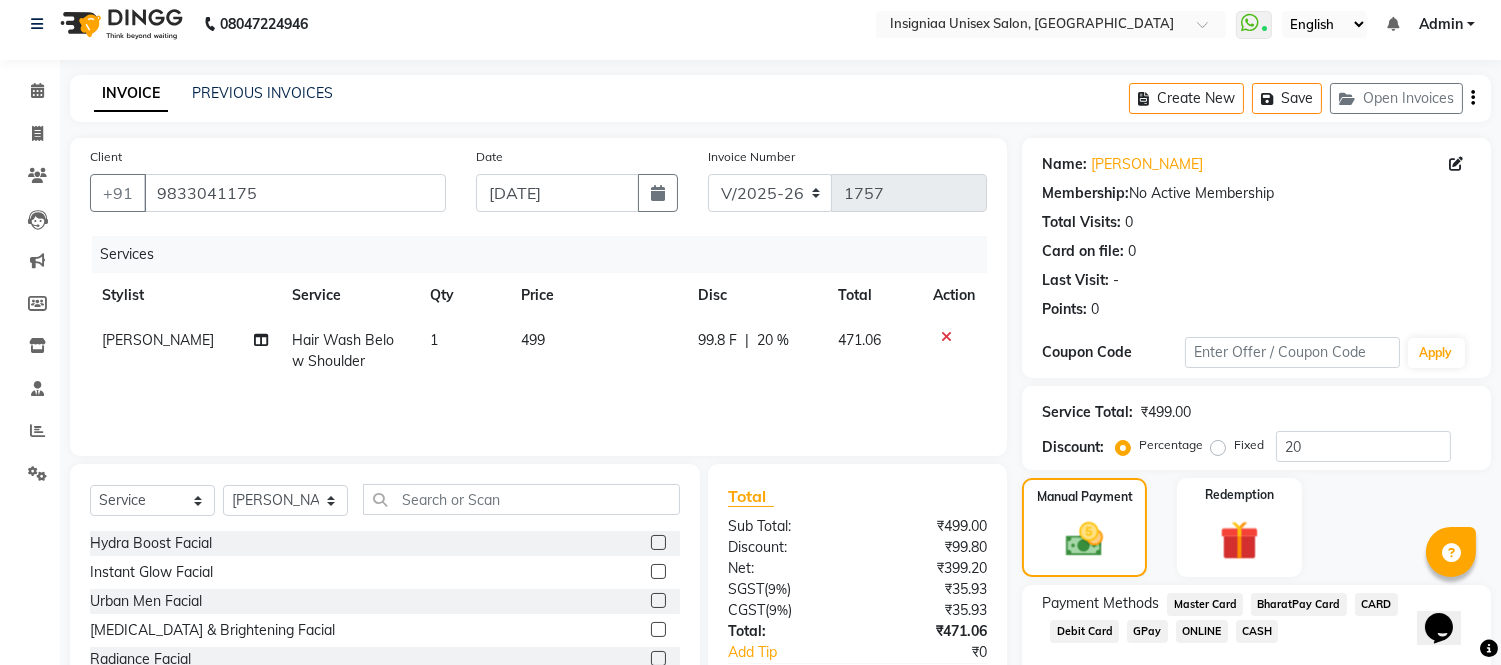scroll, scrollTop: 234, scrollLeft: 0, axis: vertical 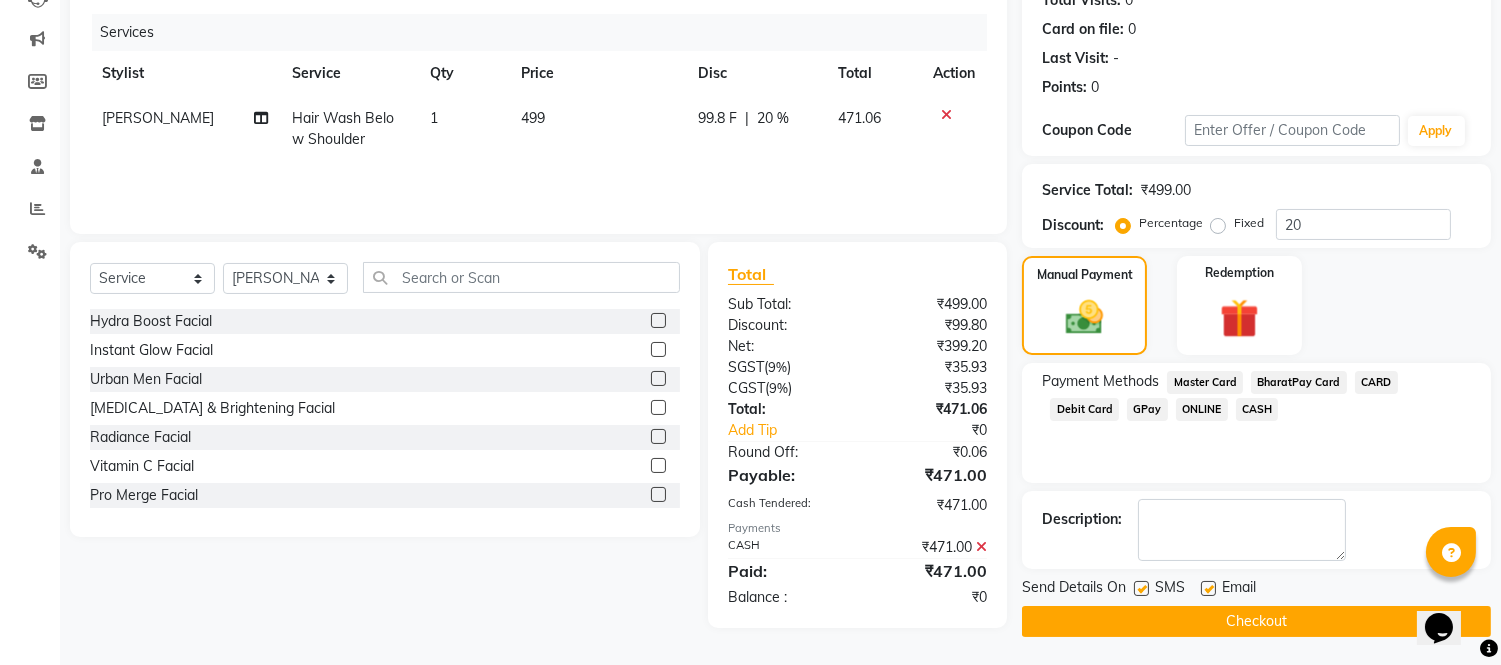 click 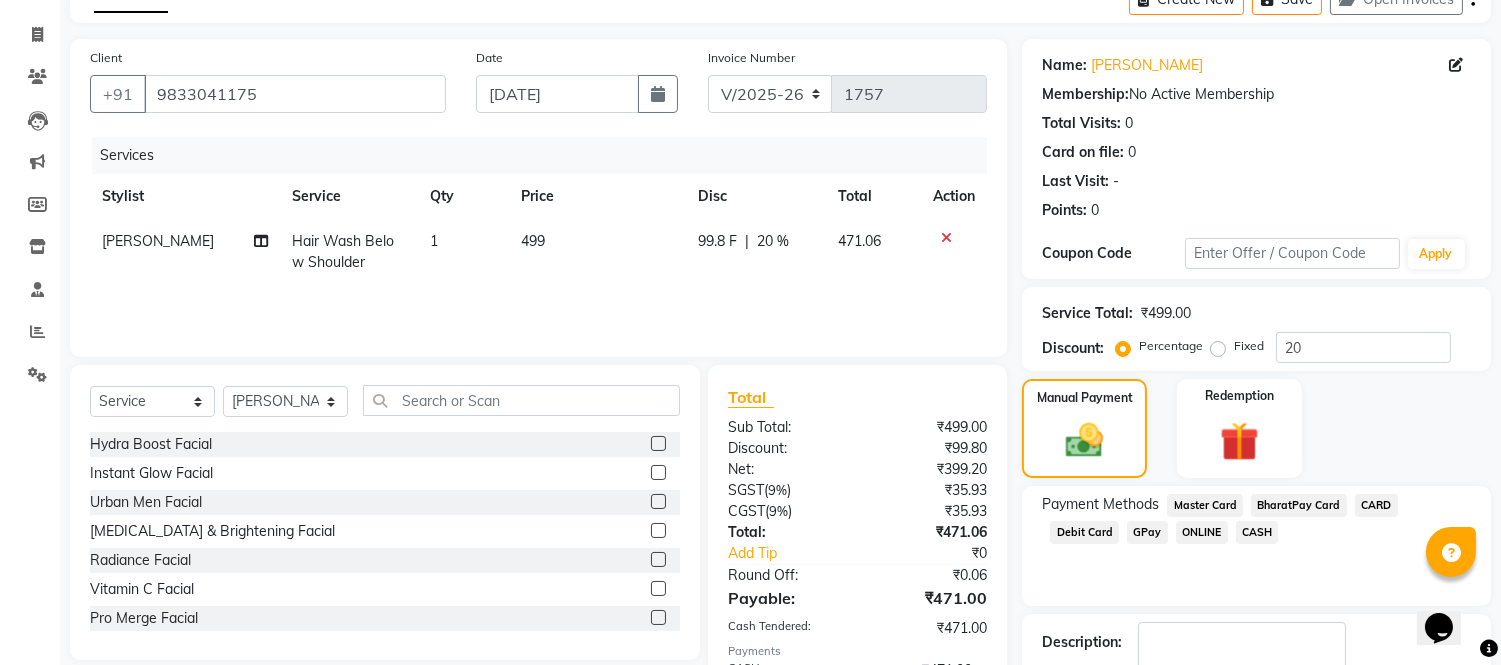scroll, scrollTop: 234, scrollLeft: 0, axis: vertical 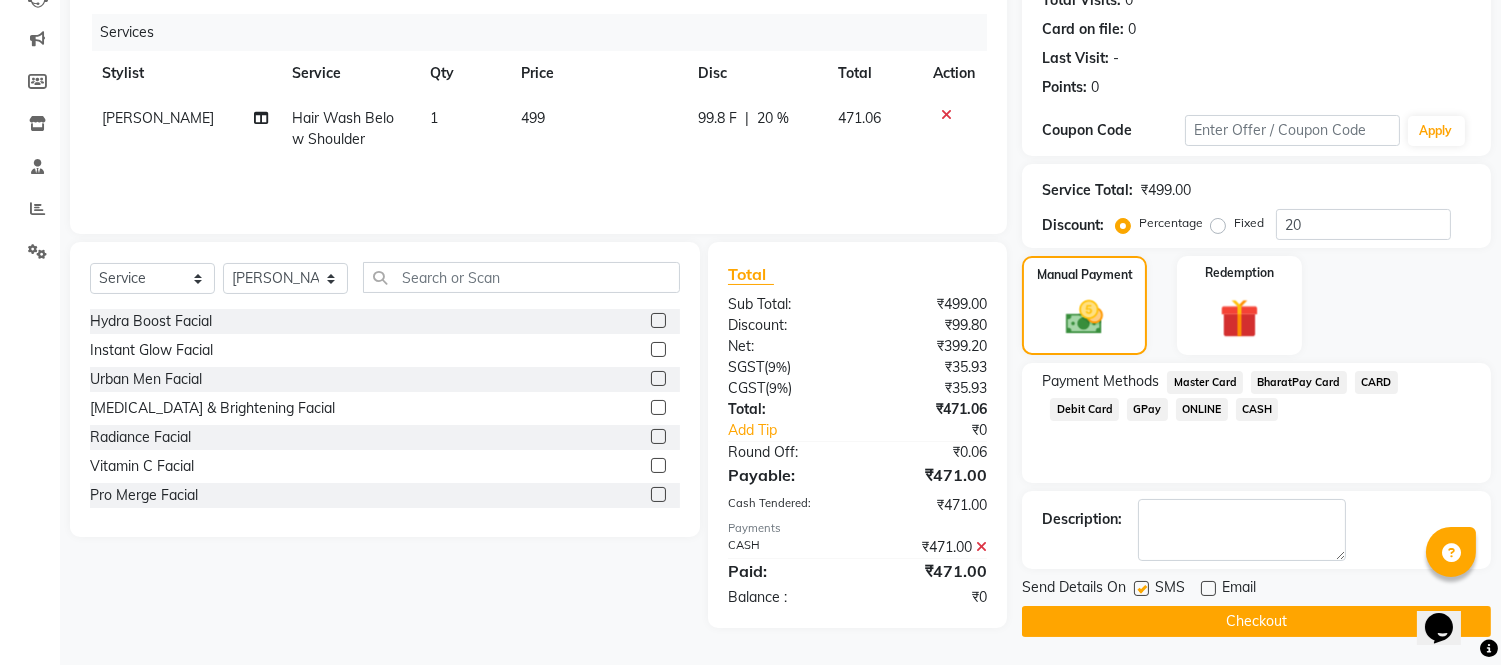 click on "Checkout" 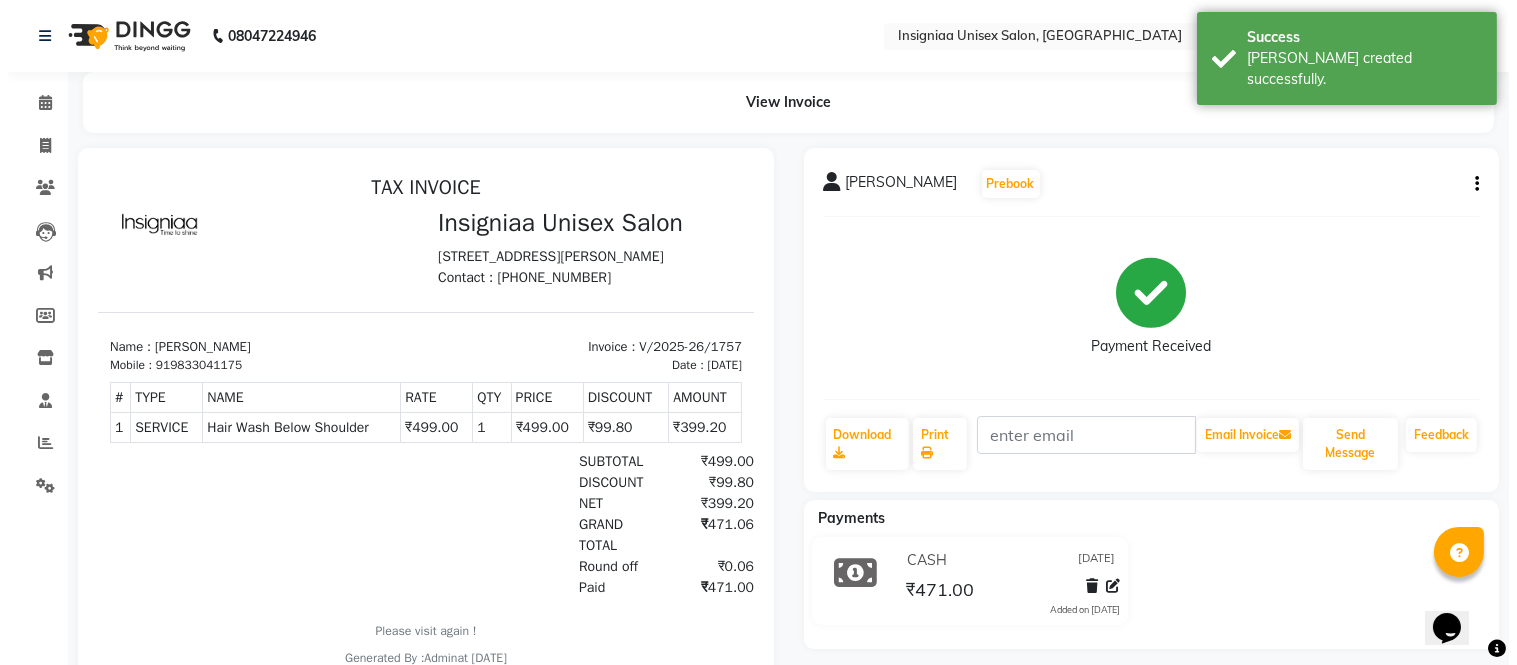 scroll, scrollTop: 0, scrollLeft: 0, axis: both 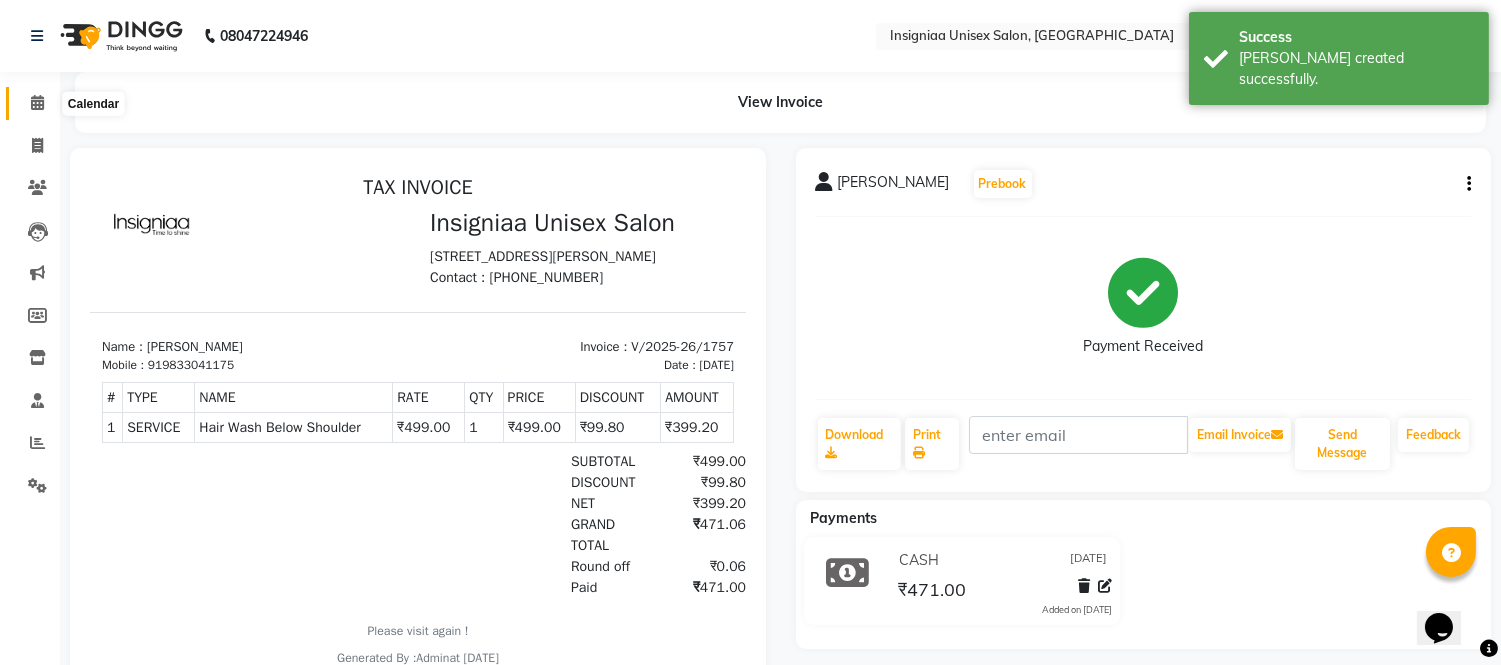 click 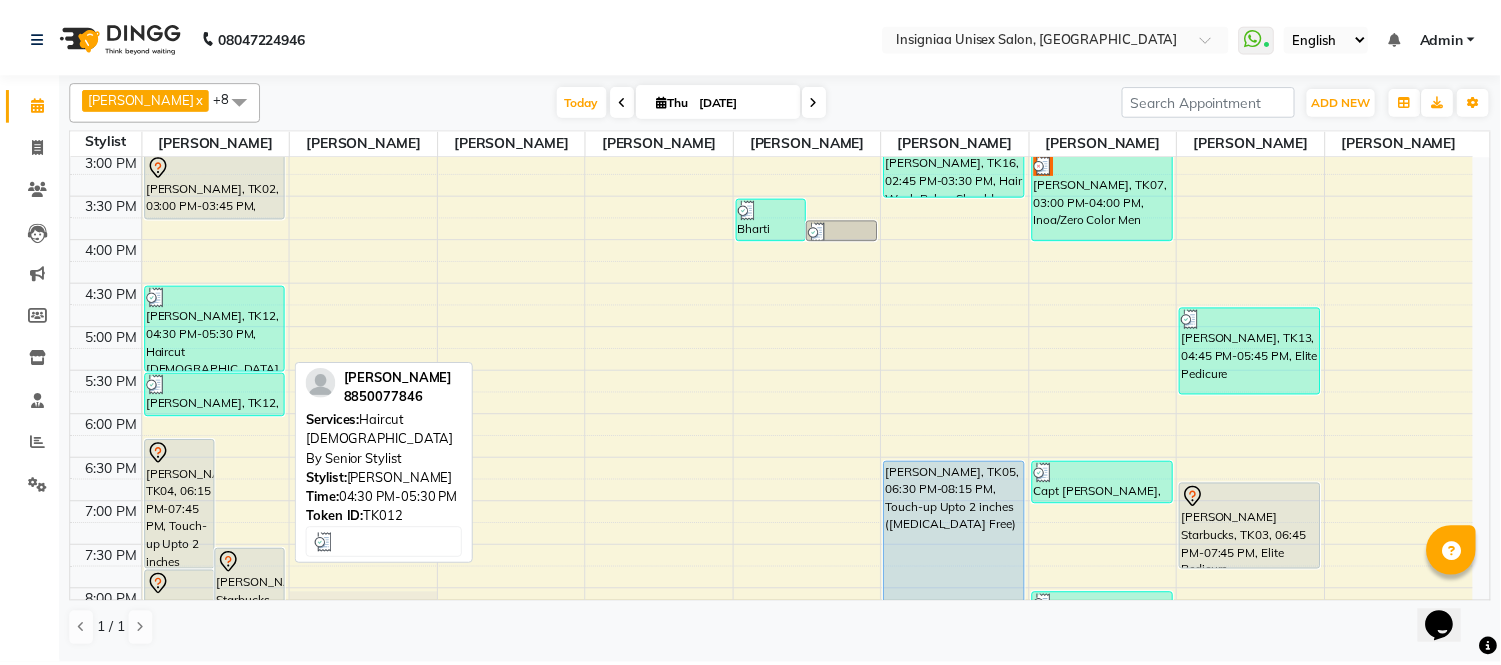 scroll, scrollTop: 333, scrollLeft: 0, axis: vertical 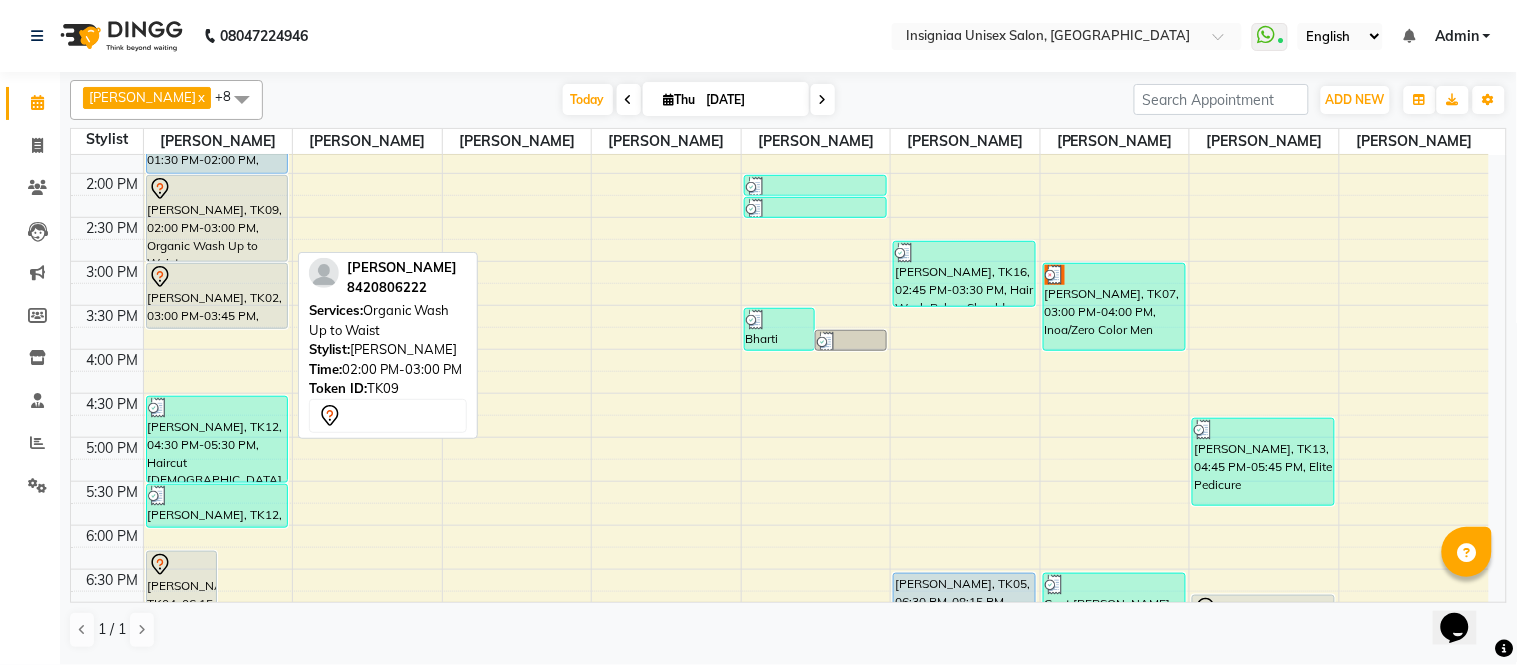 click on "[PERSON_NAME], TK09, 02:00 PM-03:00 PM, Organic Wash Up to Waist" at bounding box center [217, 218] 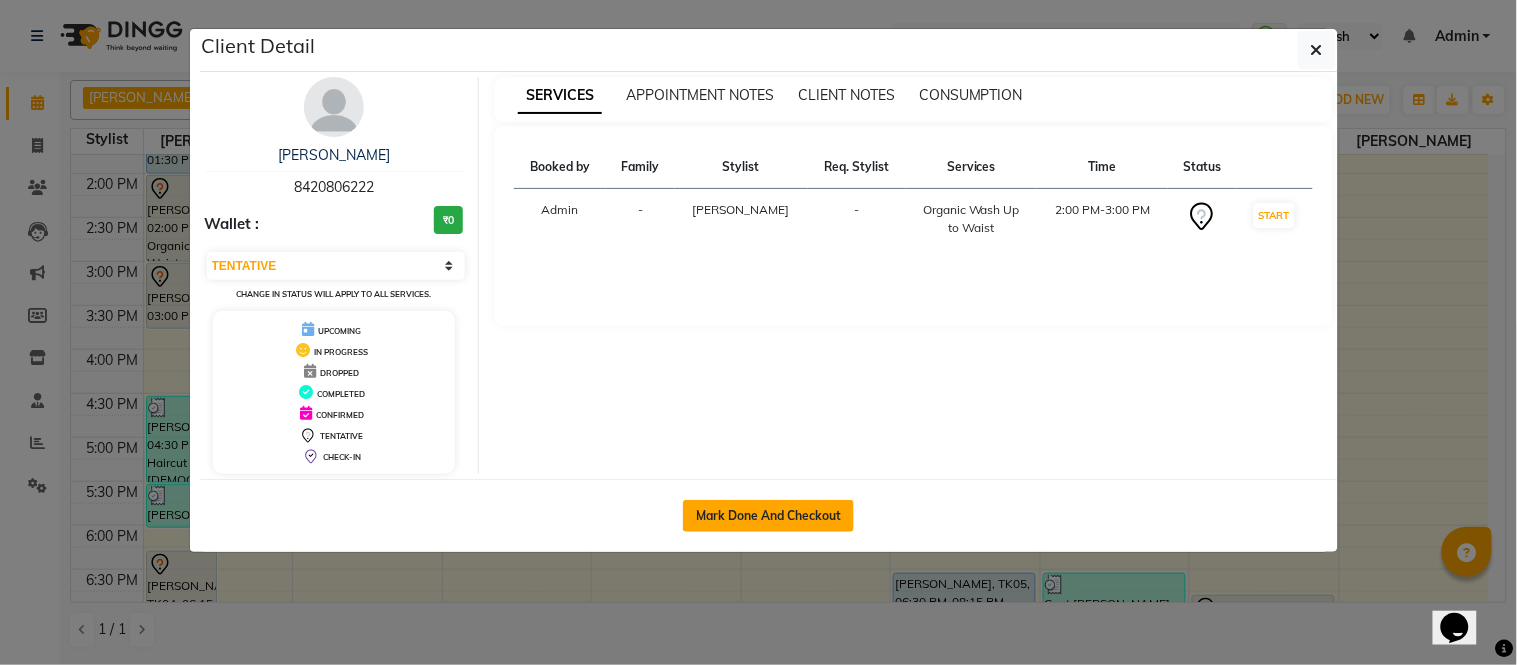 click on "Mark Done And Checkout" 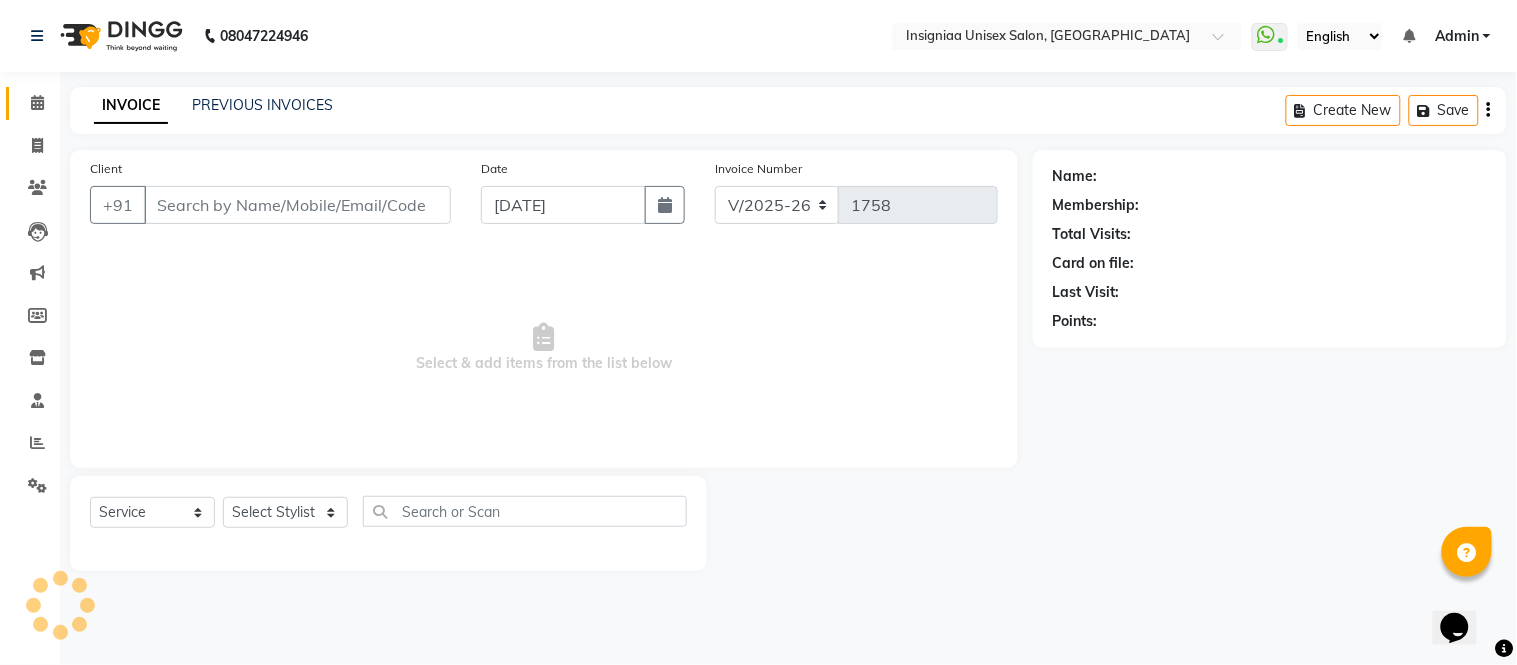 select on "3" 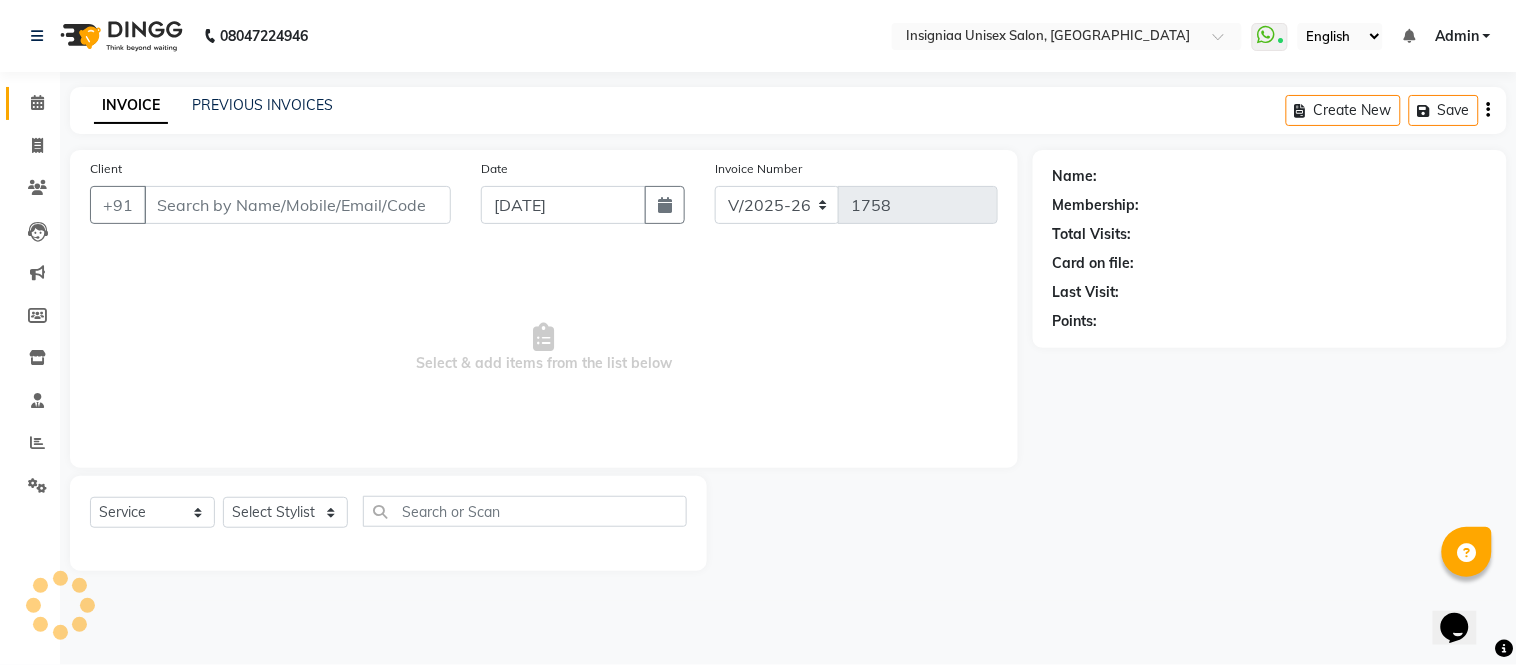 type on "8420806222" 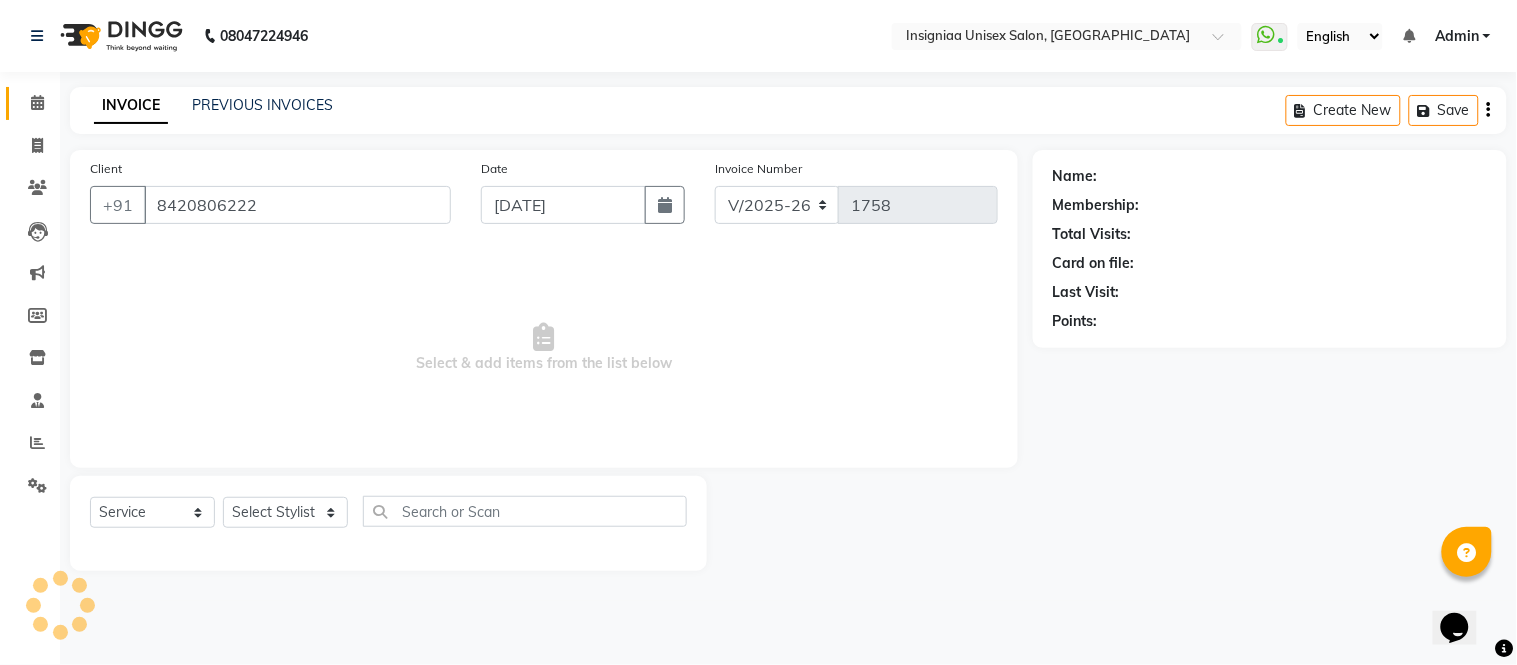 select on "58131" 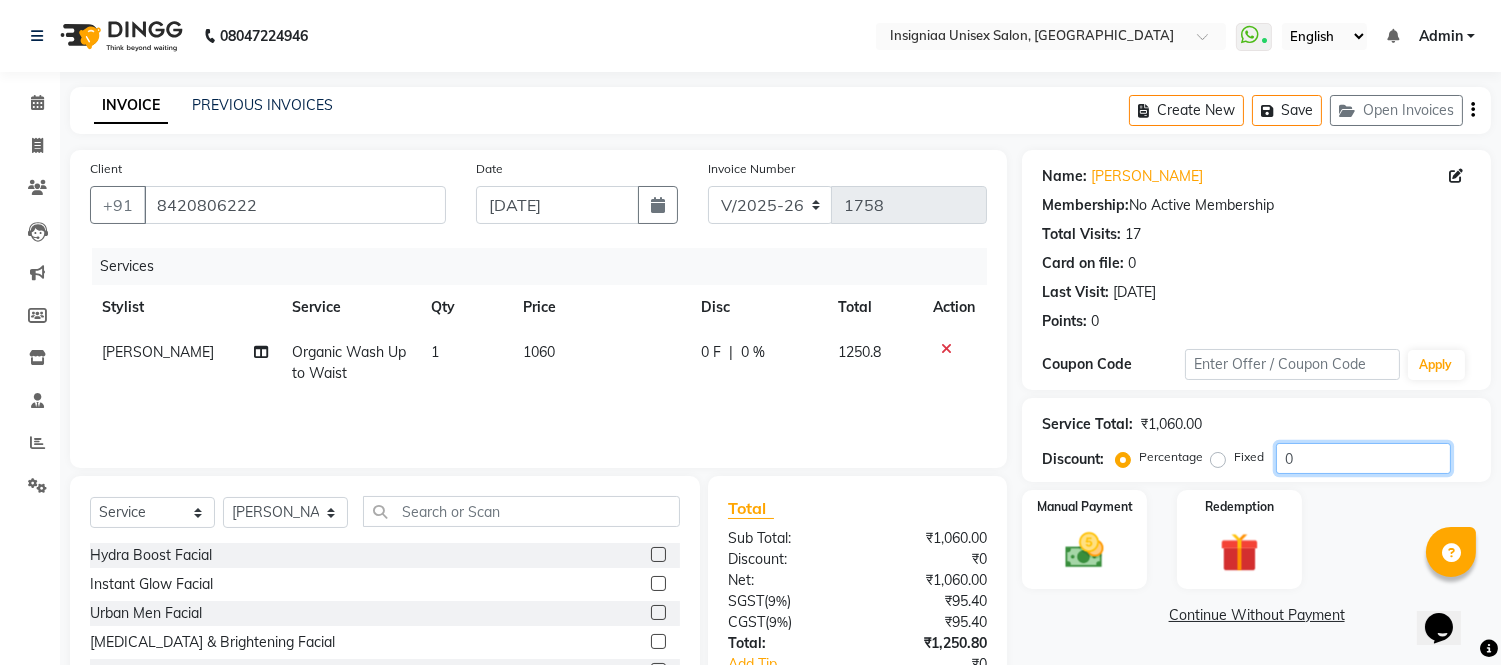 click on "0" 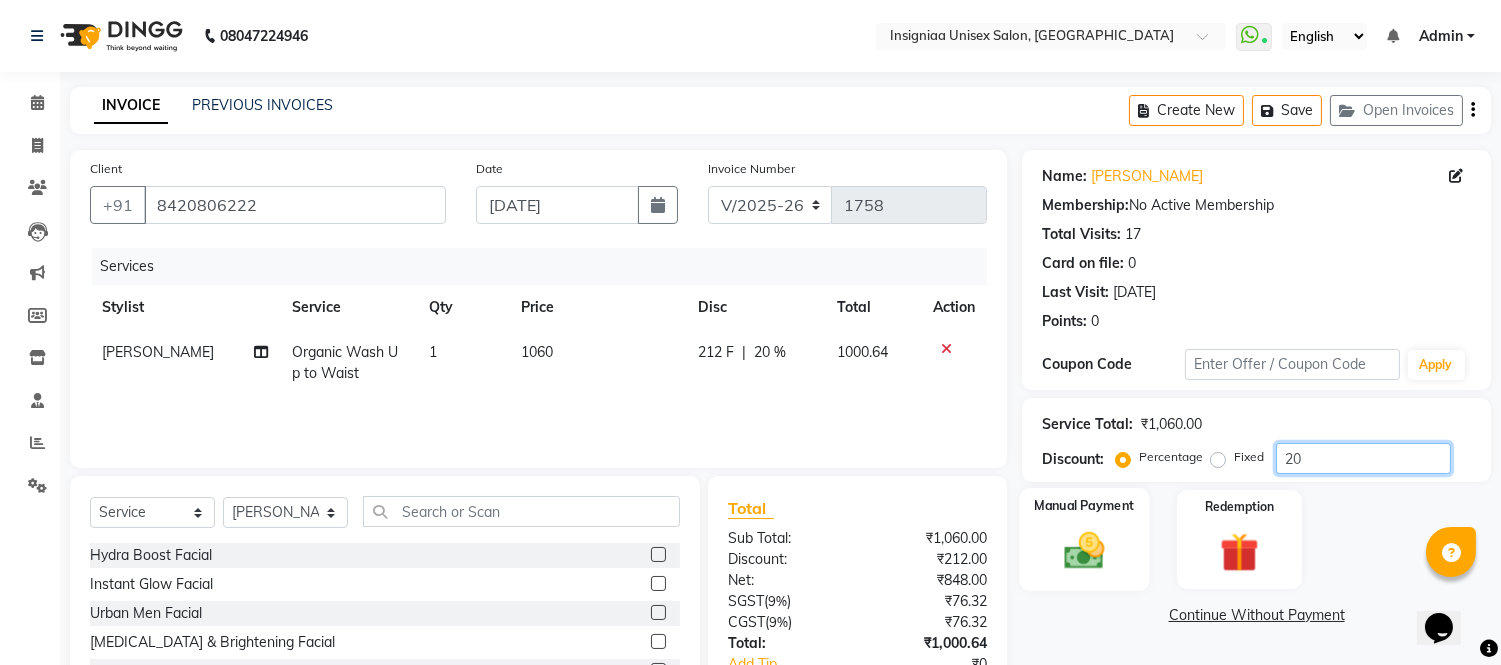 type on "20" 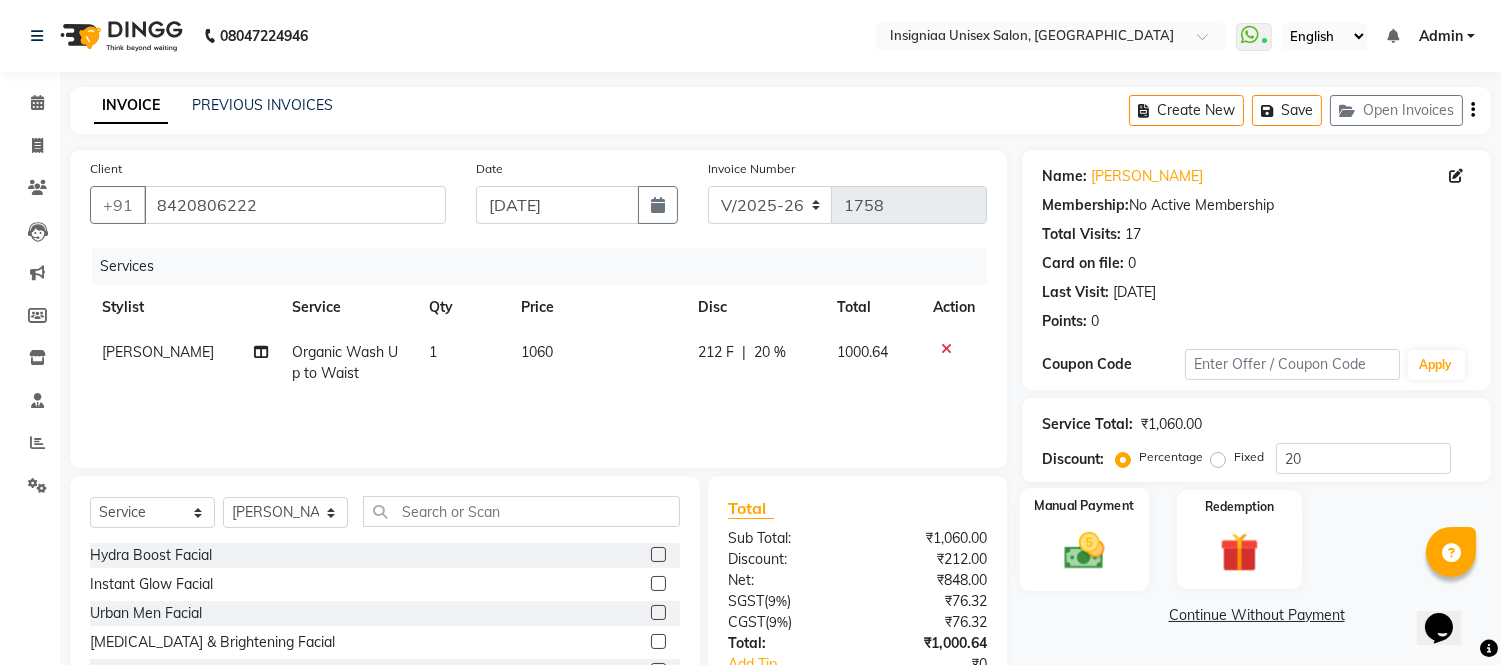 click on "Manual Payment" 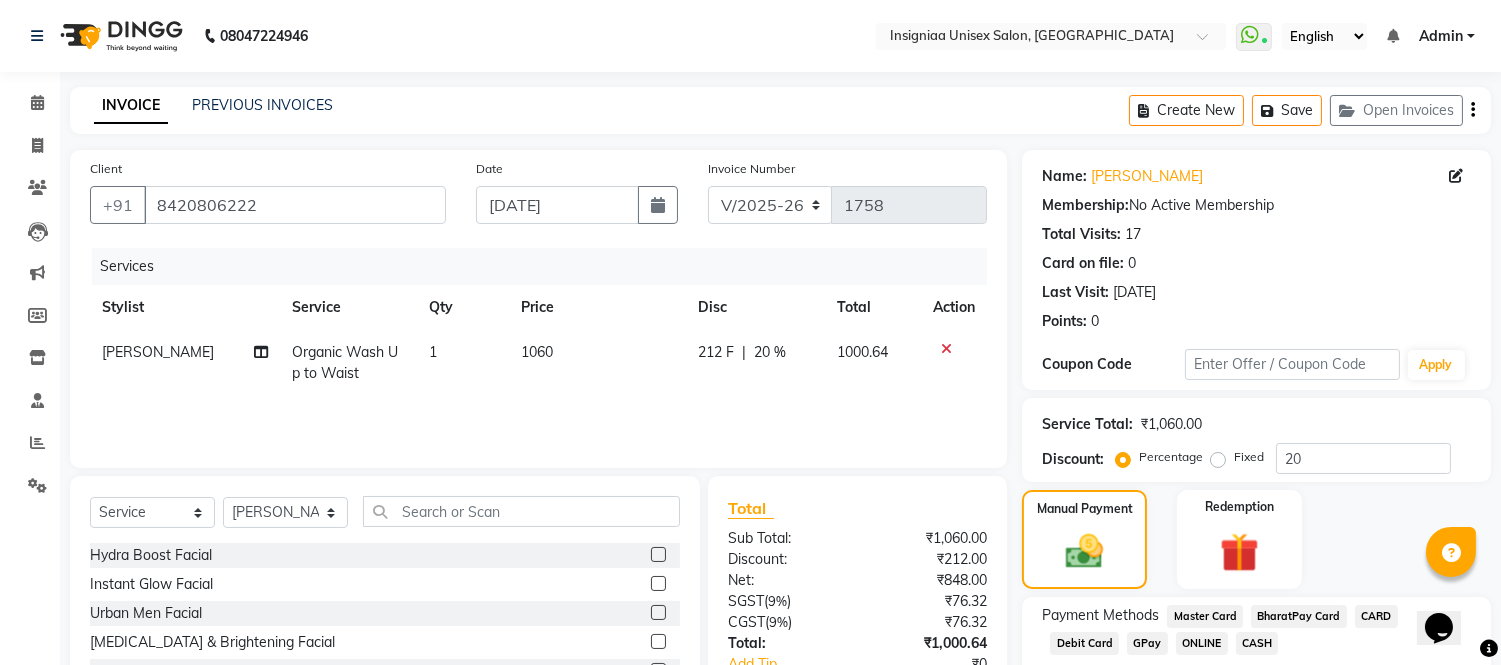 scroll, scrollTop: 155, scrollLeft: 0, axis: vertical 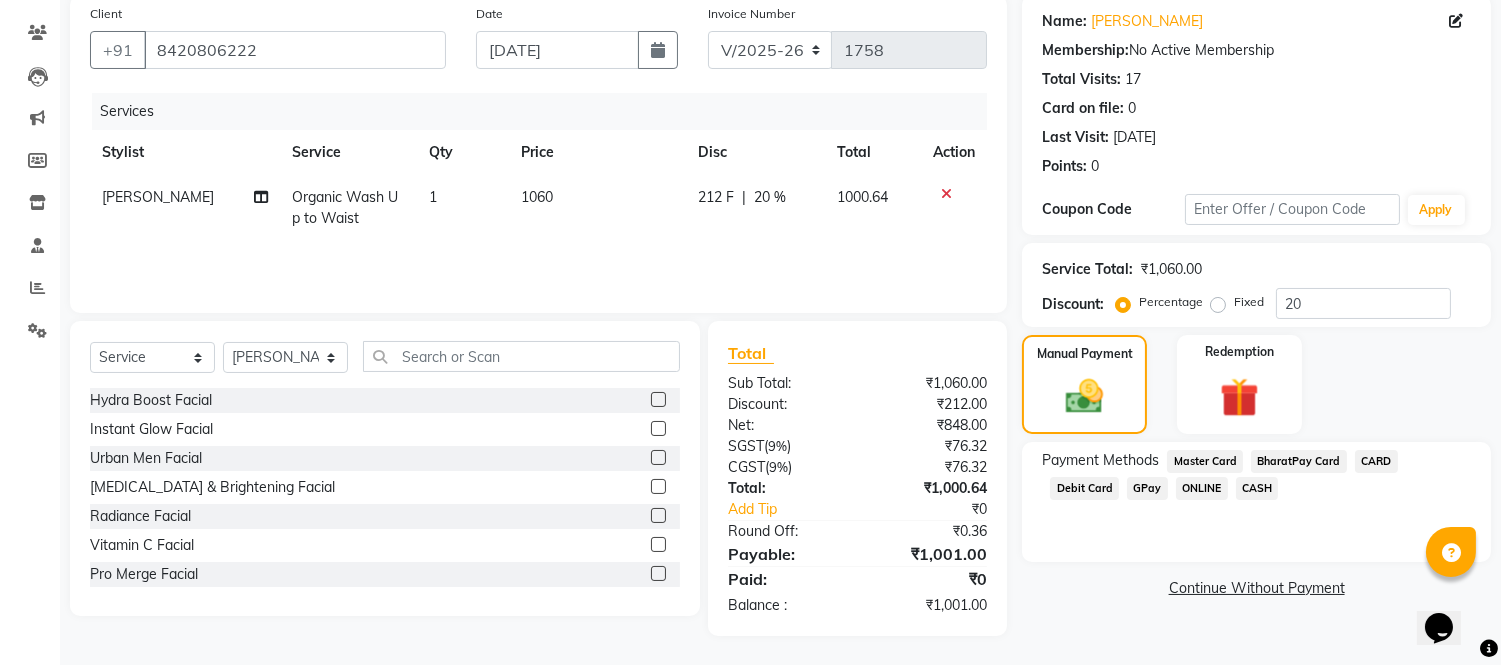 click on "CASH" 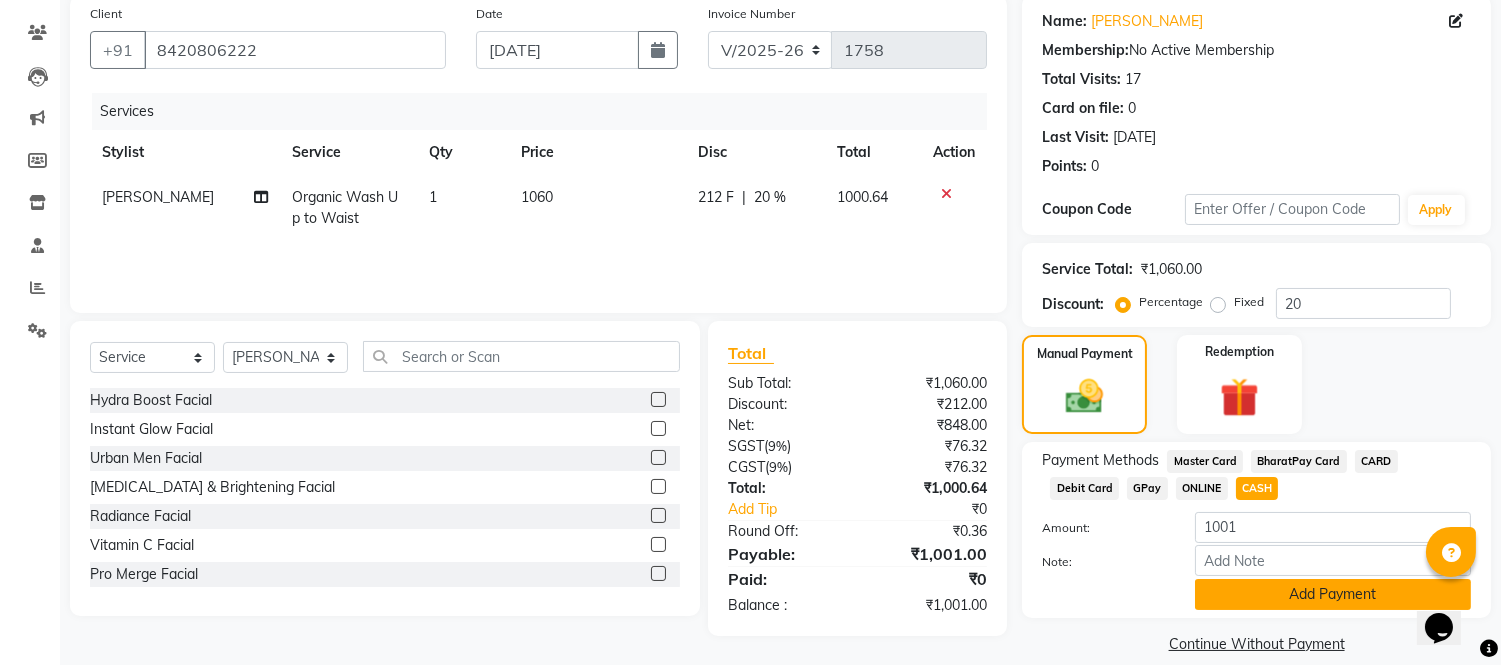 click on "Add Payment" 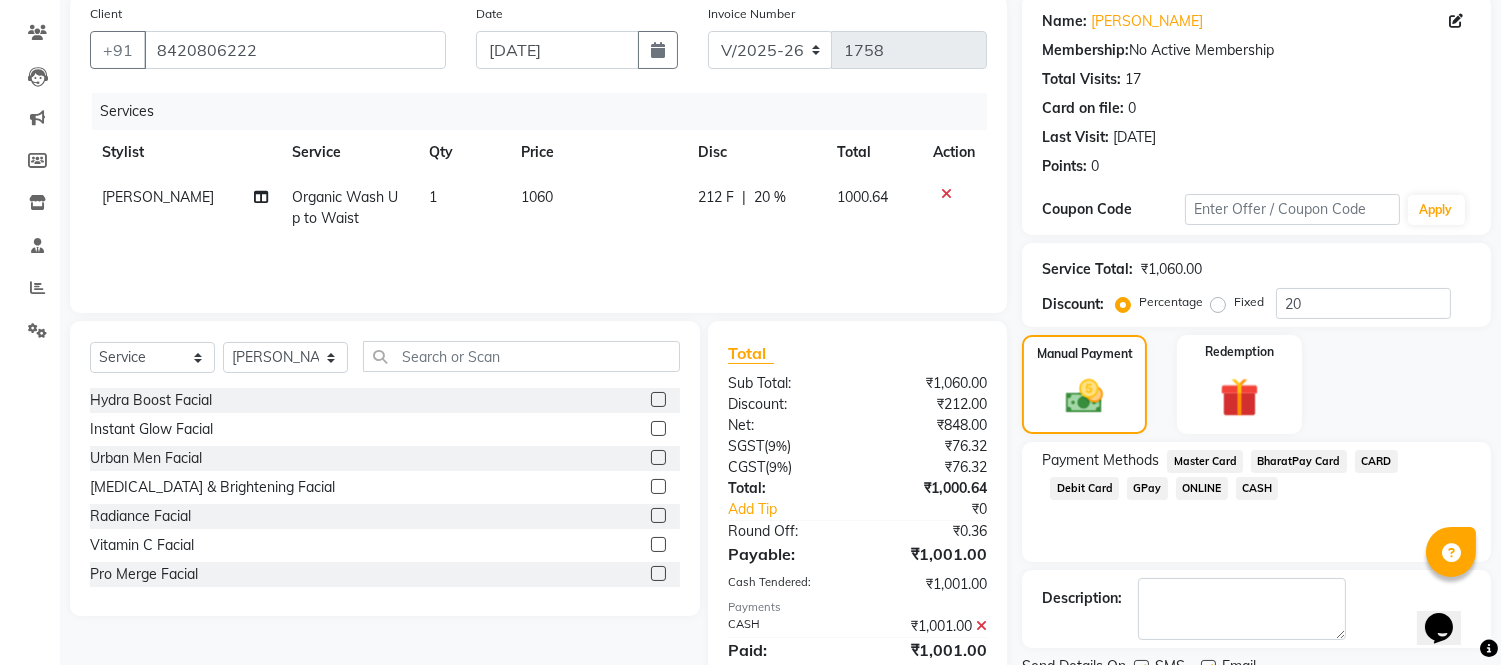 scroll, scrollTop: 234, scrollLeft: 0, axis: vertical 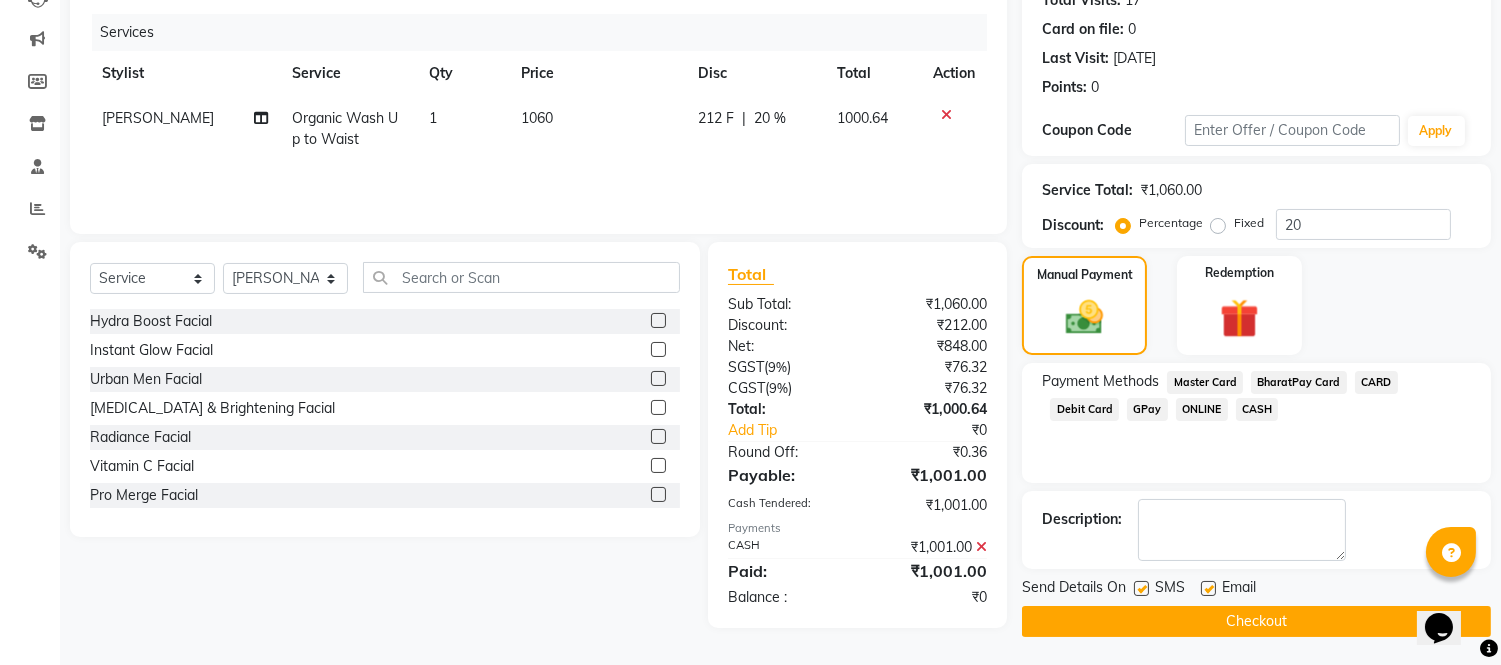 click 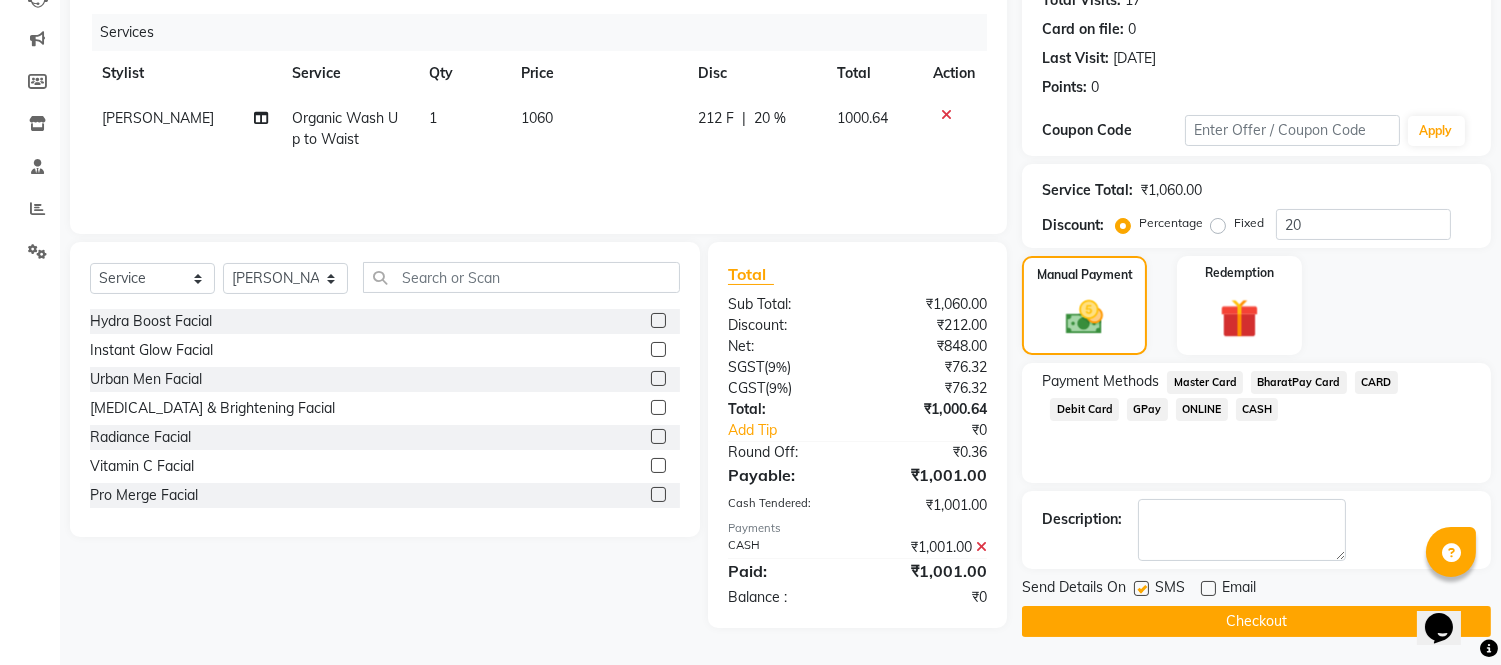 click 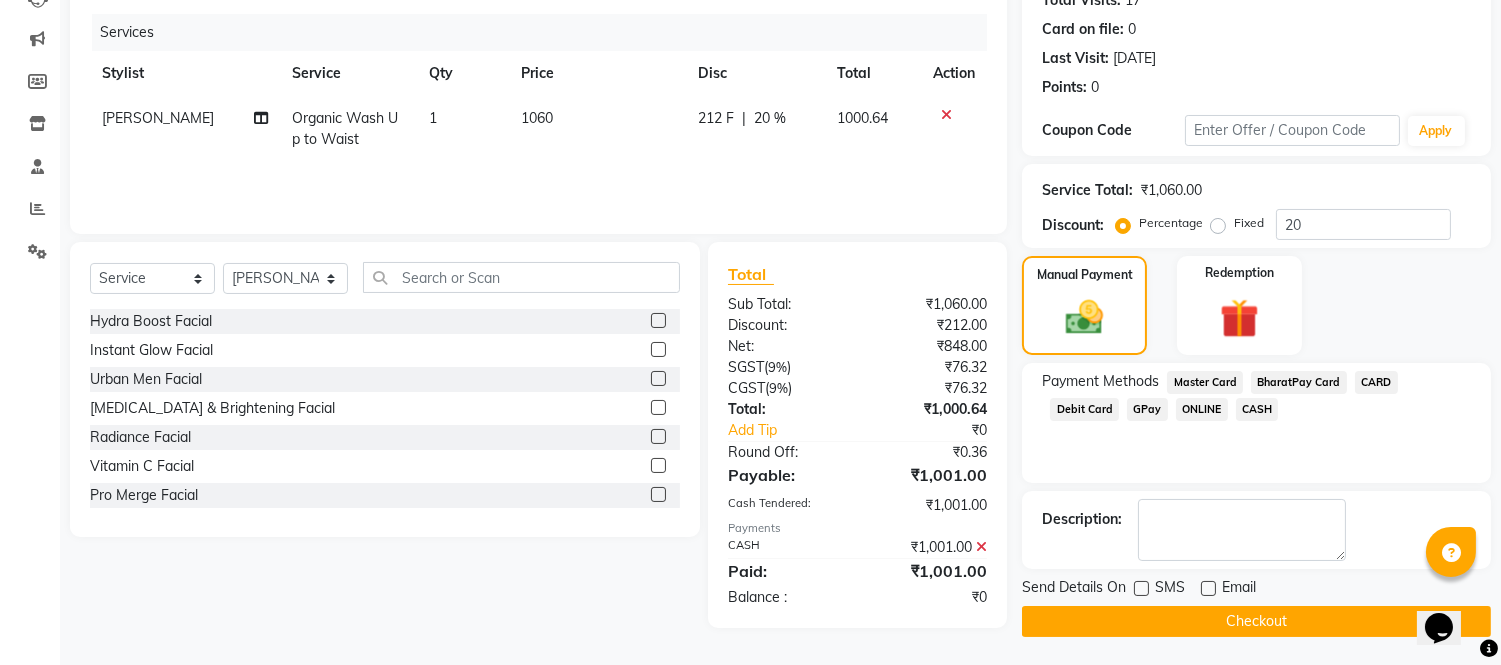 click on "Checkout" 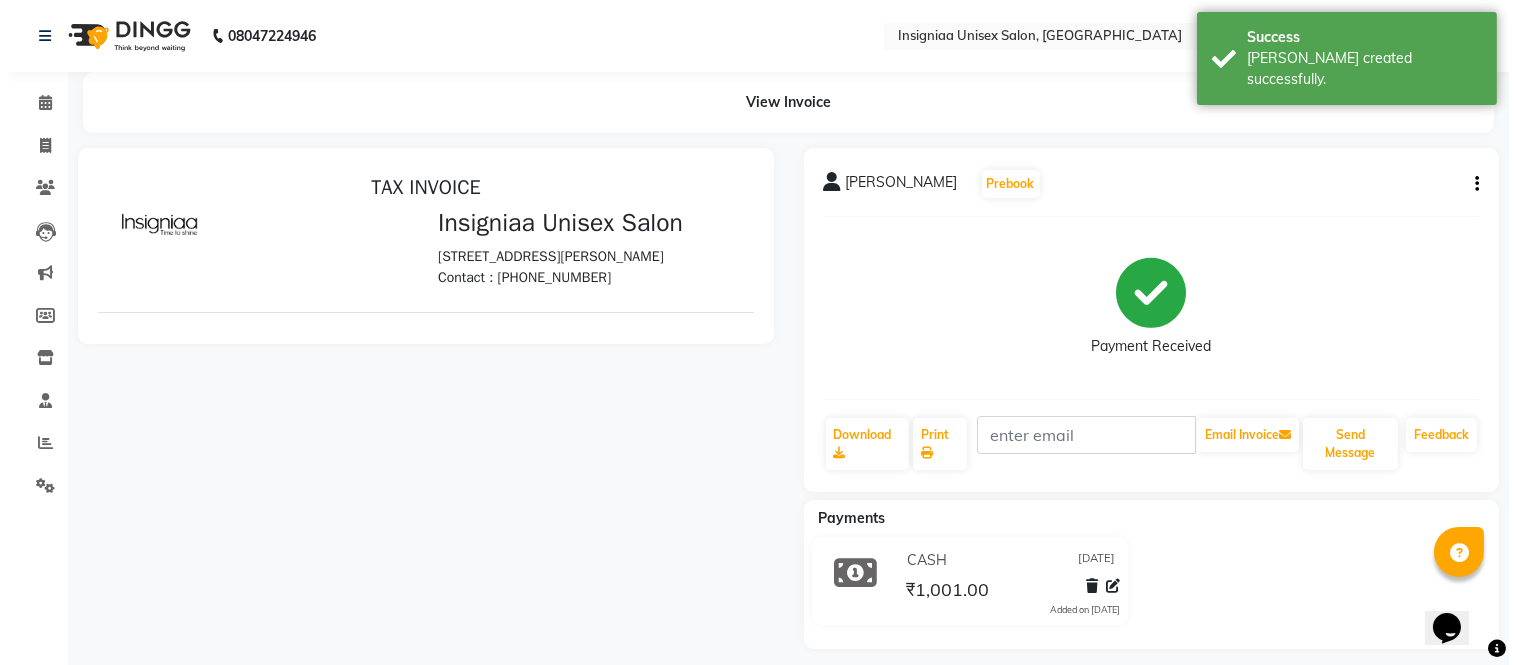 scroll, scrollTop: 0, scrollLeft: 0, axis: both 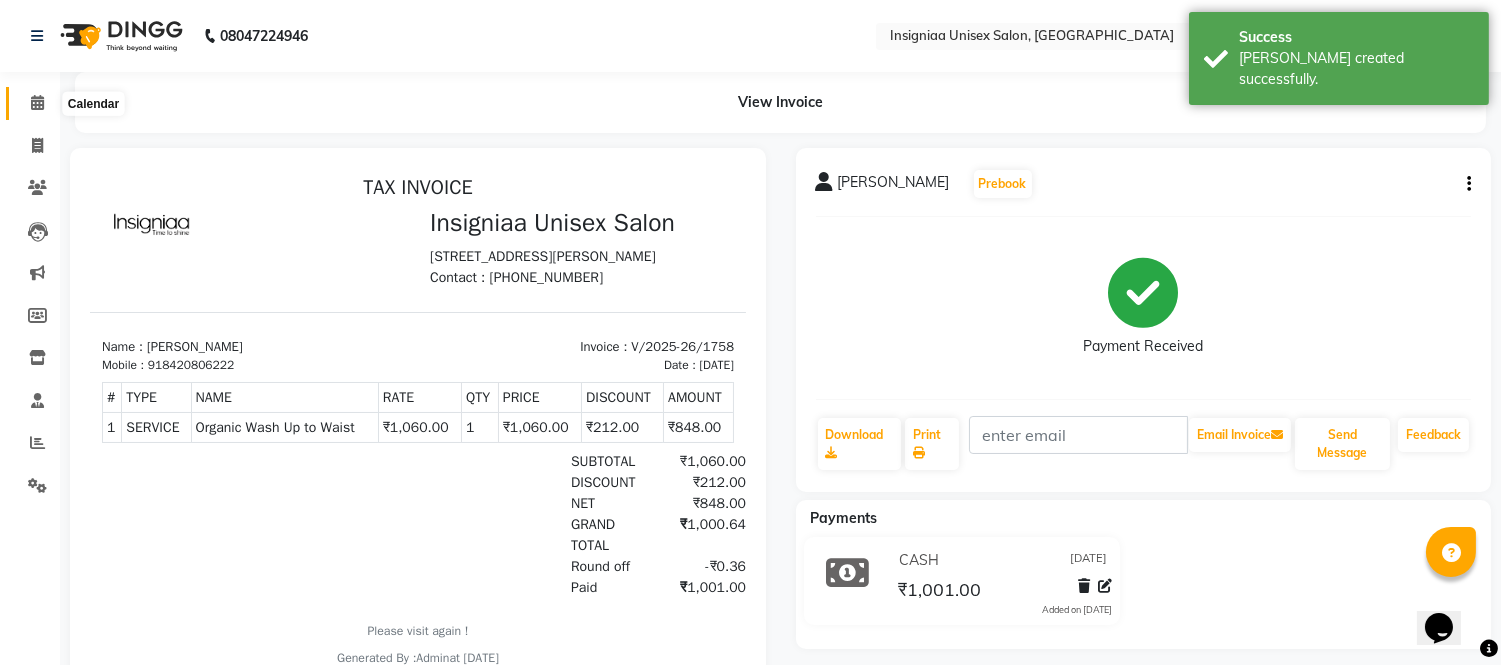click 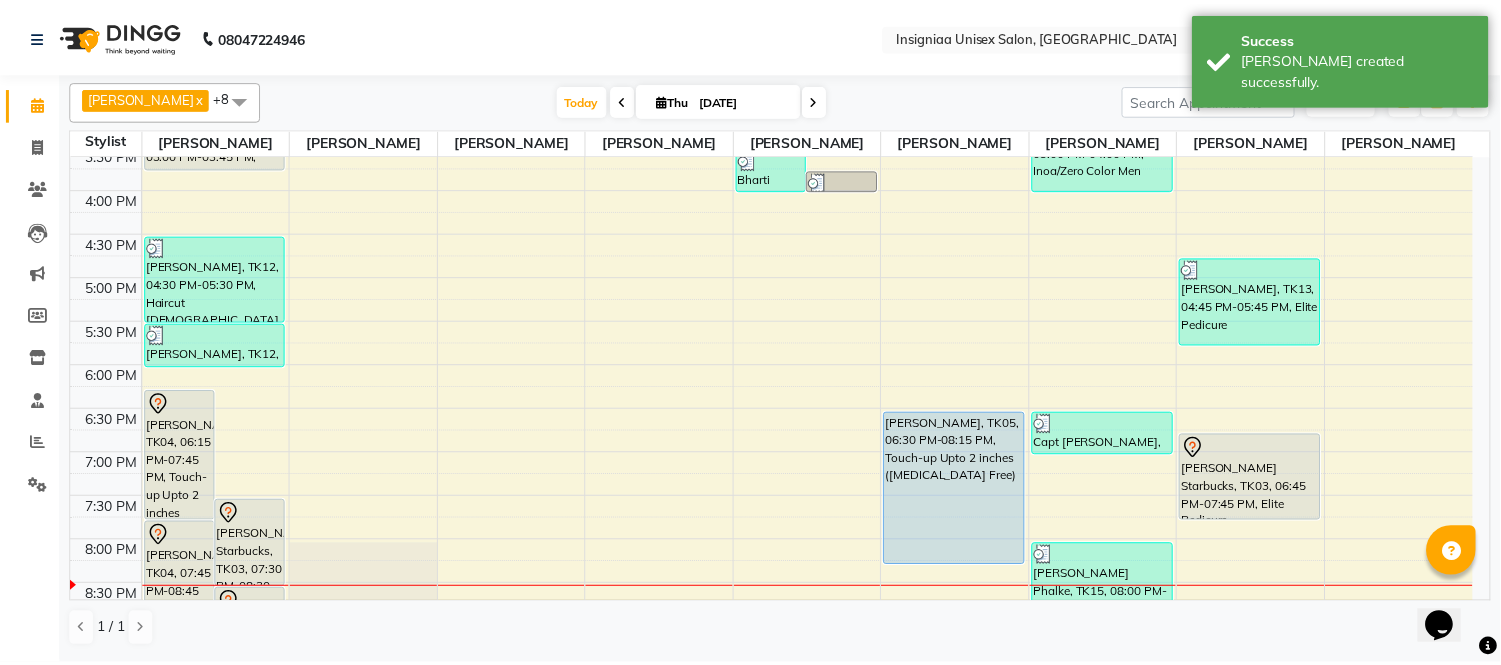 scroll, scrollTop: 444, scrollLeft: 0, axis: vertical 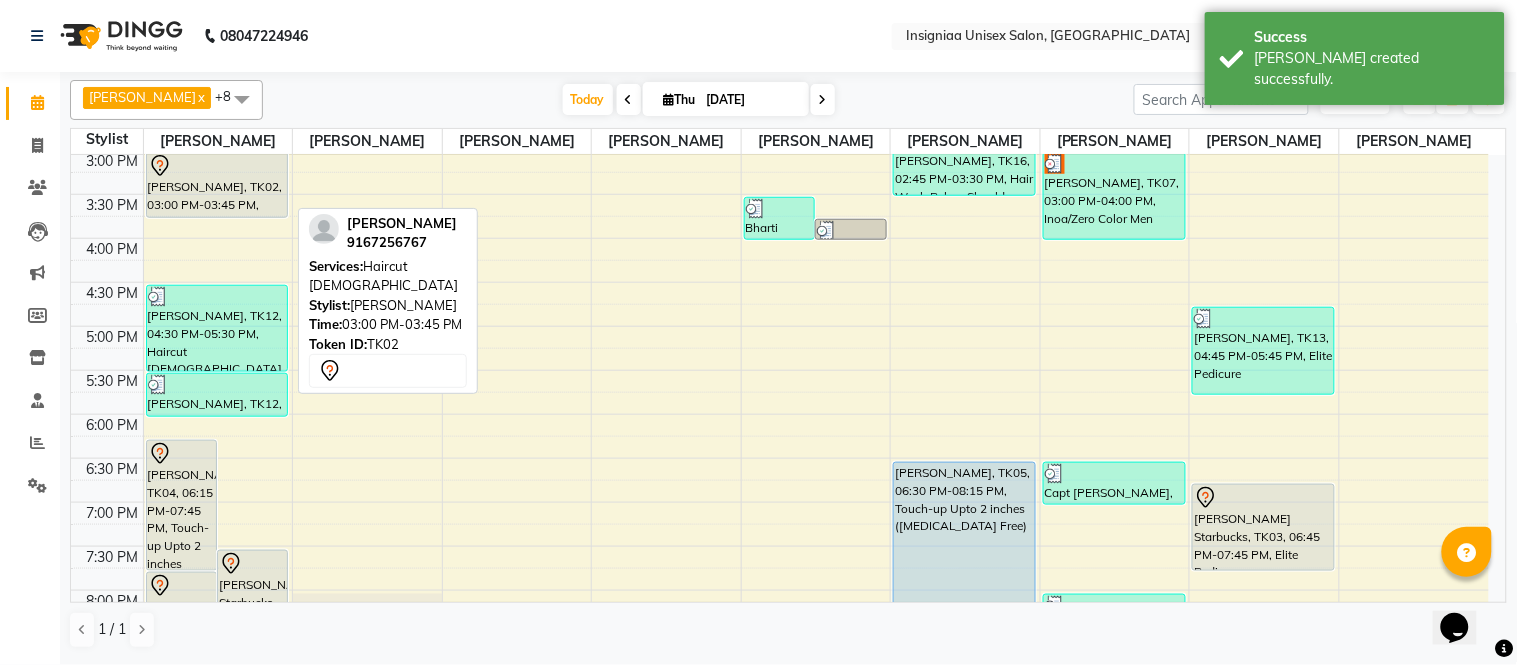 click on "Kalpita SHETTY, TK02, 03:00 PM-03:45 PM, Haircut Male" at bounding box center (217, 185) 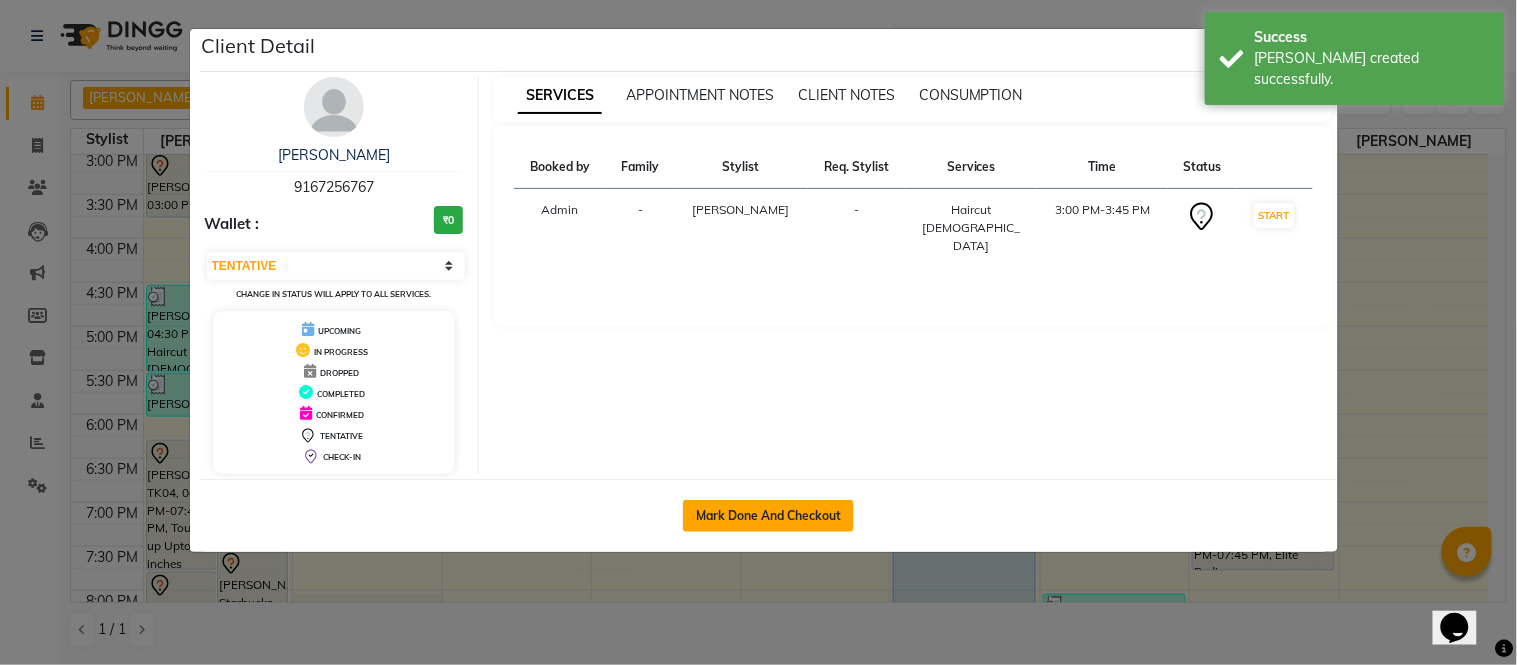 click on "Mark Done And Checkout" 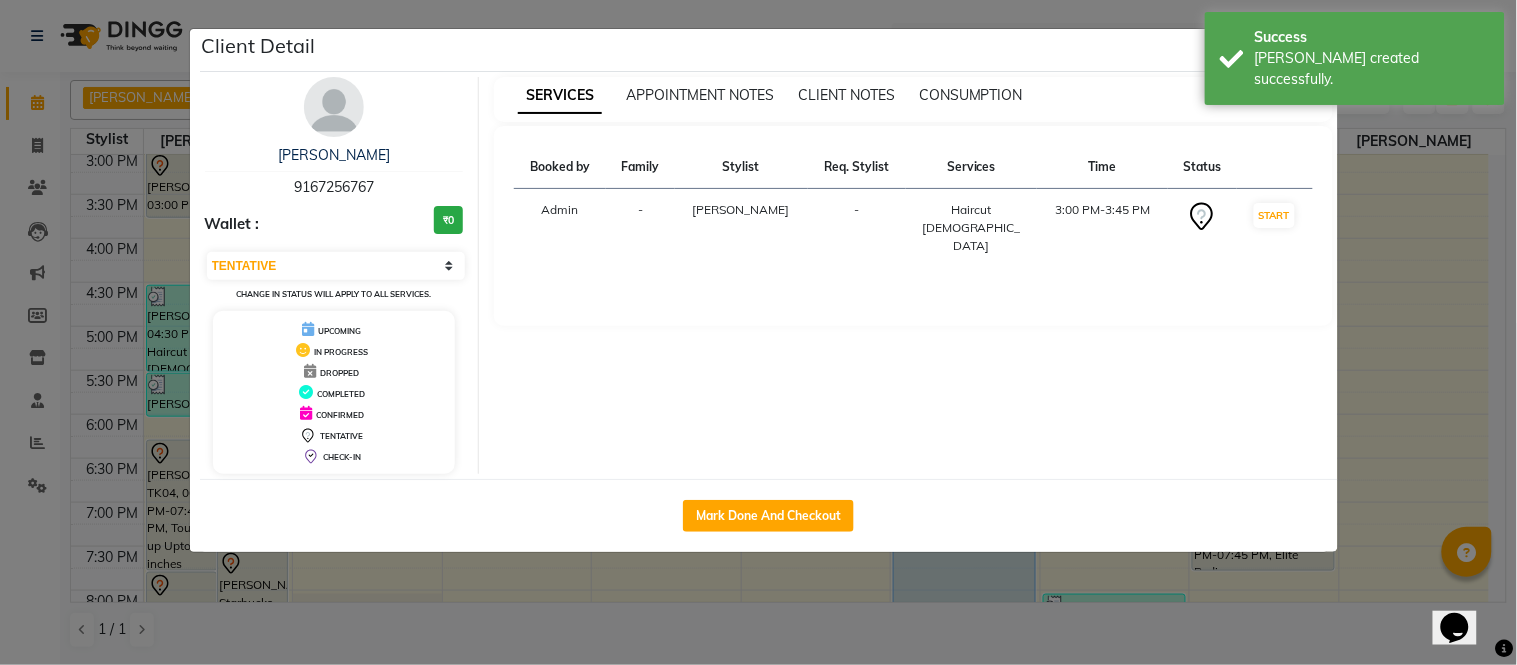select on "6999" 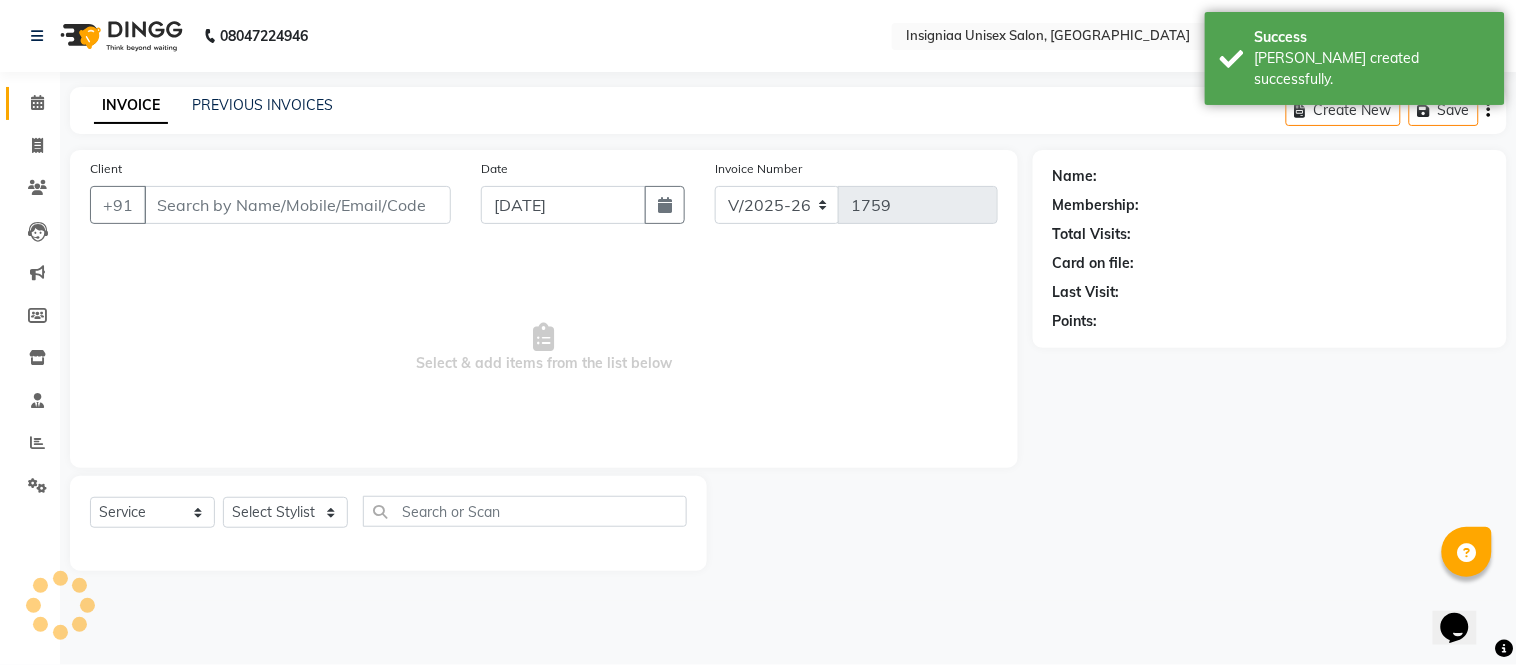 select on "3" 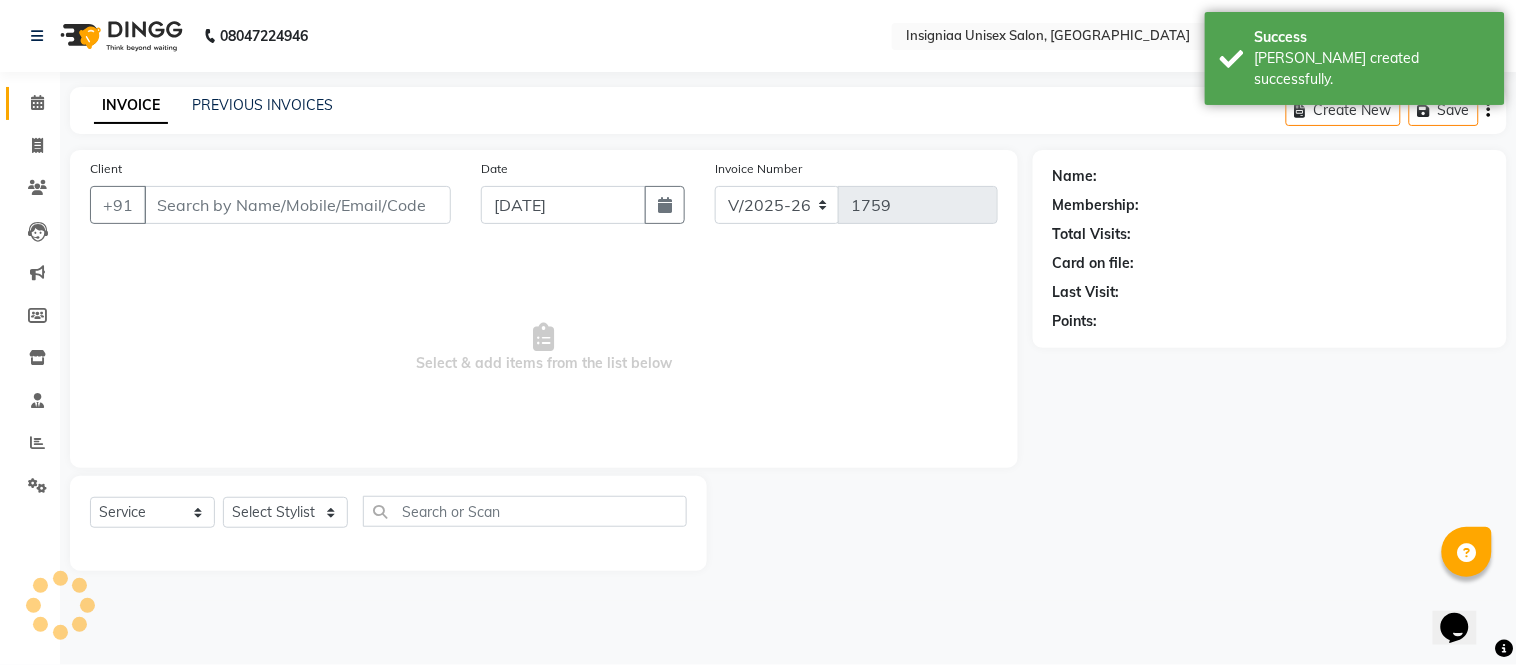 type on "9167256767" 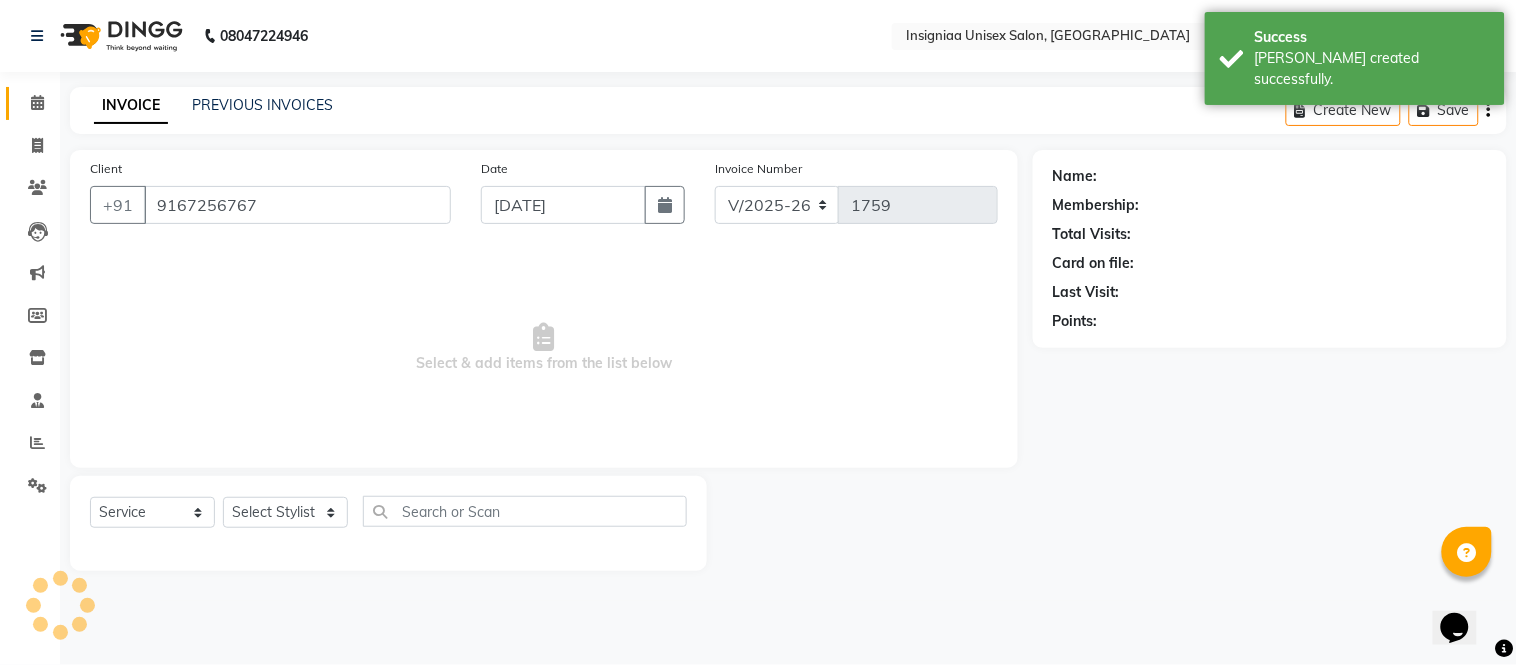 select on "58131" 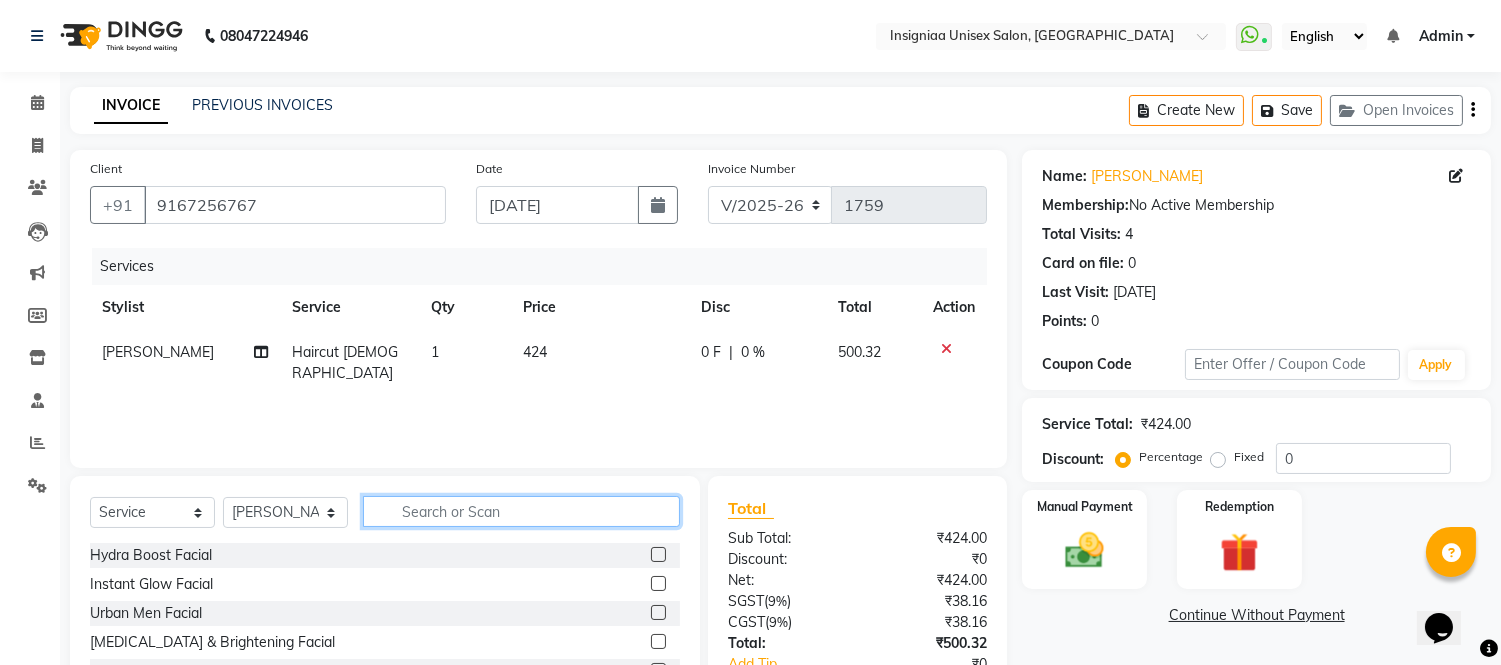 click 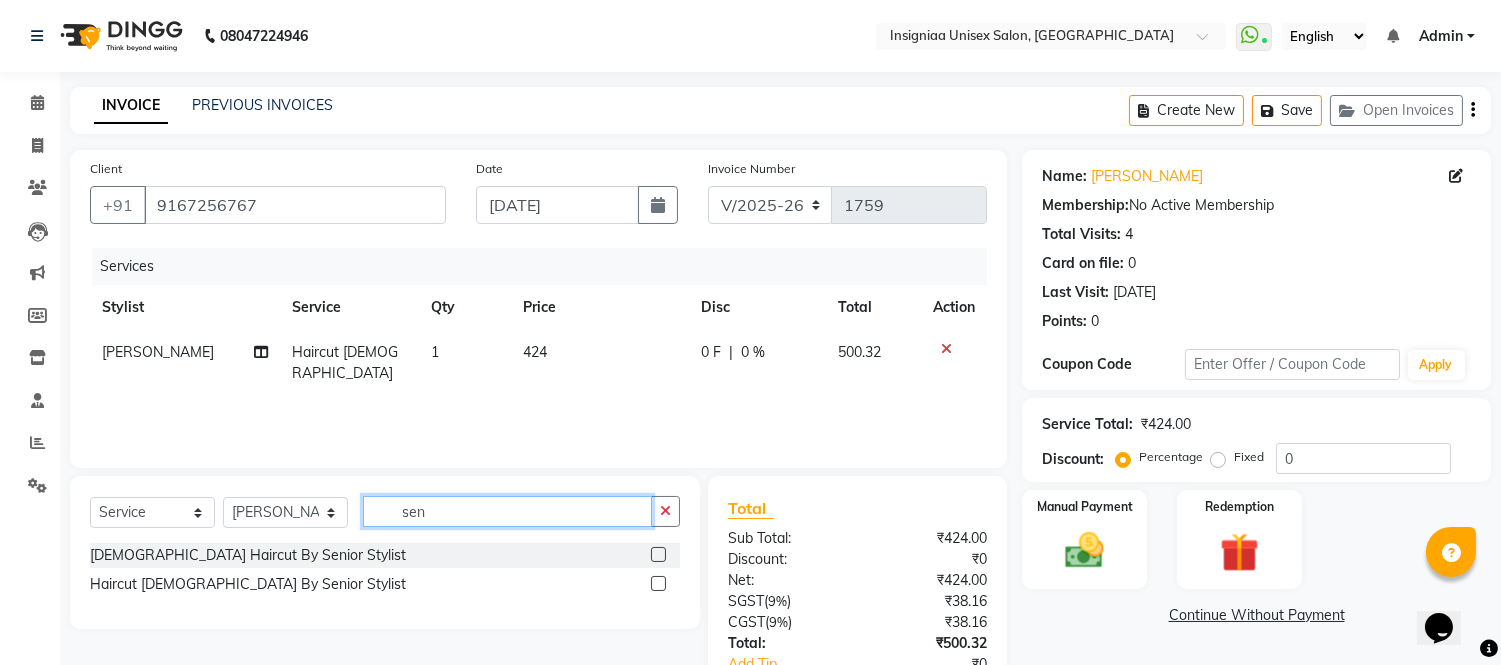 type on "sen" 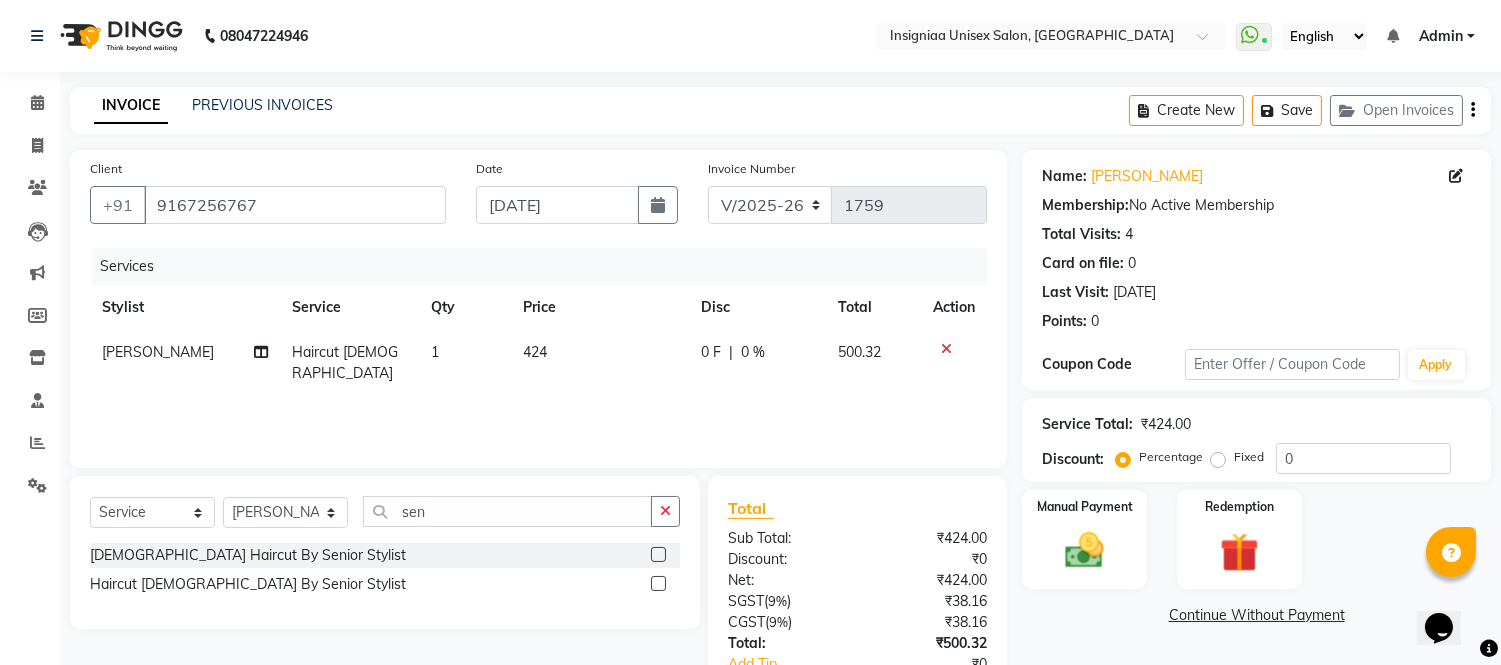 click 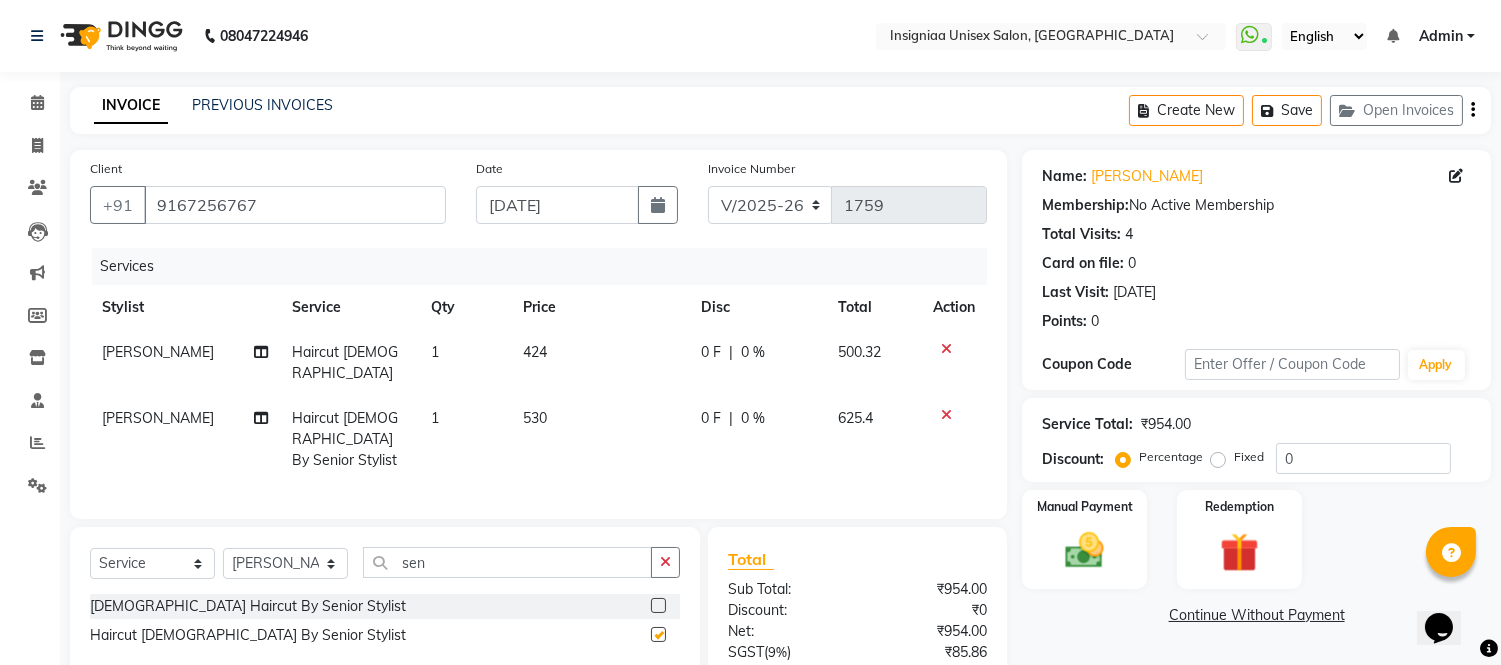 checkbox on "false" 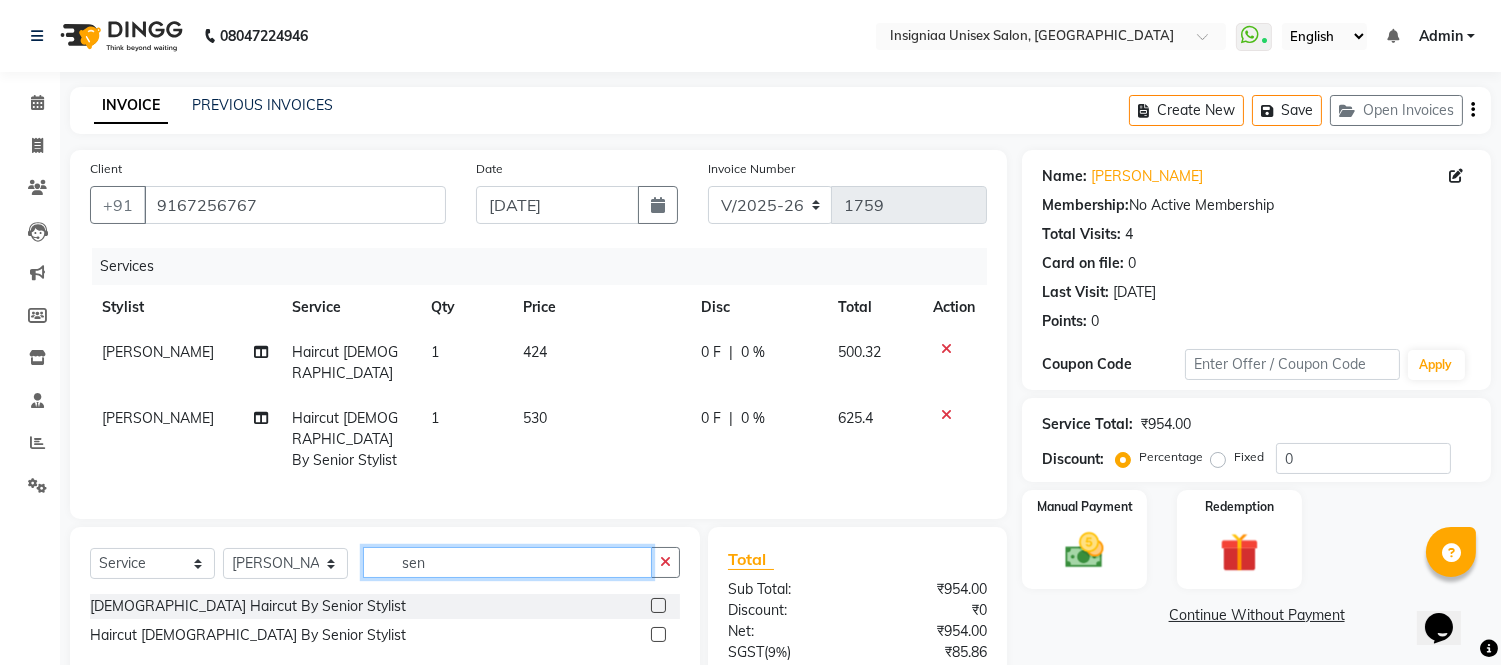 click on "sen" 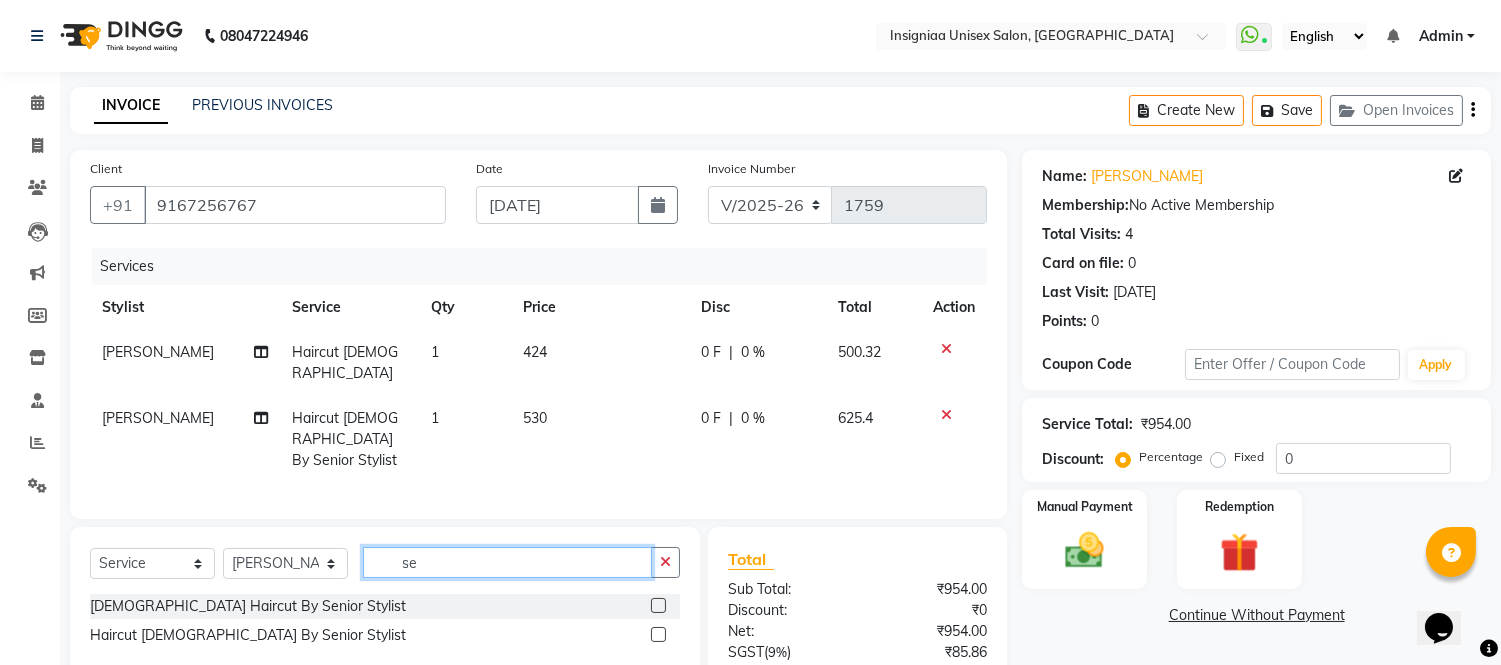 type on "s" 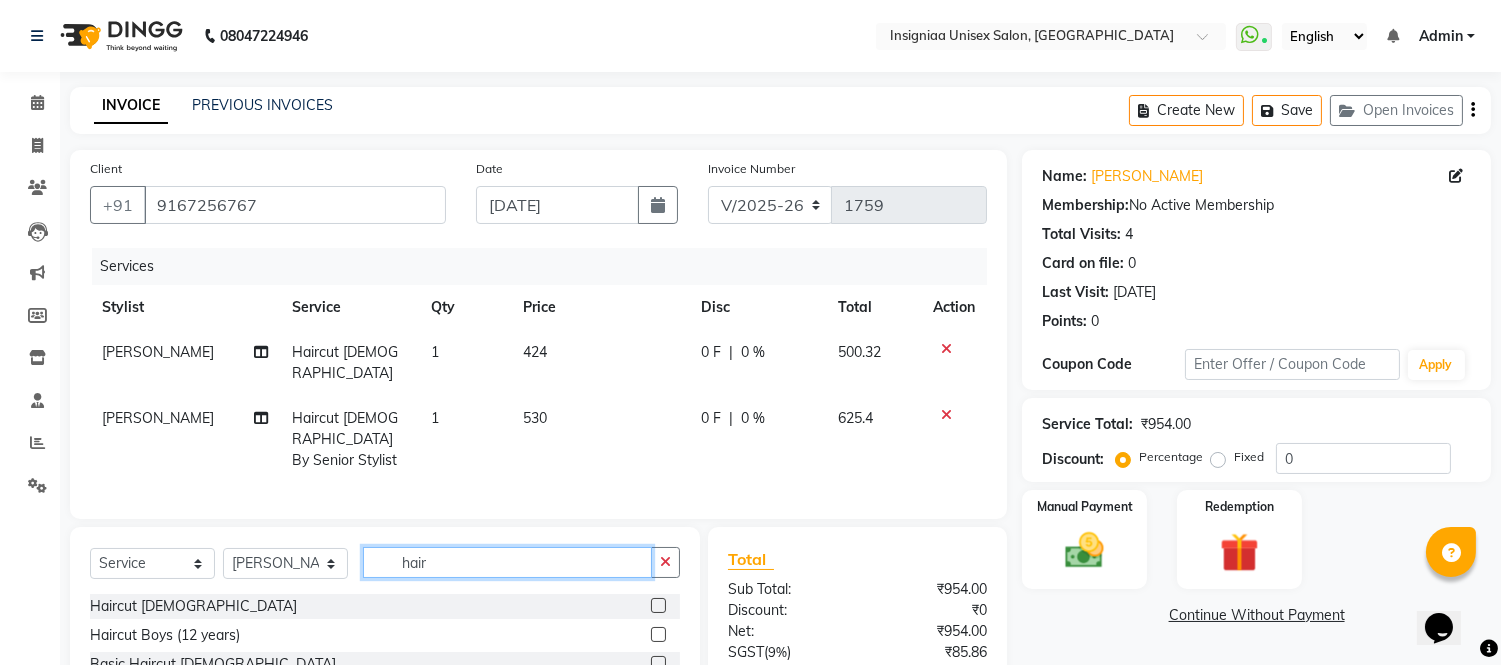 type on "hair" 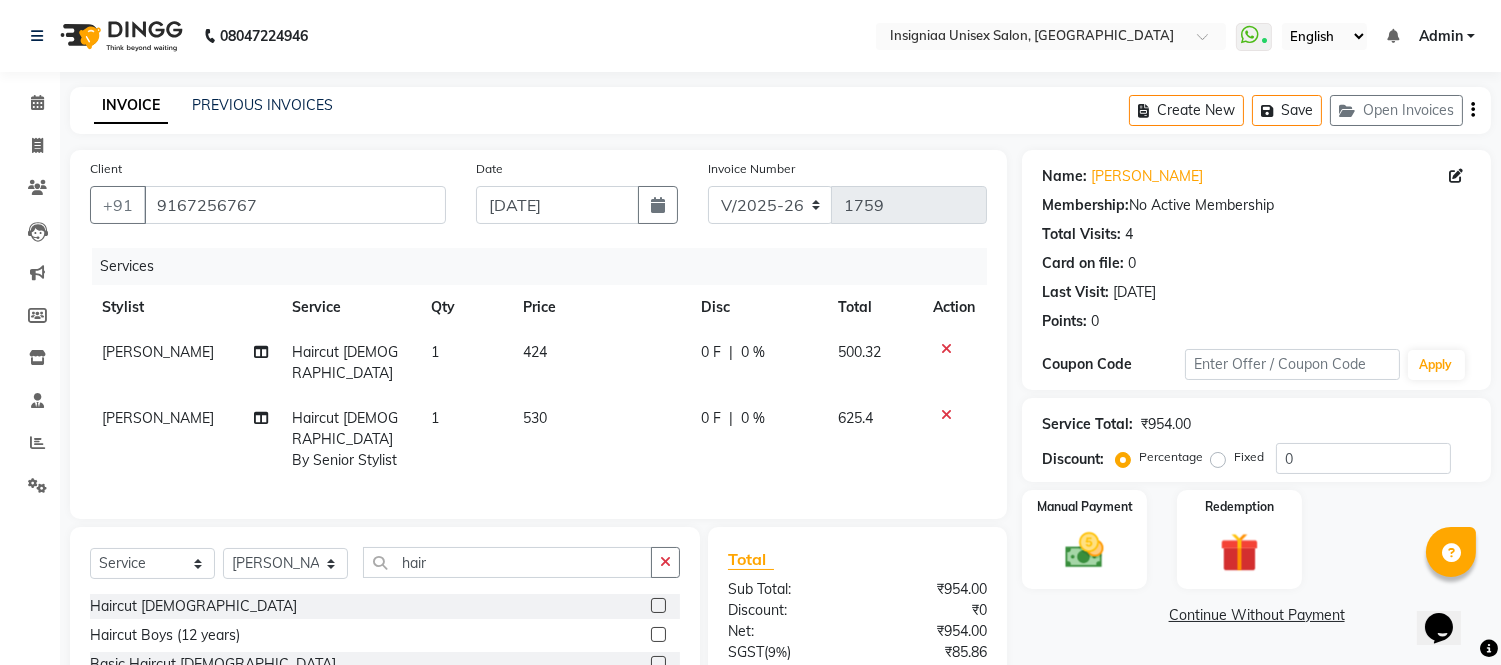 click 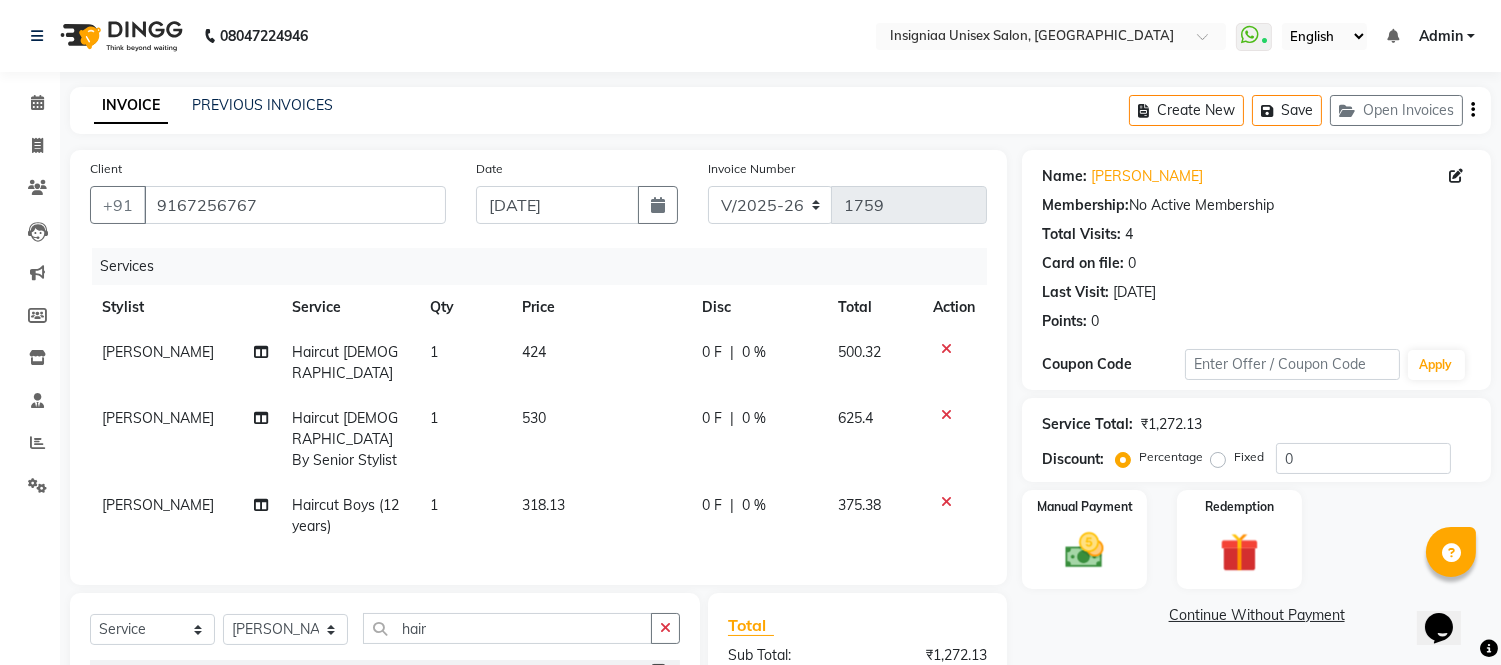checkbox on "false" 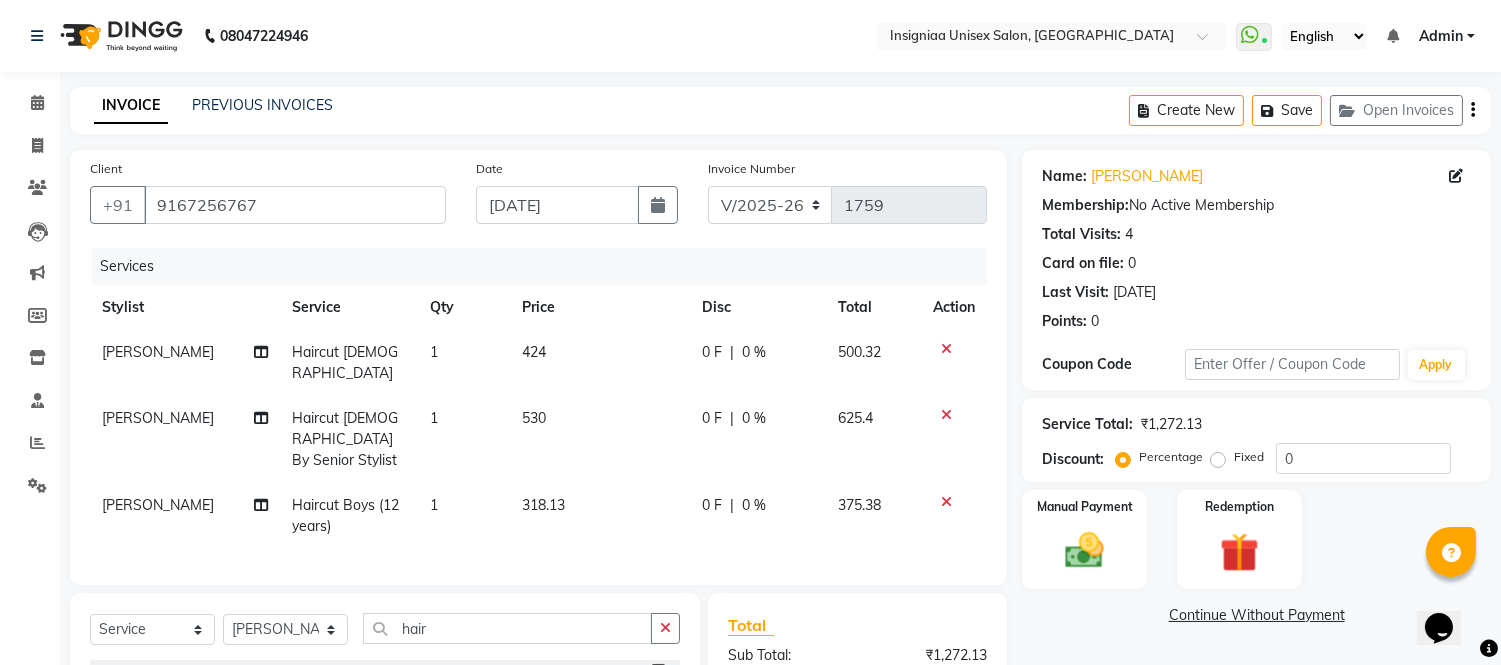 click 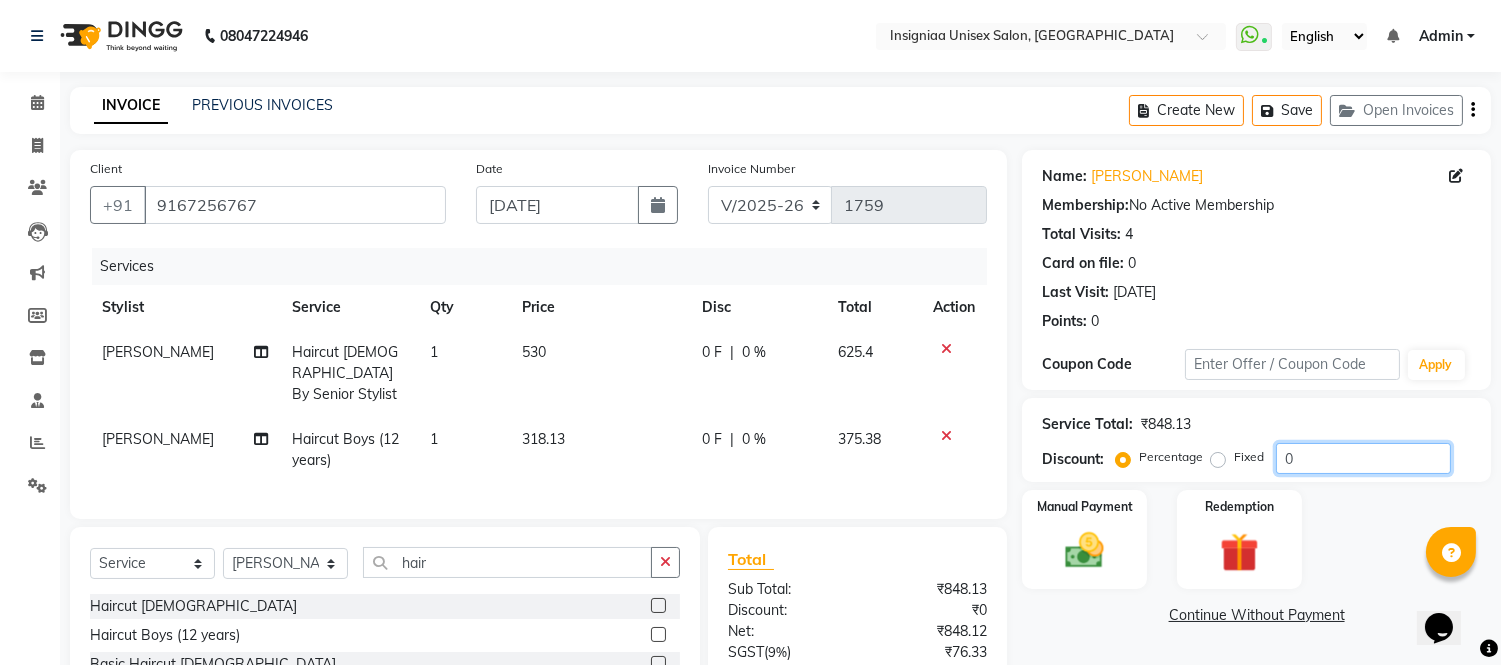 click on "0" 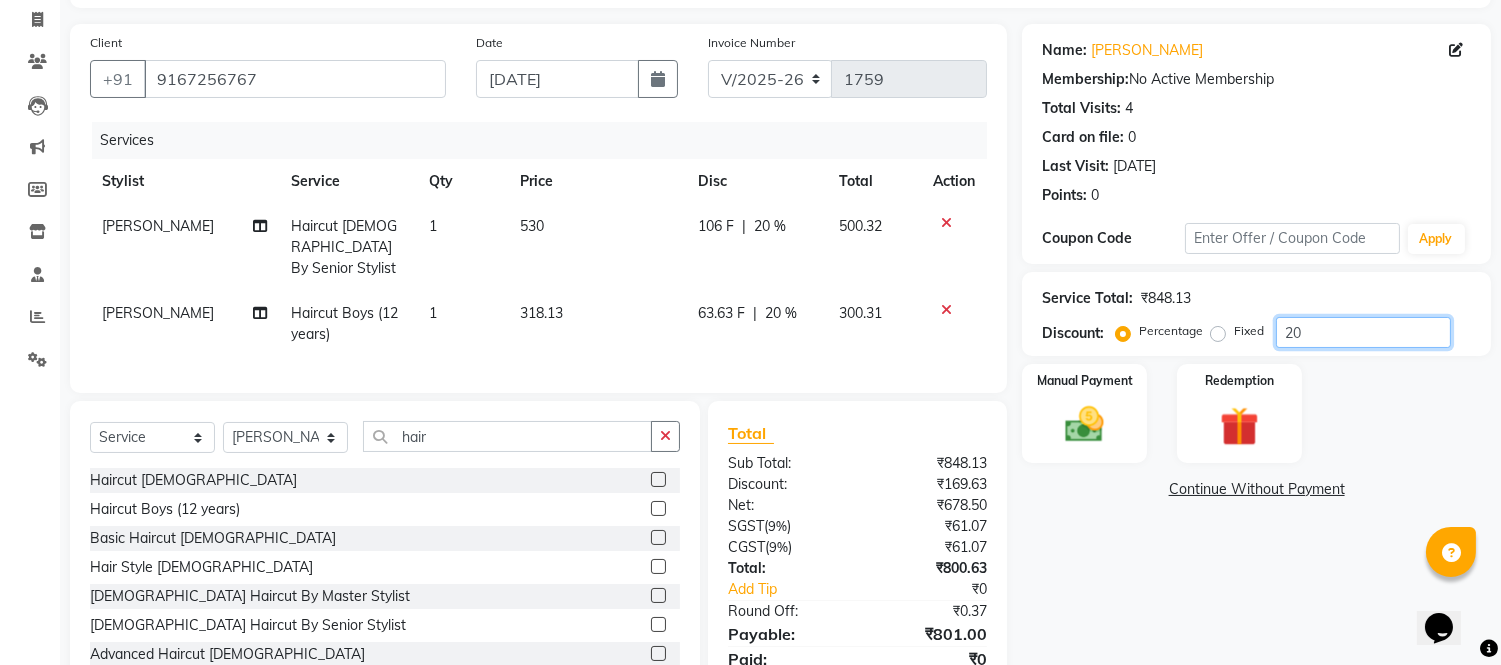 scroll, scrollTop: 202, scrollLeft: 0, axis: vertical 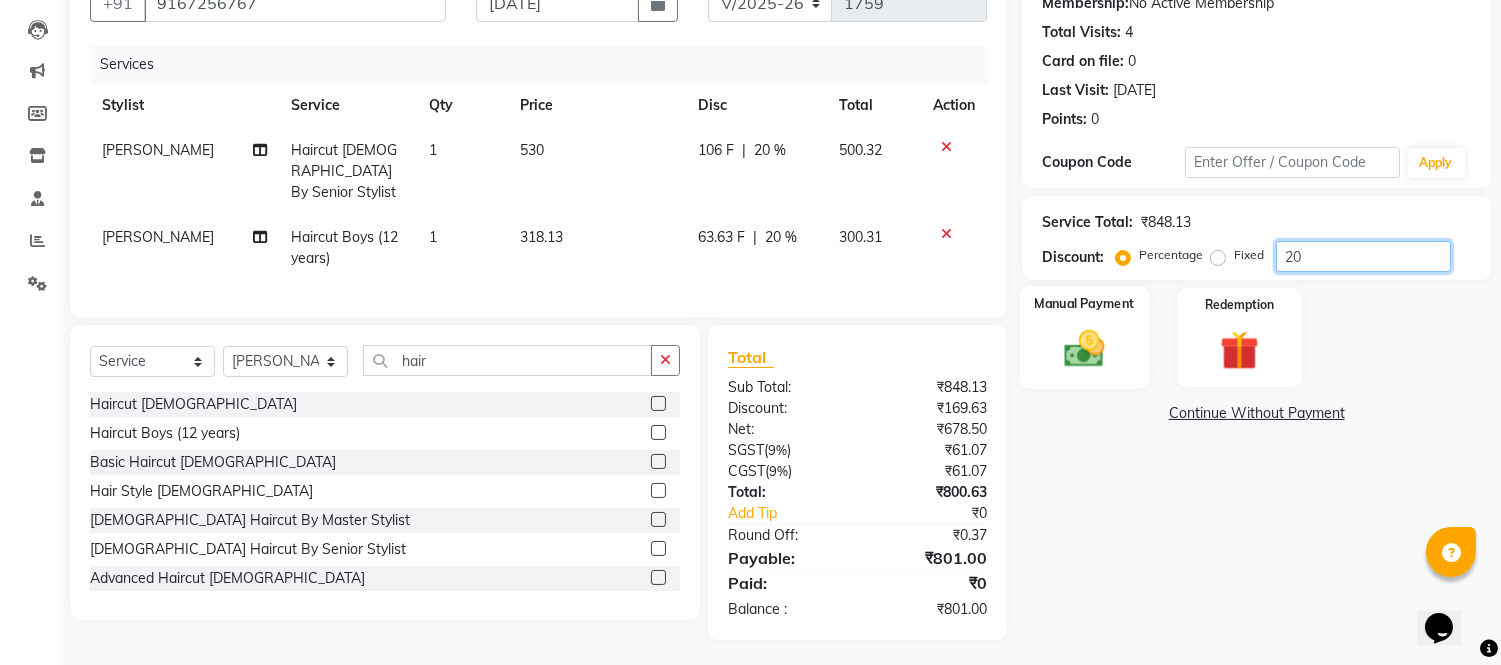 type on "20" 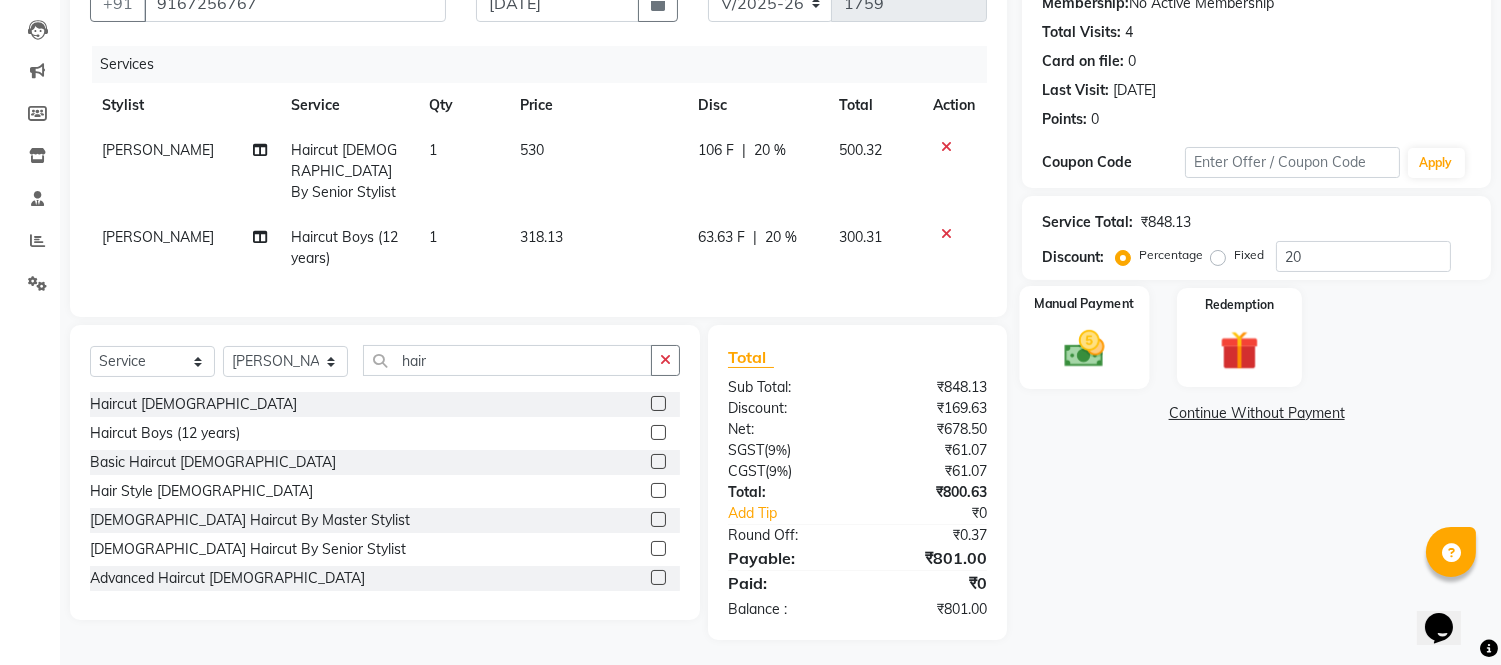 click 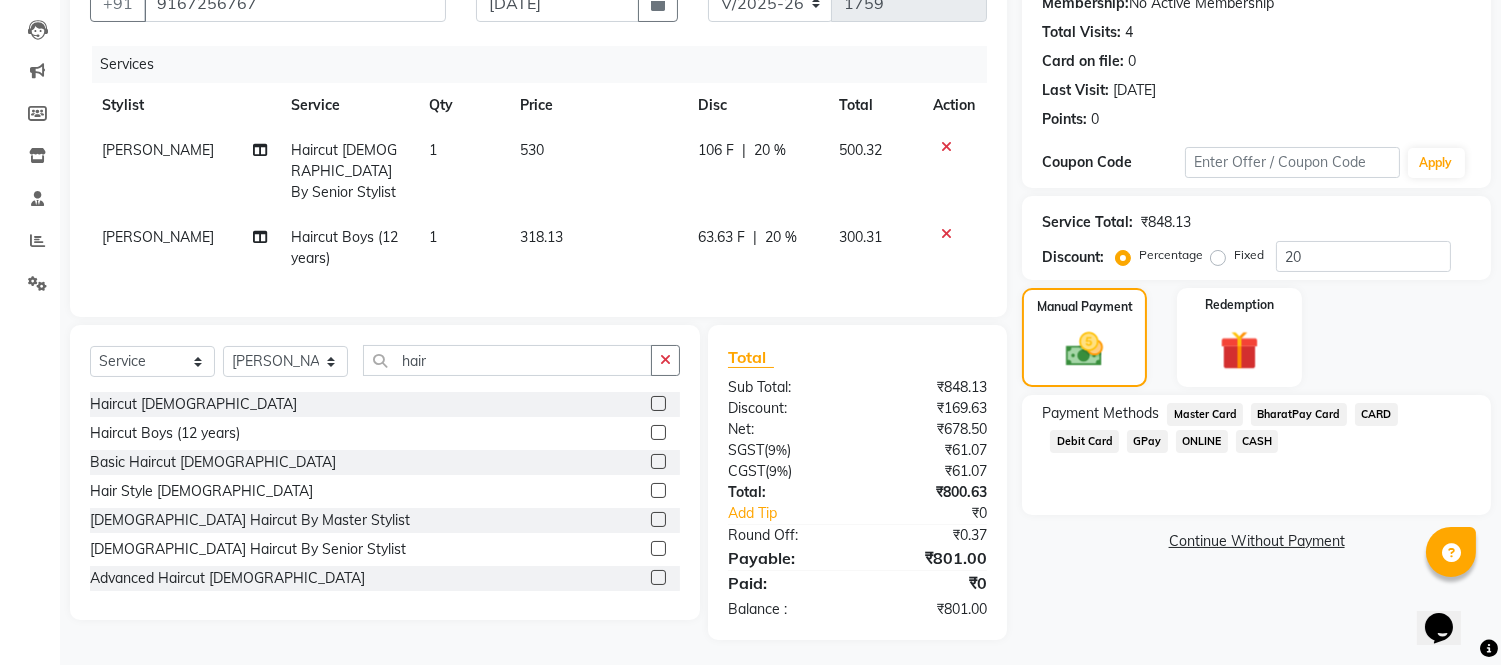 click on "CASH" 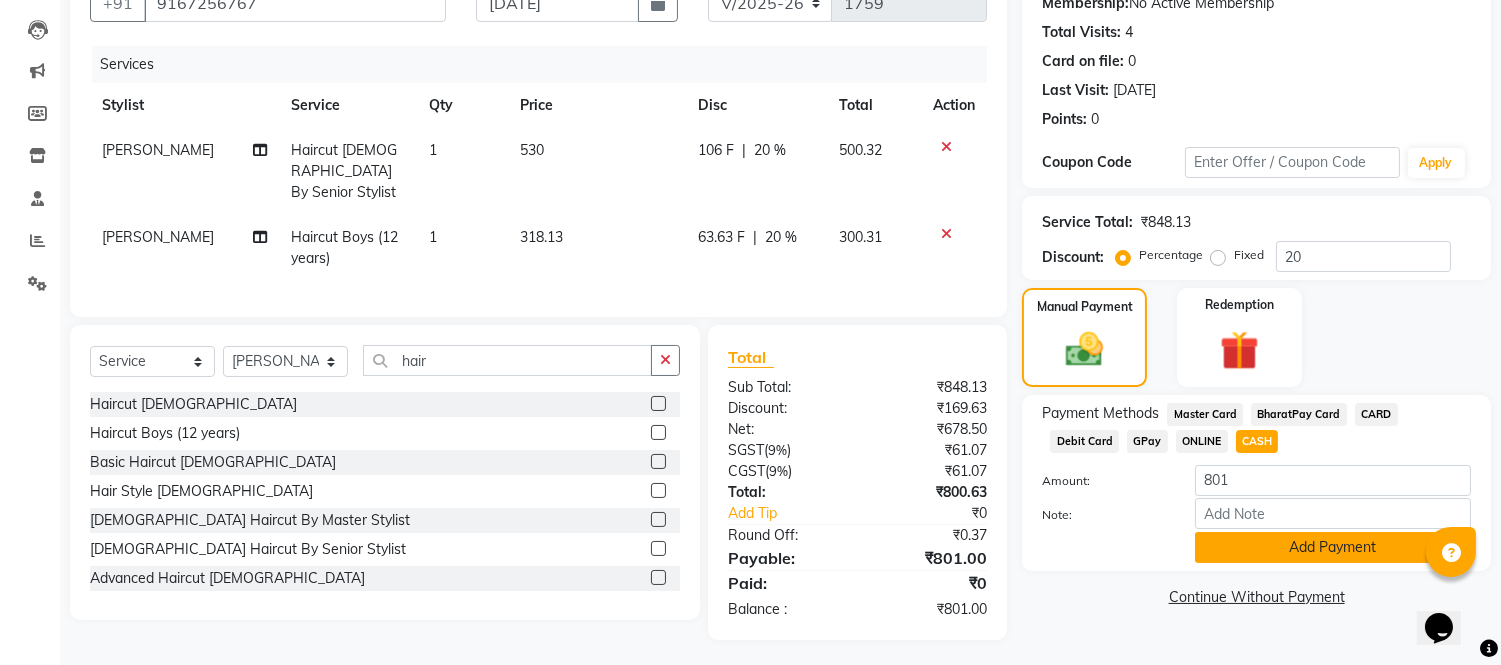 click on "Add Payment" 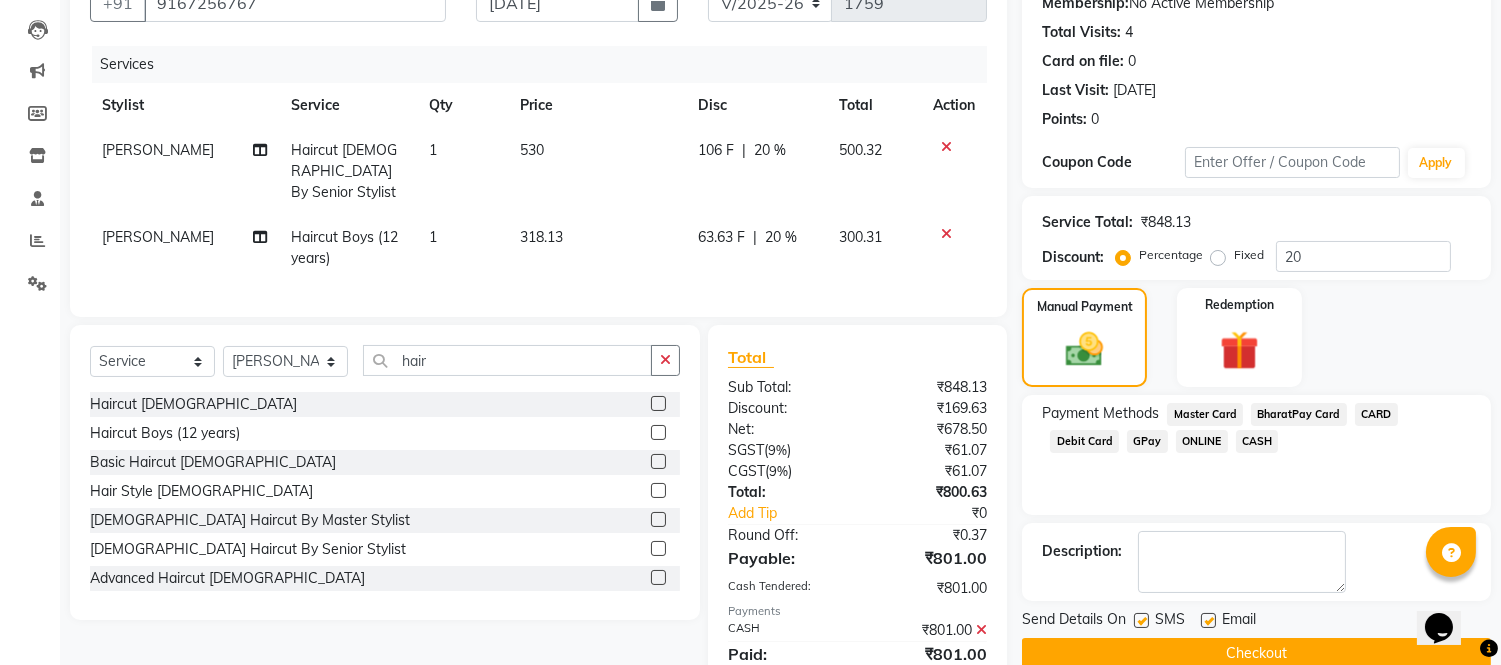 scroll, scrollTop: 273, scrollLeft: 0, axis: vertical 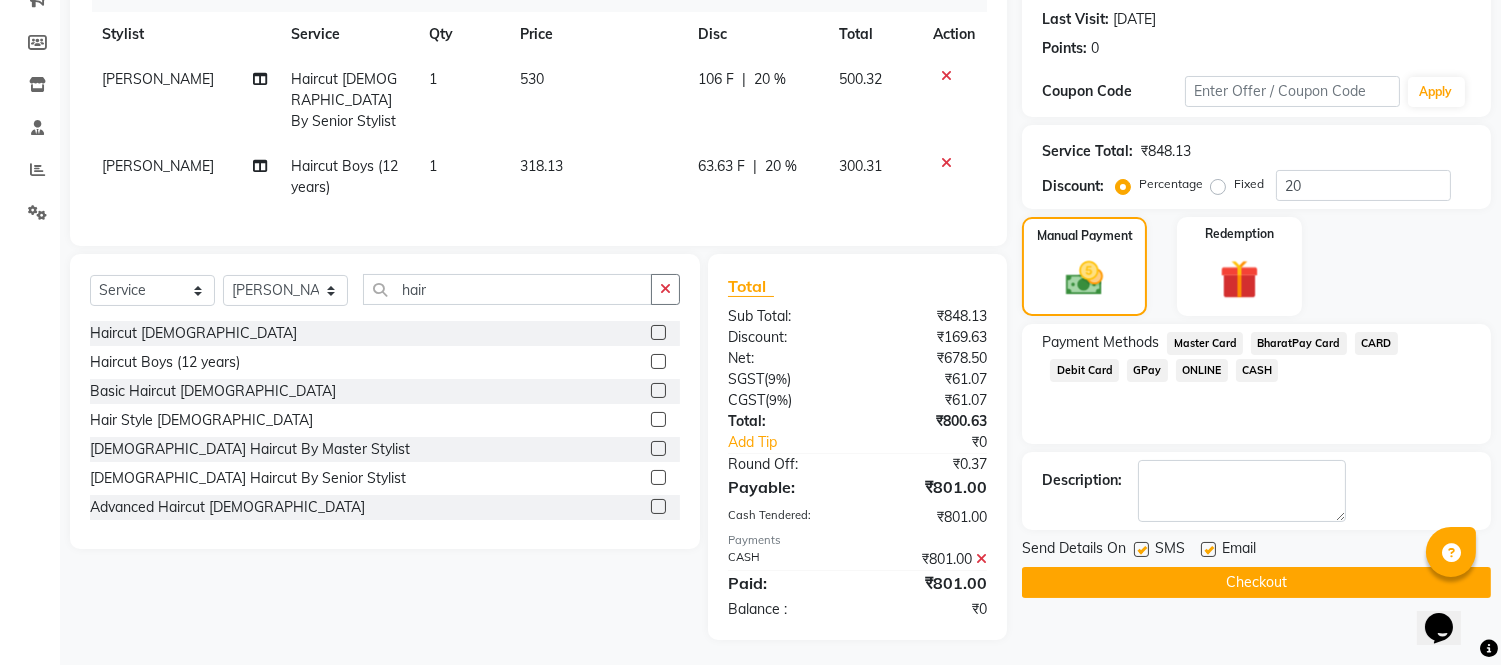 click 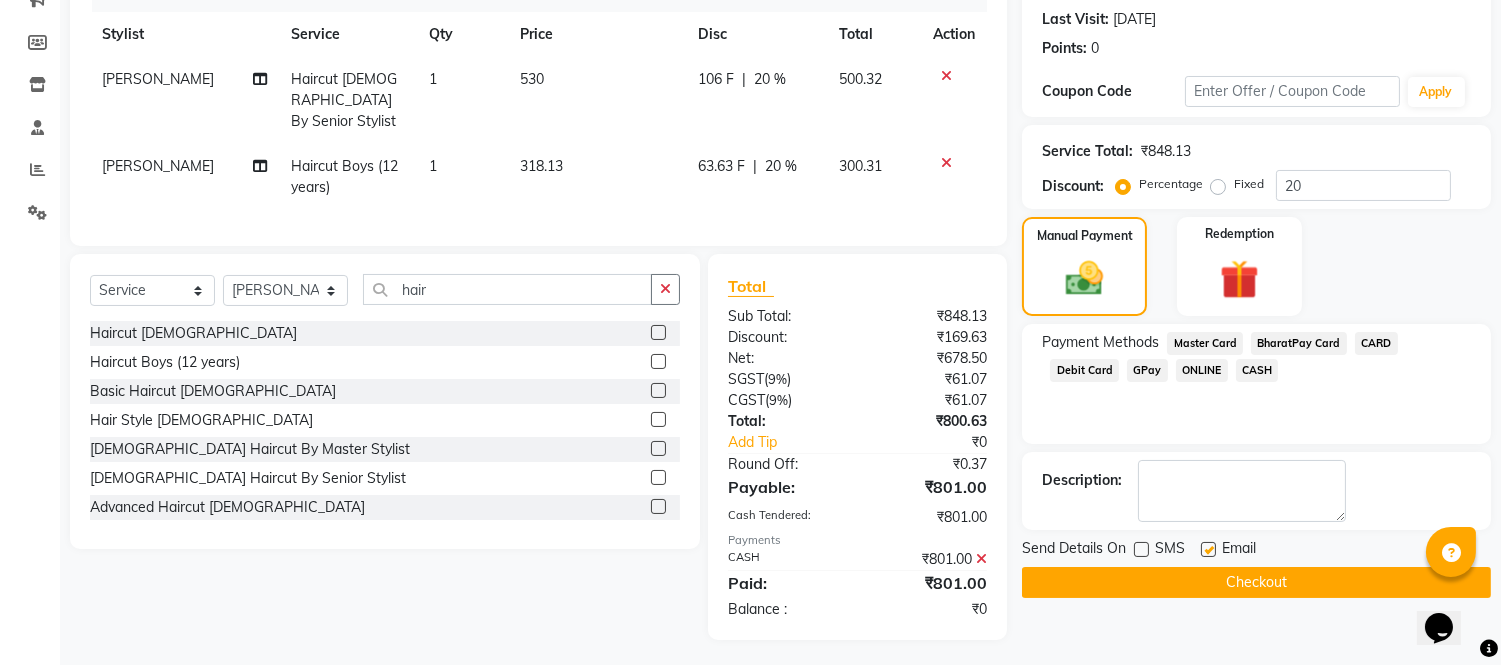 click 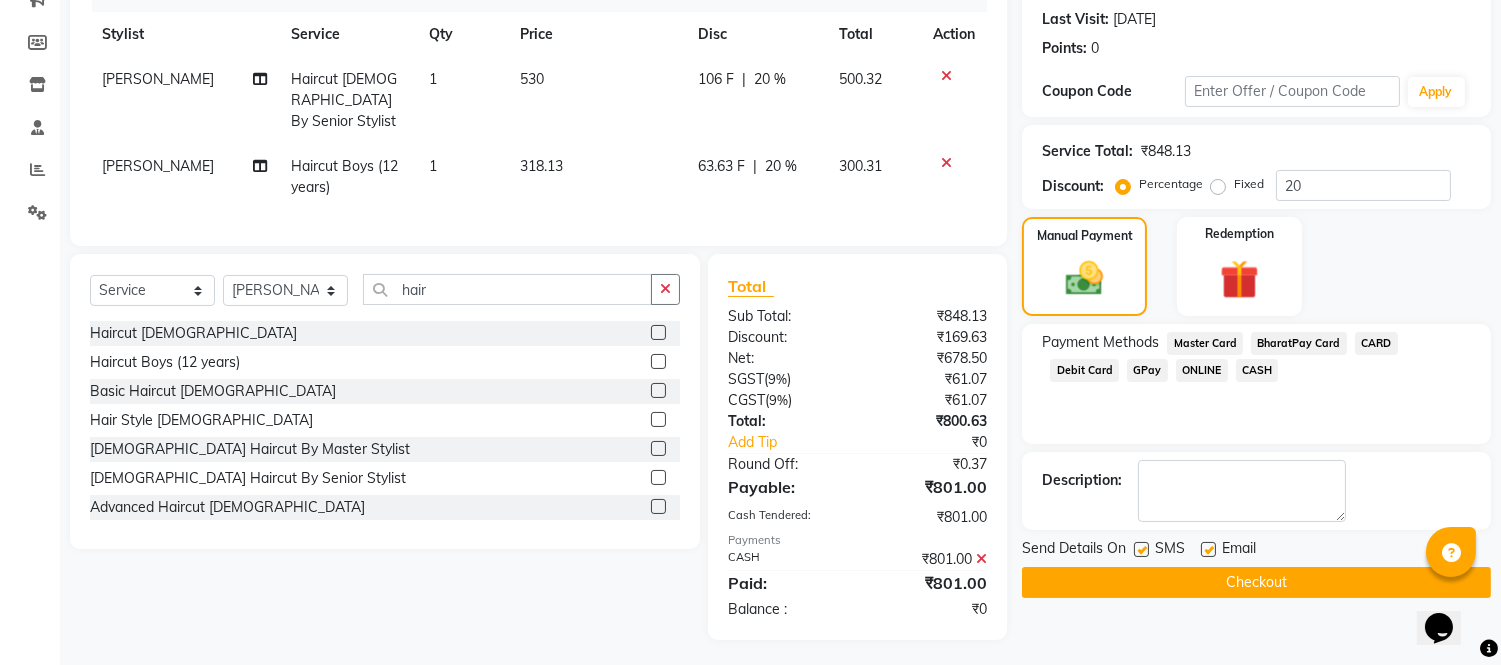 click 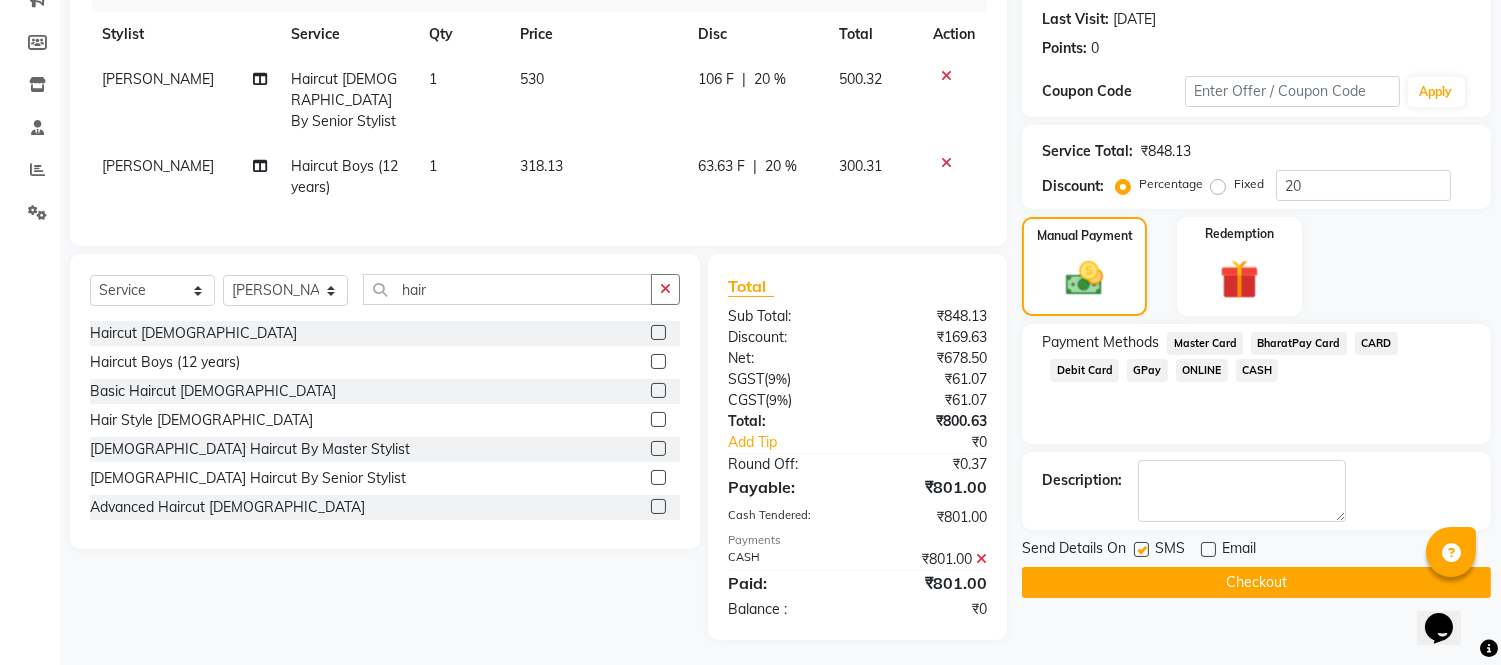 click 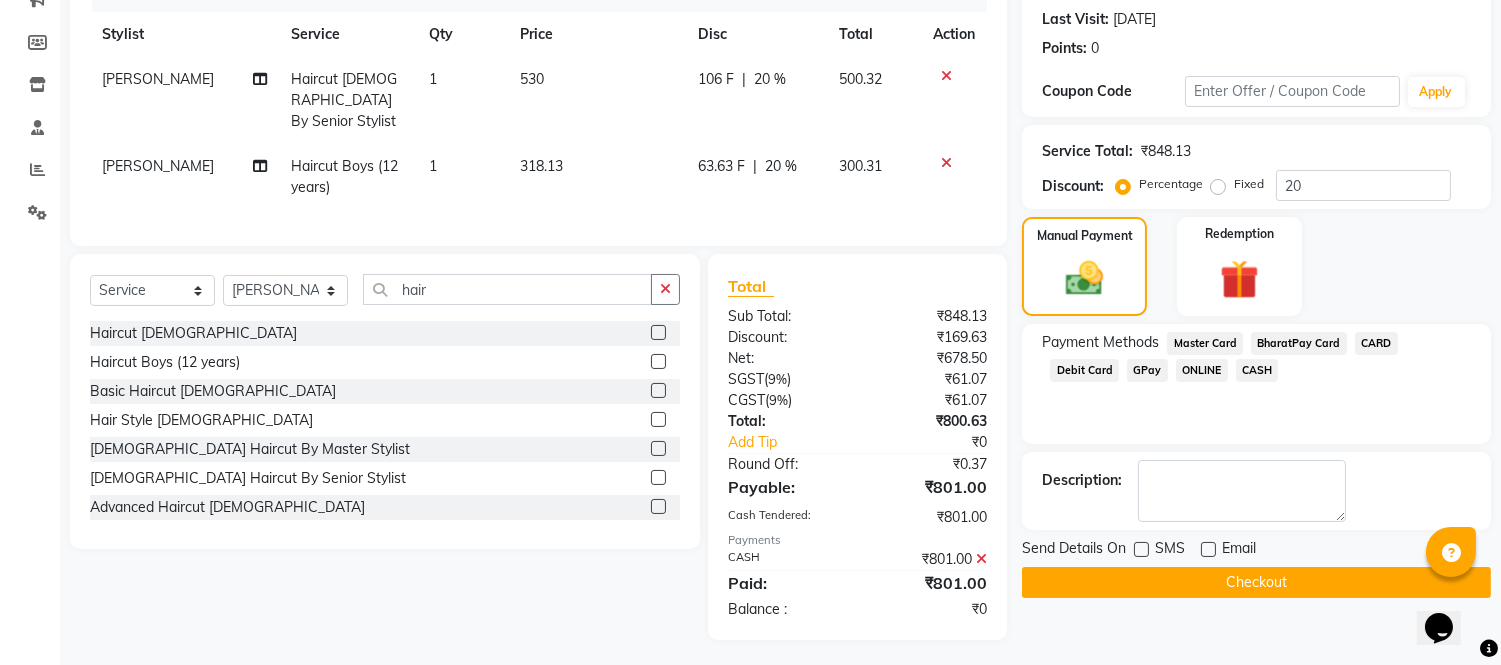 click on "Checkout" 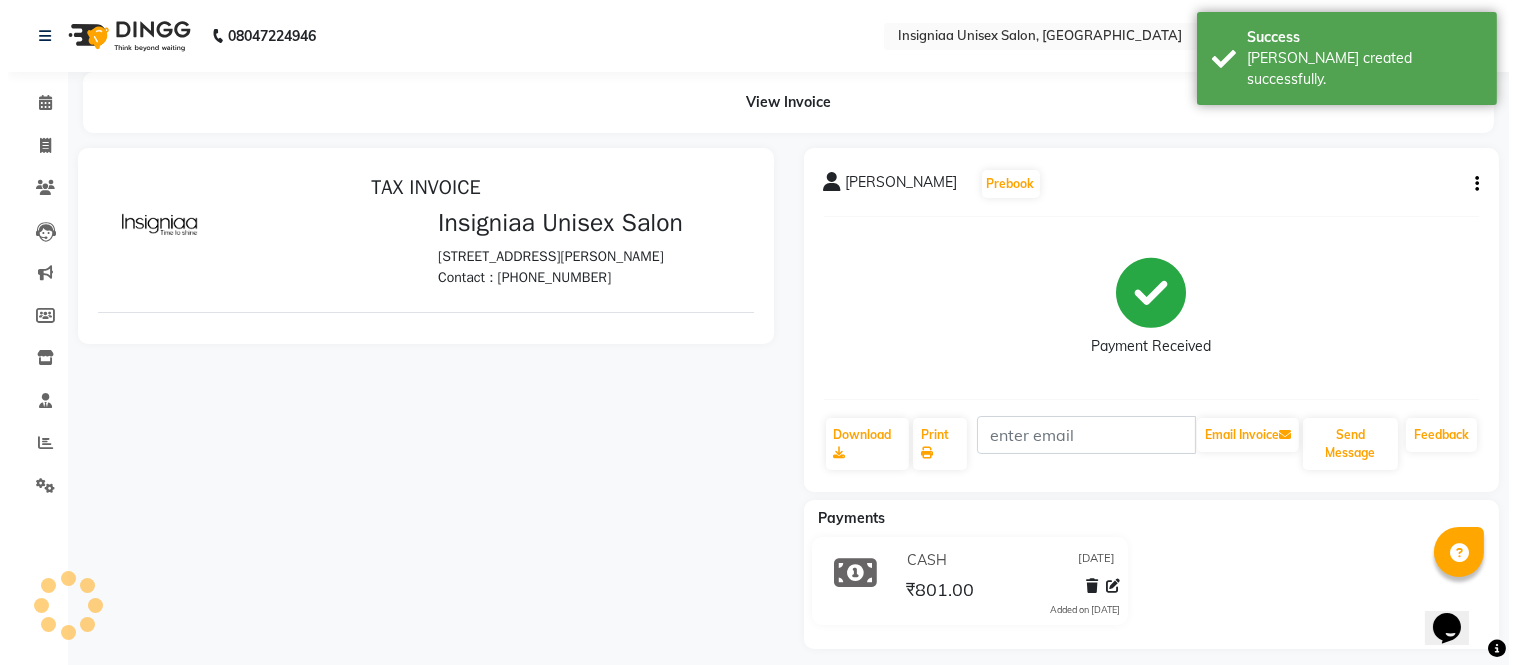 scroll, scrollTop: 0, scrollLeft: 0, axis: both 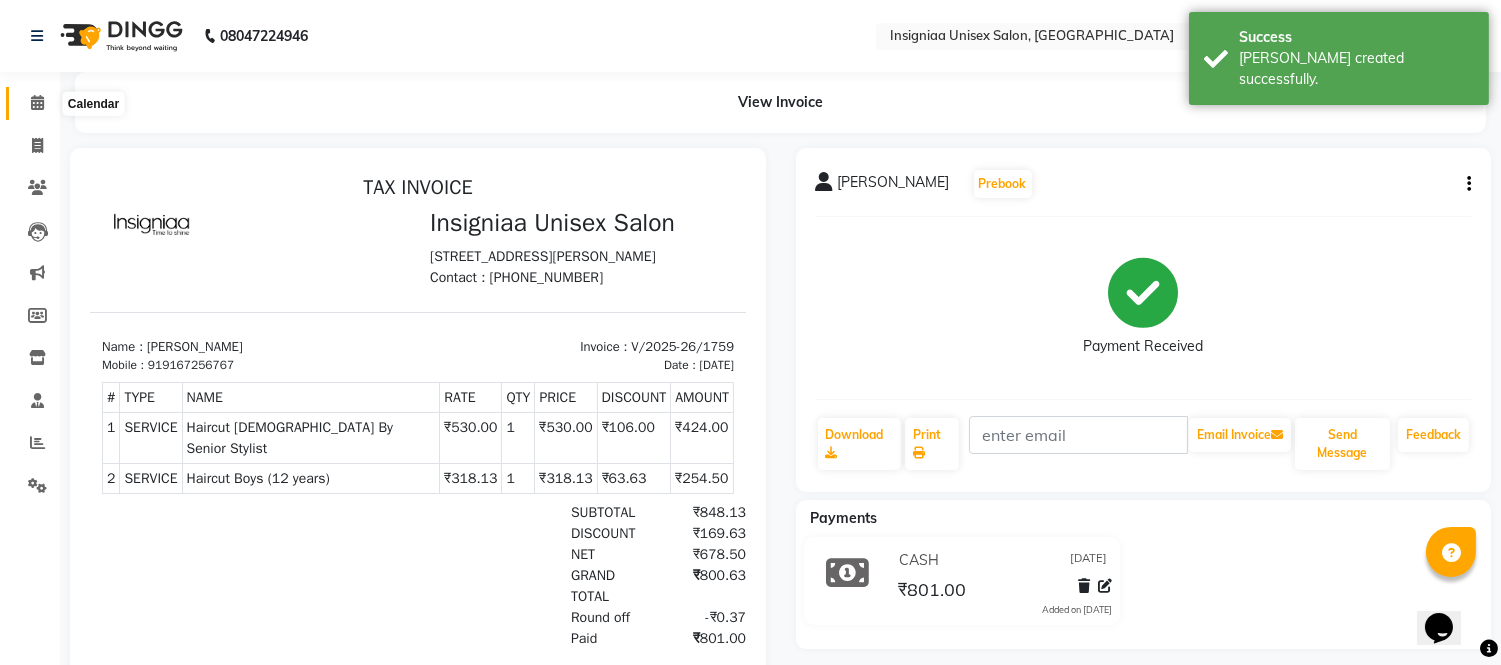 click 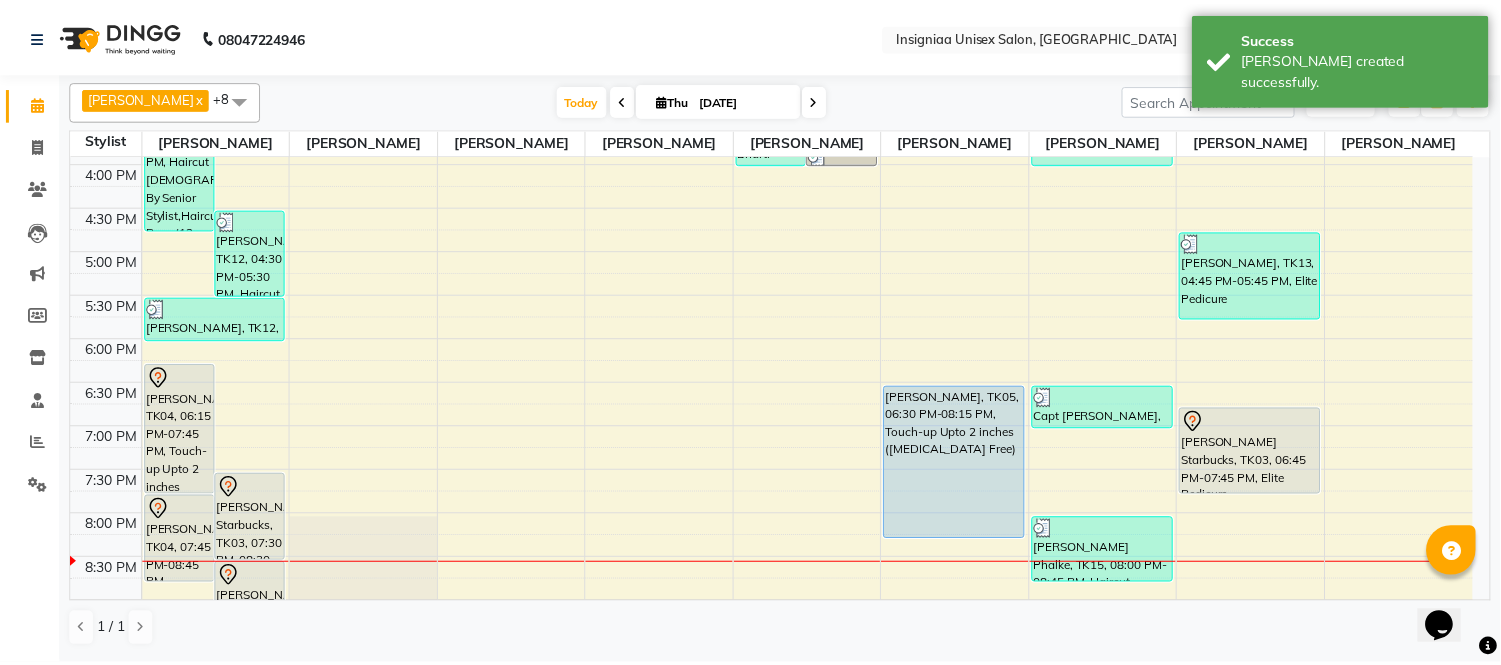 scroll, scrollTop: 613, scrollLeft: 0, axis: vertical 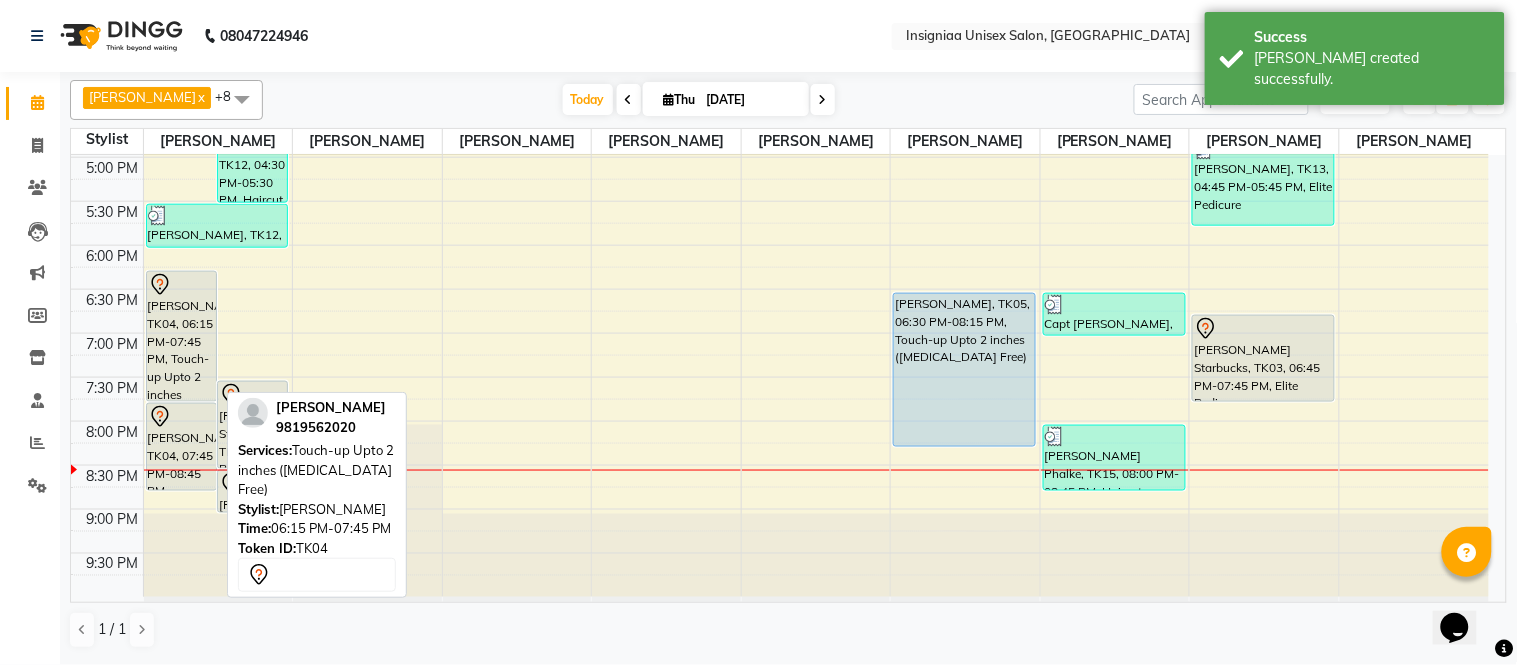 click on "[PERSON_NAME], TK04, 06:15 PM-07:45 PM, Touch-up Upto 2 inches ([MEDICAL_DATA] Free)" at bounding box center (181, 336) 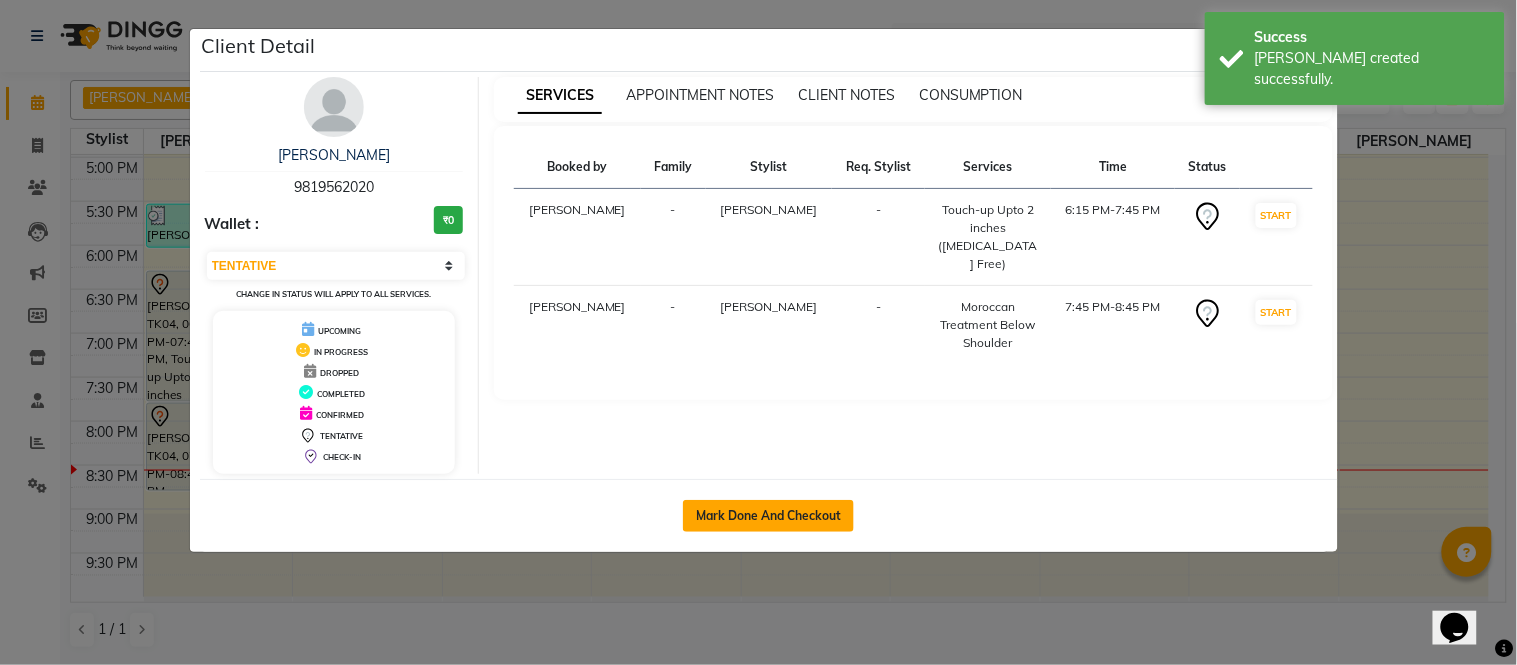 click on "Mark Done And Checkout" 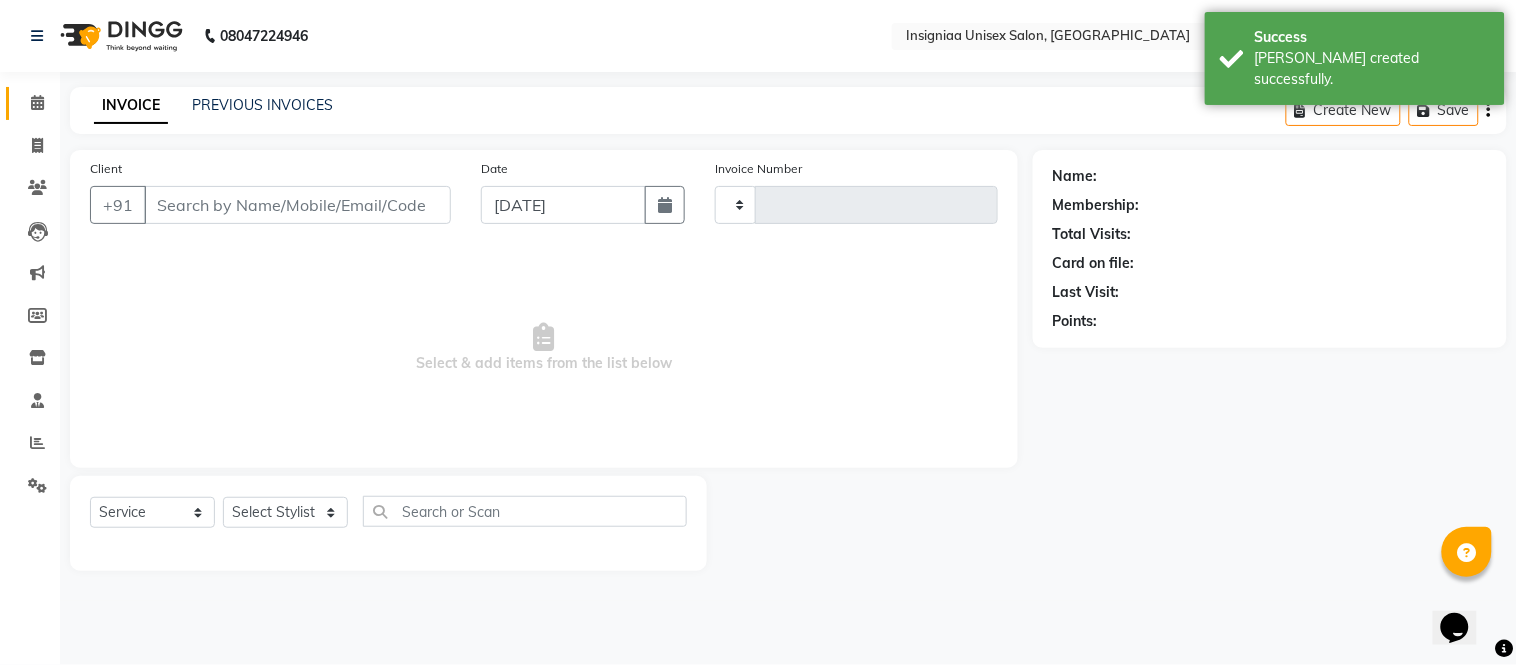 type on "1760" 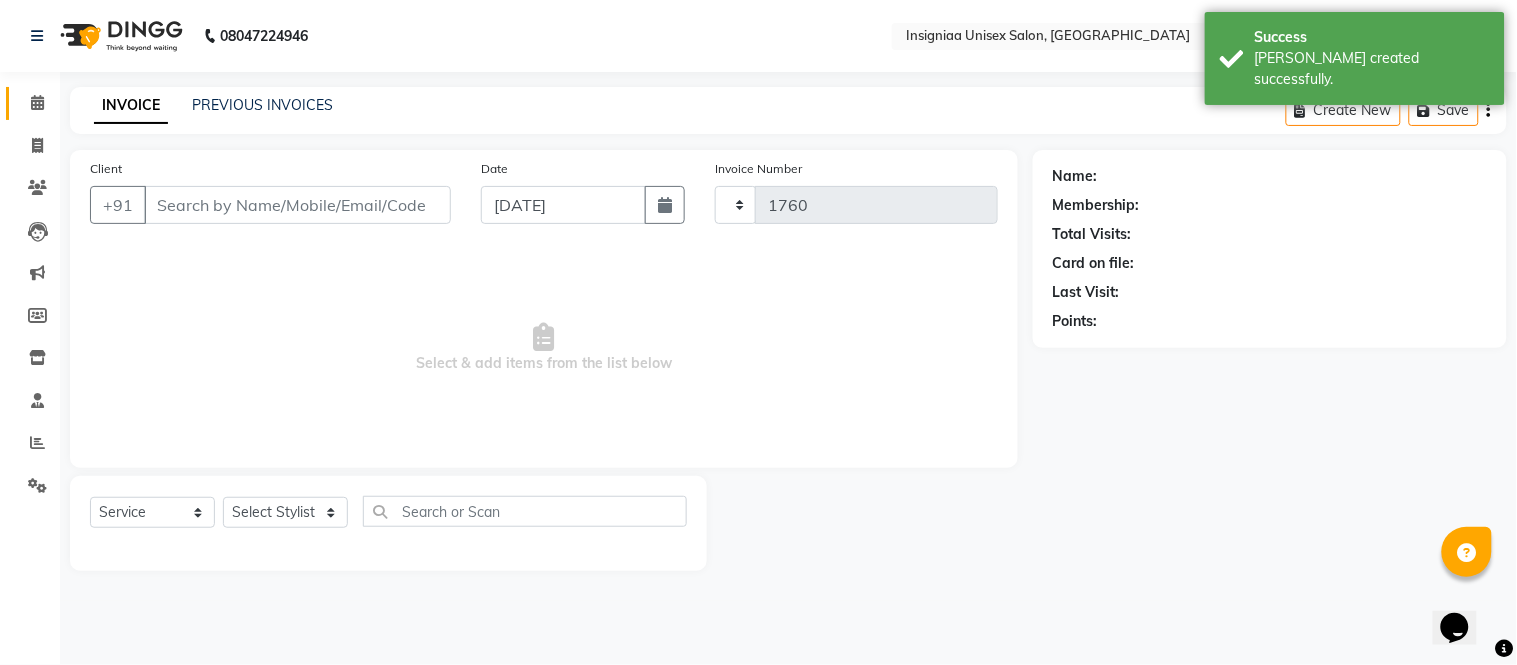select on "select" 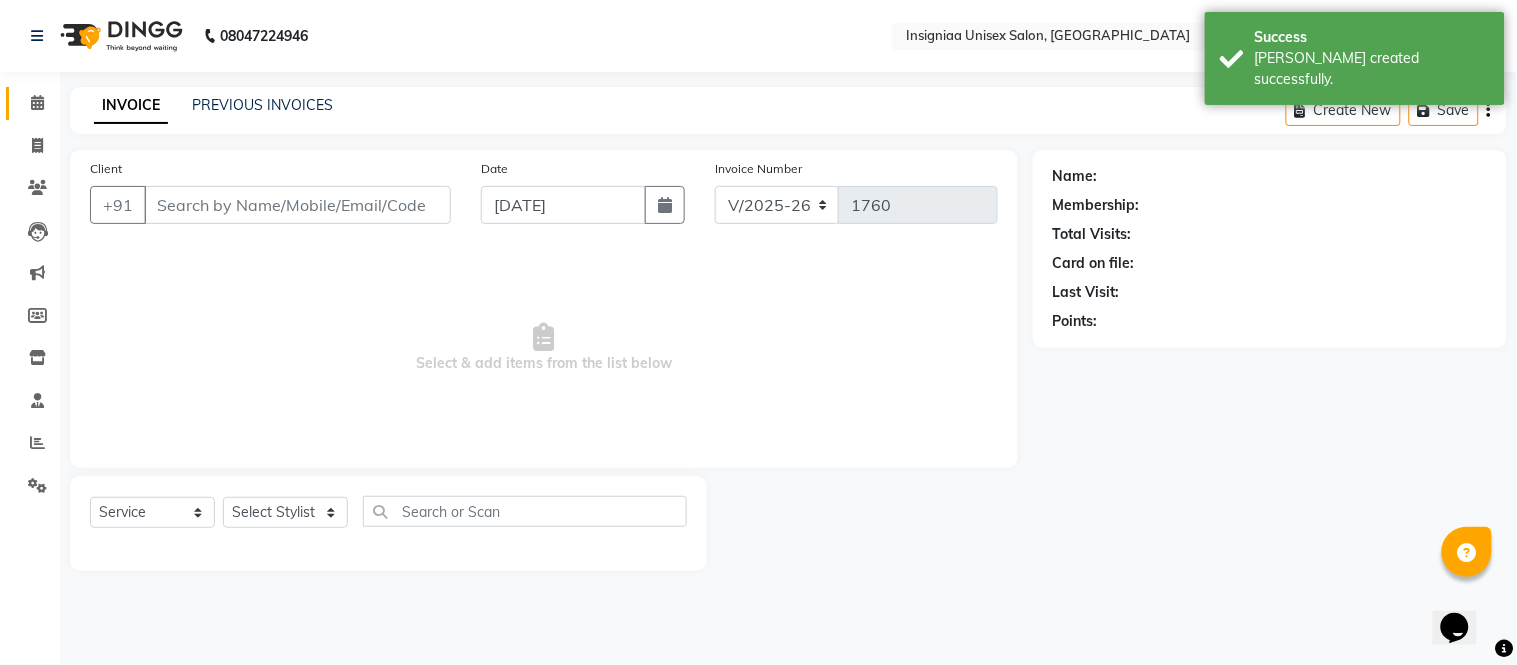 type on "9819562020" 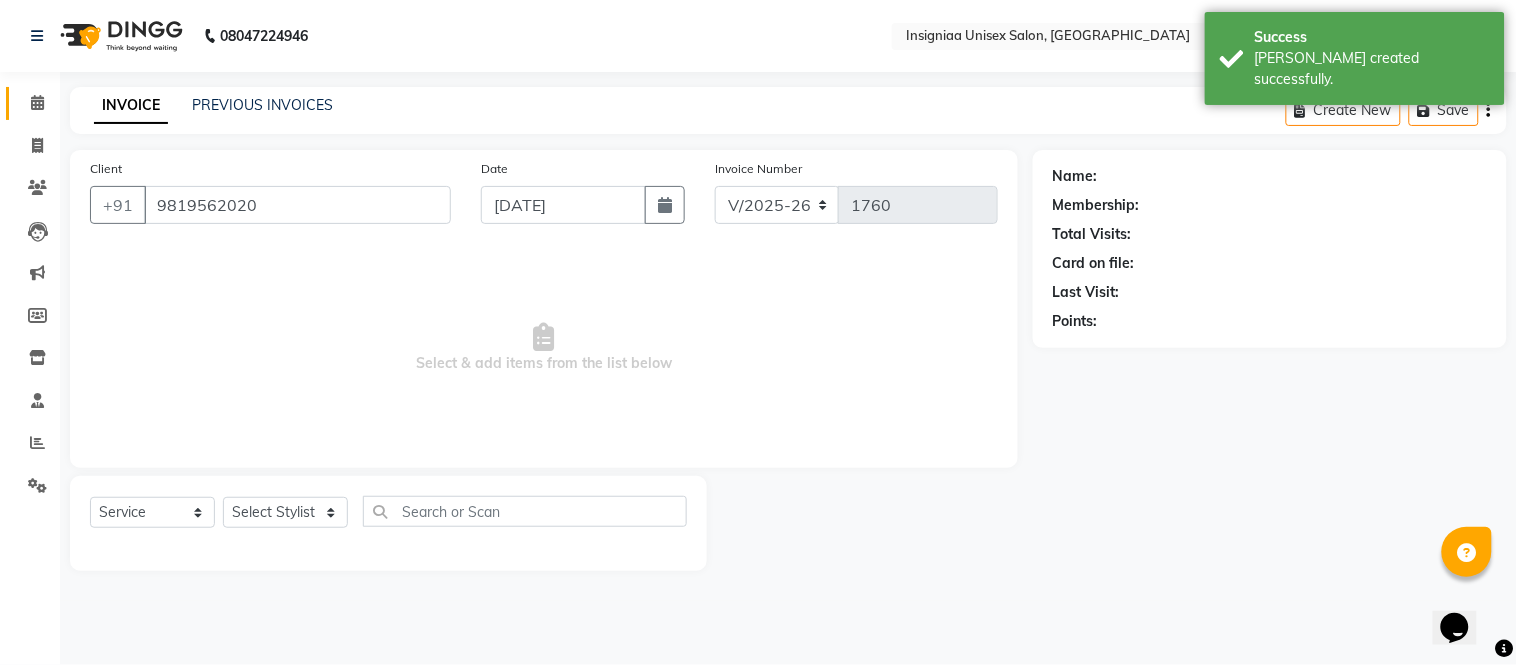 select on "58131" 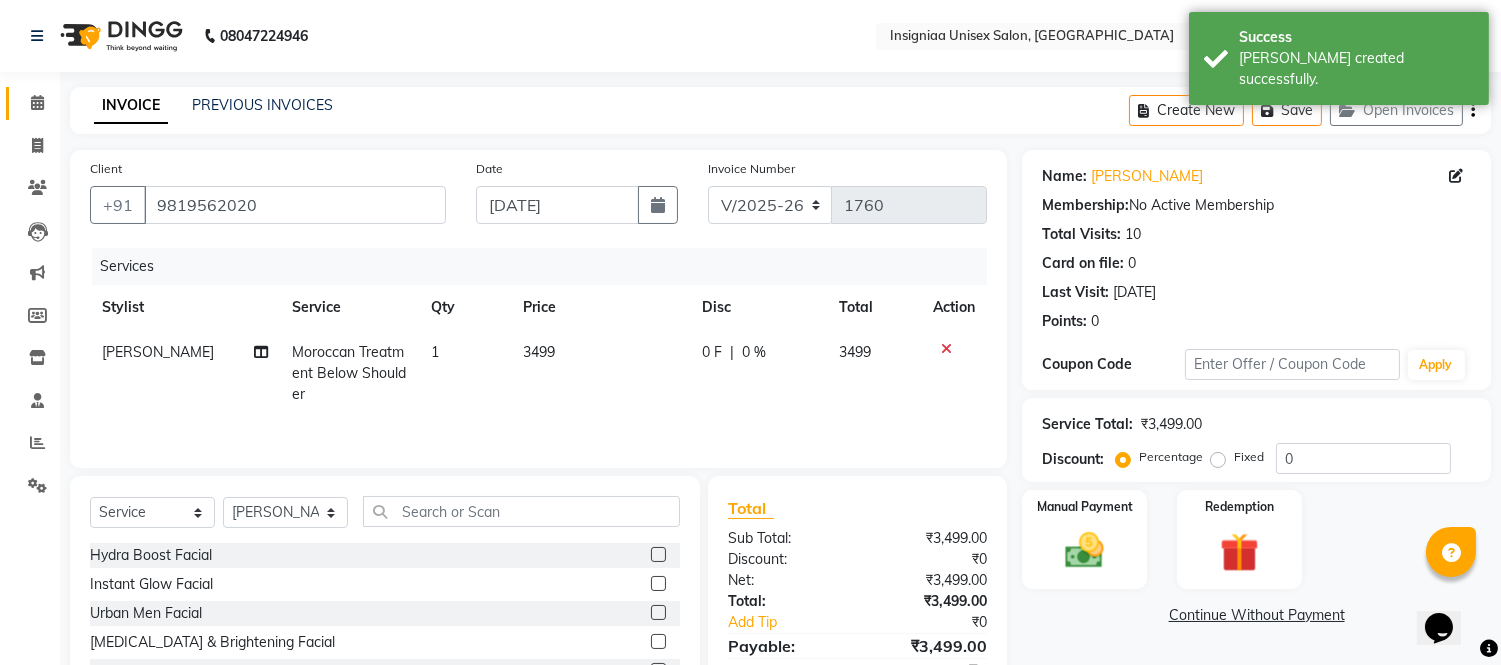scroll, scrollTop: 111, scrollLeft: 0, axis: vertical 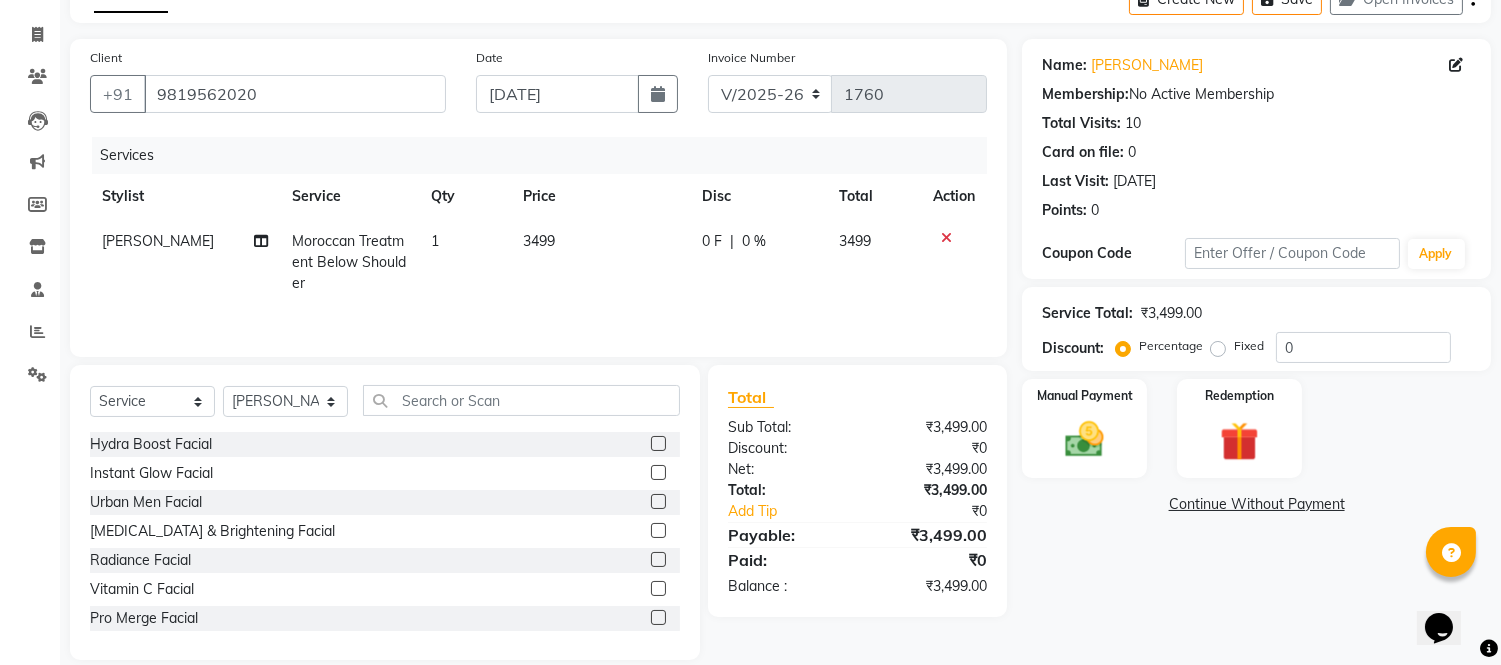 click 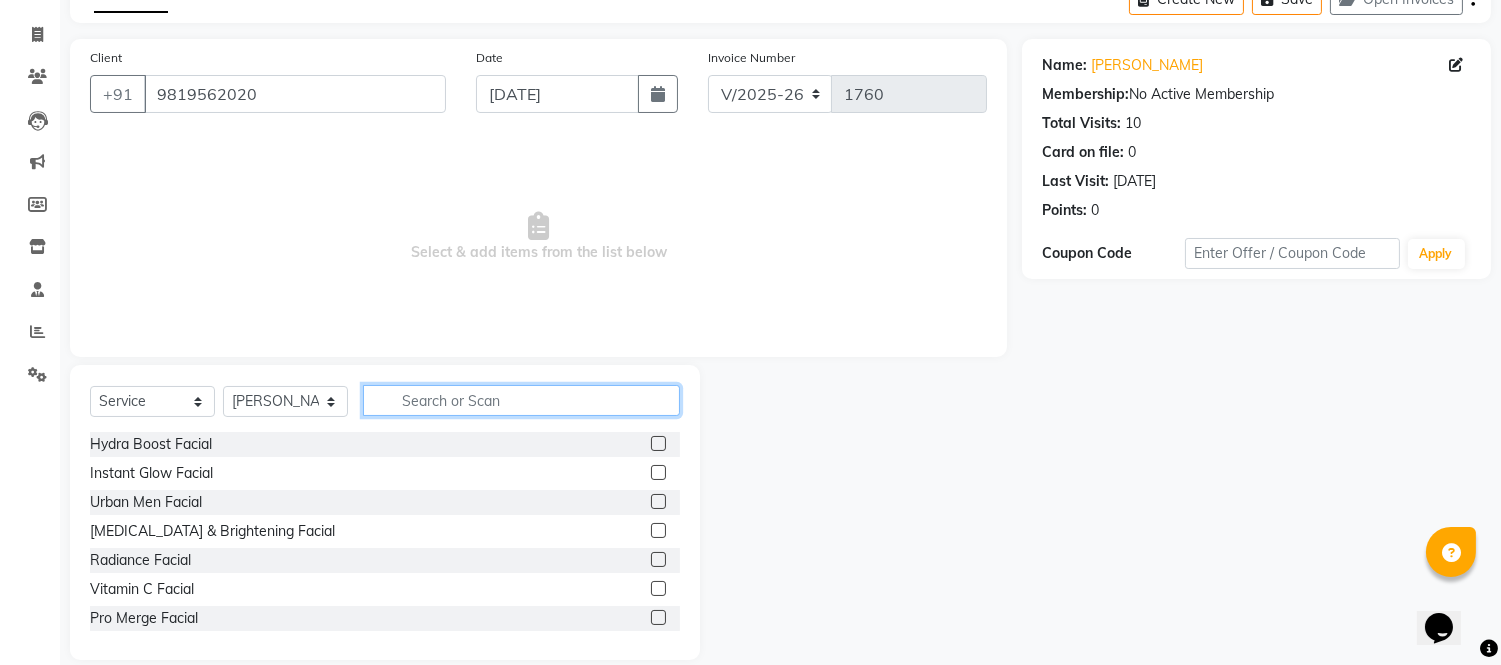 click 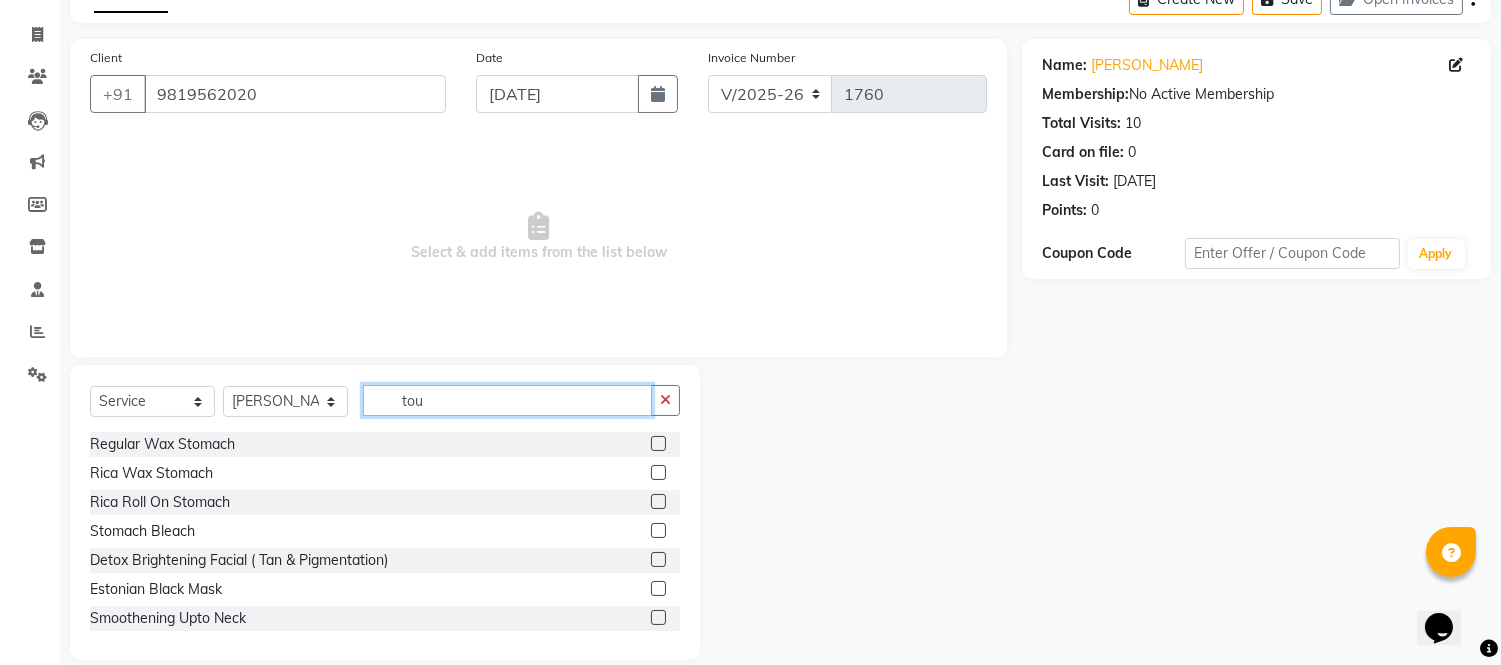 scroll, scrollTop: 0, scrollLeft: 0, axis: both 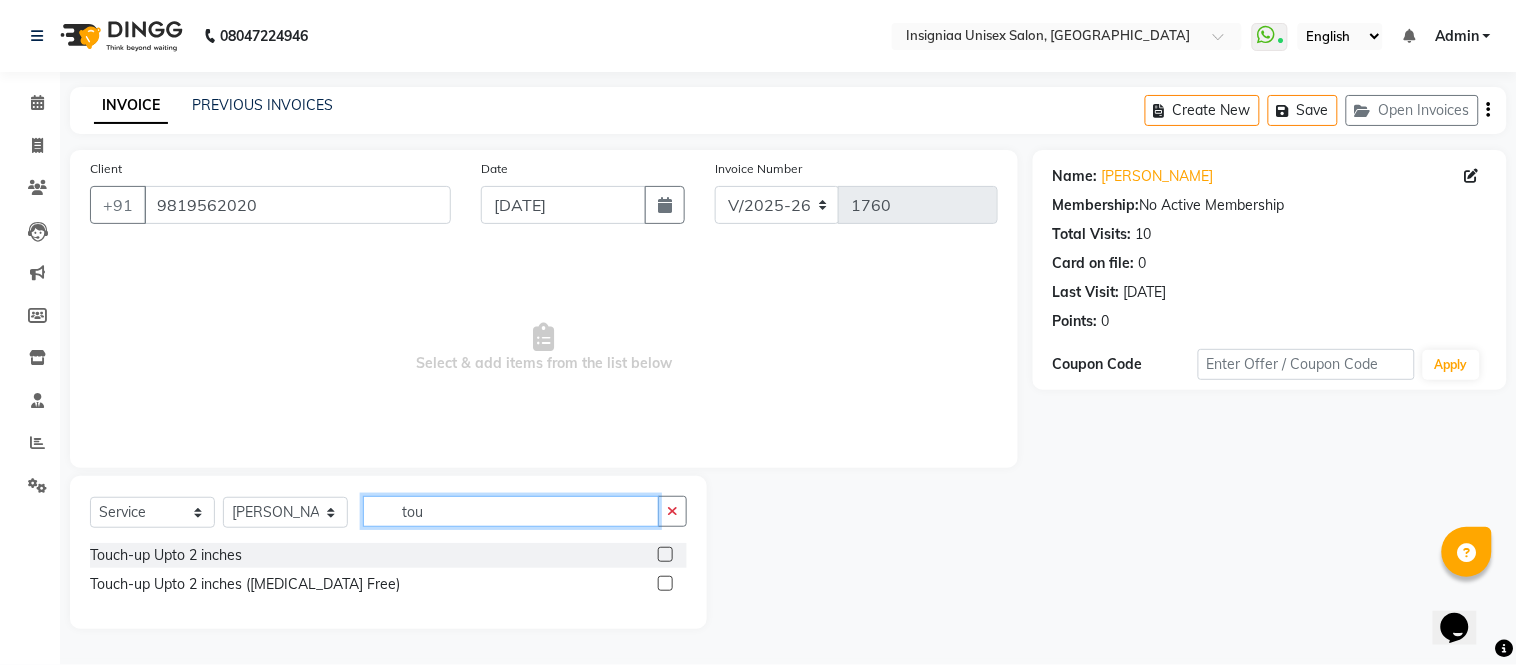 type on "tou" 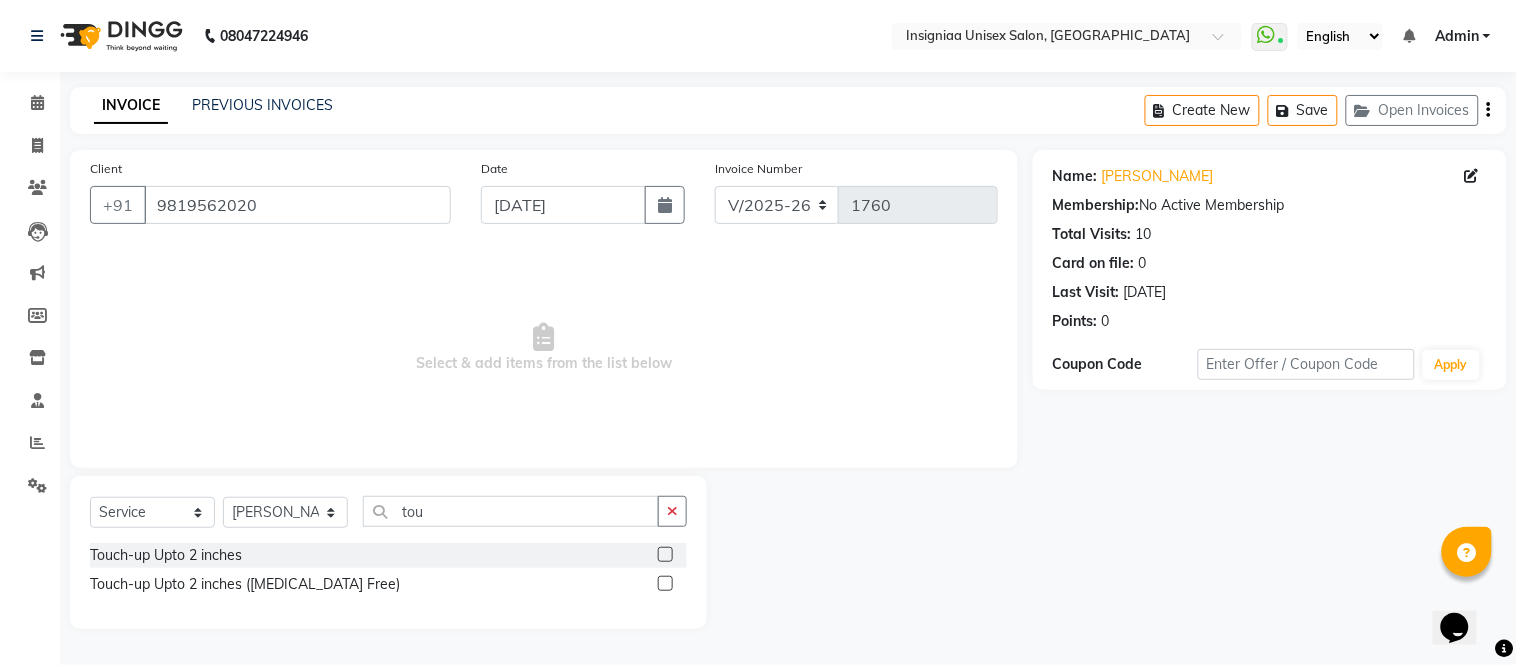 click 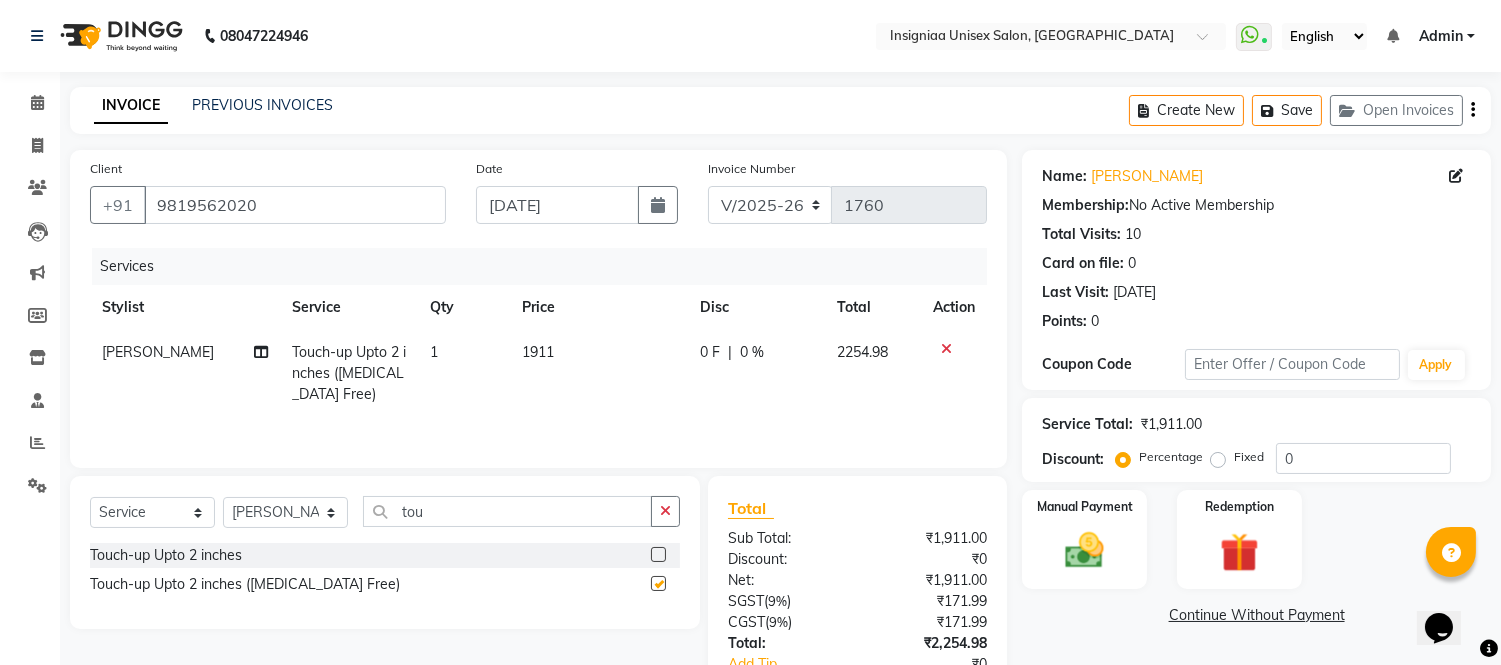 checkbox on "false" 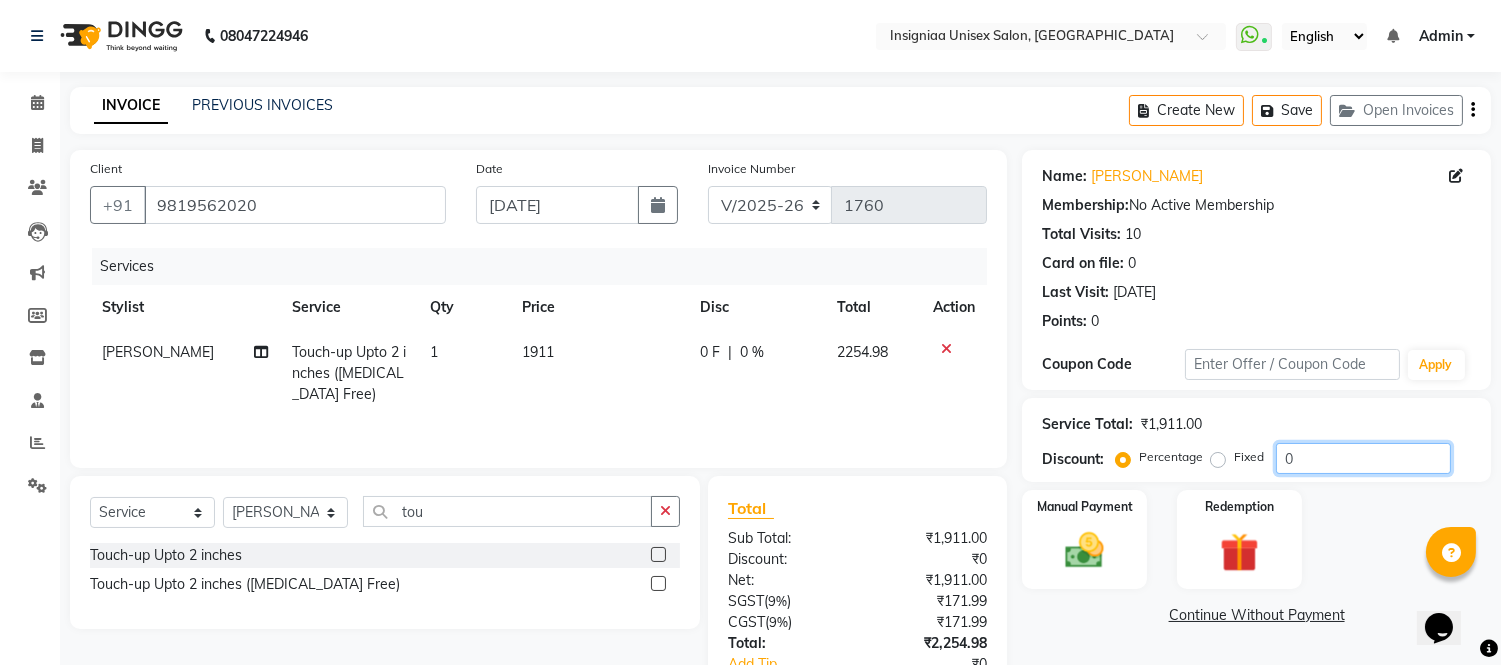 click on "0" 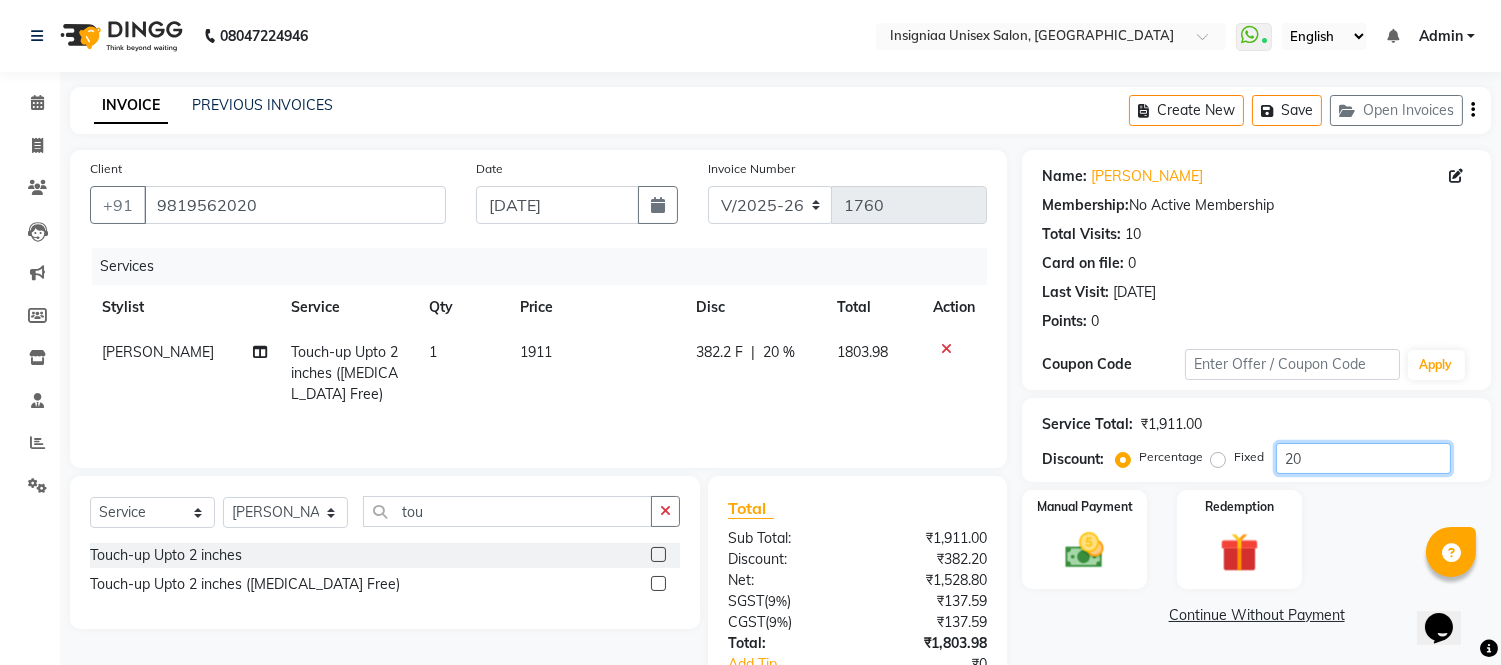 scroll, scrollTop: 157, scrollLeft: 0, axis: vertical 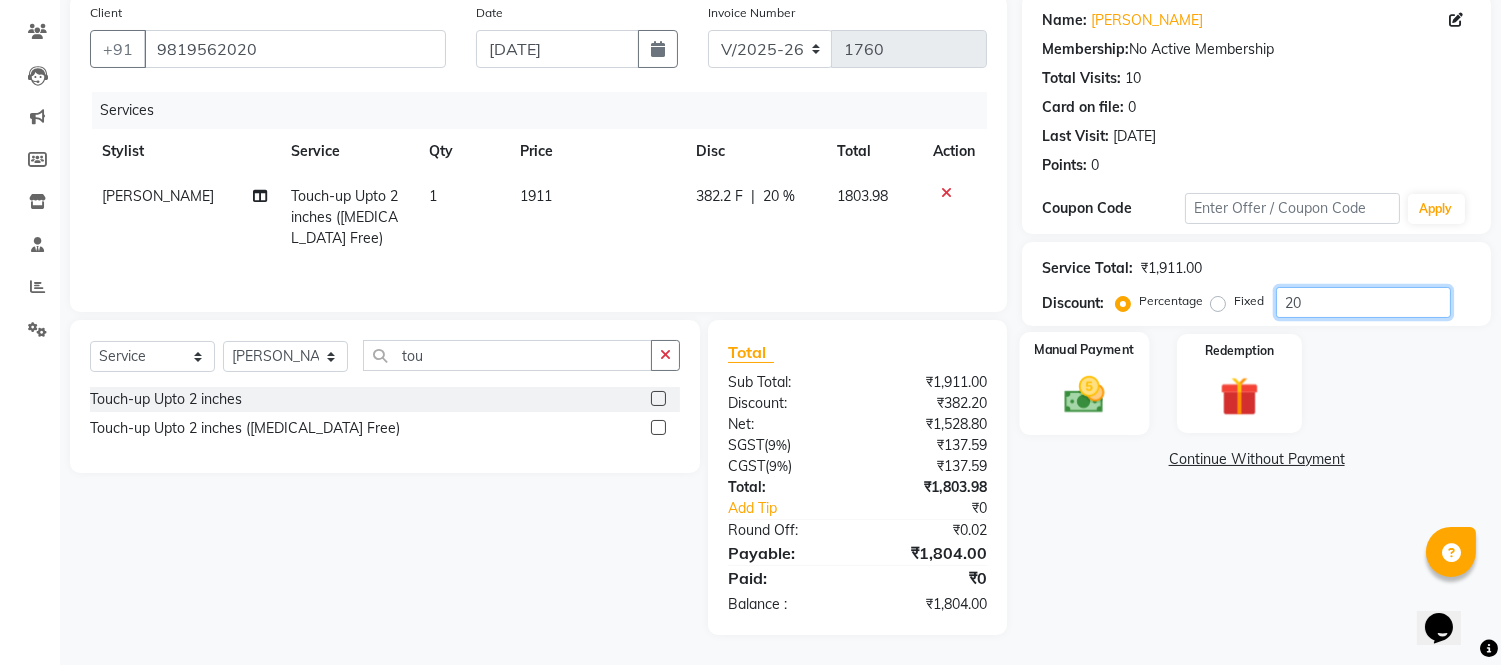type on "20" 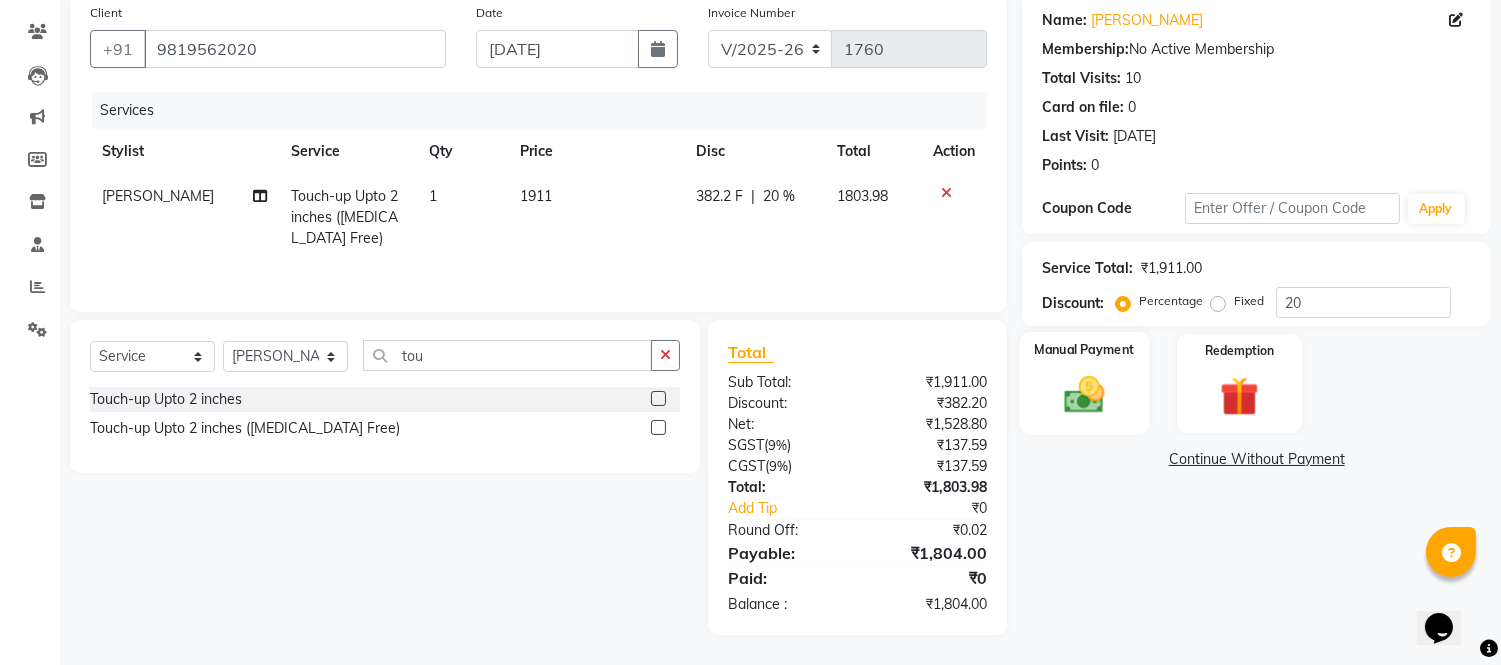 click 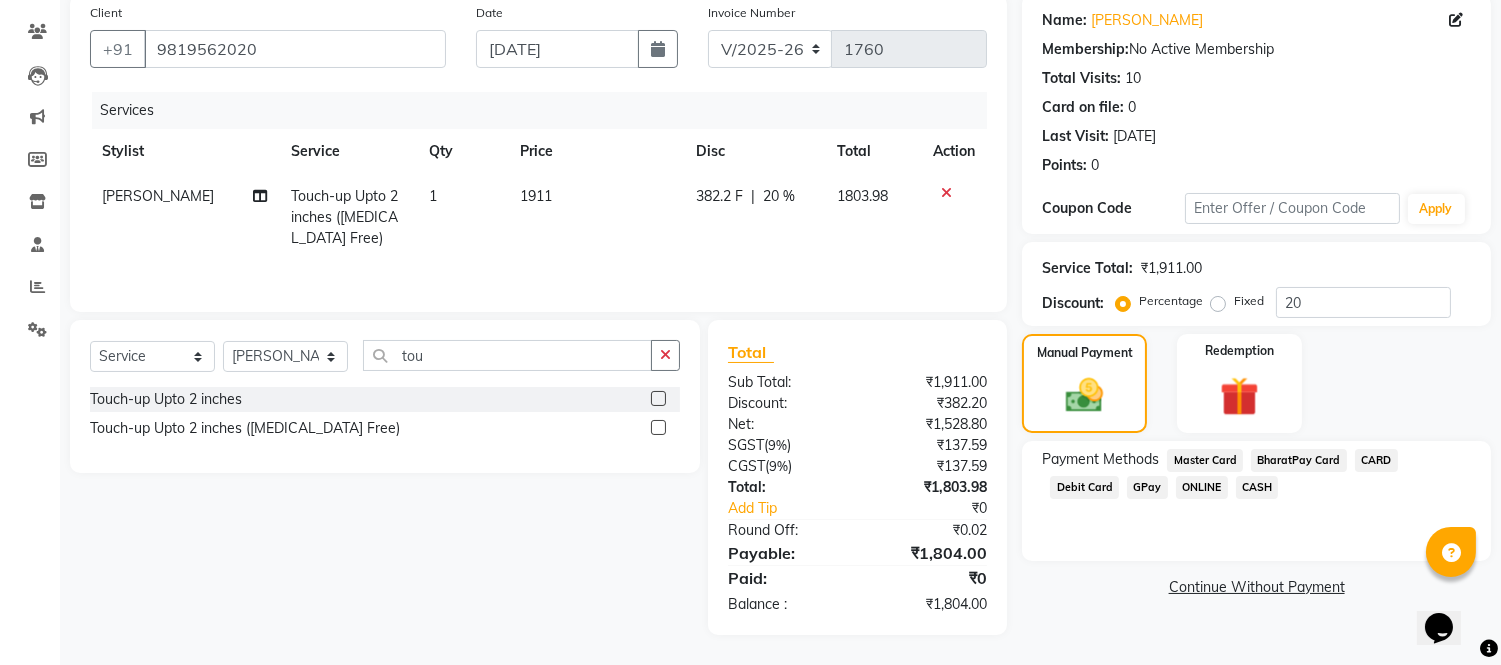 click on "CASH" 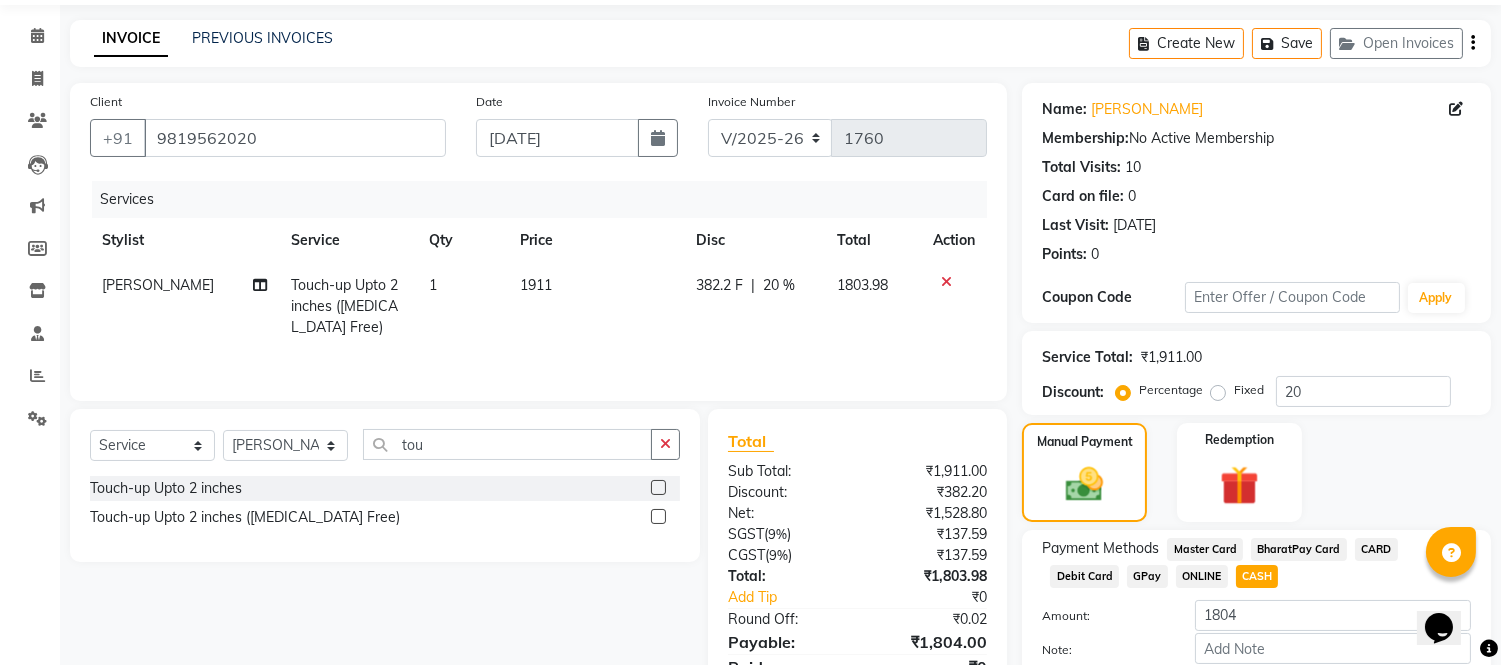 scroll, scrollTop: 178, scrollLeft: 0, axis: vertical 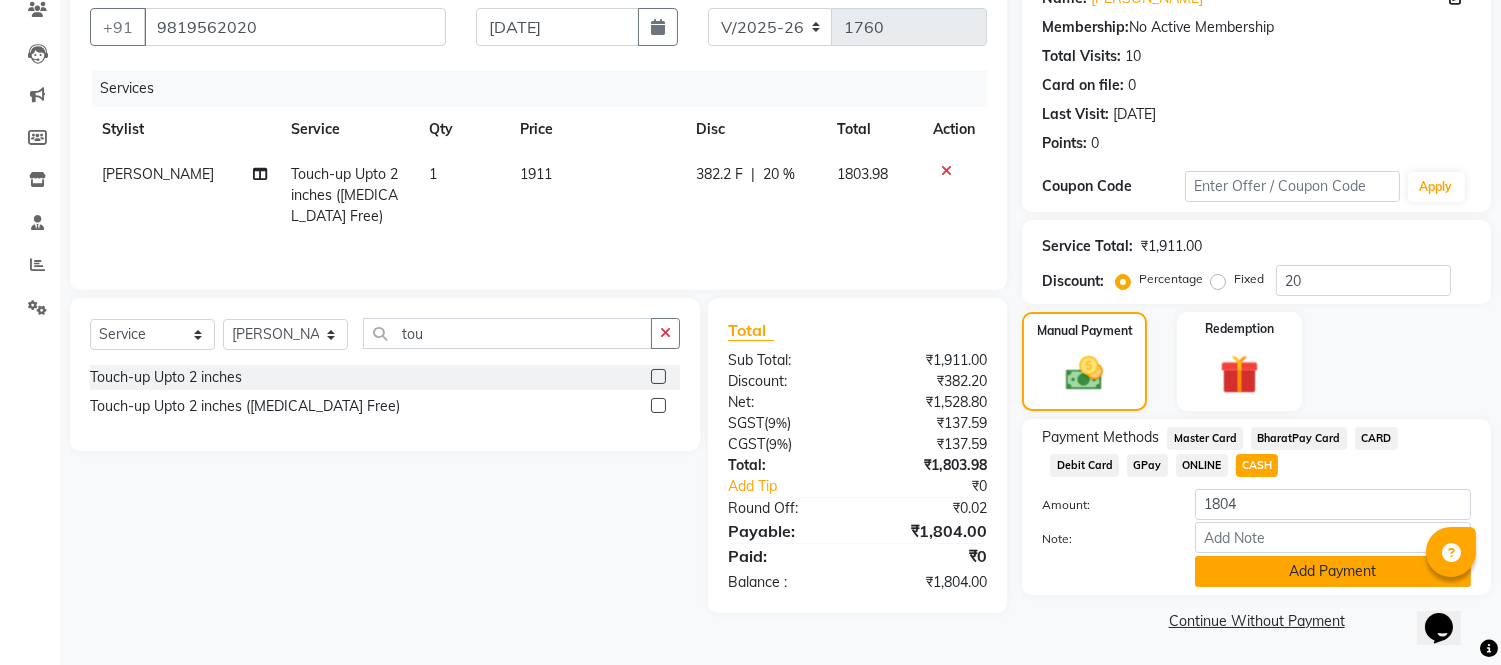 click on "Add Payment" 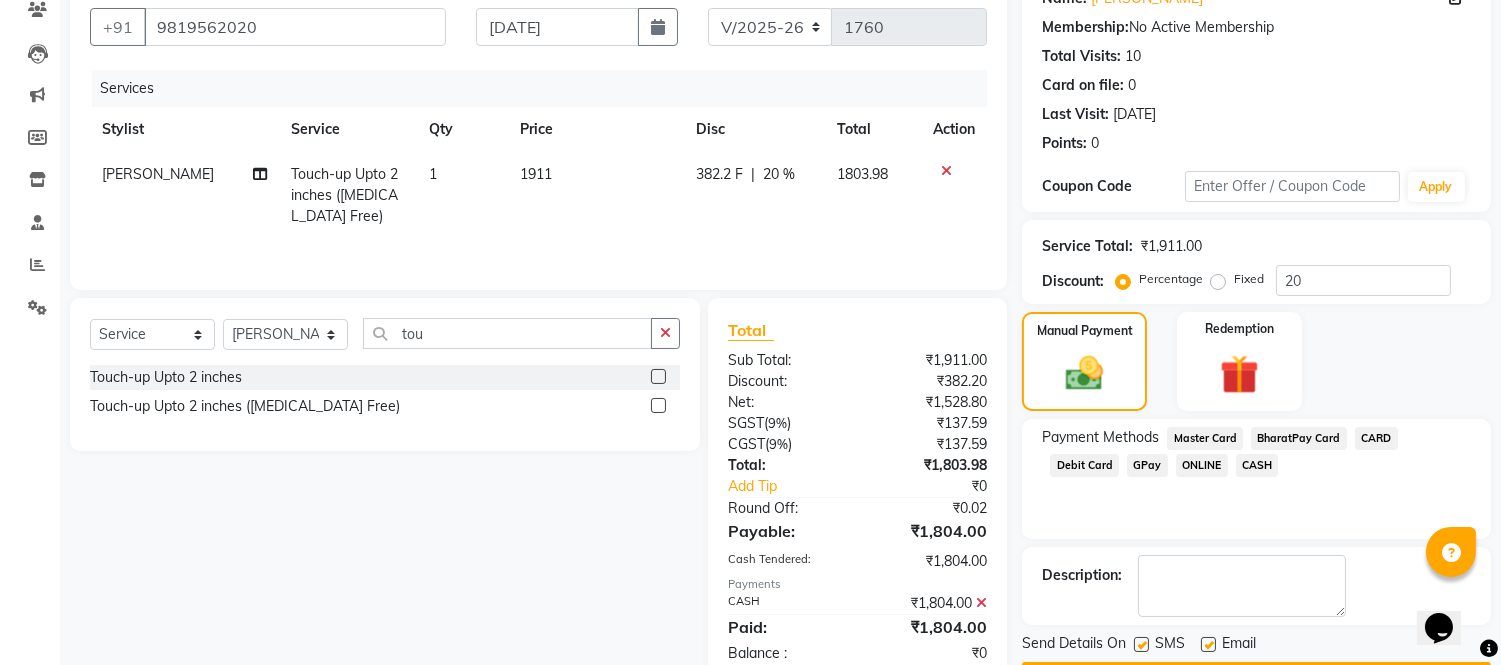 scroll, scrollTop: 234, scrollLeft: 0, axis: vertical 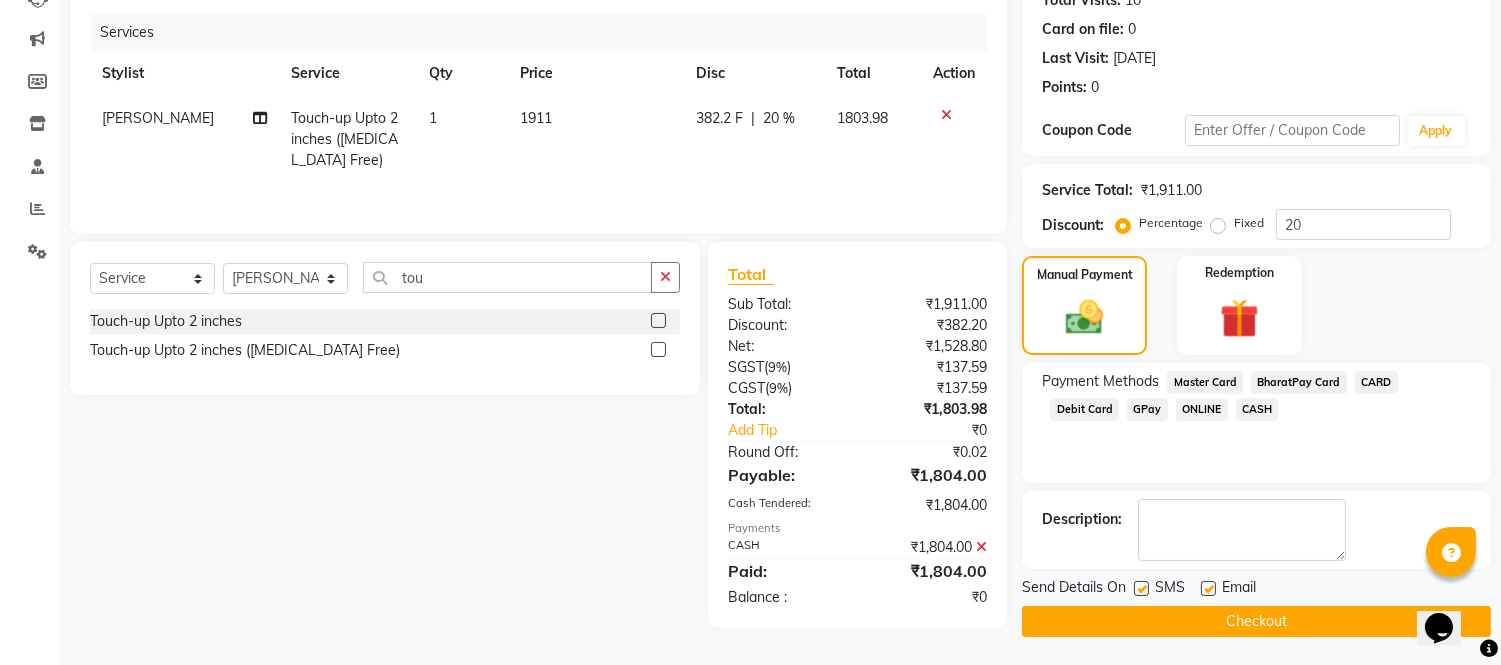 click 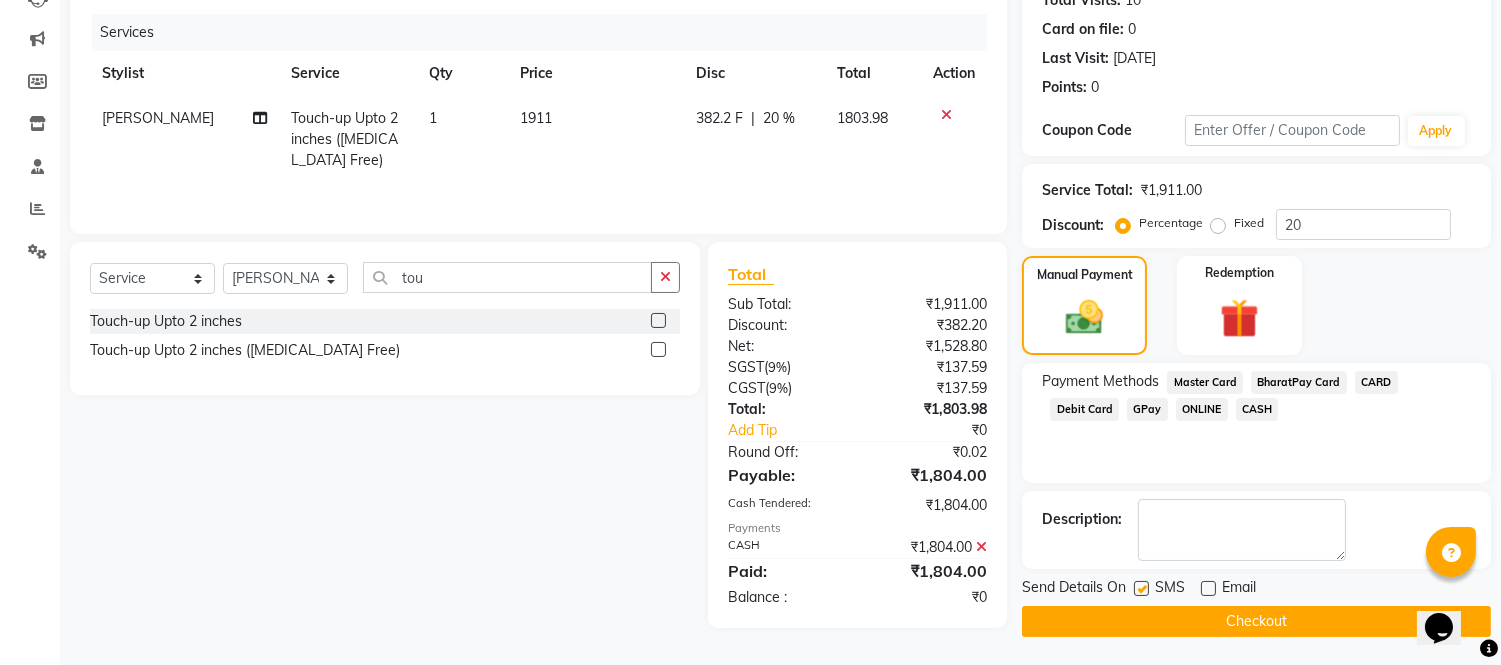 click 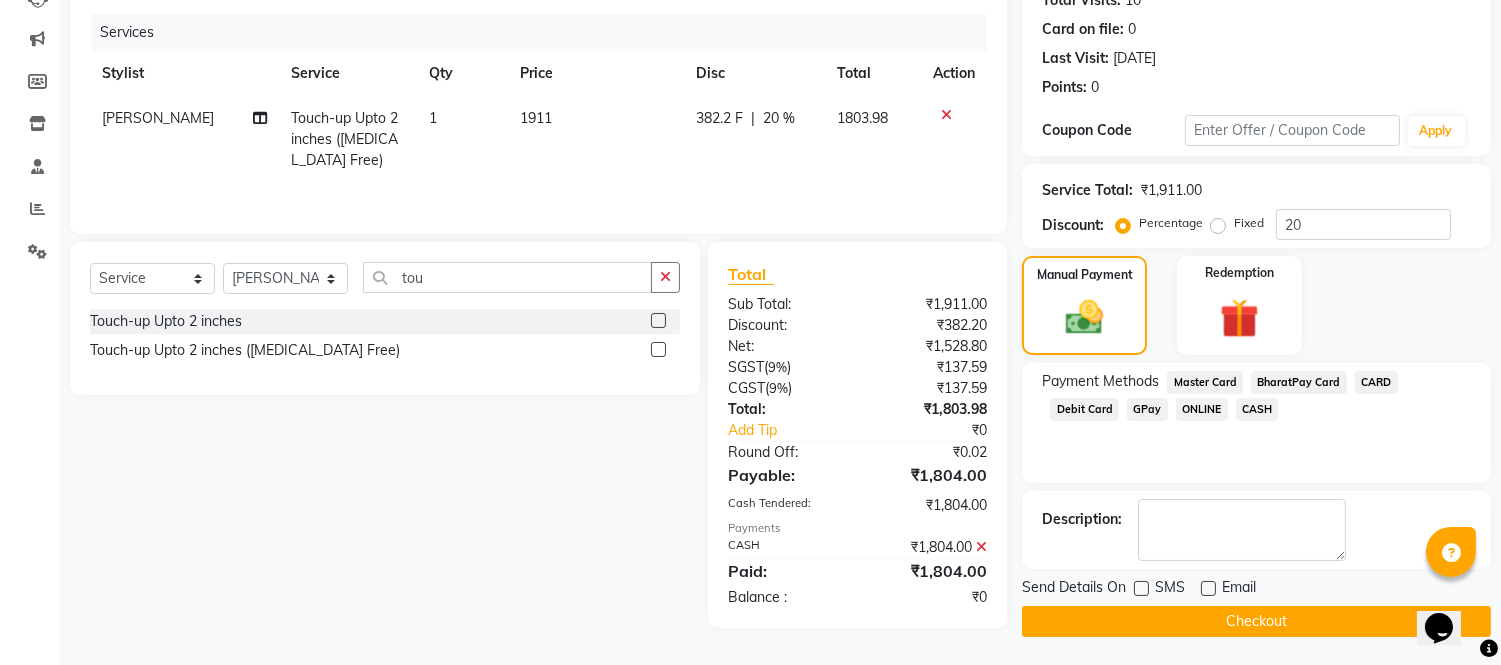 click on "Checkout" 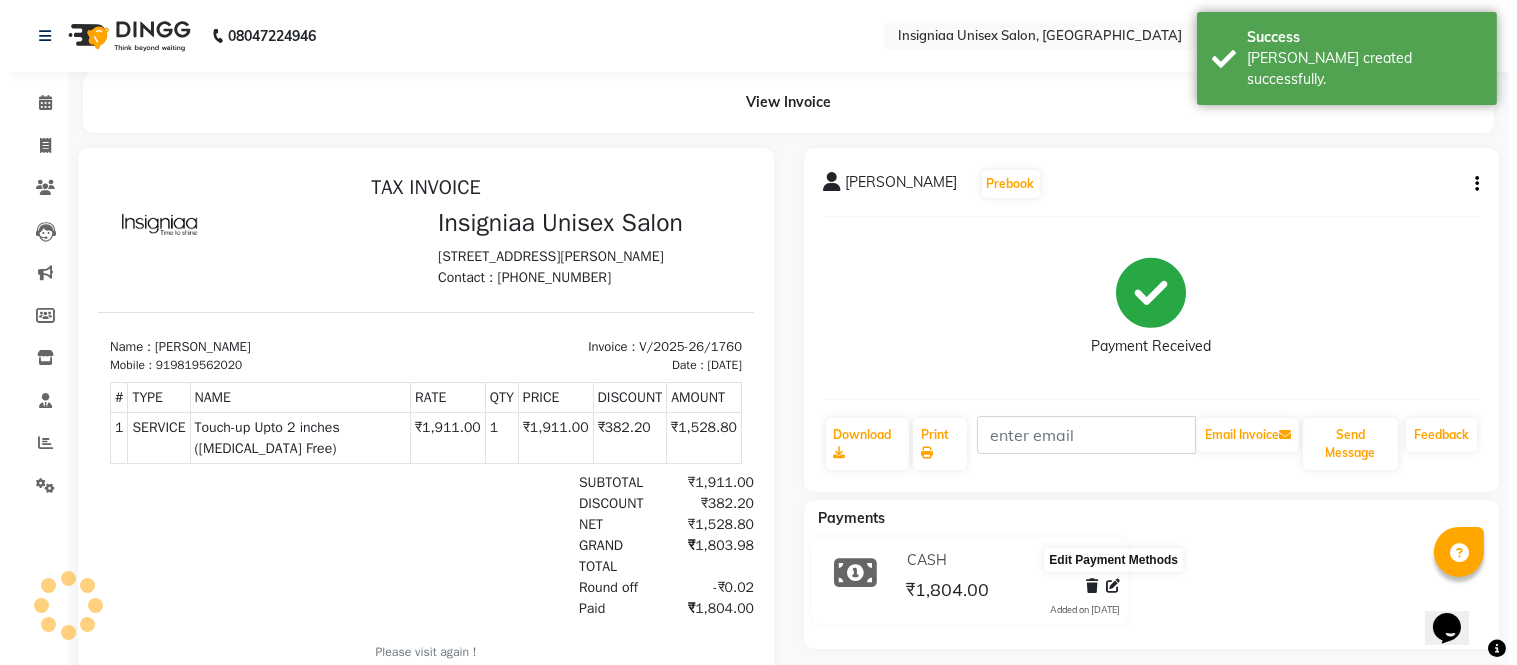 scroll, scrollTop: 0, scrollLeft: 0, axis: both 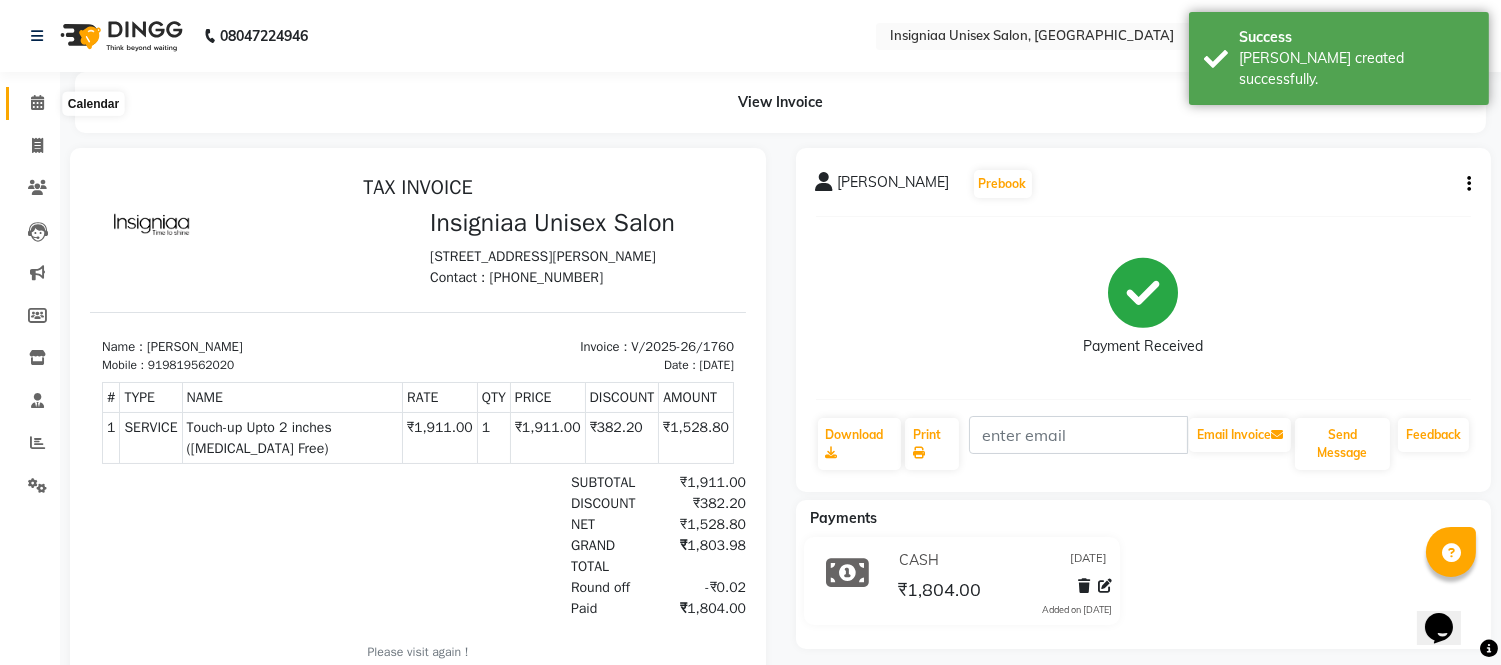 click 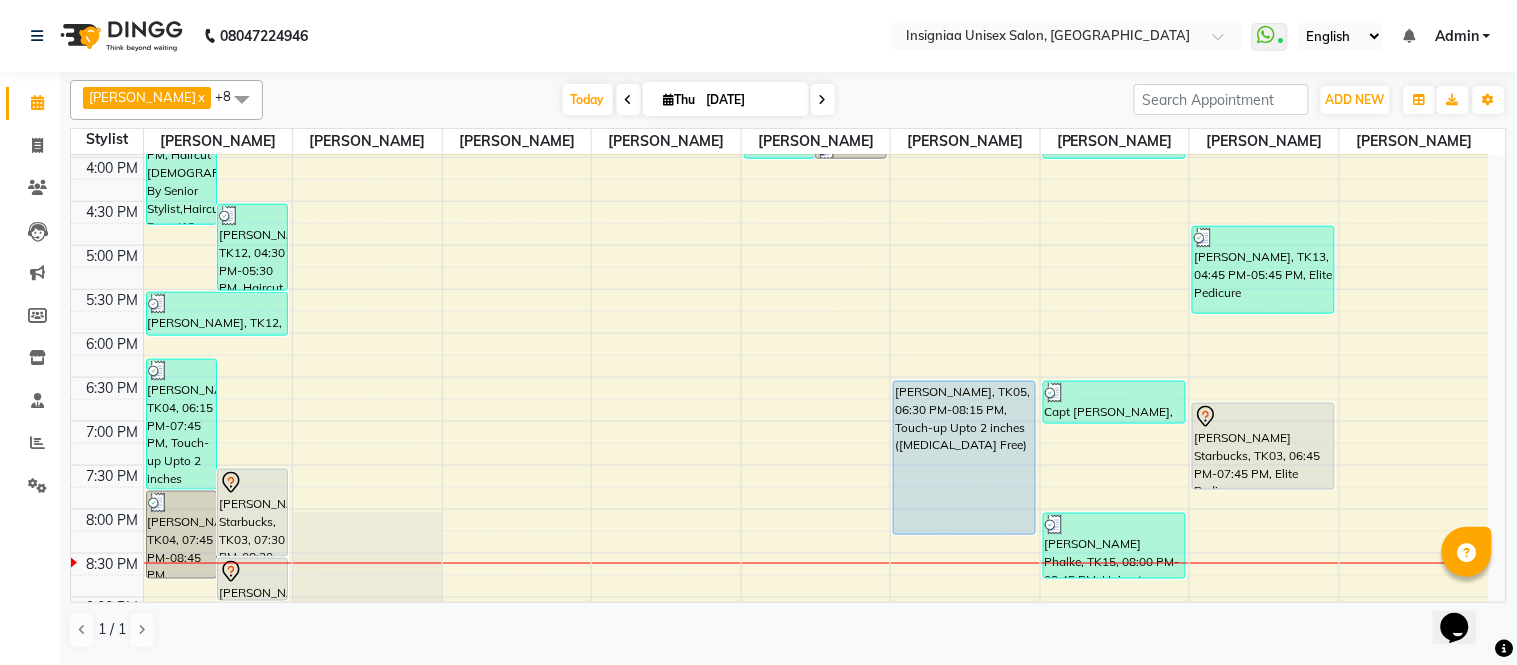 scroll, scrollTop: 613, scrollLeft: 0, axis: vertical 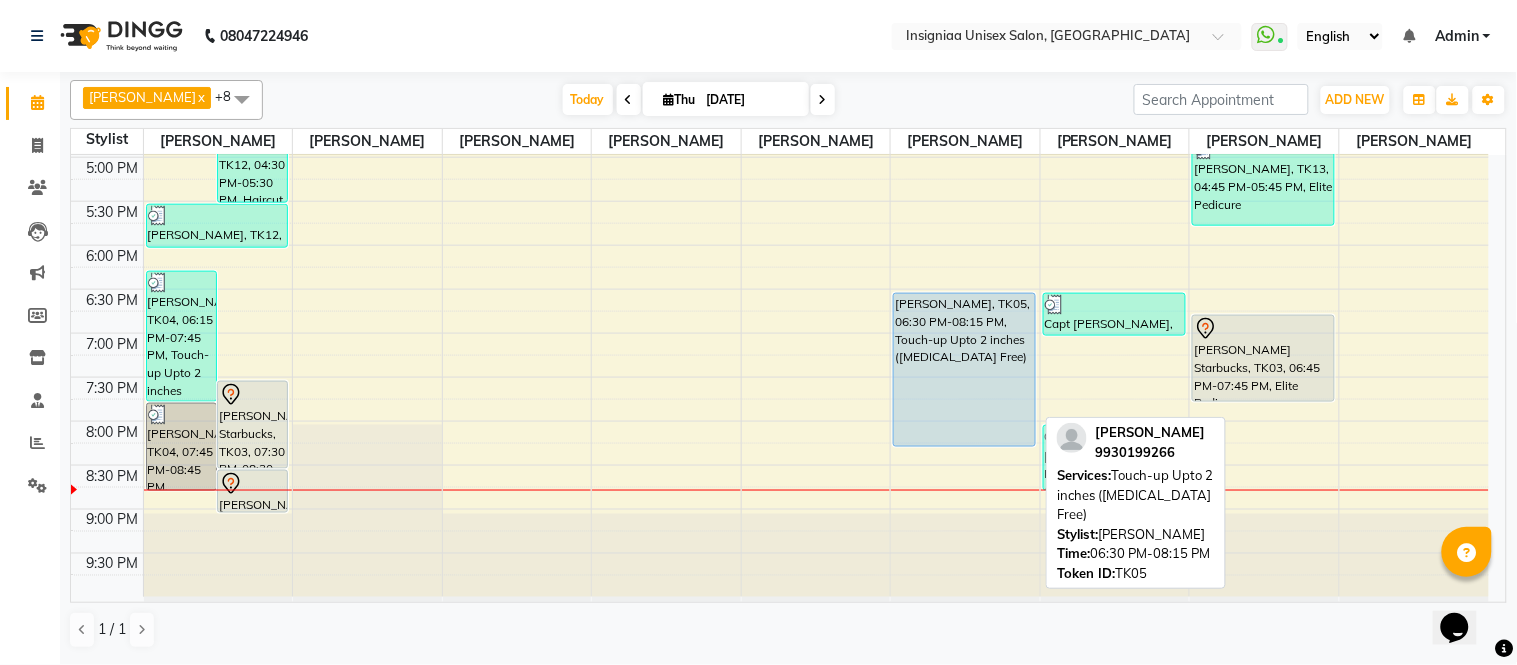 click on "[PERSON_NAME], TK05, 06:30 PM-08:15 PM, Touch-up Upto 2 inches ([MEDICAL_DATA] Free)" at bounding box center (964, 370) 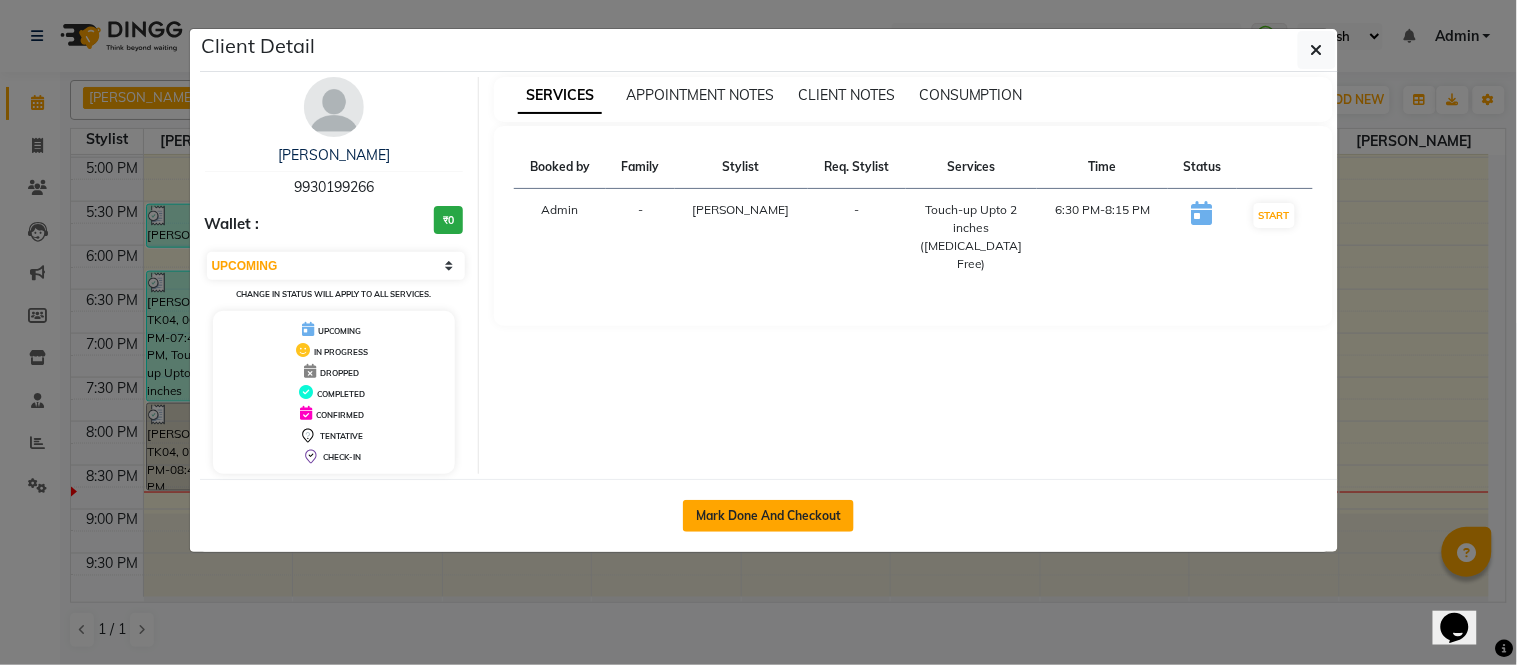 click on "Mark Done And Checkout" 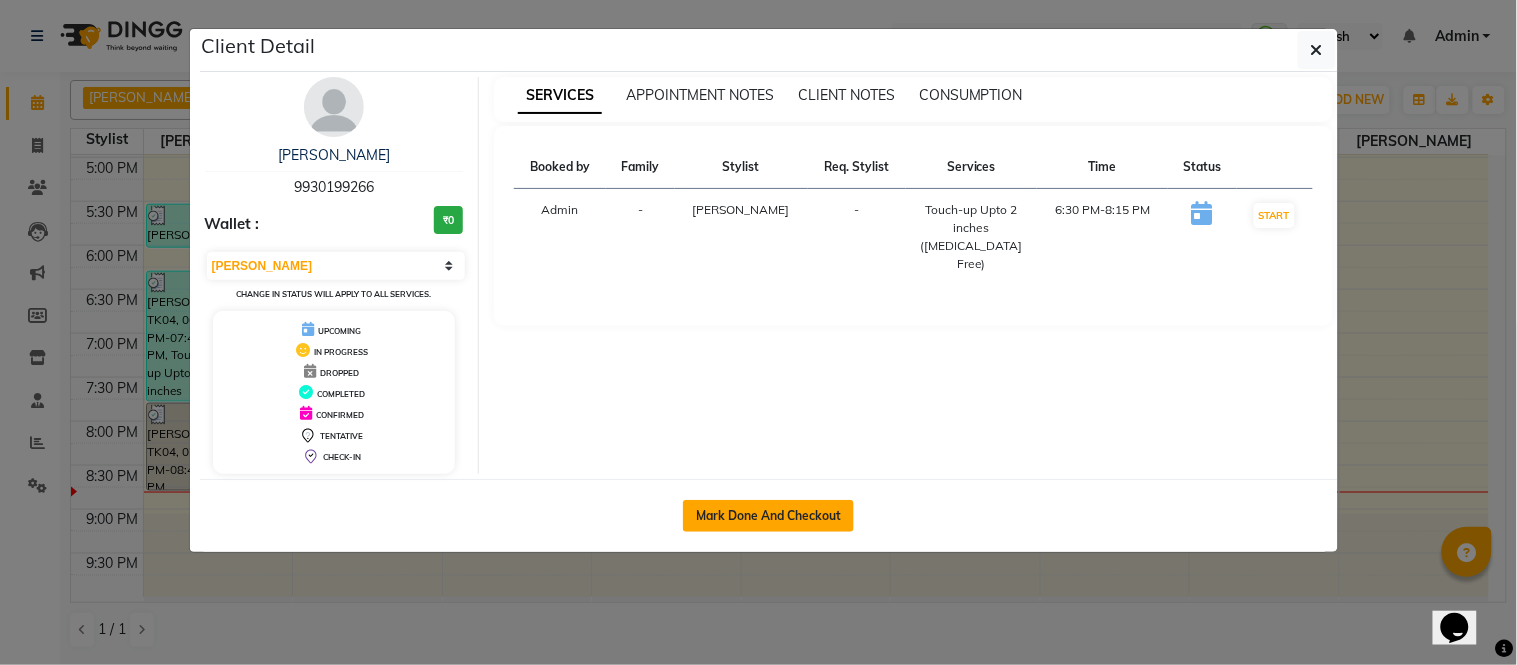 select on "6999" 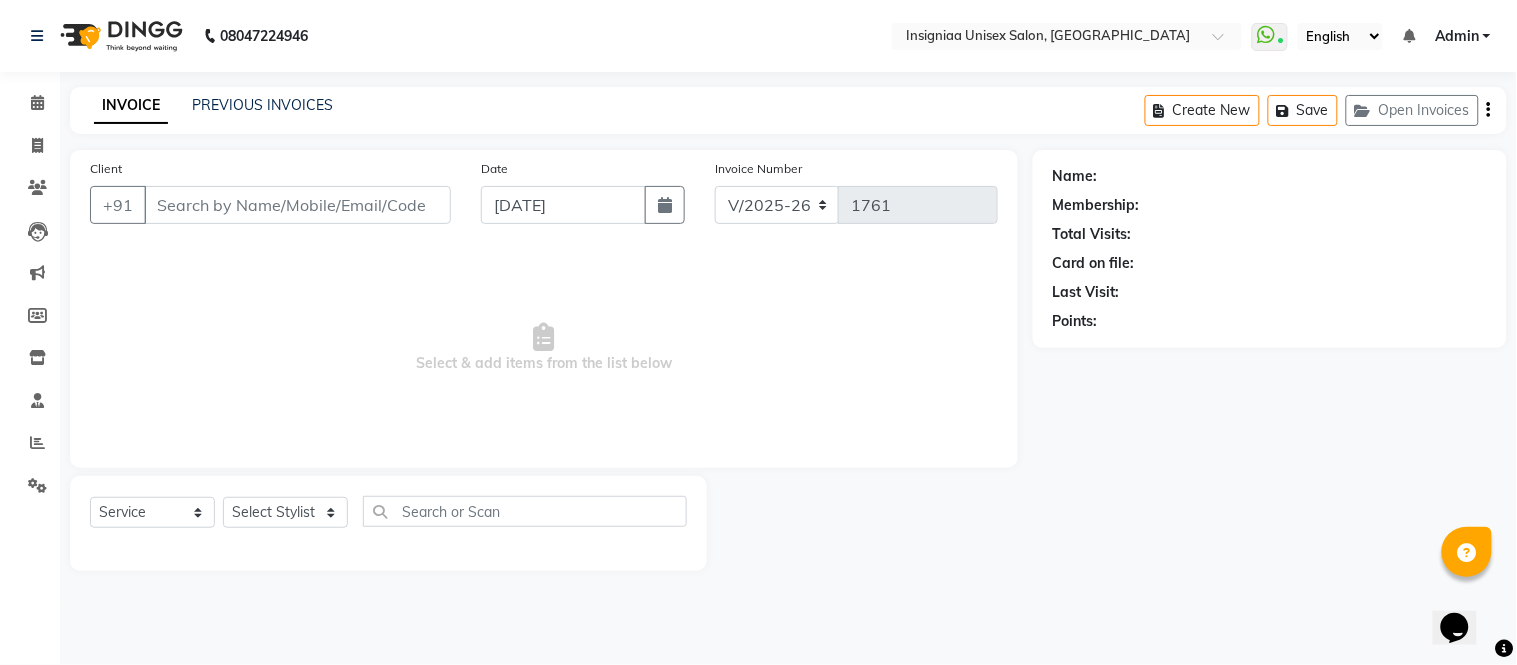 type on "9930199266" 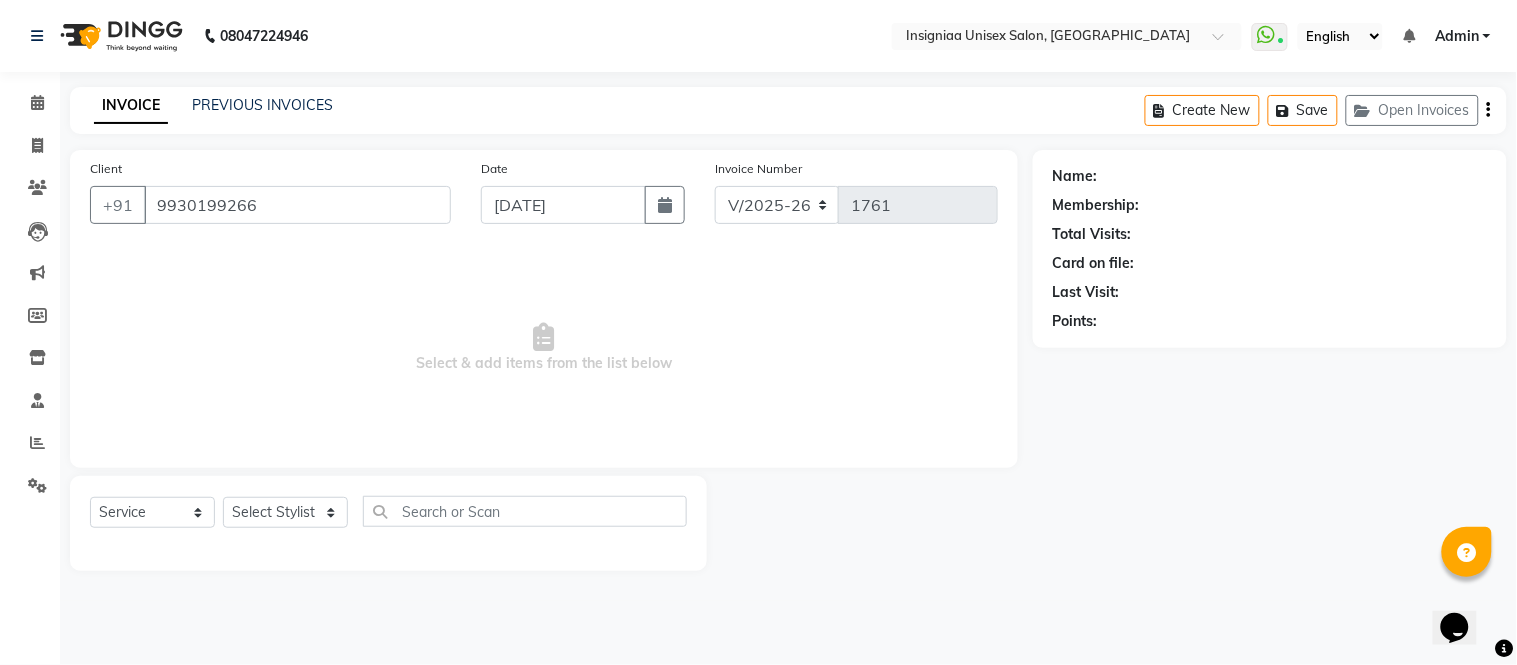 select on "58139" 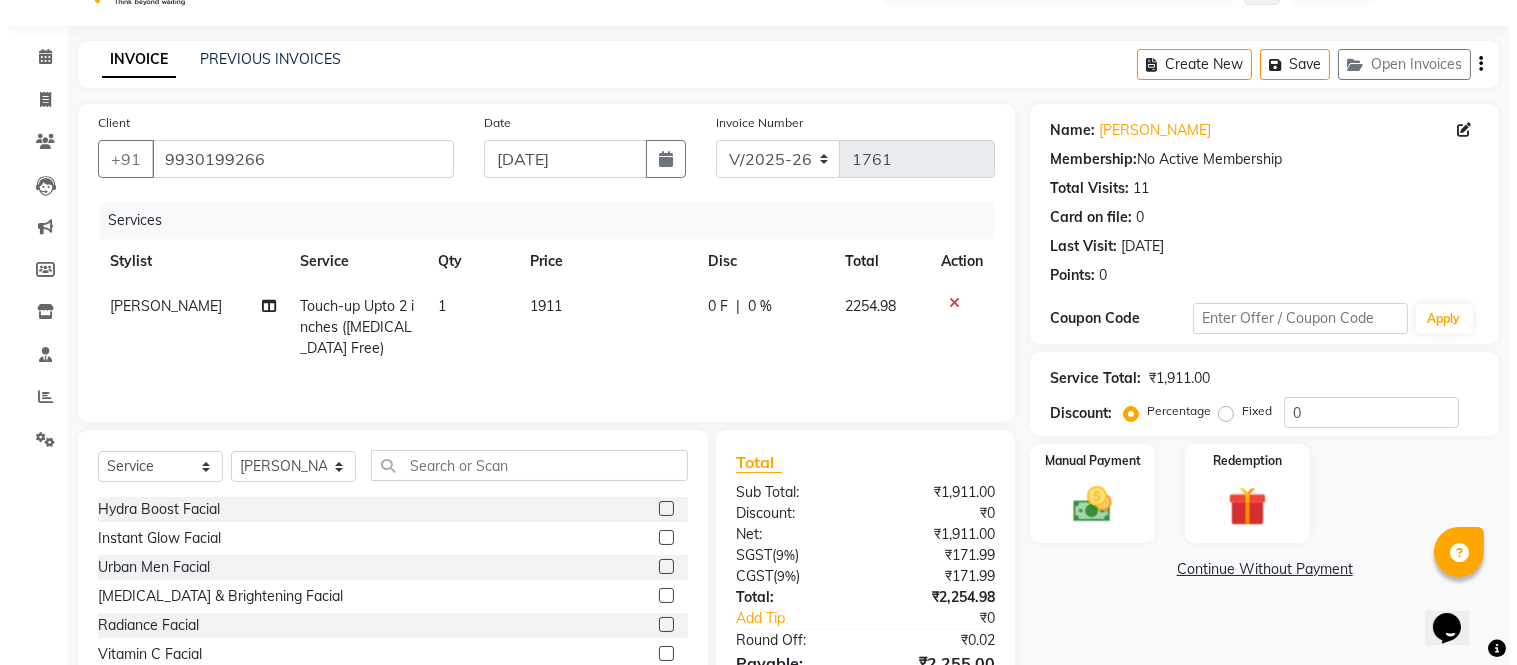 scroll, scrollTop: 0, scrollLeft: 0, axis: both 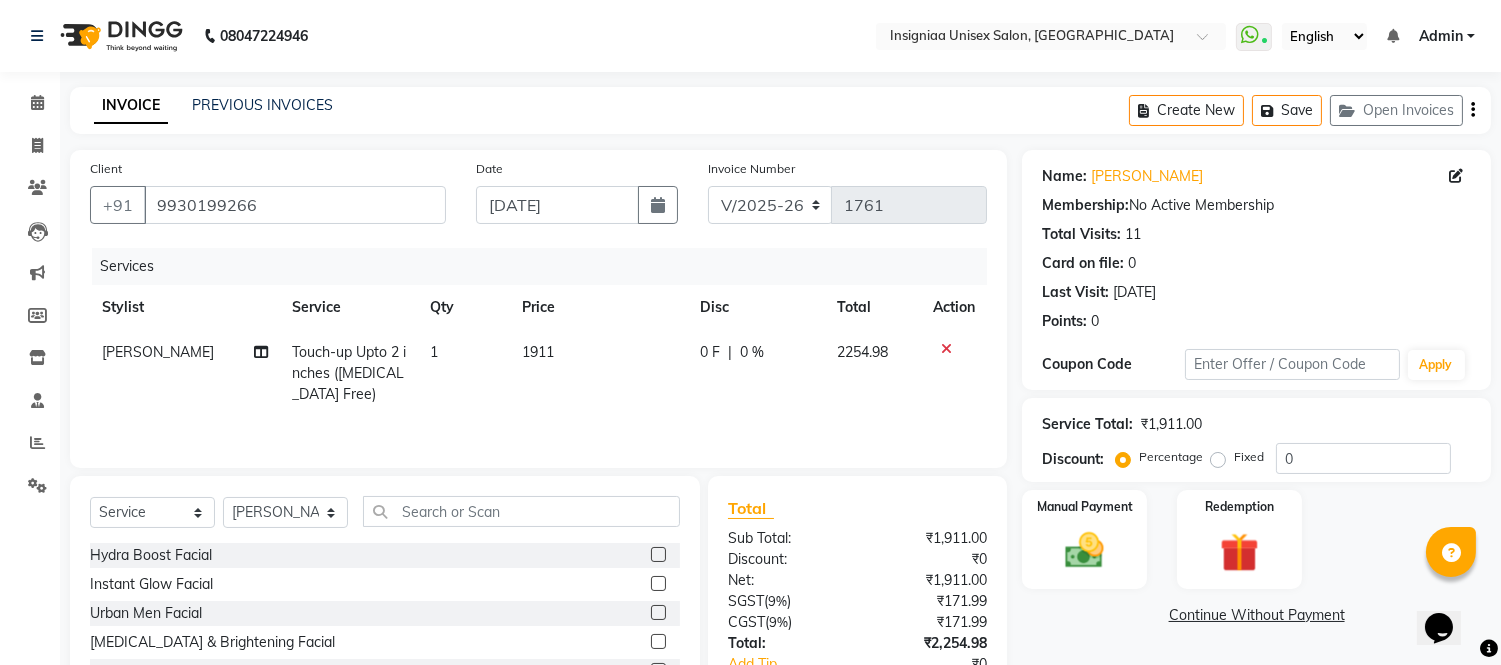 click on "INVOICE" 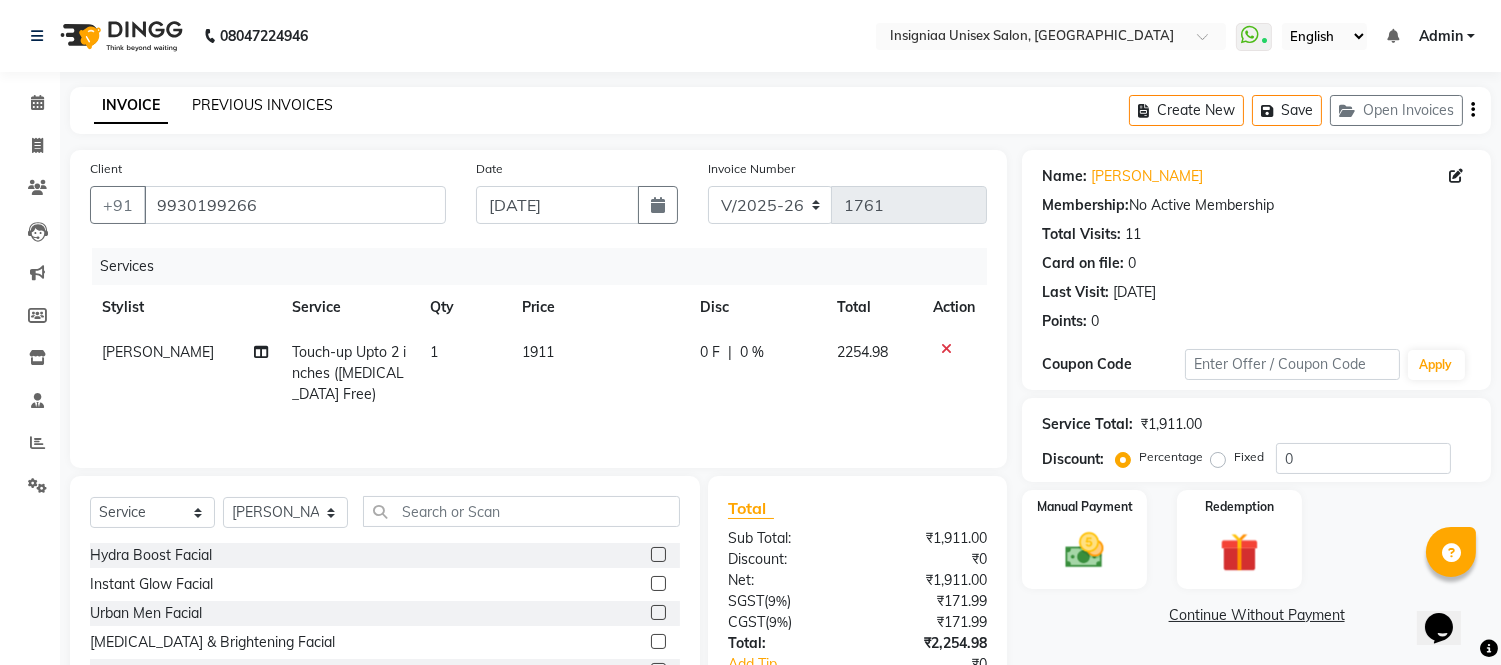 click on "PREVIOUS INVOICES" 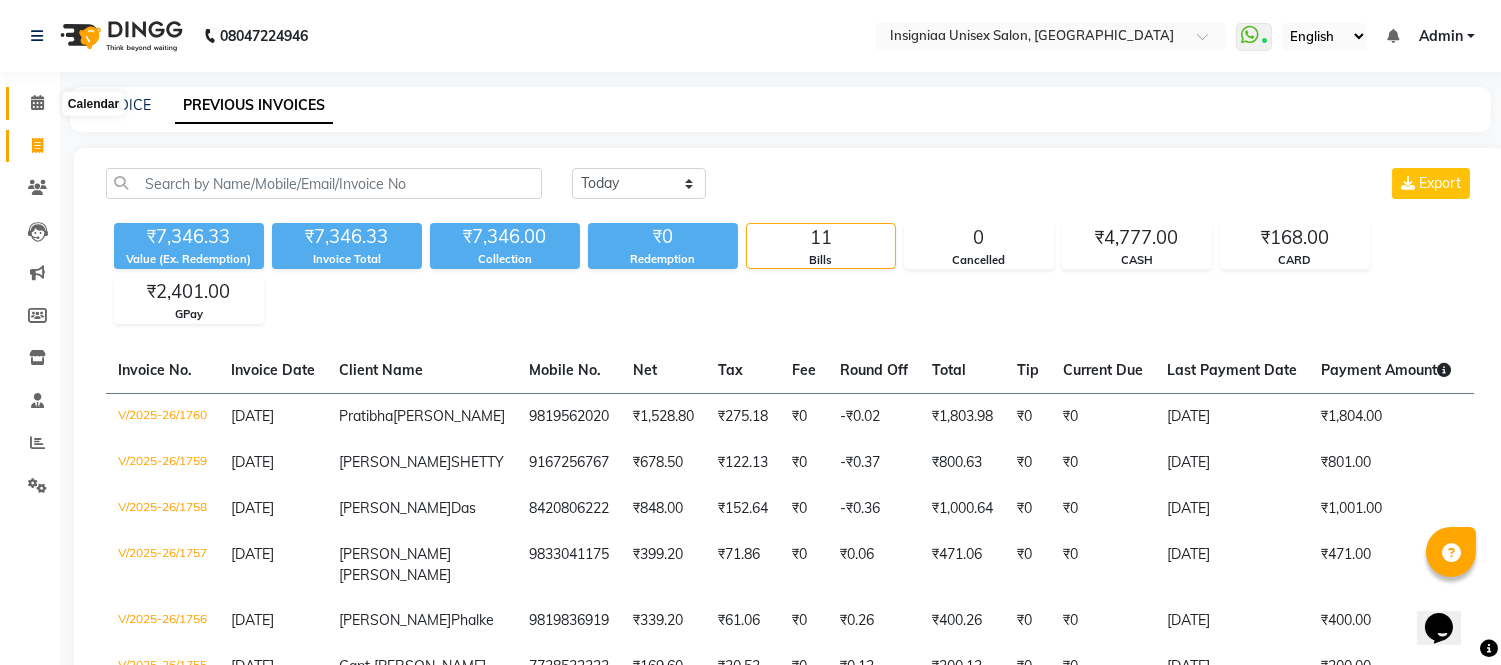 click 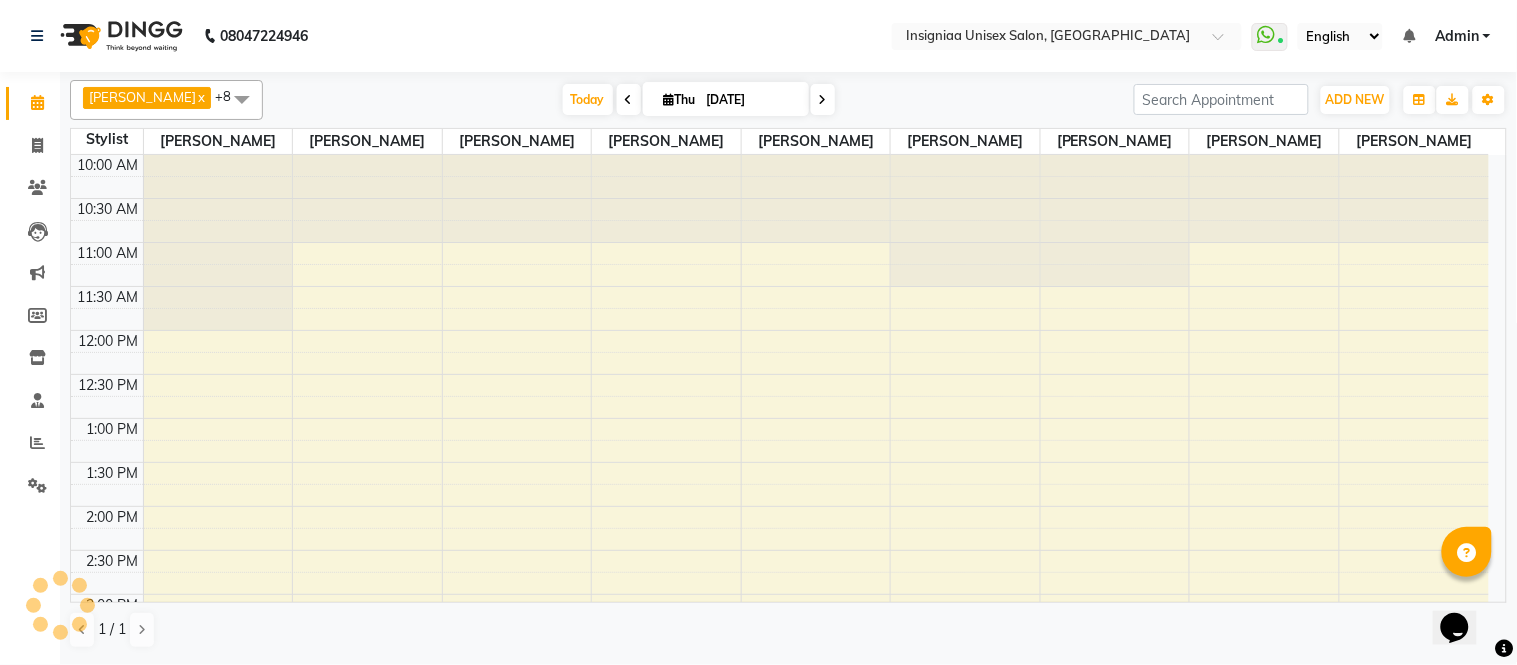 scroll, scrollTop: 575, scrollLeft: 0, axis: vertical 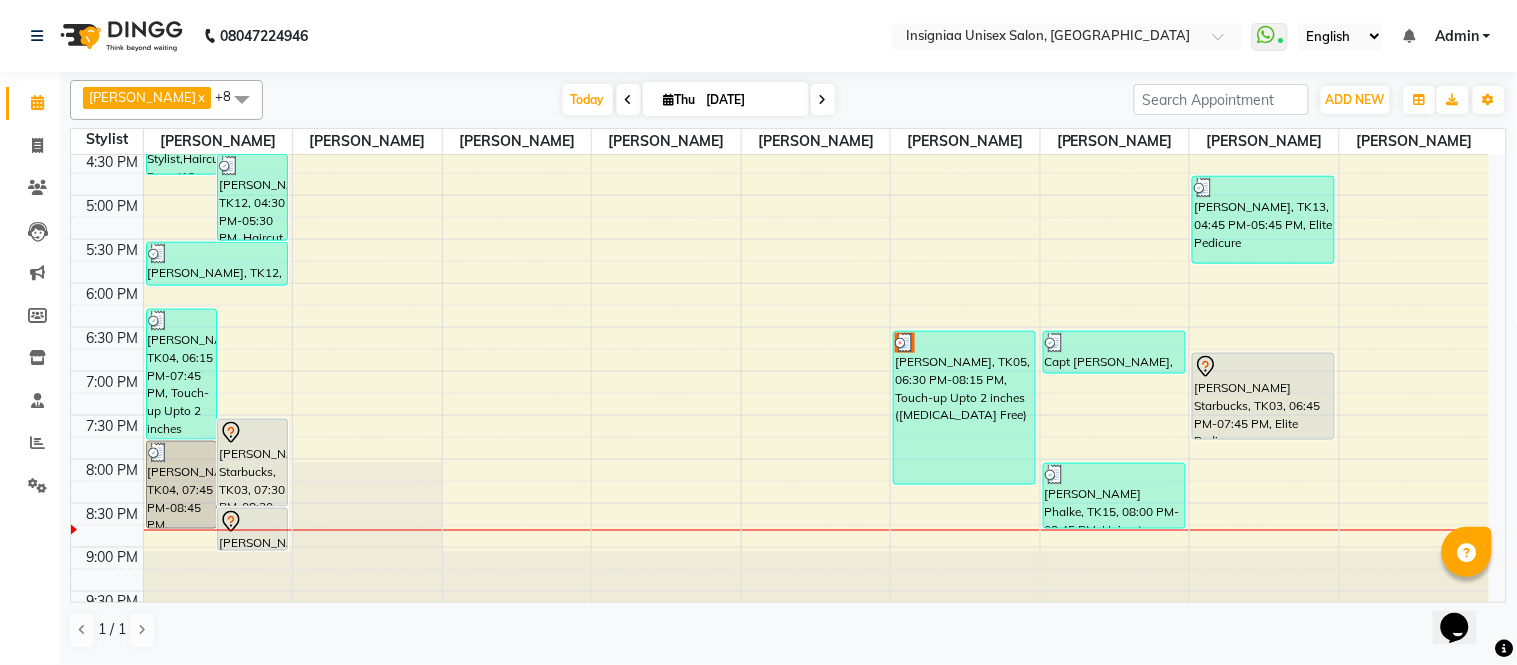 click on "10:00 AM 10:30 AM 11:00 AM 11:30 AM 12:00 PM 12:30 PM 1:00 PM 1:30 PM 2:00 PM 2:30 PM 3:00 PM 3:30 PM 4:00 PM 4:30 PM 5:00 PM 5:30 PM 6:00 PM 6:30 PM 7:00 PM 7:30 PM 8:00 PM 8:30 PM 9:00 PM 9:30 PM     [PERSON_NAME], TK02, 03:00 PM-04:45 PM, Haircut [DEMOGRAPHIC_DATA] By Senior Stylist,Haircut Boys (12 years)     [PERSON_NAME], TK12, 04:30 PM-05:30 PM, Haircut [DEMOGRAPHIC_DATA] By Senior Stylist     [PERSON_NAME], TK04, 06:15 PM-07:45 PM, Touch-up Upto 2 inches ([MEDICAL_DATA] Free)             [PERSON_NAME] Starbucks, TK03, 07:30 PM-08:30 PM, Global Color Men     [PERSON_NAME], TK04, 07:45 PM-08:45 PM, Moroccan Treatment Below Shoulder             [PERSON_NAME] Starbucks, TK03, 08:30 PM-09:00 PM, [PERSON_NAME] Trim & Crafting    [PERSON_NAME], TK01, 12:30 PM-01:30 PM, Haircut [DEMOGRAPHIC_DATA] By Senior Stylist    [PERSON_NAME], TK01, 01:30 PM-02:00 PM, [PERSON_NAME] Trim & Crafting     [PERSON_NAME], TK09, 02:00 PM-03:00 PM, Organic Wash Up to Waist     [PERSON_NAME], TK12, 05:30 PM-06:00 PM, [PERSON_NAME] Trim & Crafting         Bharti [PERSON_NAME], TK10, 03:45 PM-04:00 PM, Upperlip" at bounding box center [780, 107] 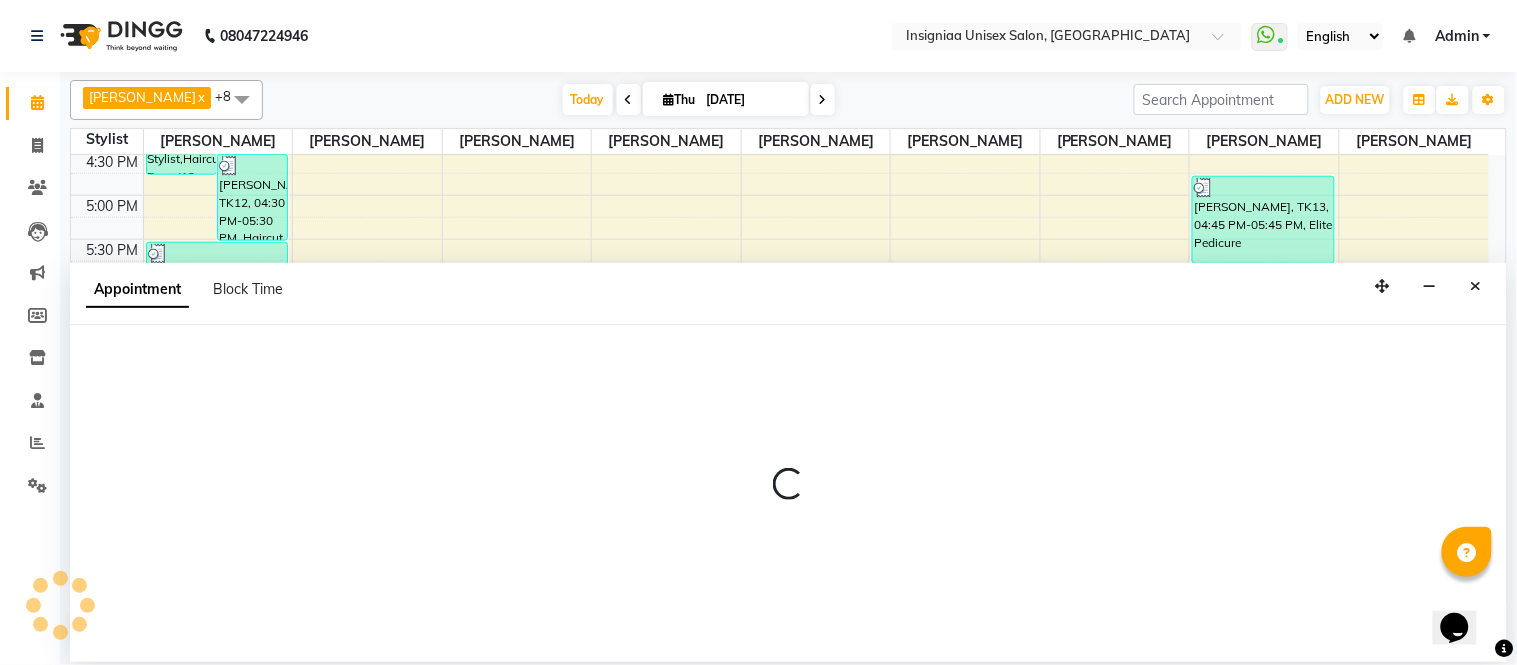 select on "80714" 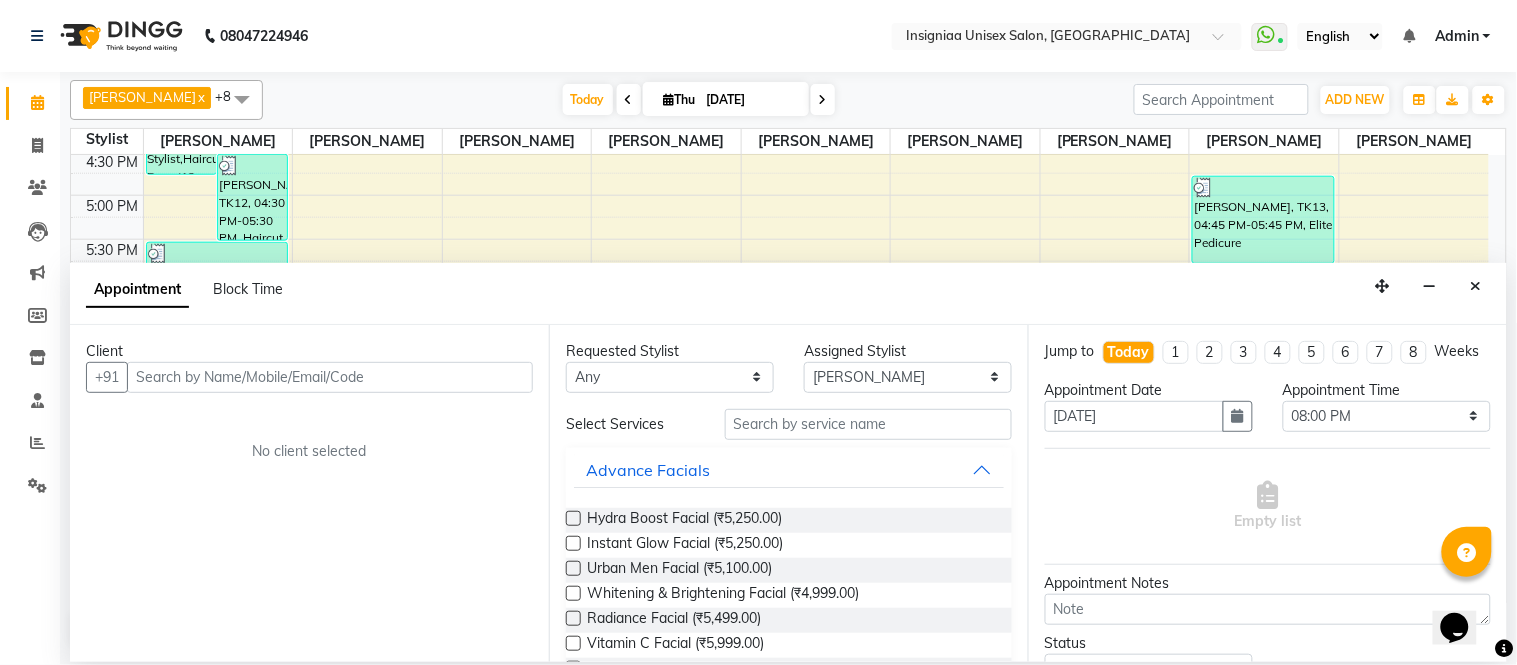 click at bounding box center [330, 377] 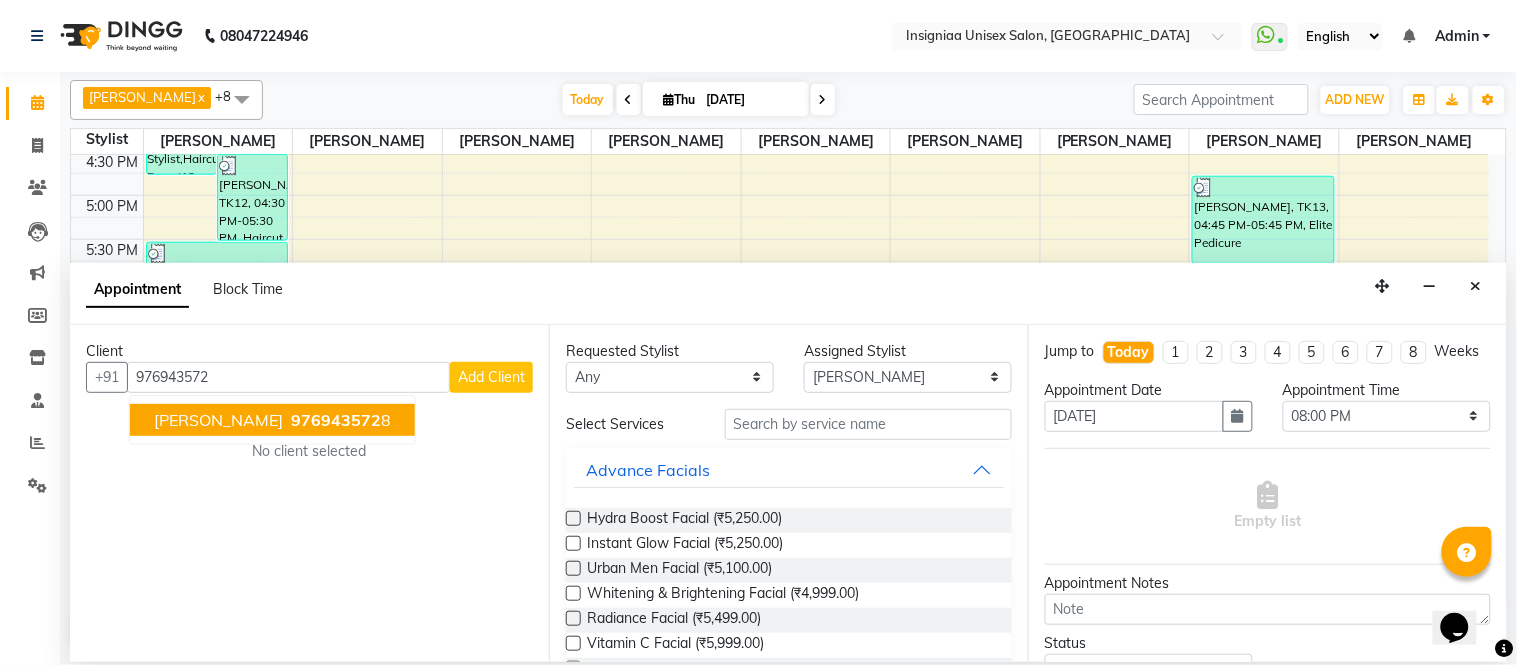 click on "[PERSON_NAME]   976943572 8" at bounding box center (272, 420) 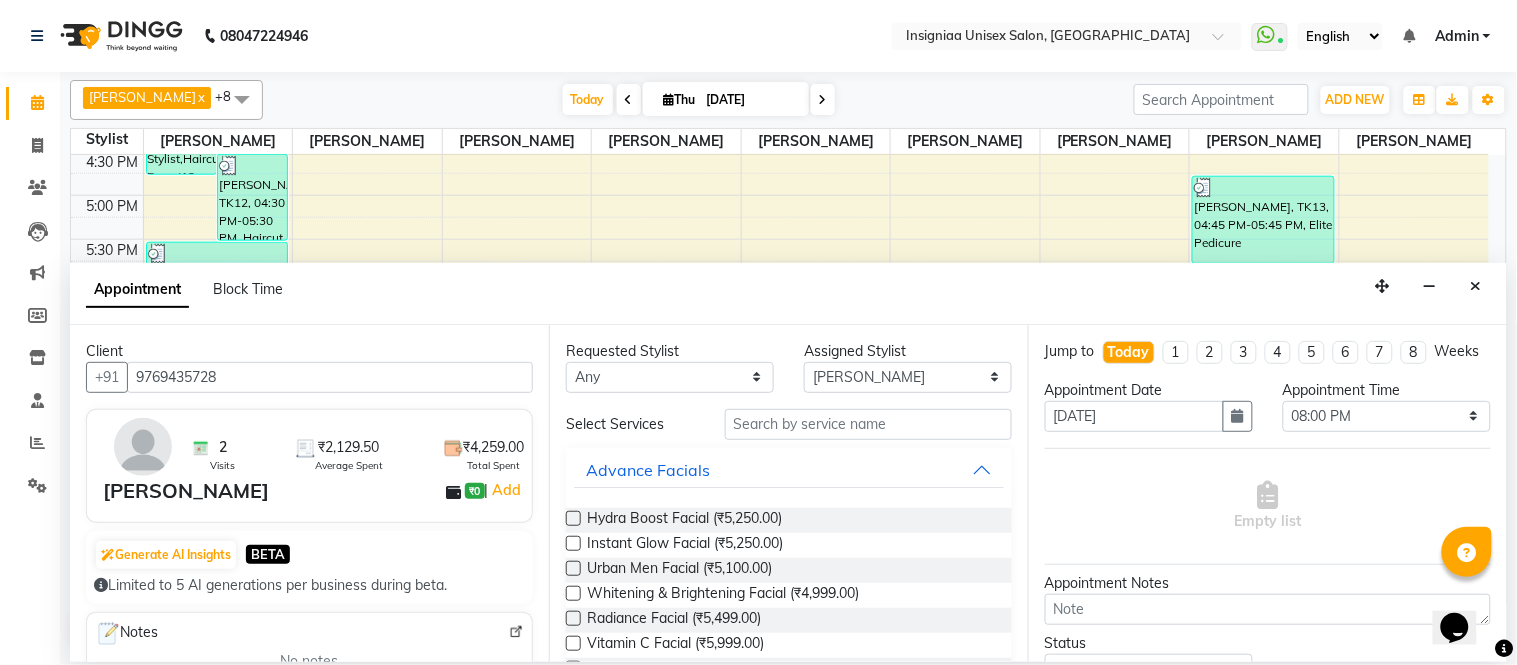 type on "9769435728" 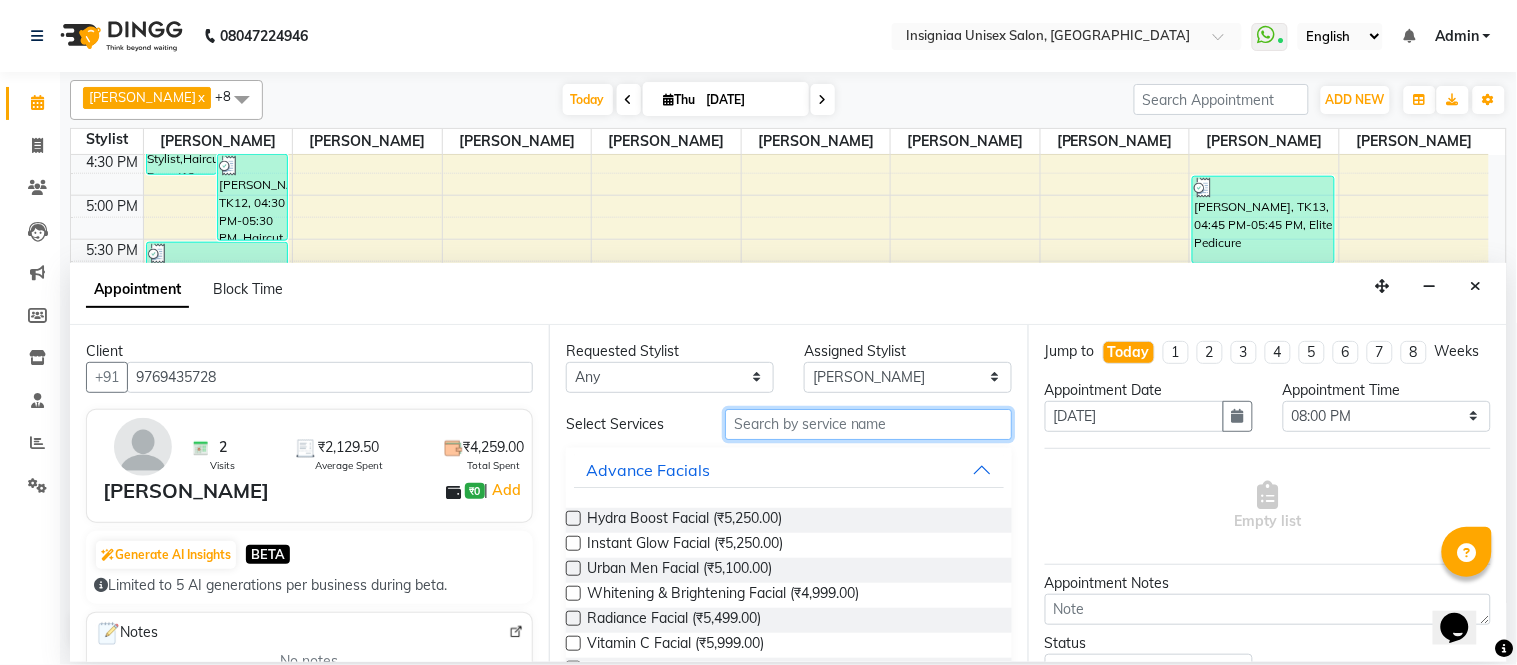click at bounding box center (868, 424) 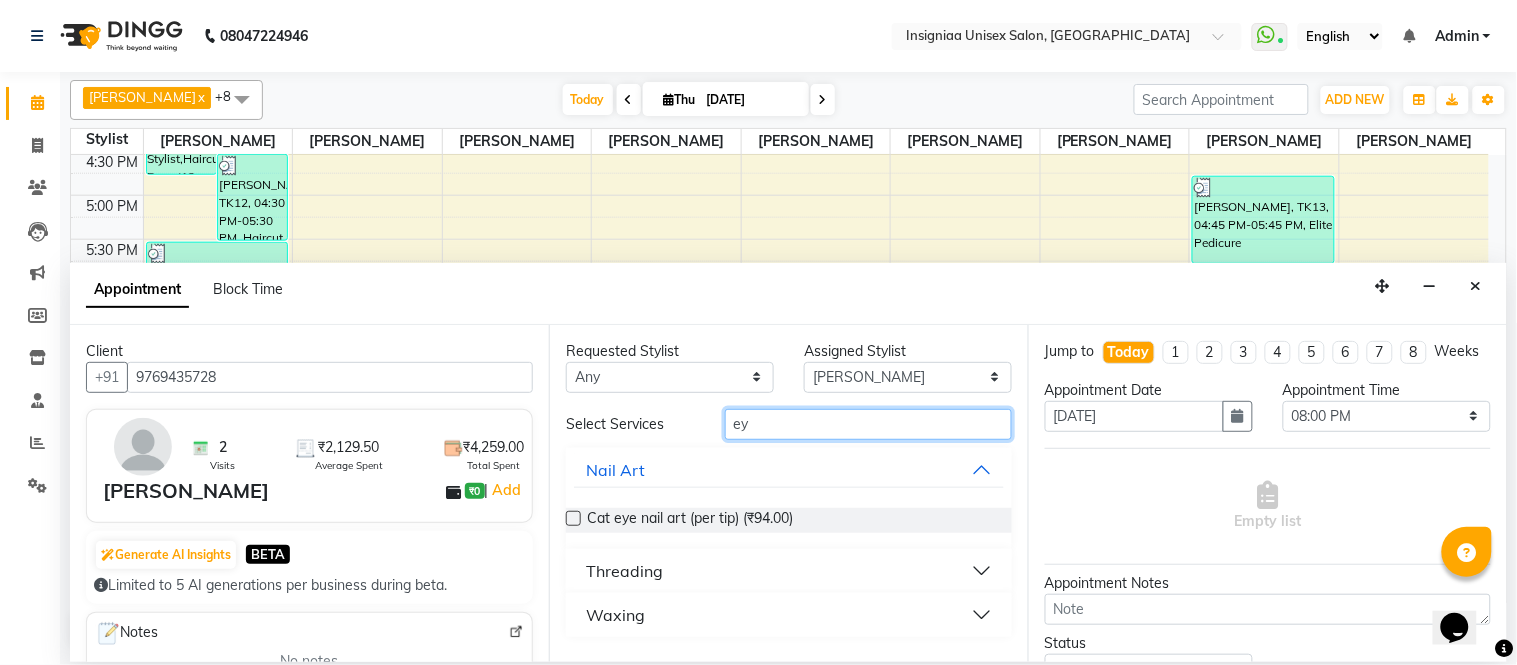 type on "ey" 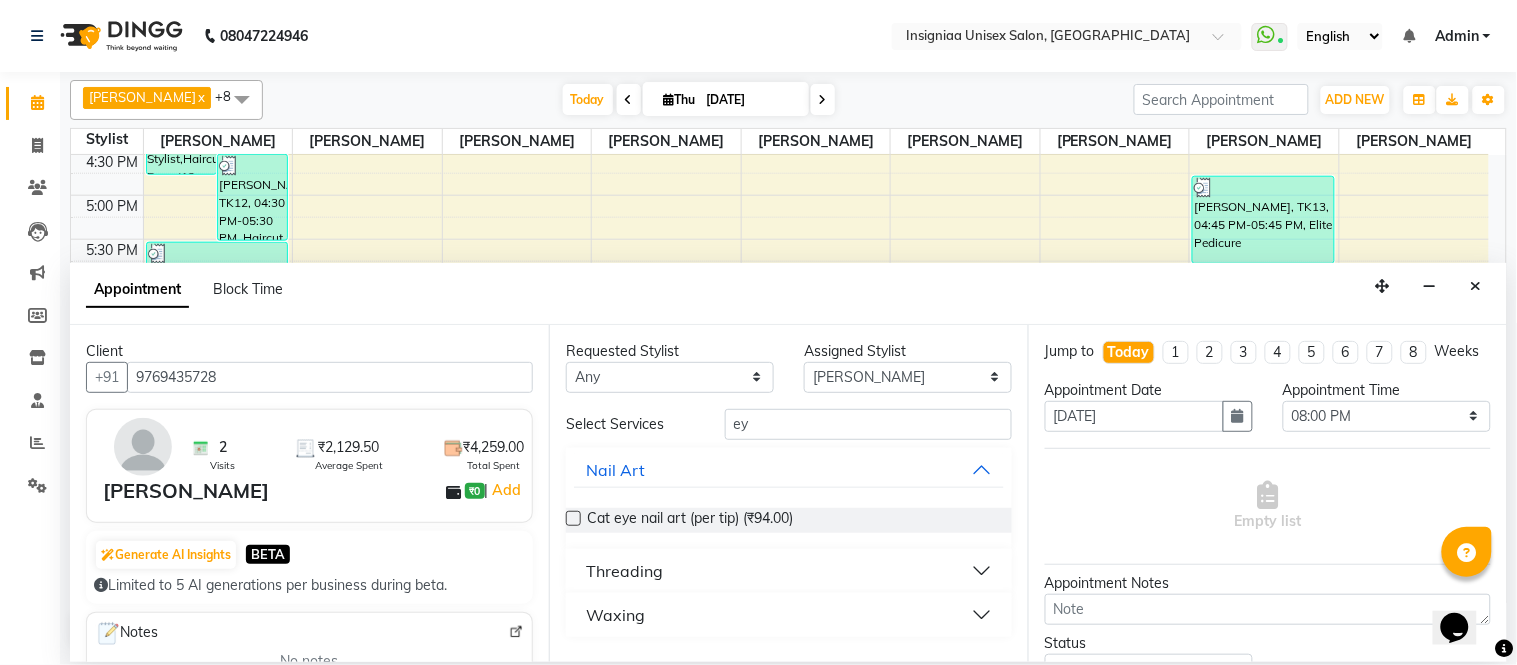 click on "Threading" at bounding box center [789, 571] 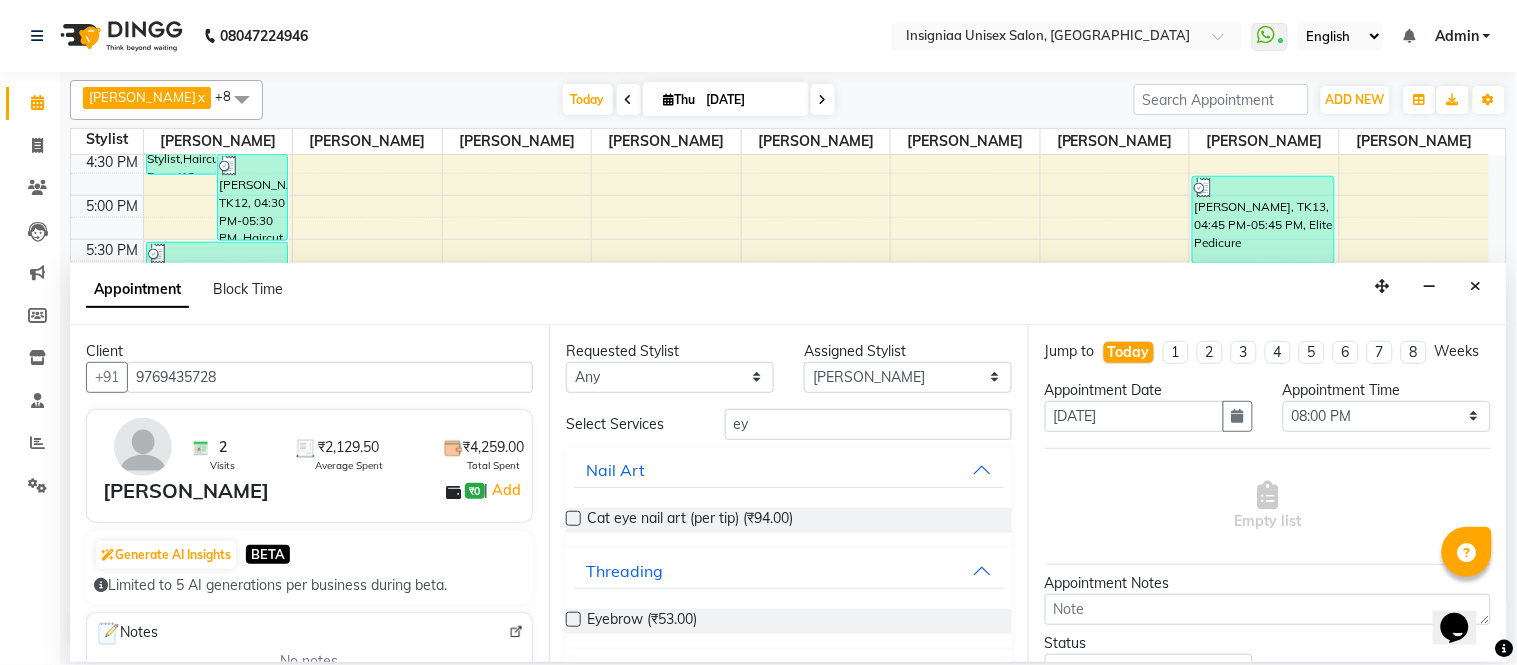 click at bounding box center (573, 619) 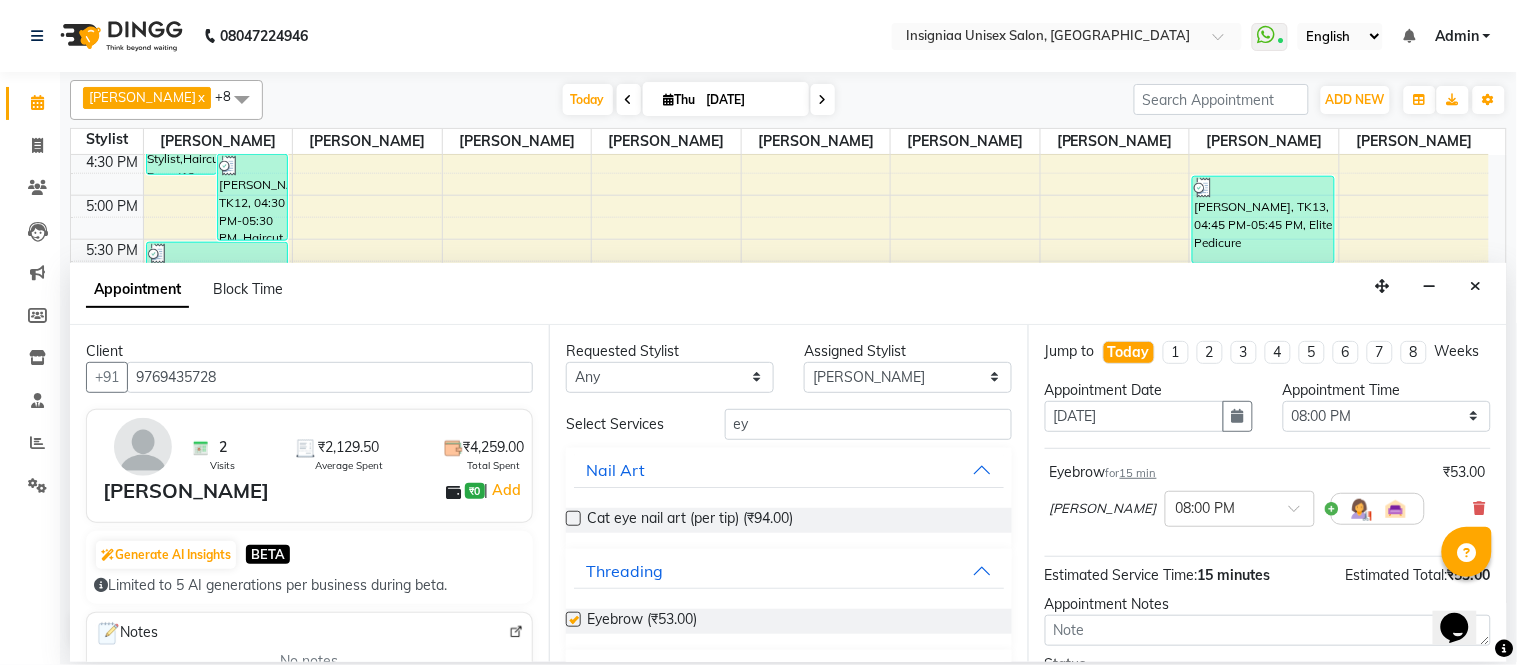checkbox on "false" 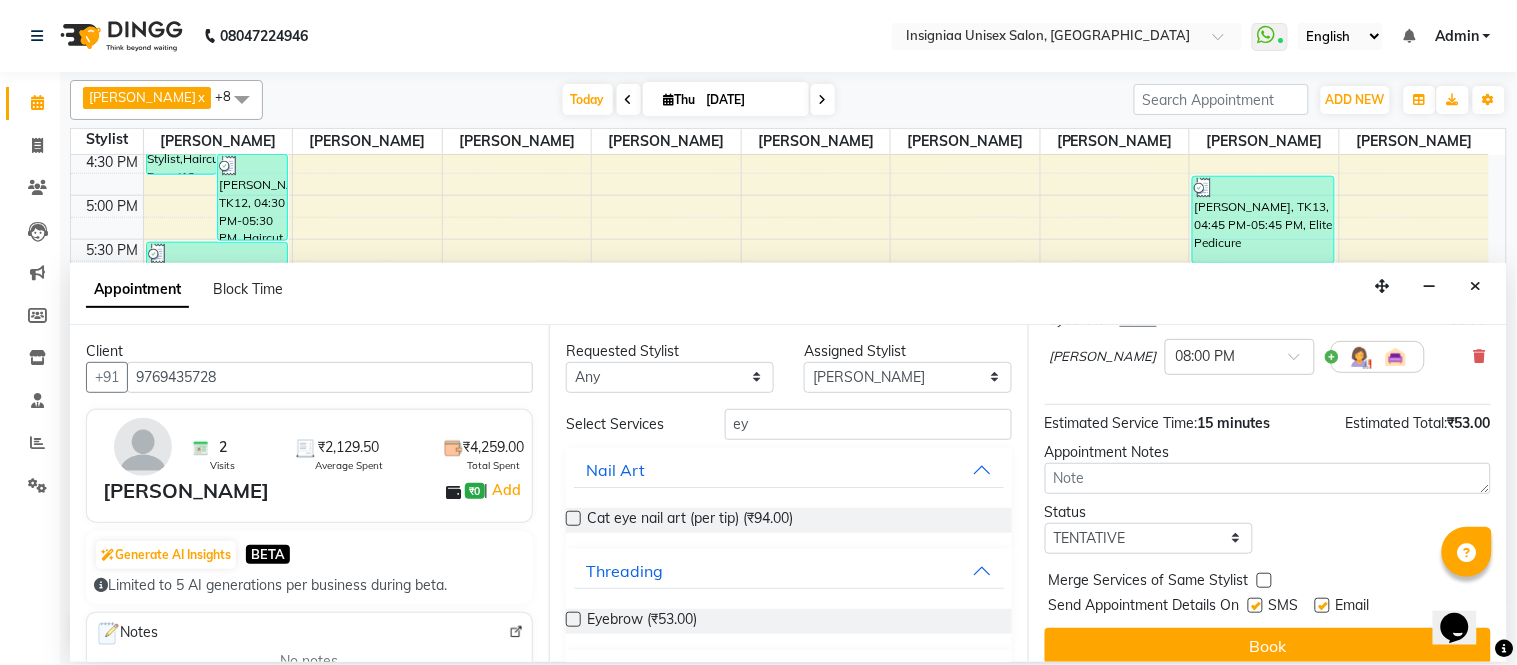 scroll, scrollTop: 188, scrollLeft: 0, axis: vertical 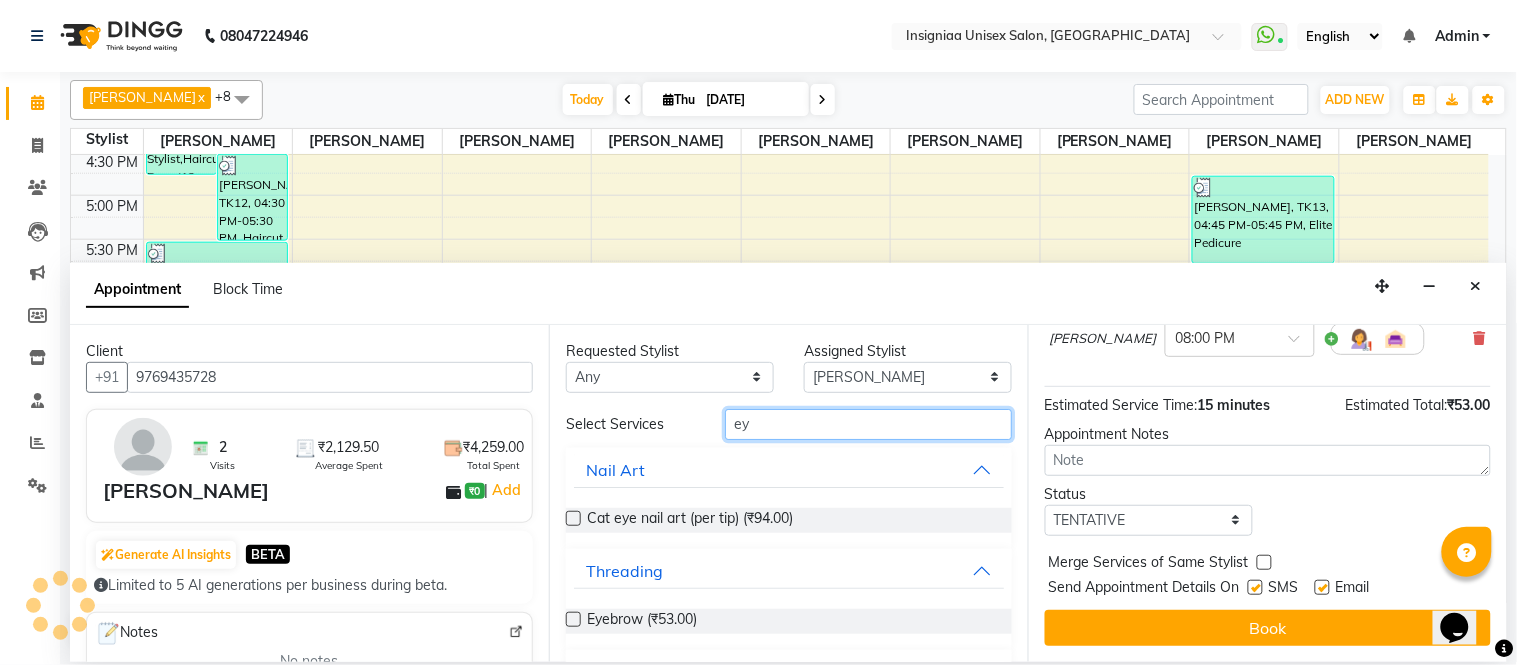 click on "ey" at bounding box center (868, 424) 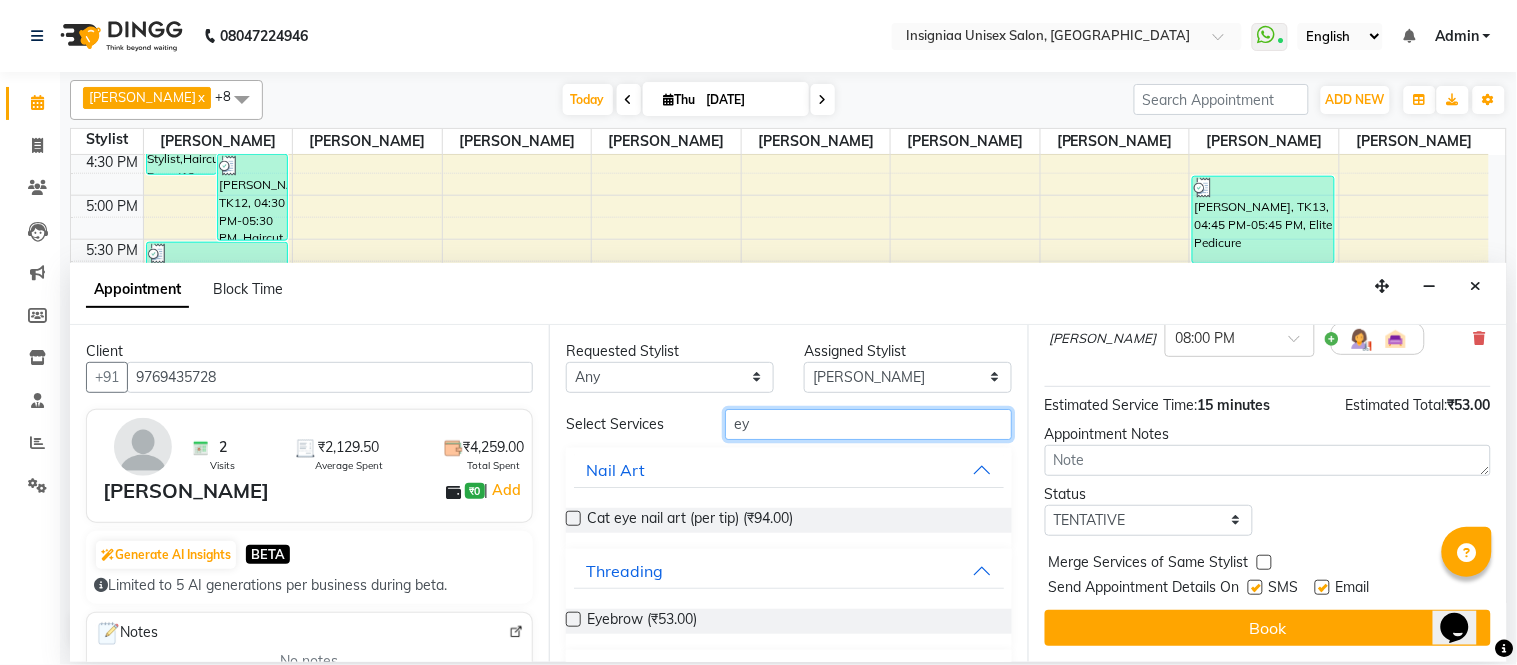 type on "e" 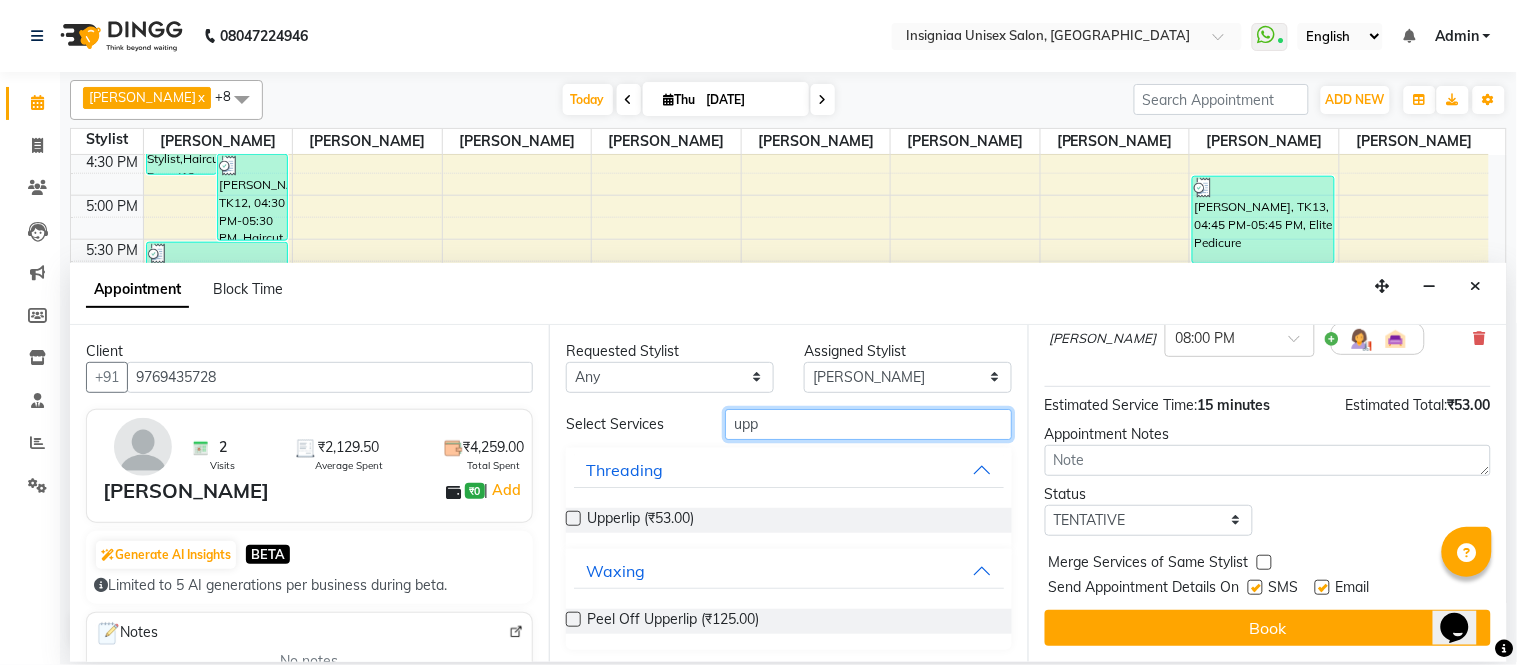 type on "upp" 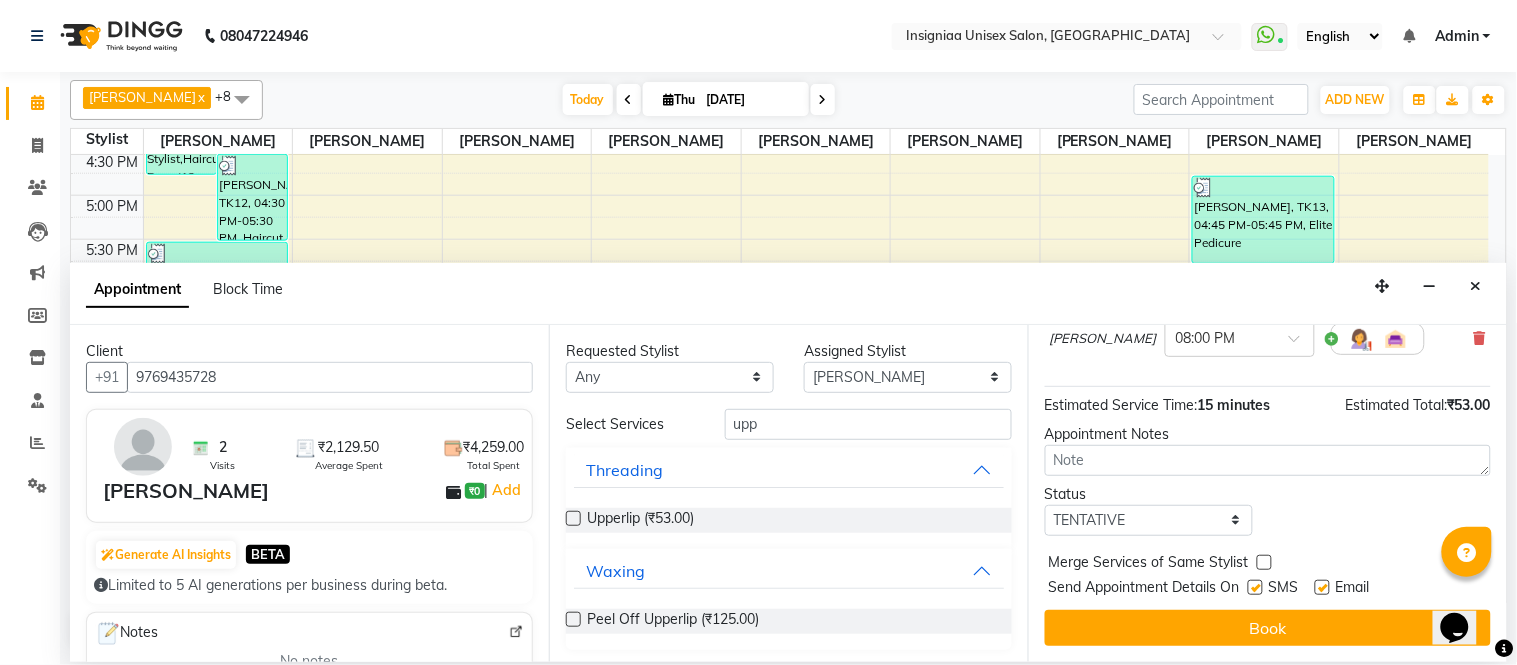 click at bounding box center (573, 518) 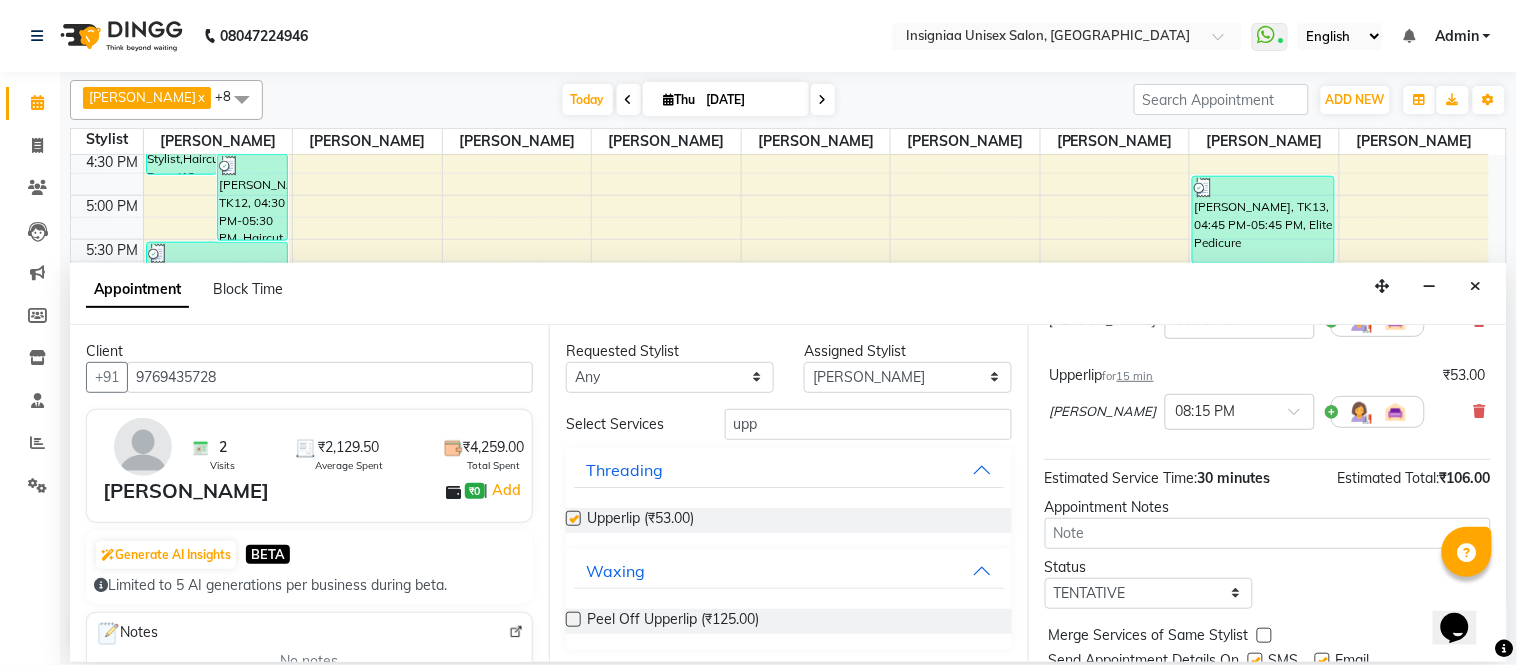 checkbox on "false" 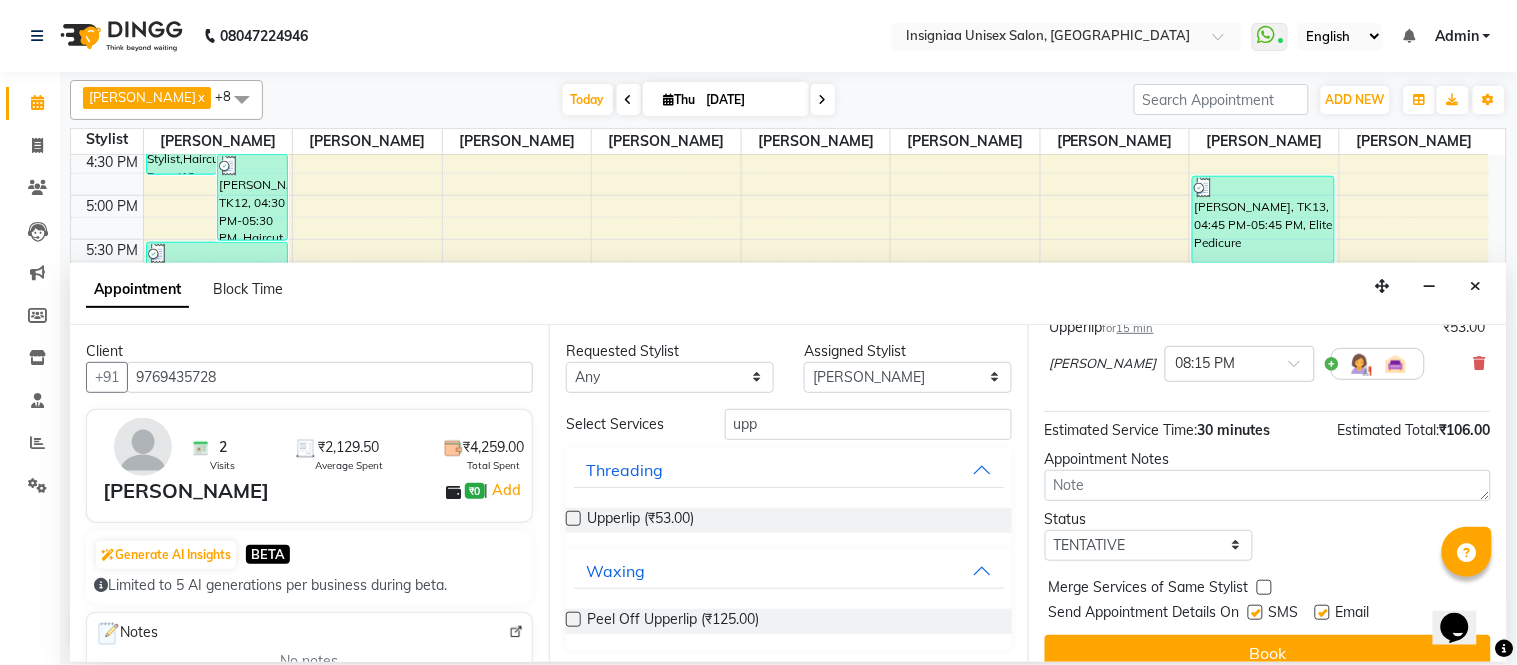 scroll, scrollTop: 280, scrollLeft: 0, axis: vertical 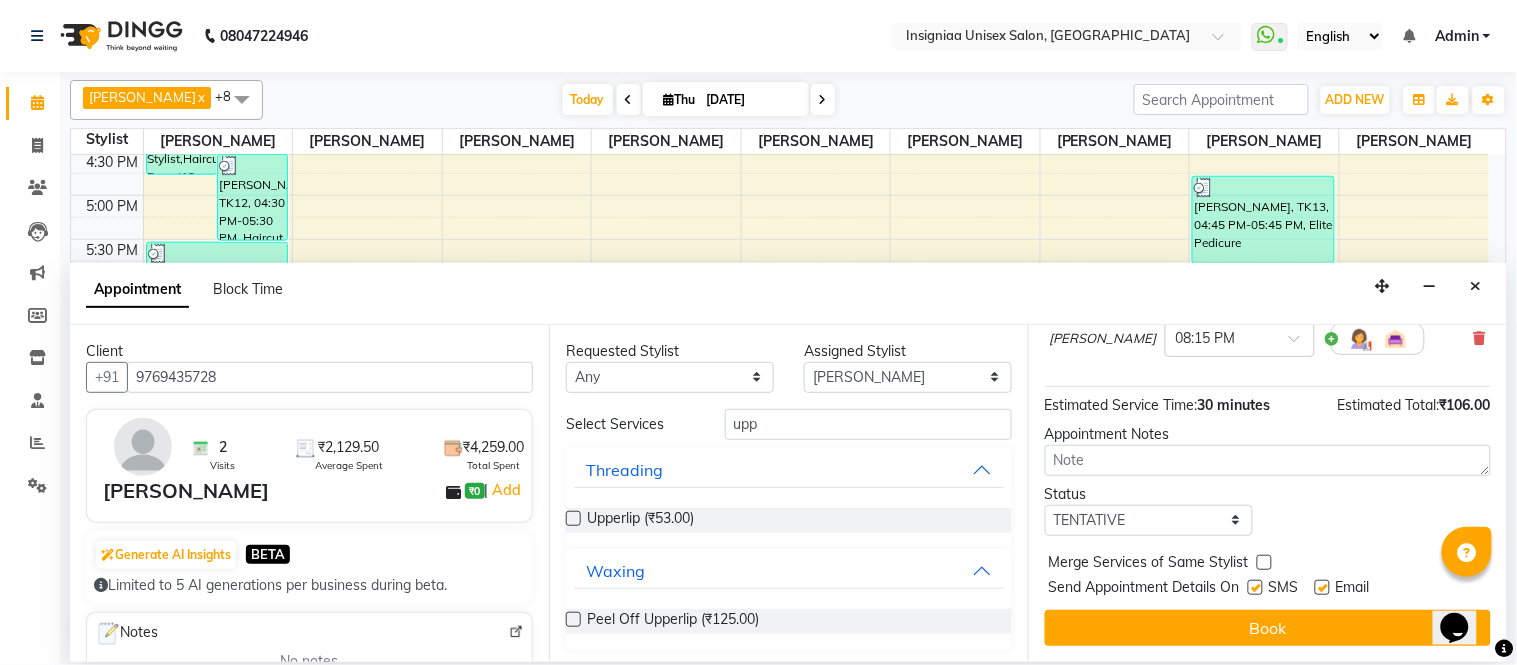 click at bounding box center (1322, 587) 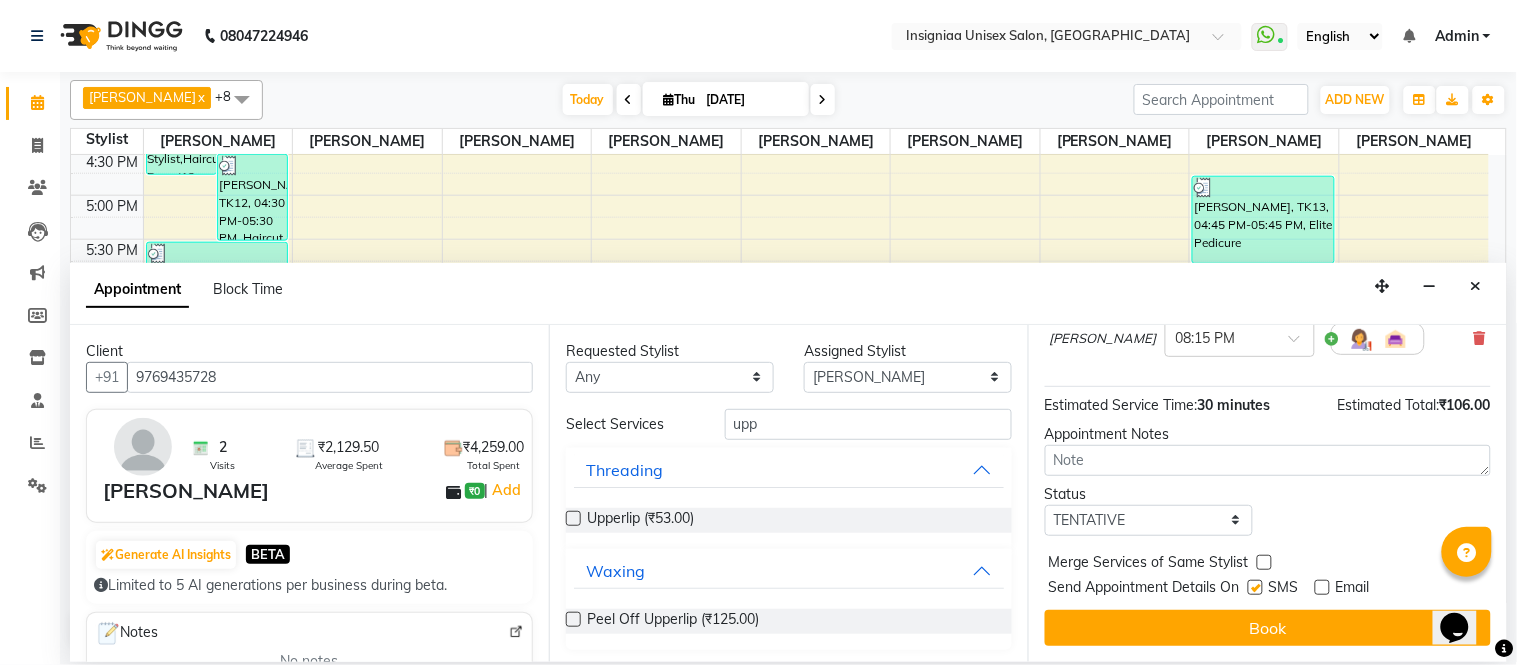 click at bounding box center (1255, 587) 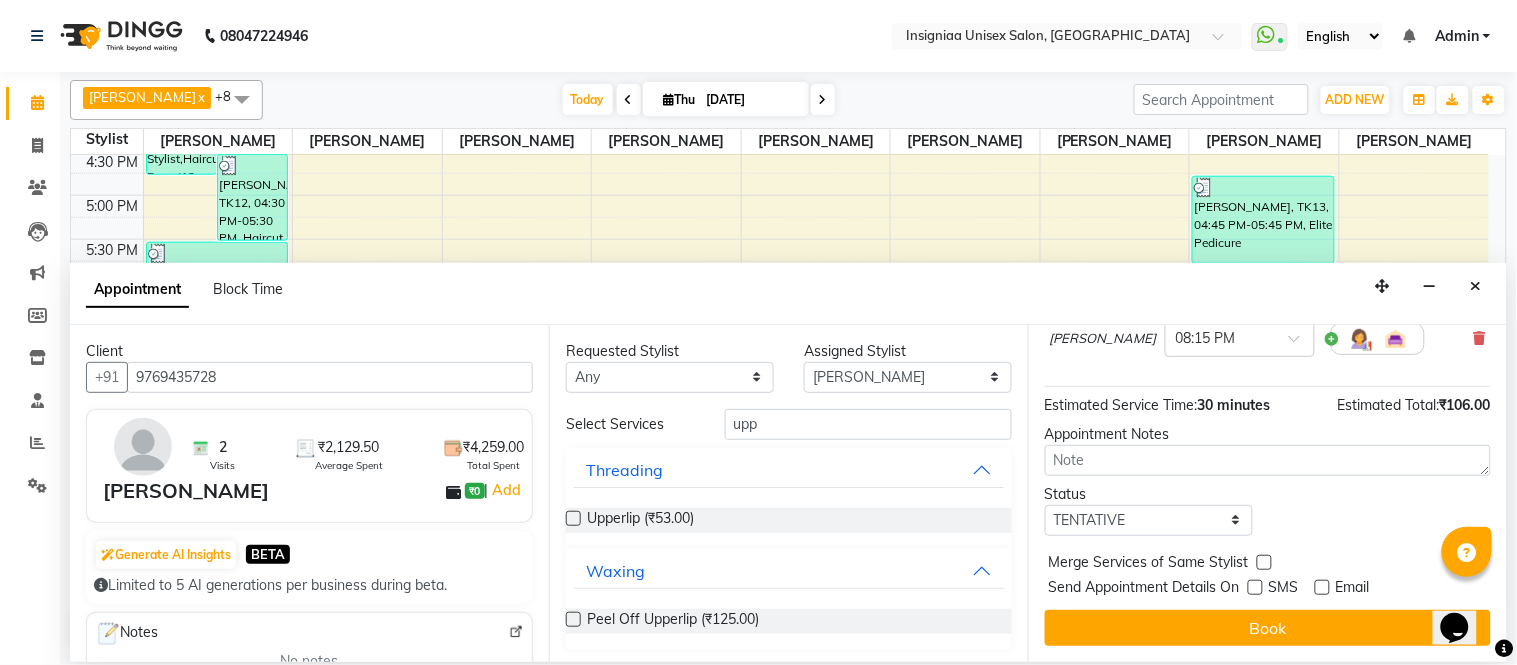 click on "Book" at bounding box center (1268, 628) 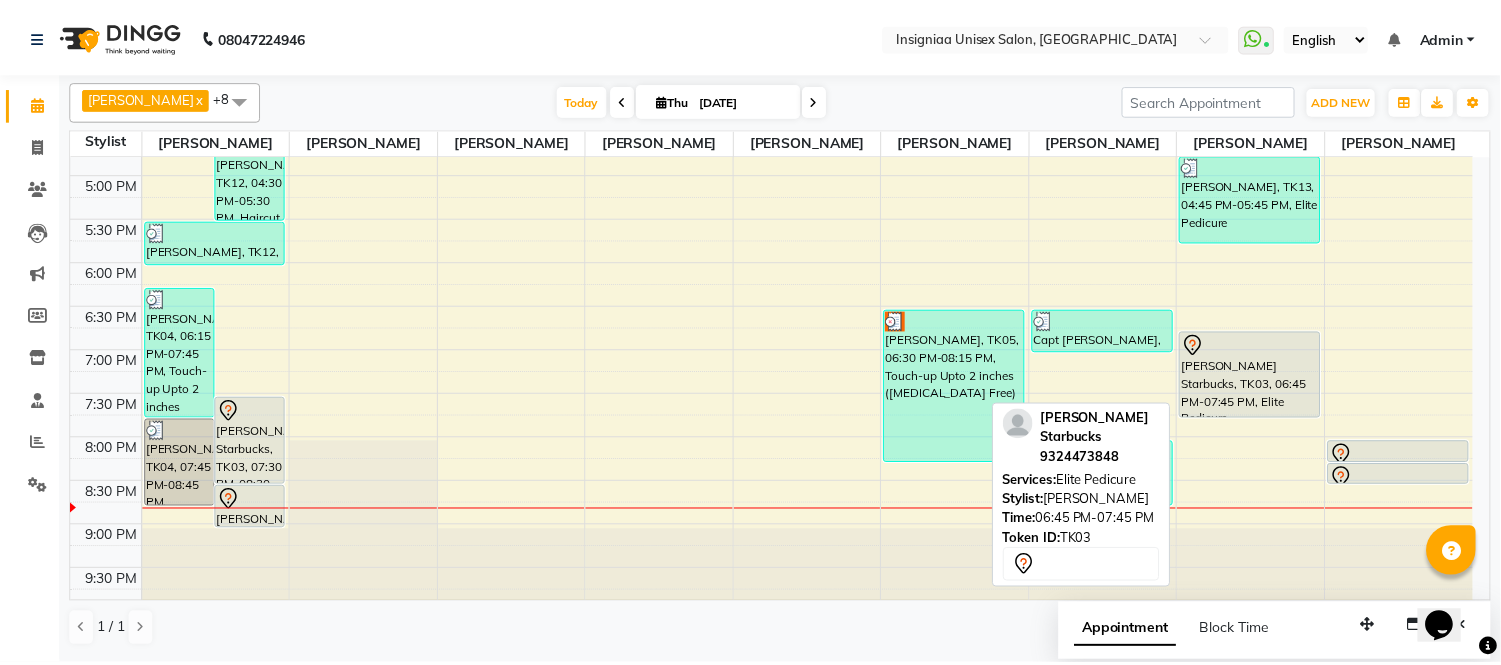 scroll, scrollTop: 613, scrollLeft: 0, axis: vertical 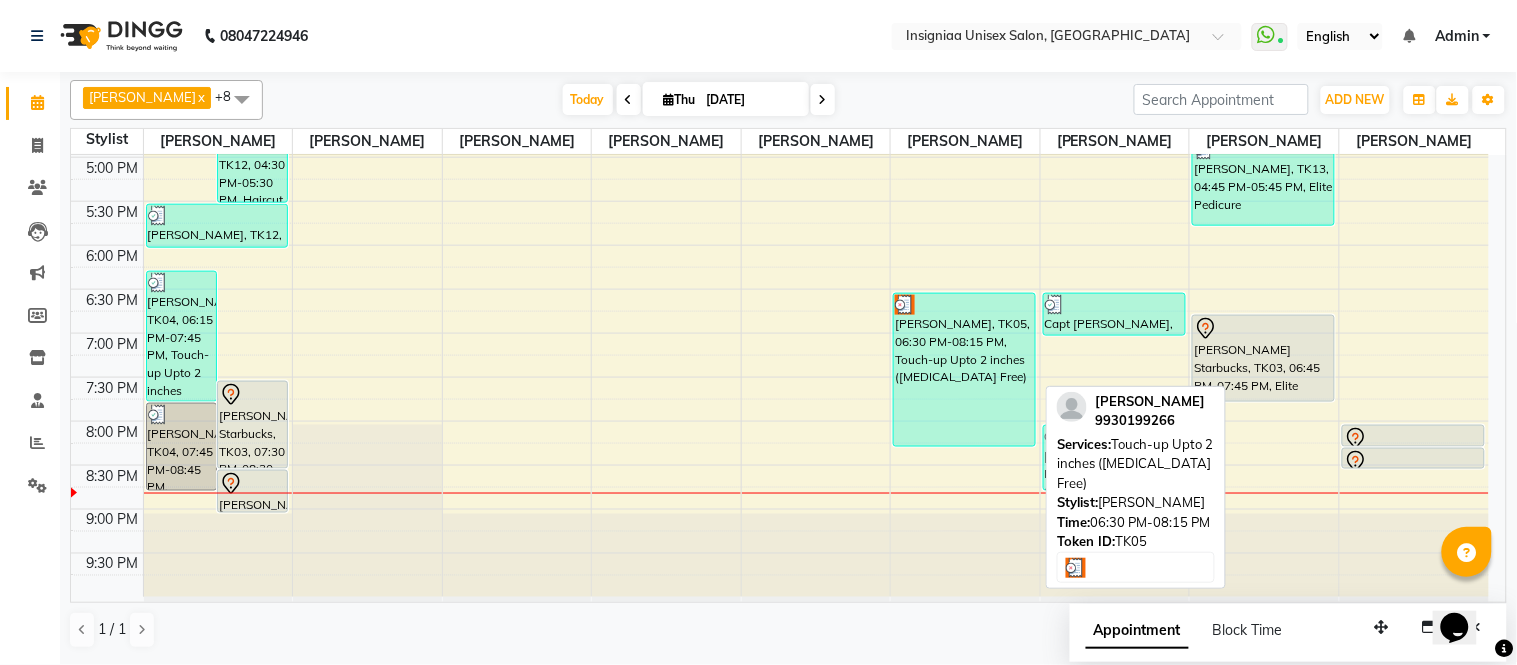 click on "[PERSON_NAME], TK05, 06:30 PM-08:15 PM, Touch-up Upto 2 inches ([MEDICAL_DATA] Free)" at bounding box center (964, 370) 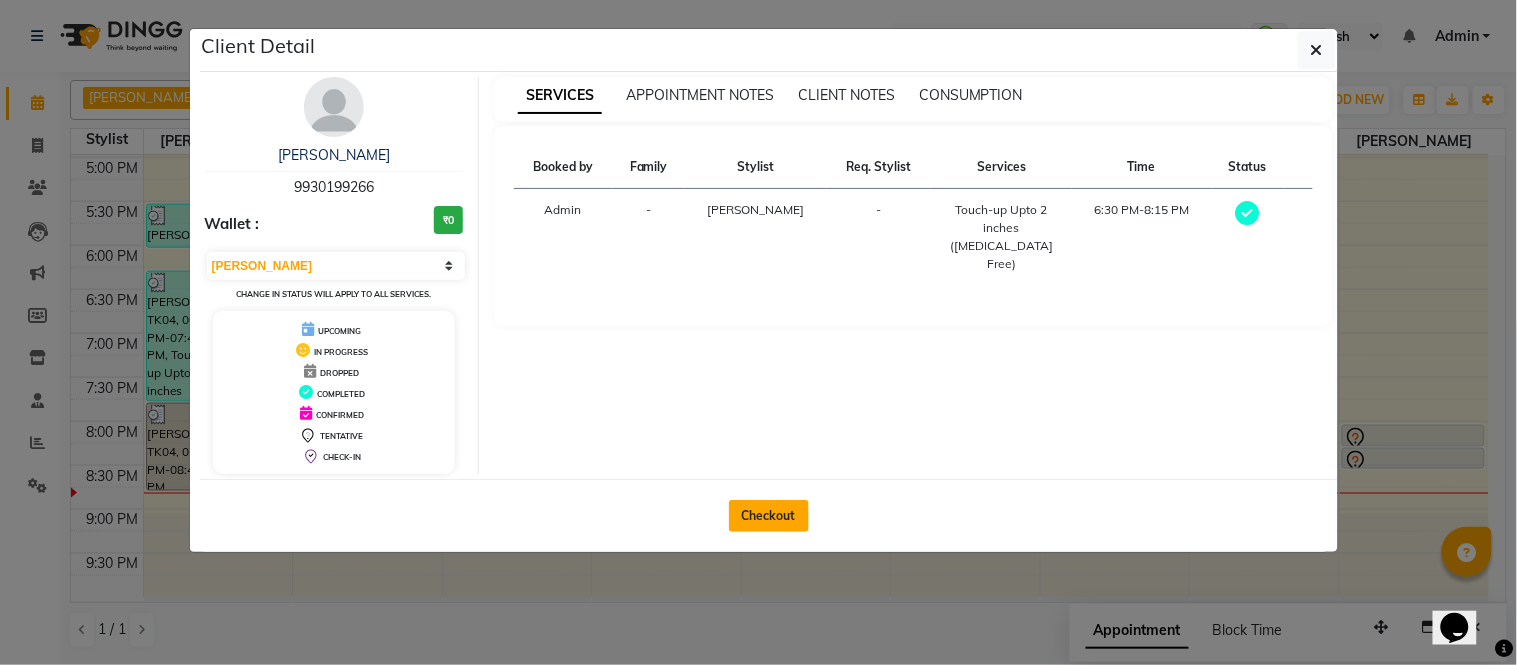 click on "Checkout" 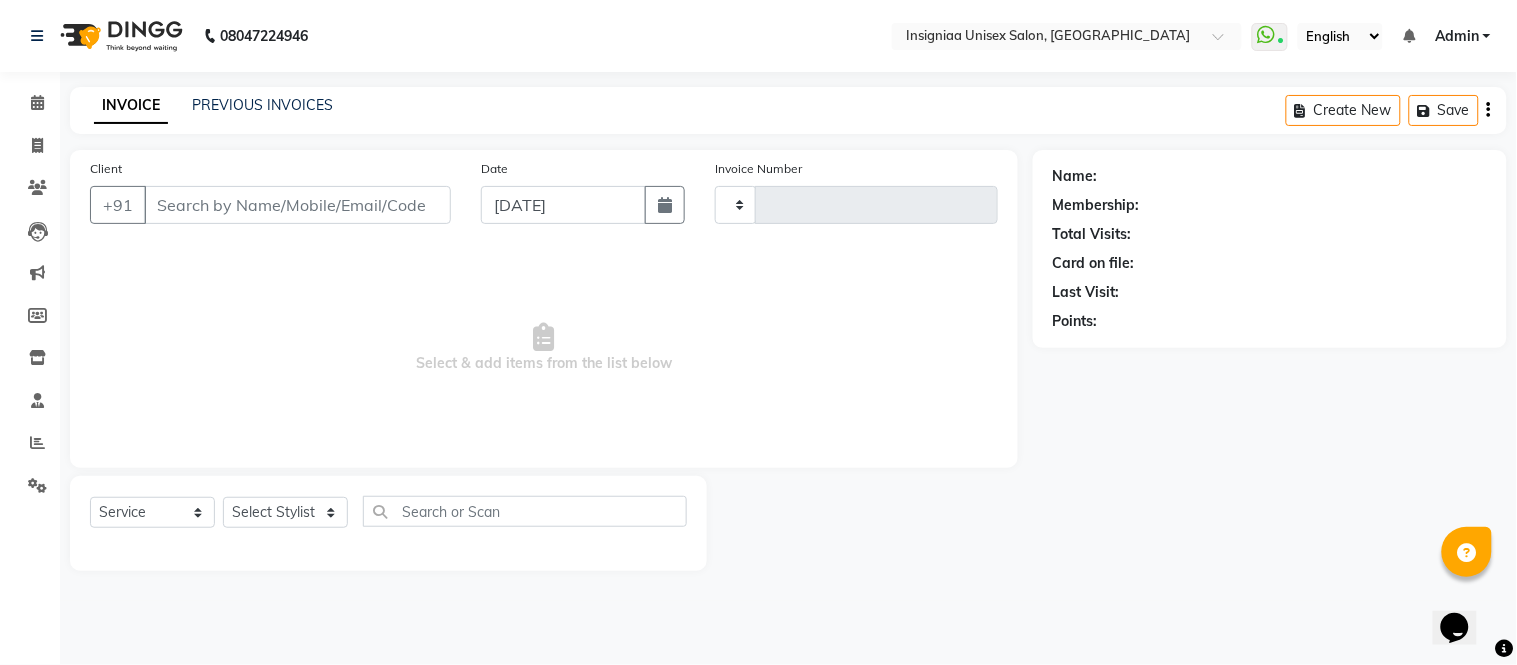 type on "1761" 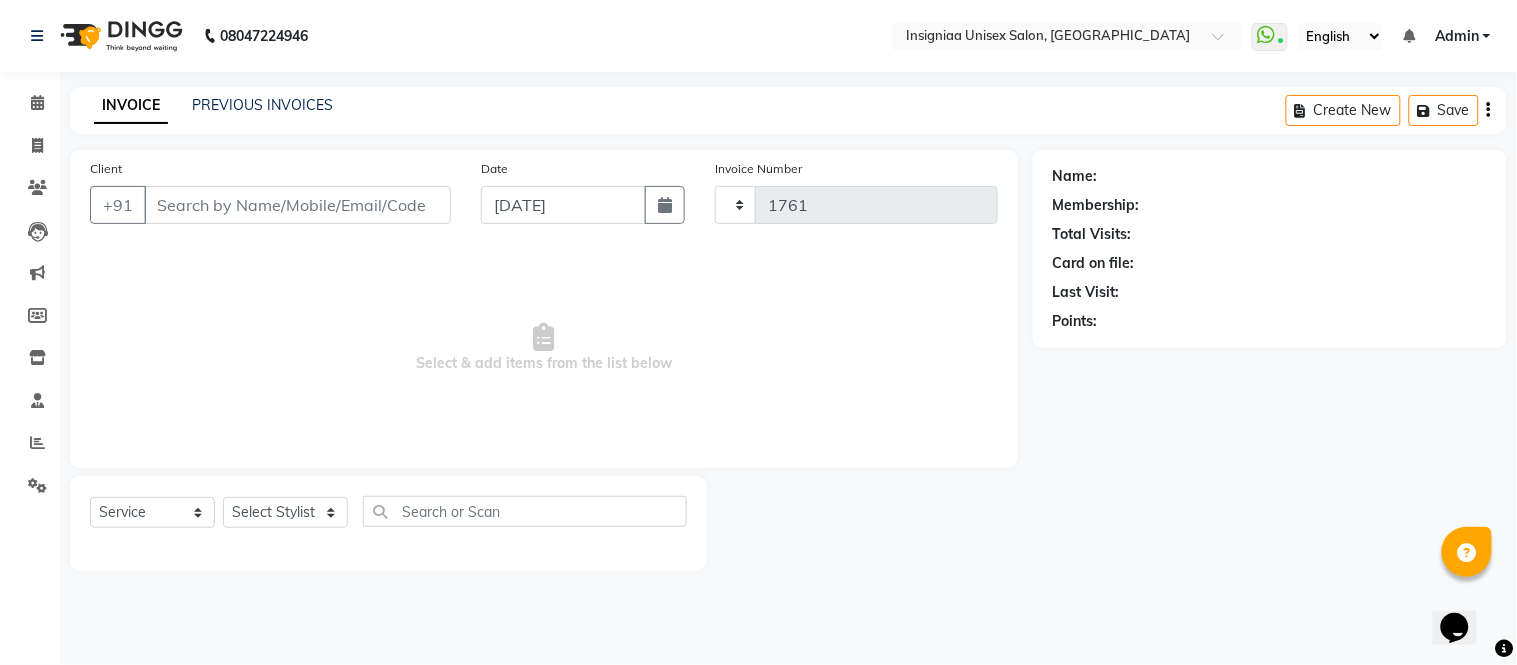 select on "6999" 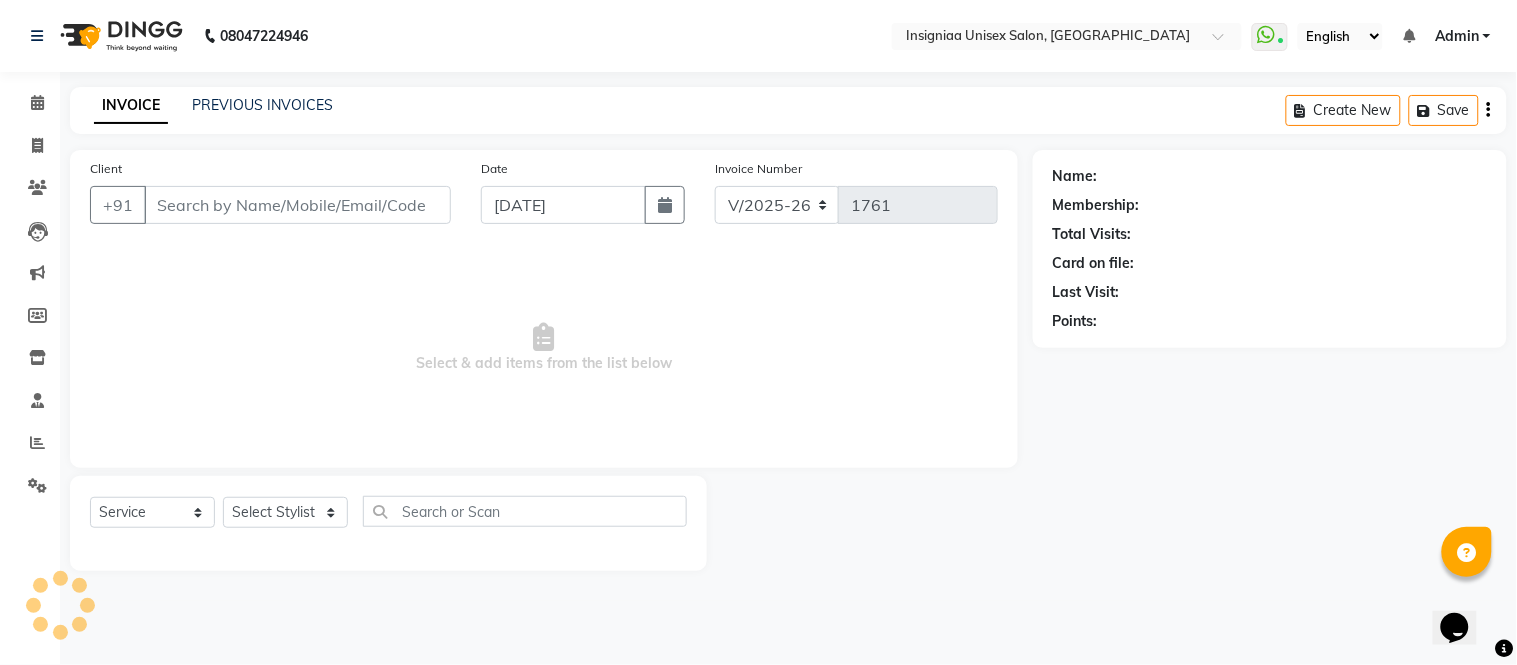 type on "9930199266" 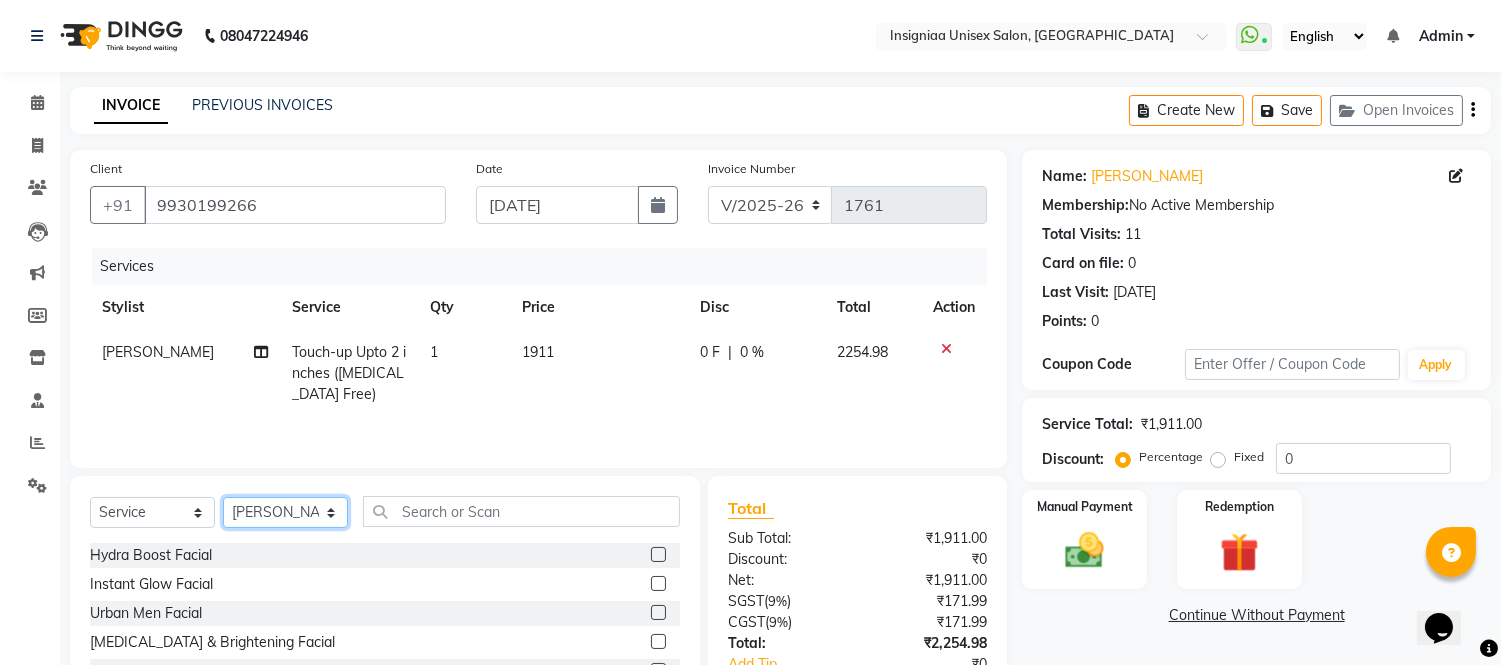 click on "Select Stylist [PERSON_NAME] [PERSON_NAME] [PERSON_NAME] [PERSON_NAME] [PERSON_NAME] [PERSON_NAME] [PERSON_NAME] [PERSON_NAME] [PERSON_NAME] [PERSON_NAME]" 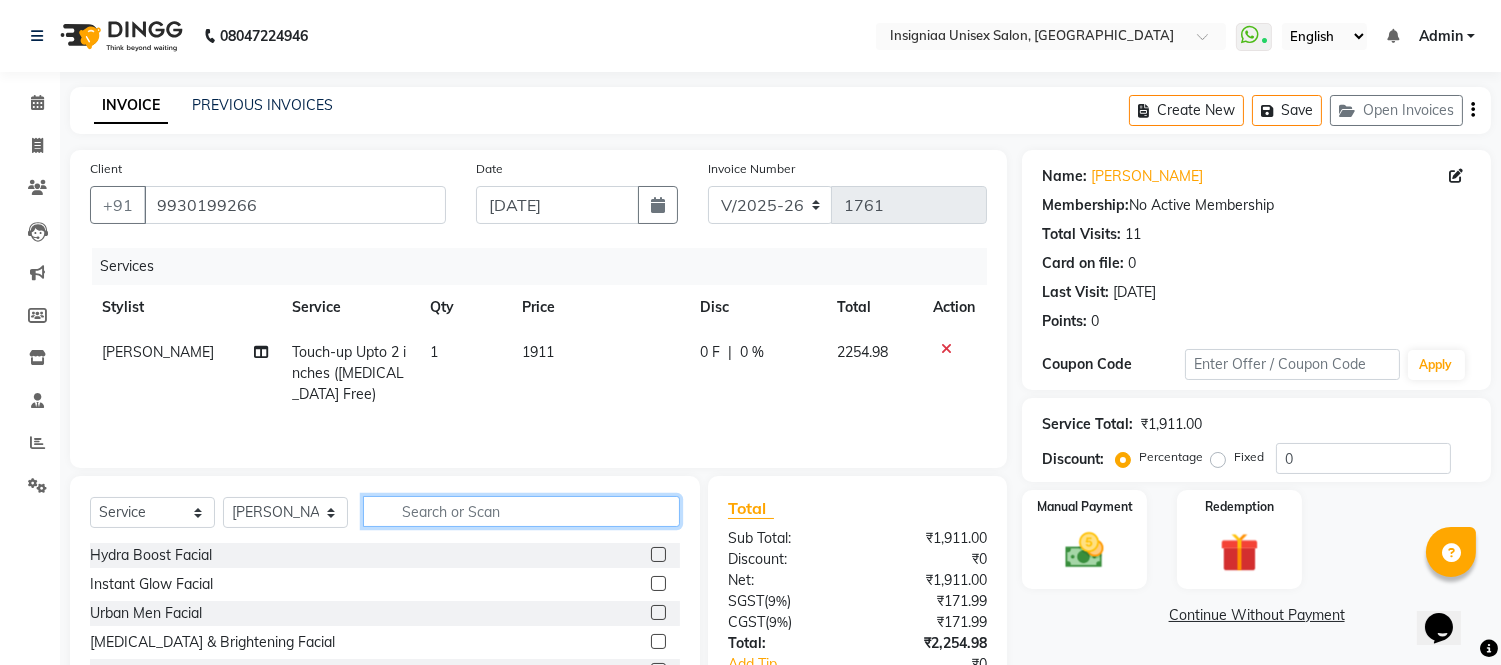 click 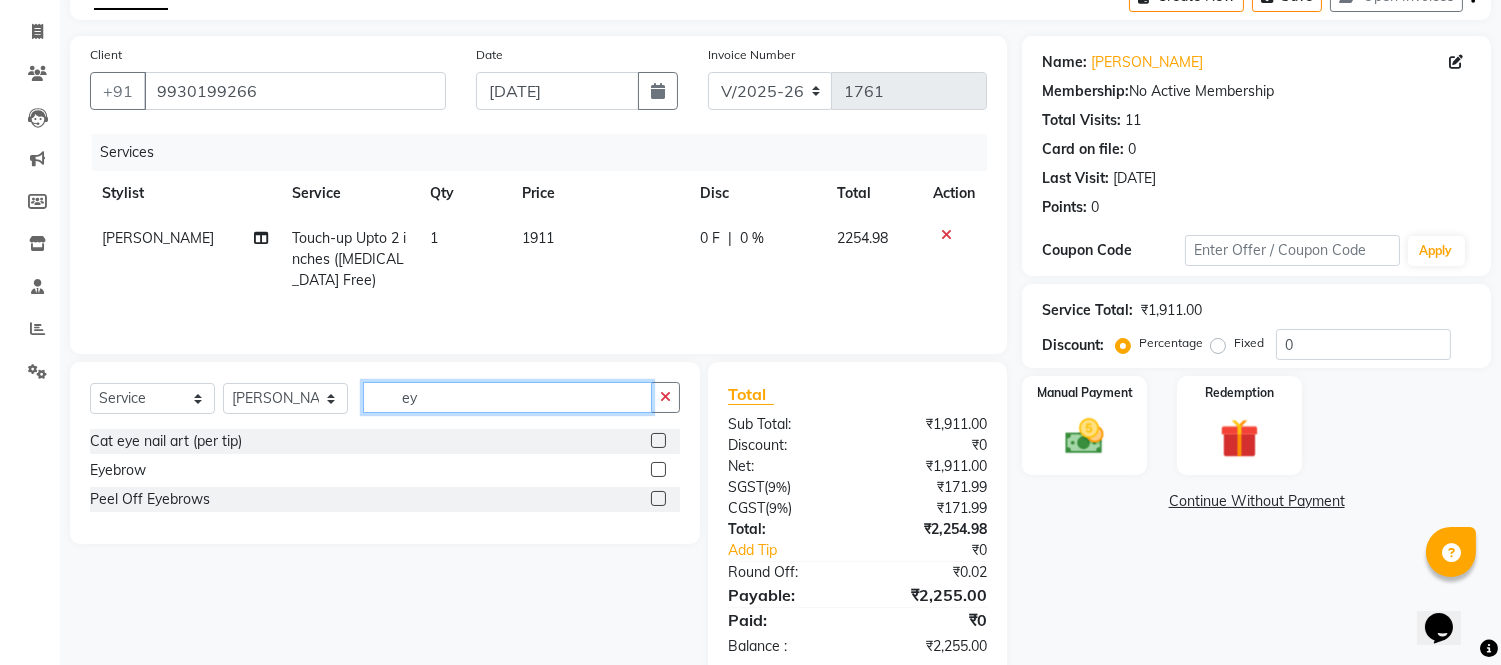 scroll, scrollTop: 157, scrollLeft: 0, axis: vertical 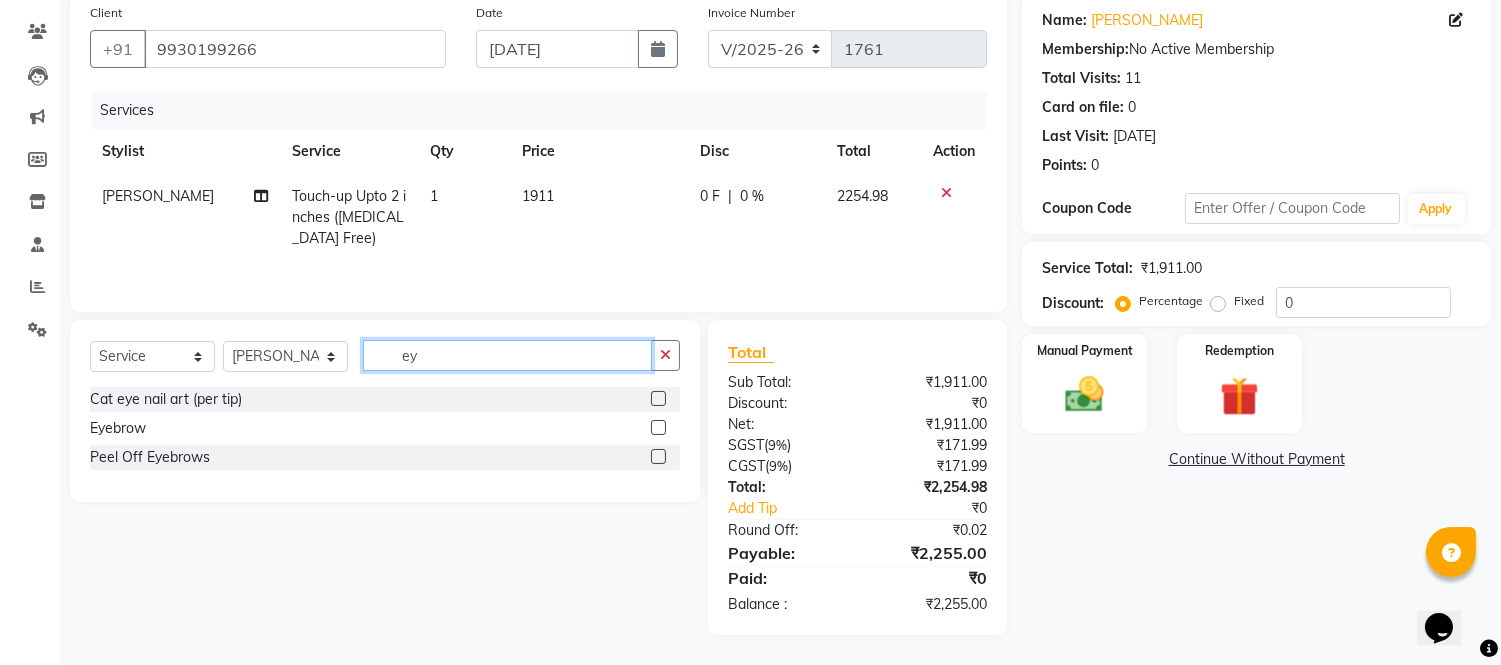 type on "ey" 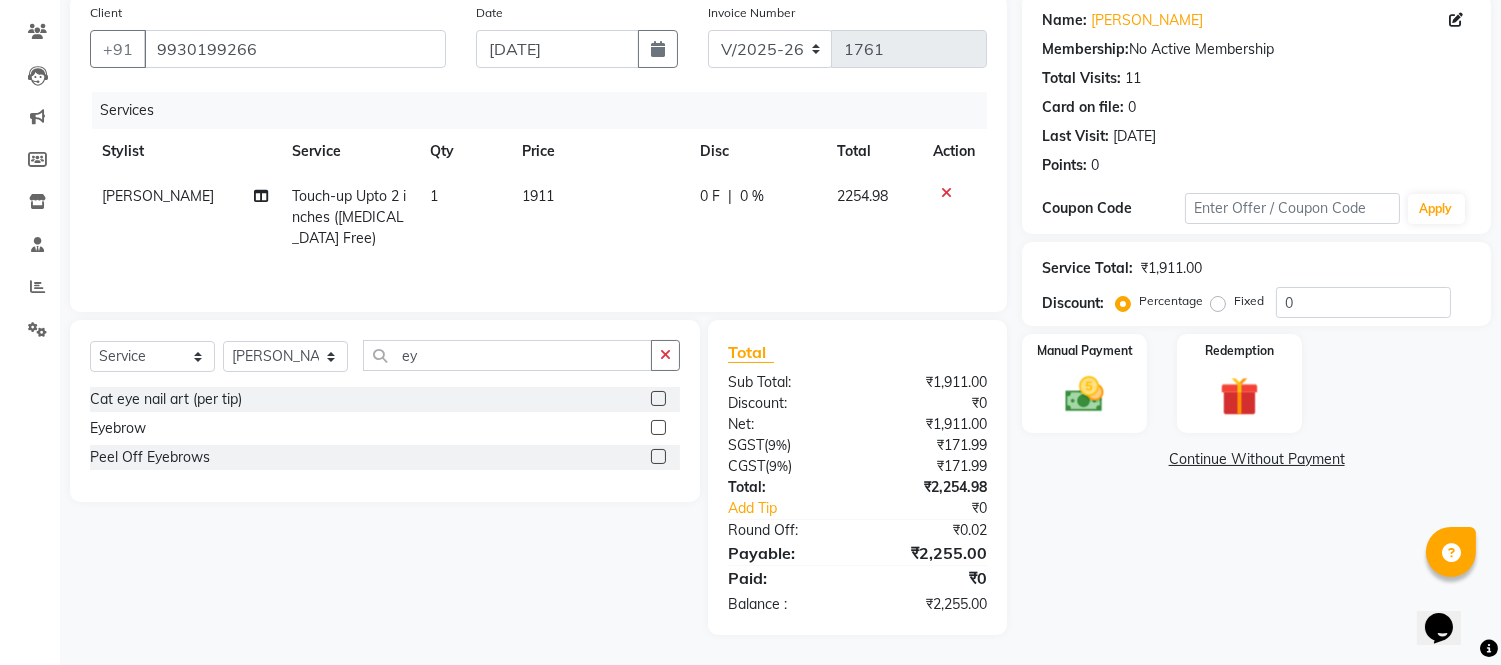 click 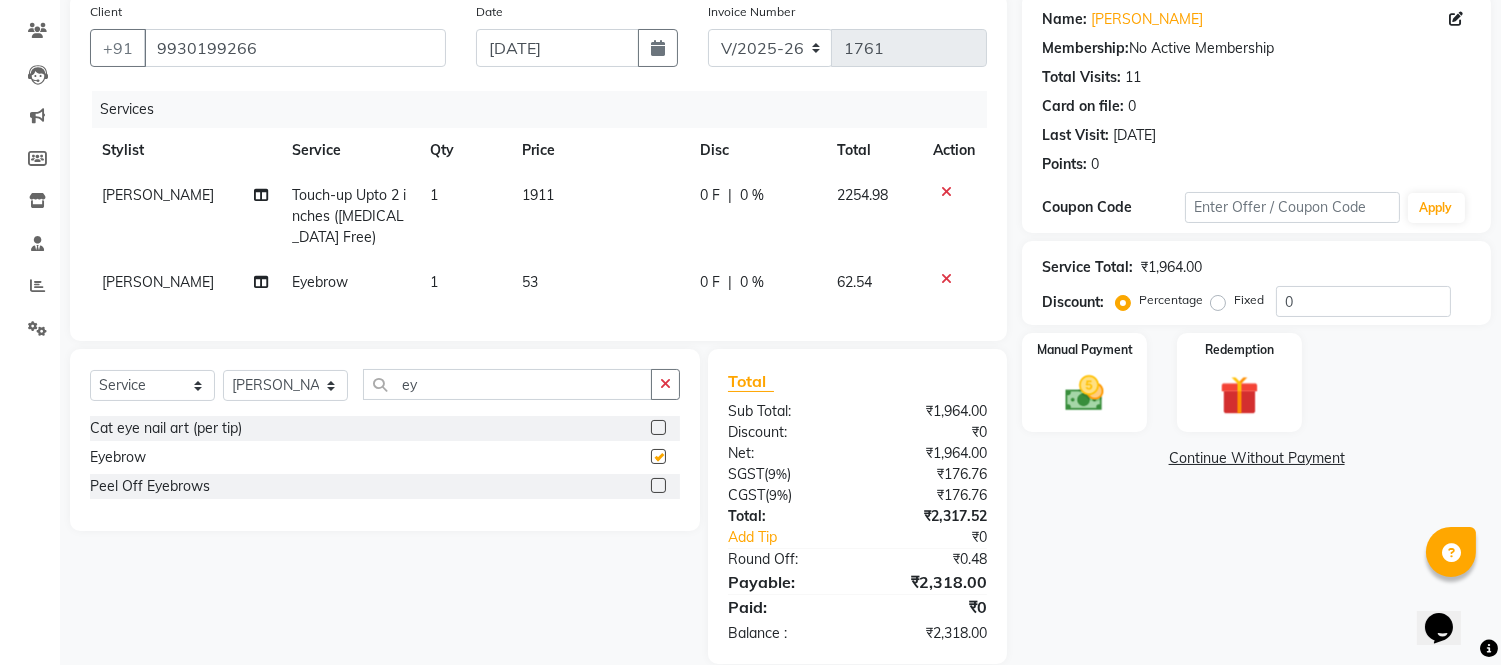checkbox on "false" 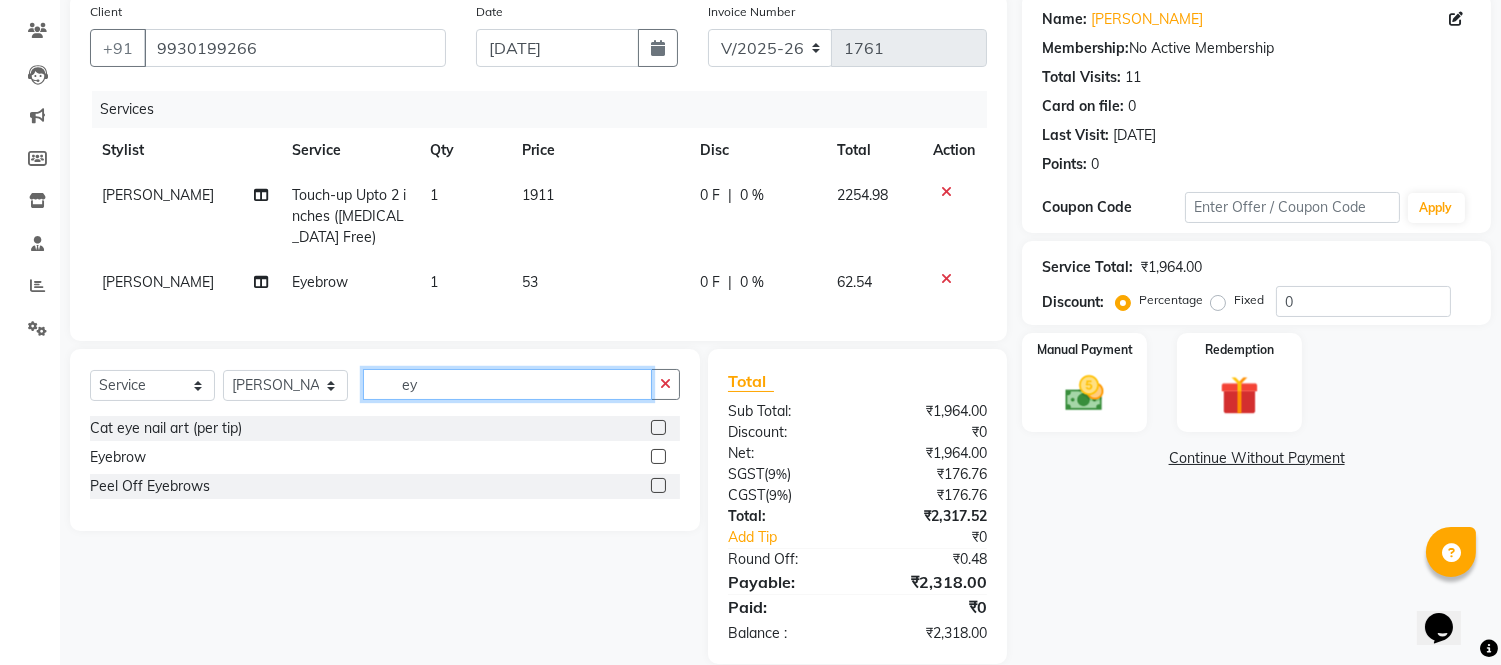 click on "ey" 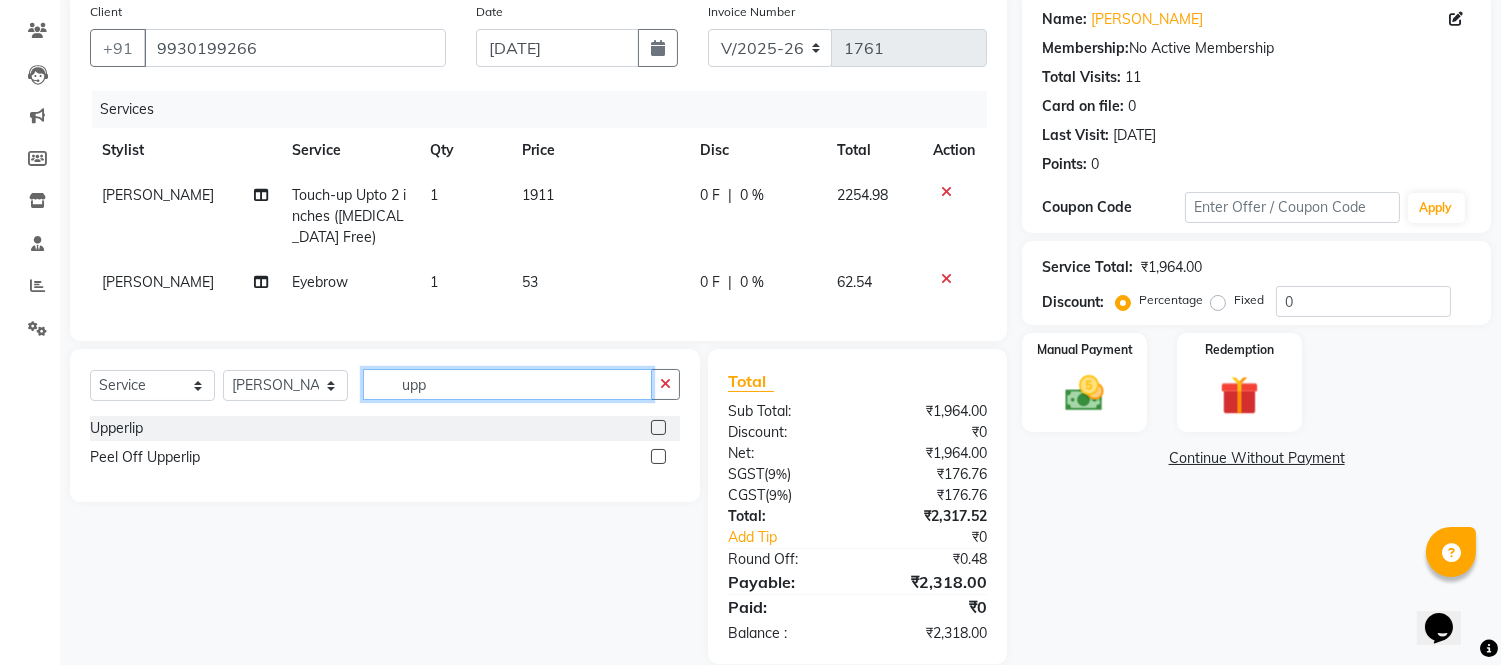 type on "upp" 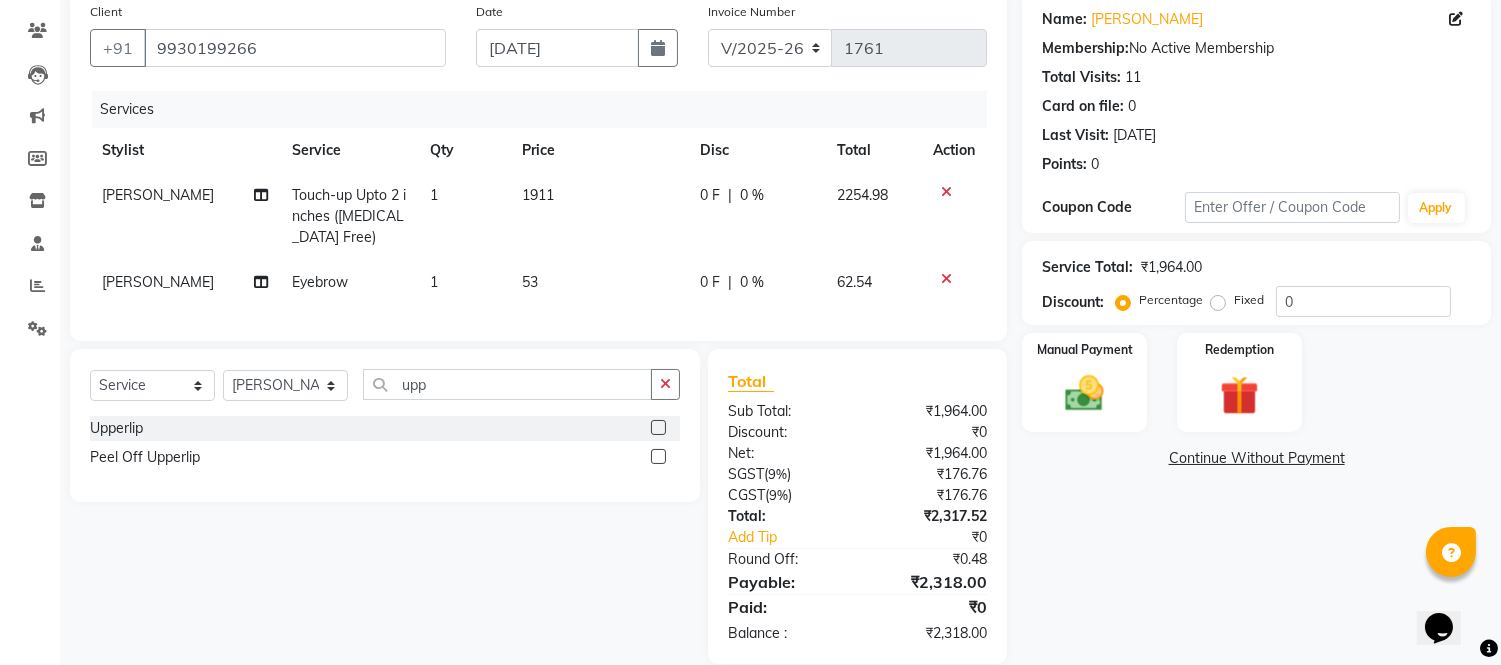 click 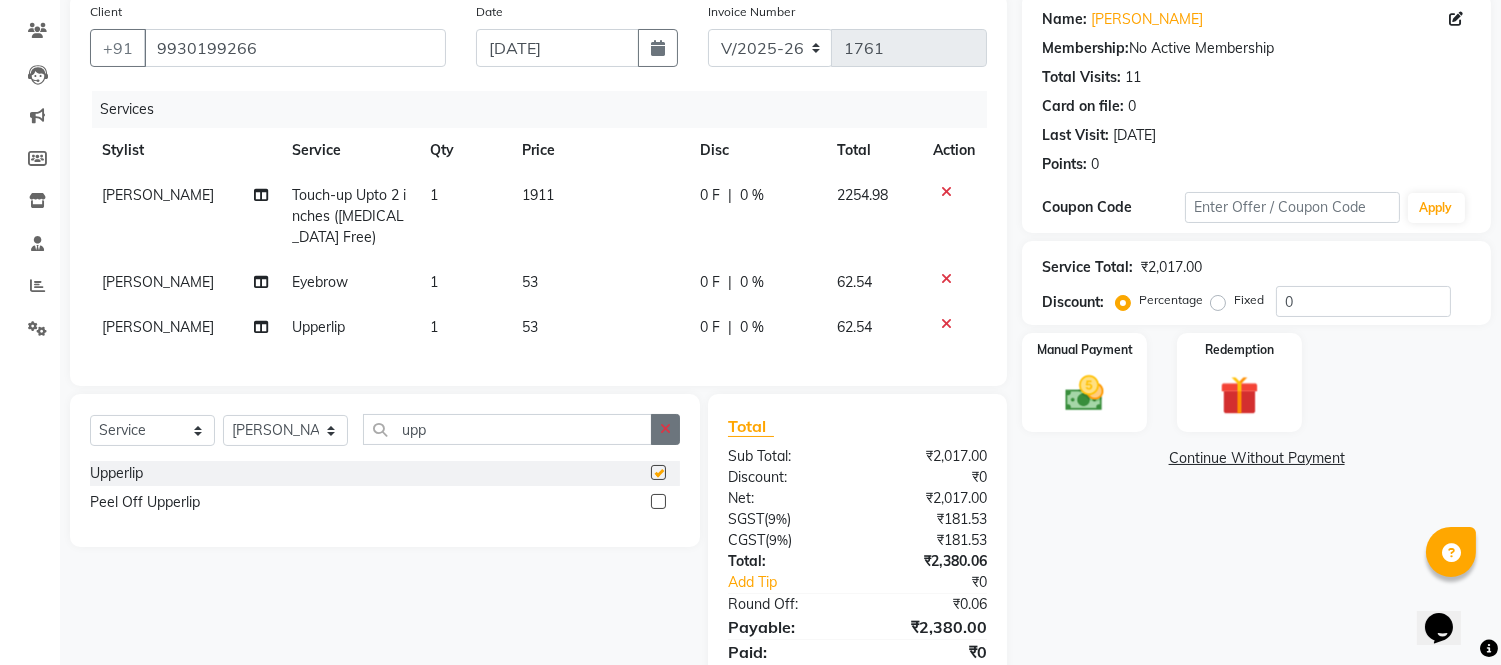 checkbox on "false" 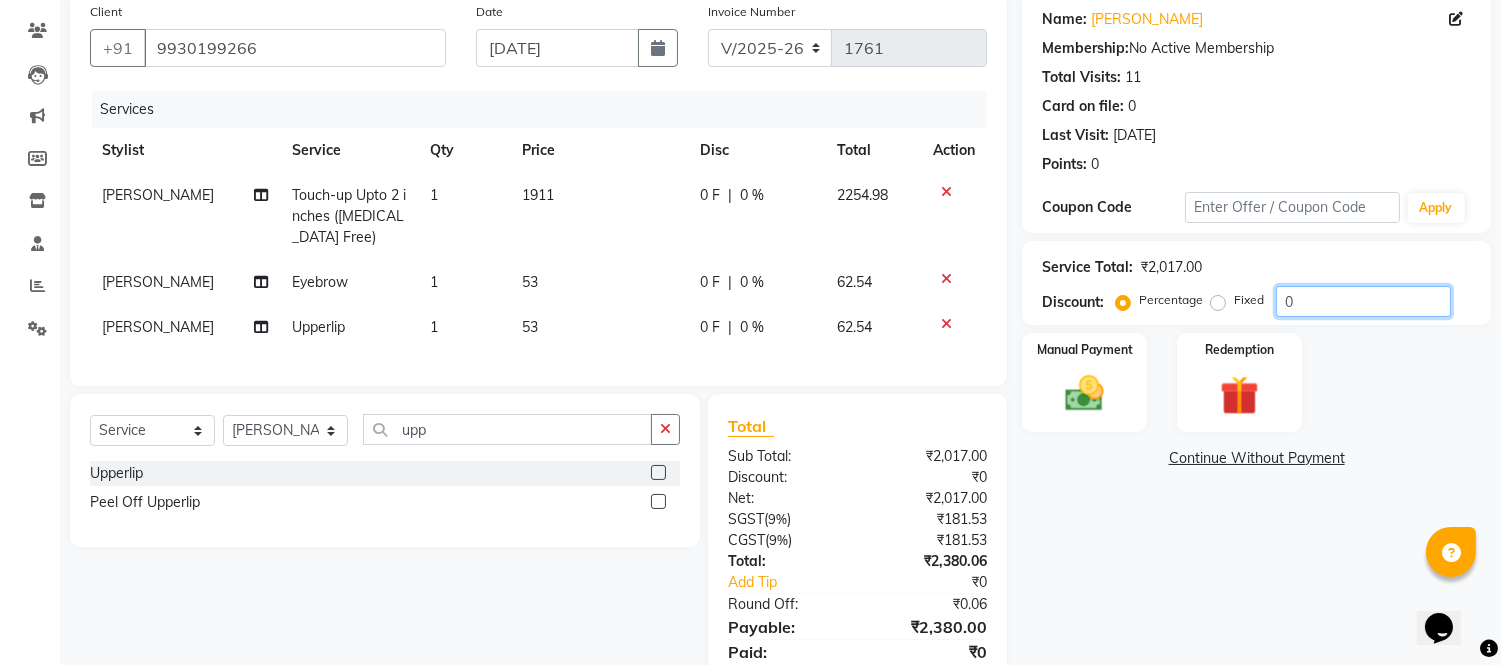 click on "0" 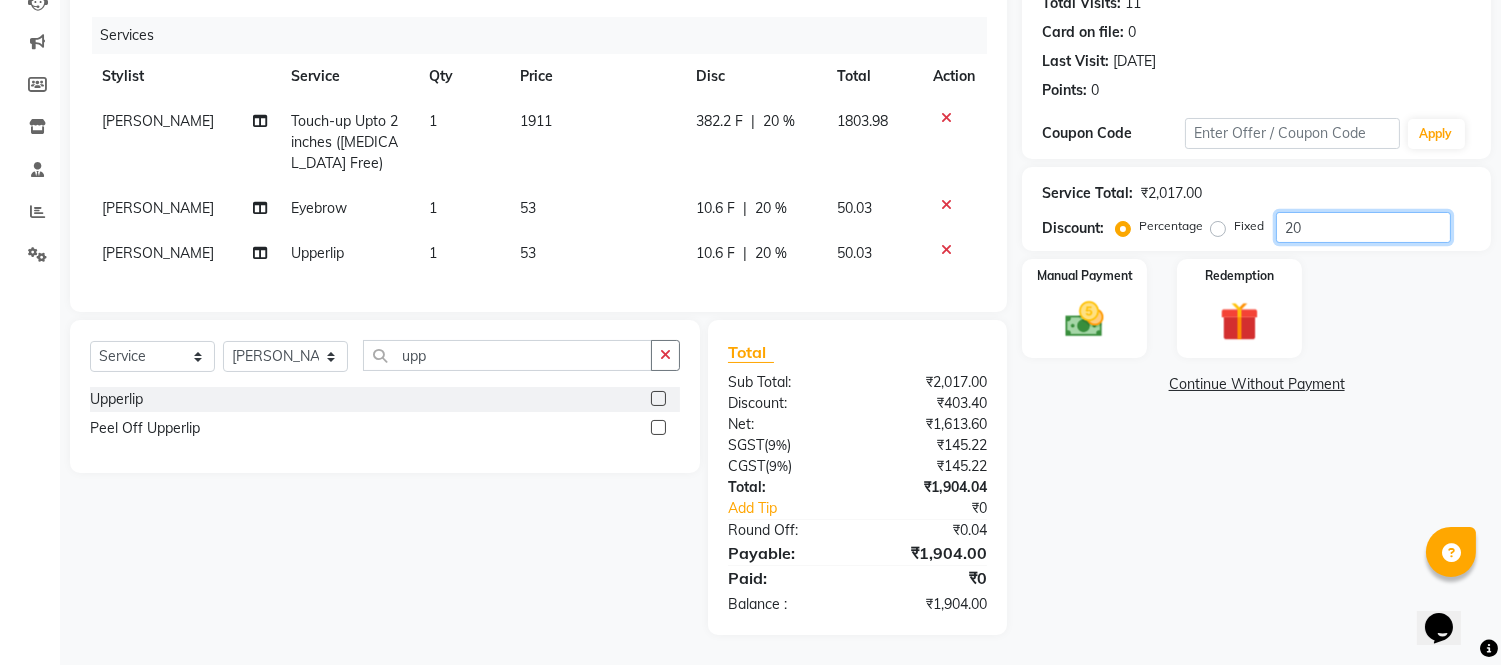 scroll, scrollTop: 247, scrollLeft: 0, axis: vertical 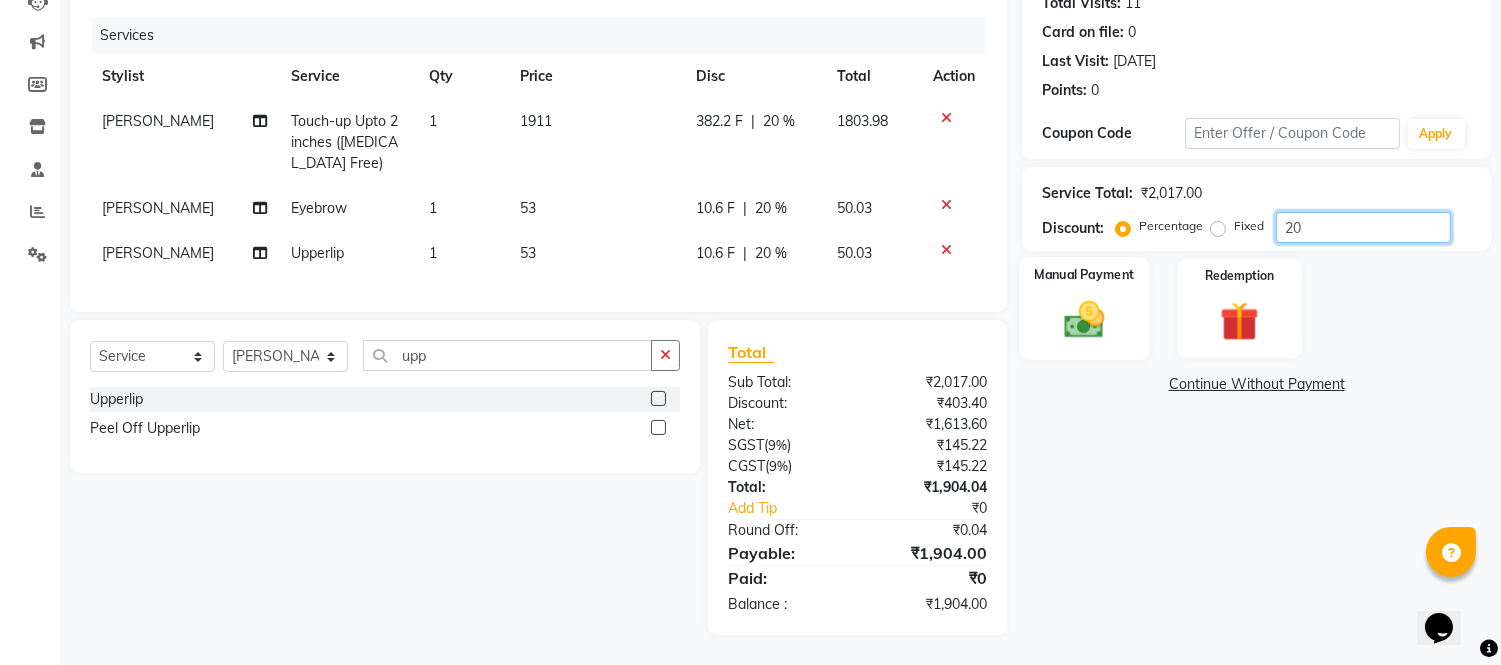 type on "20" 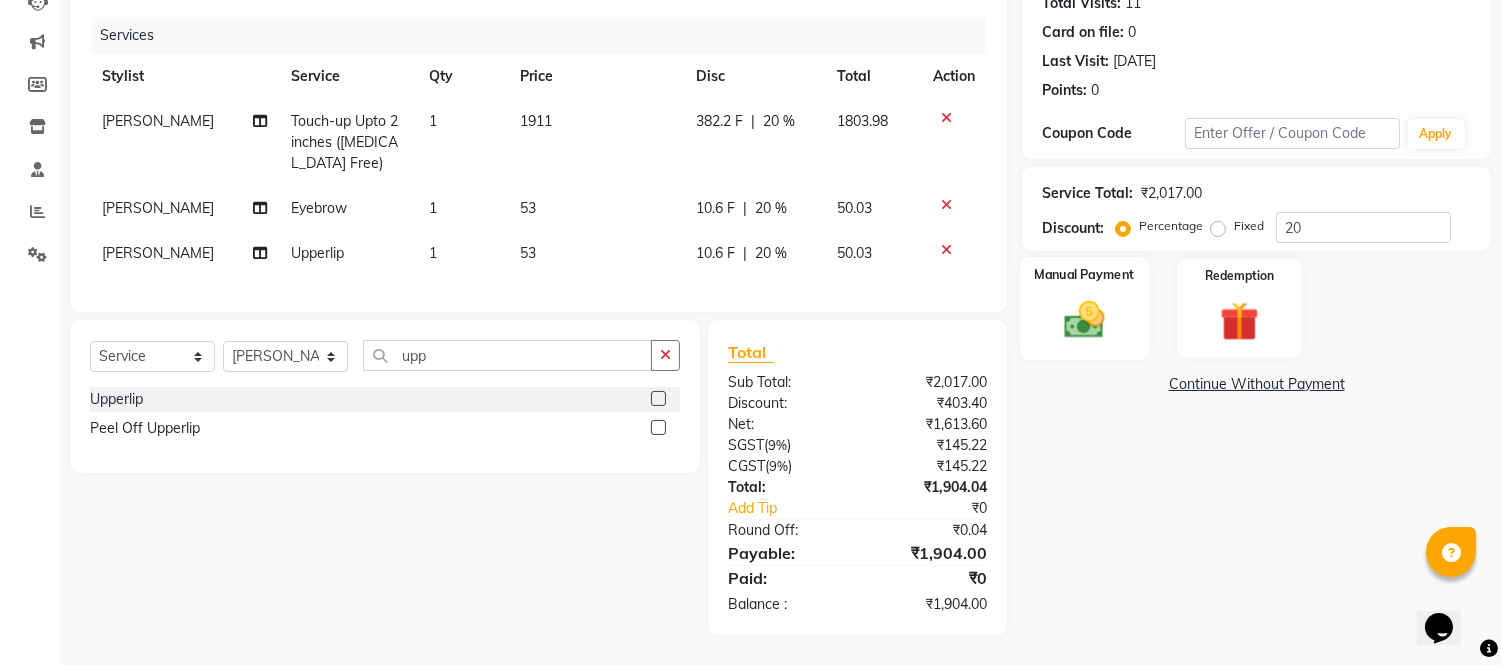 click 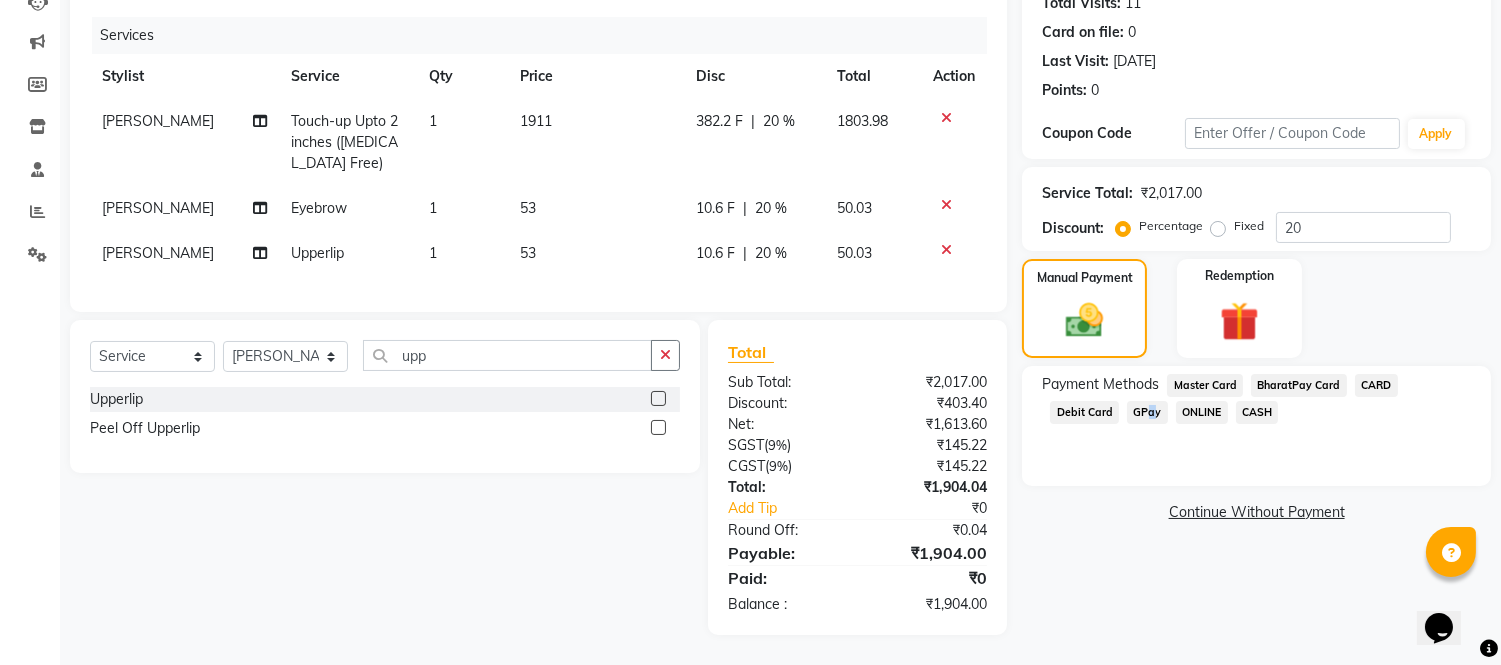 click on "GPay" 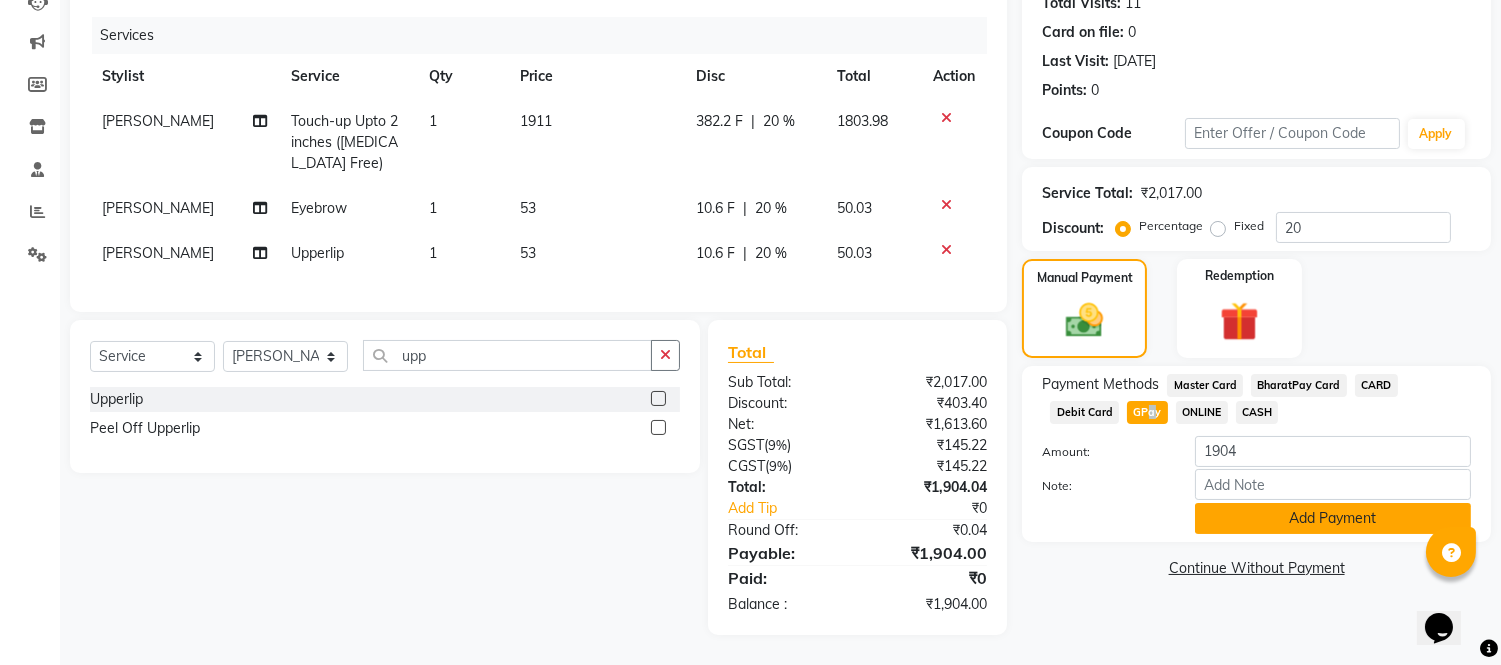 click on "Add Payment" 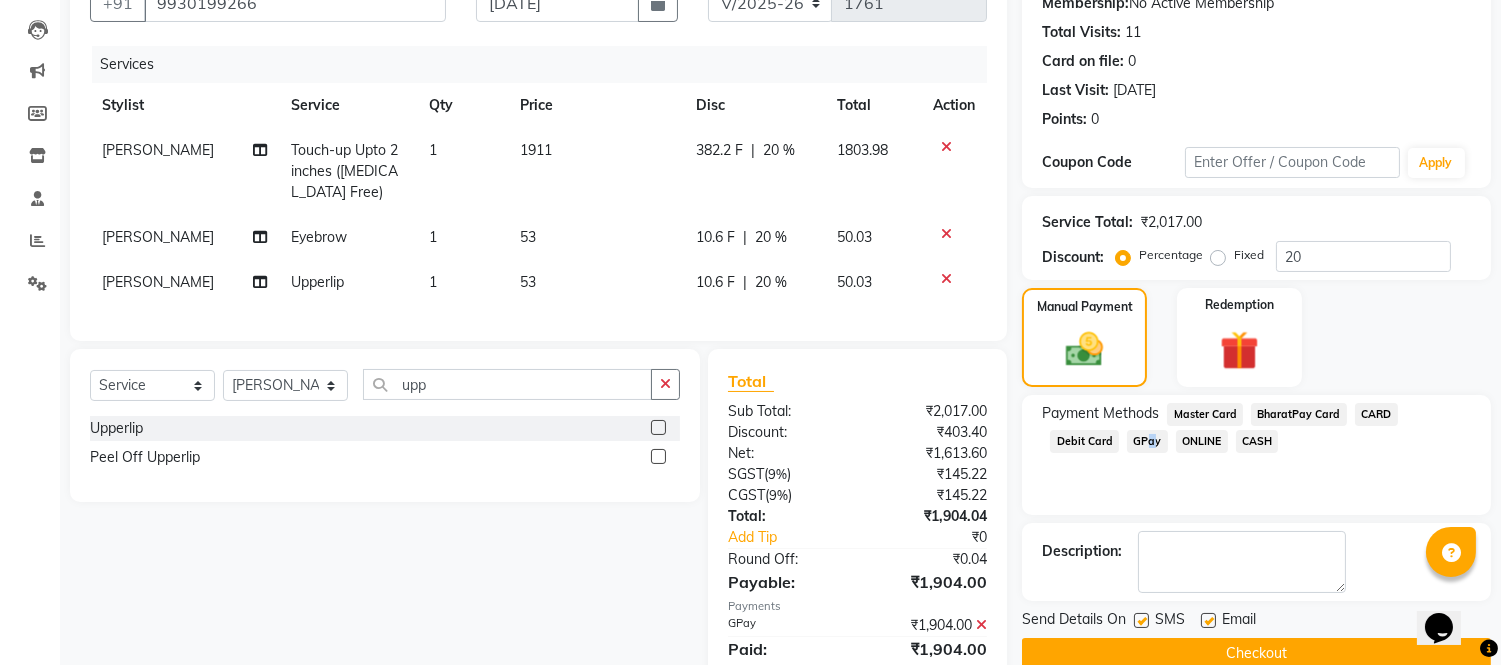 scroll, scrollTop: 288, scrollLeft: 0, axis: vertical 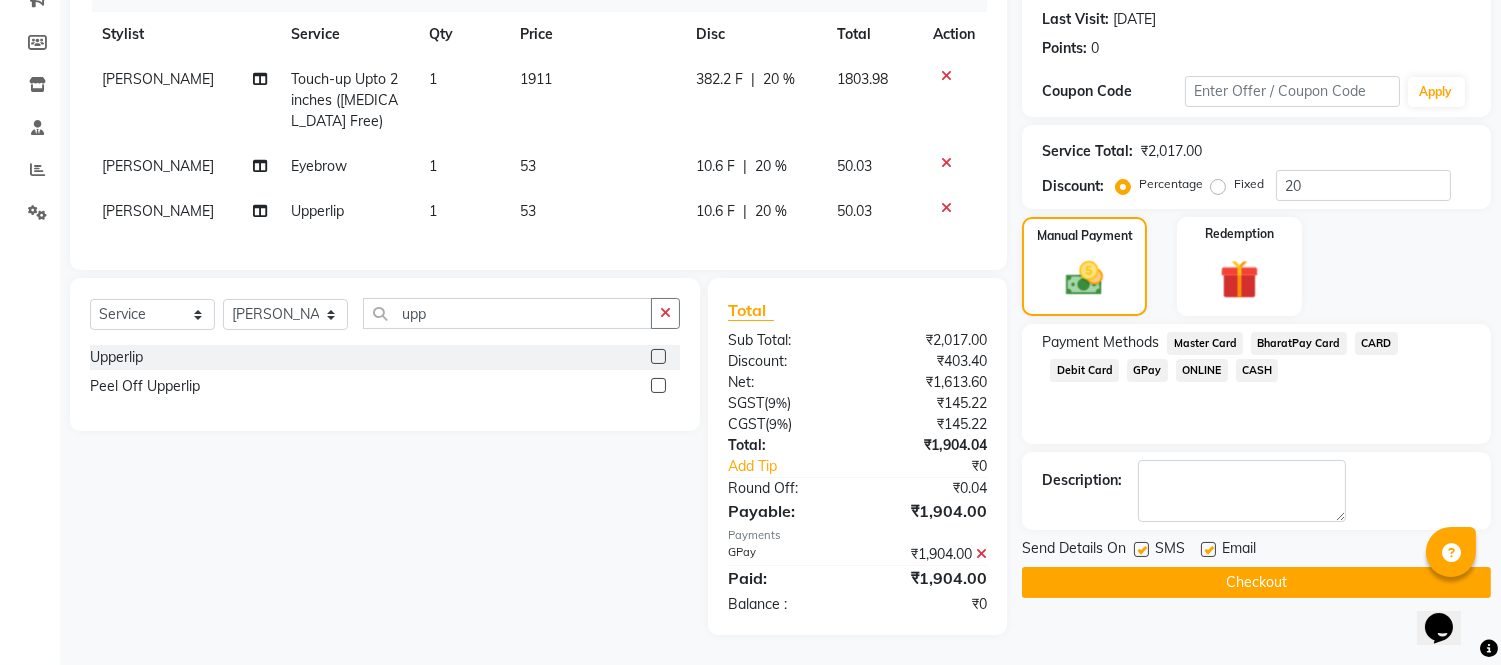 click 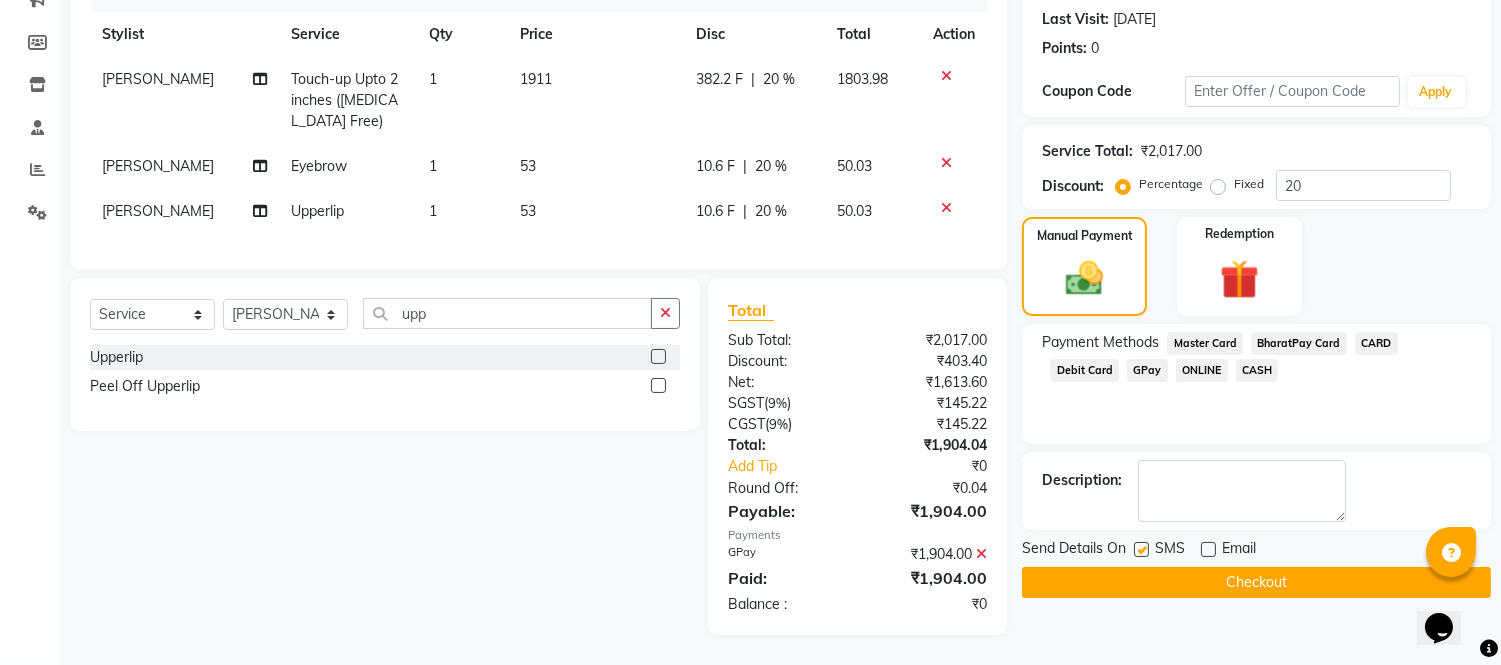 click on "Checkout" 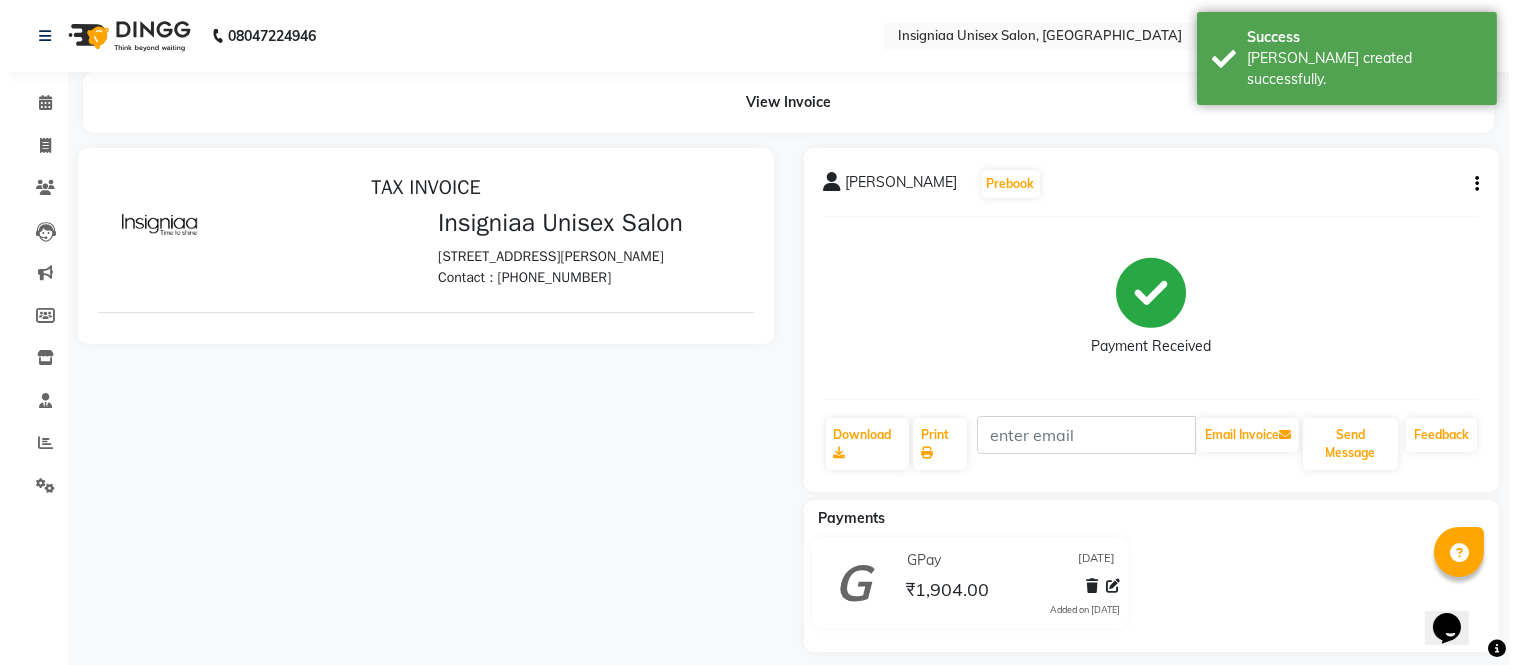 scroll, scrollTop: 0, scrollLeft: 0, axis: both 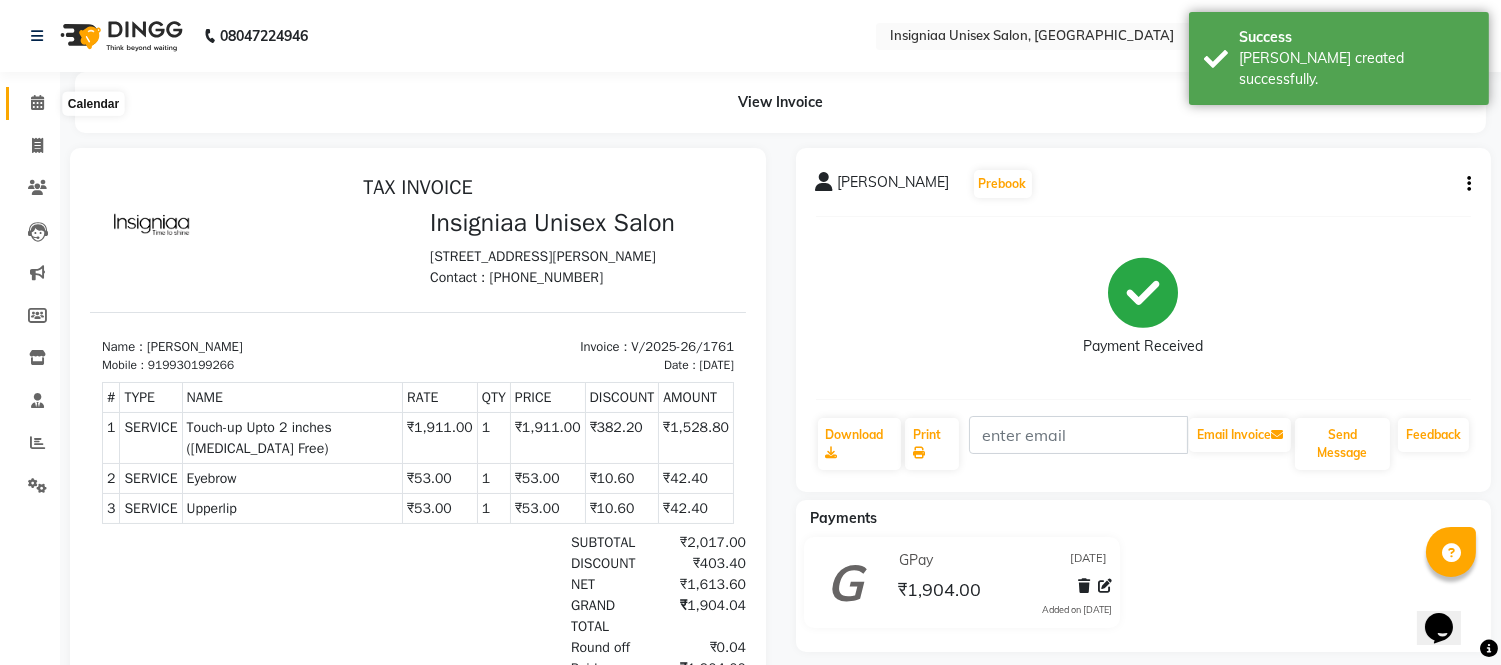 click 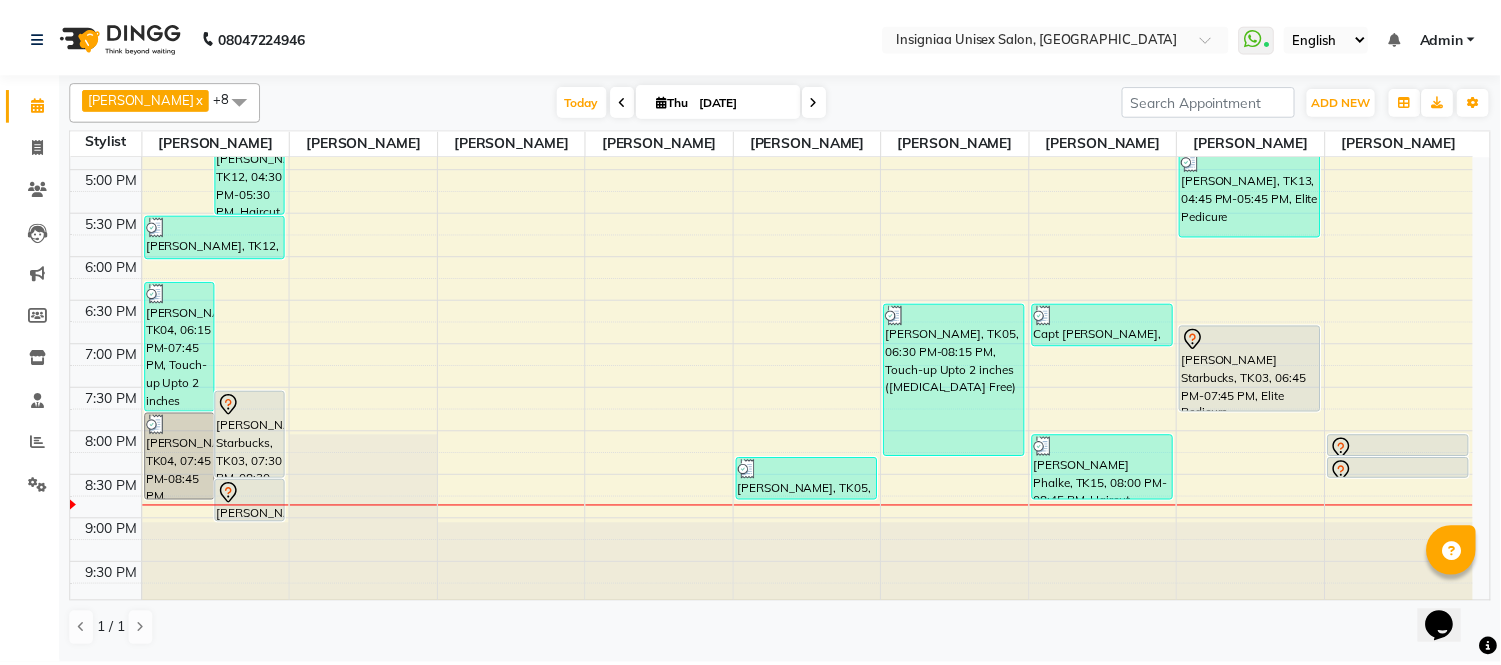 scroll, scrollTop: 613, scrollLeft: 0, axis: vertical 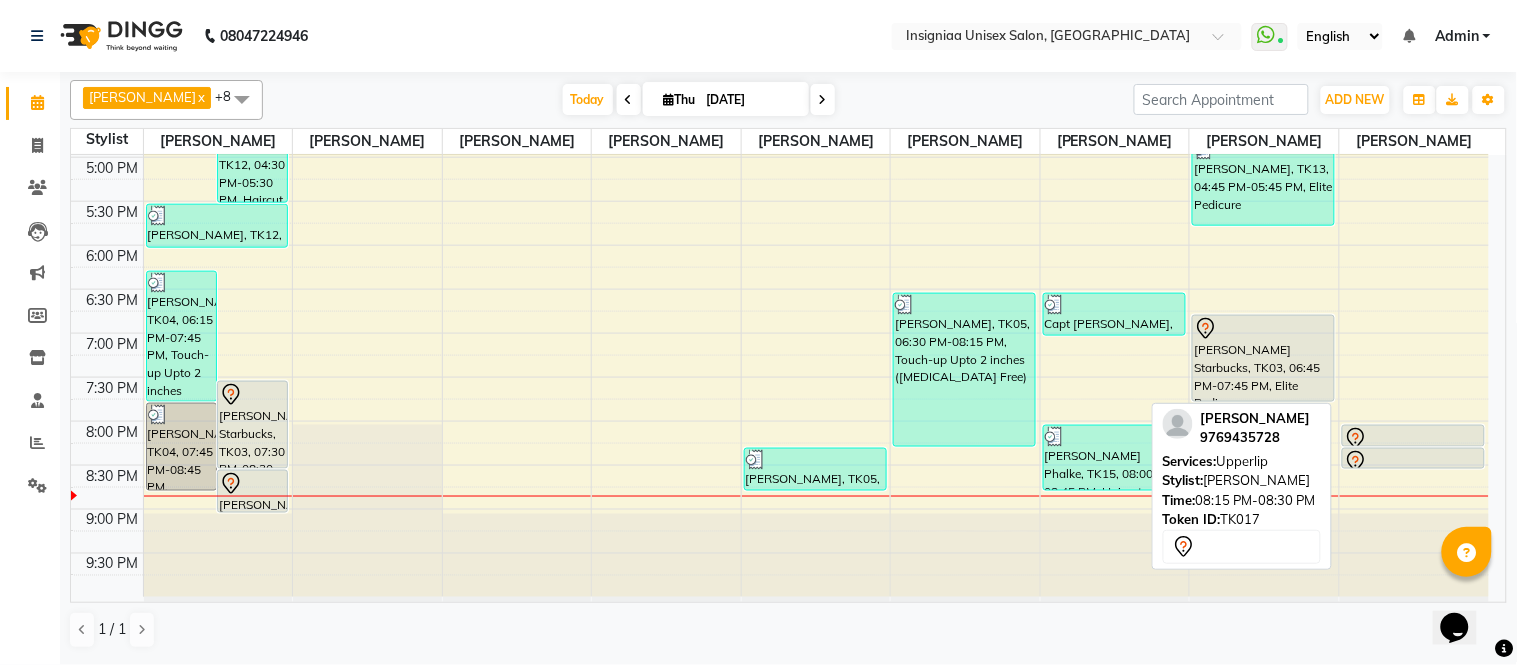 click at bounding box center (1413, 462) 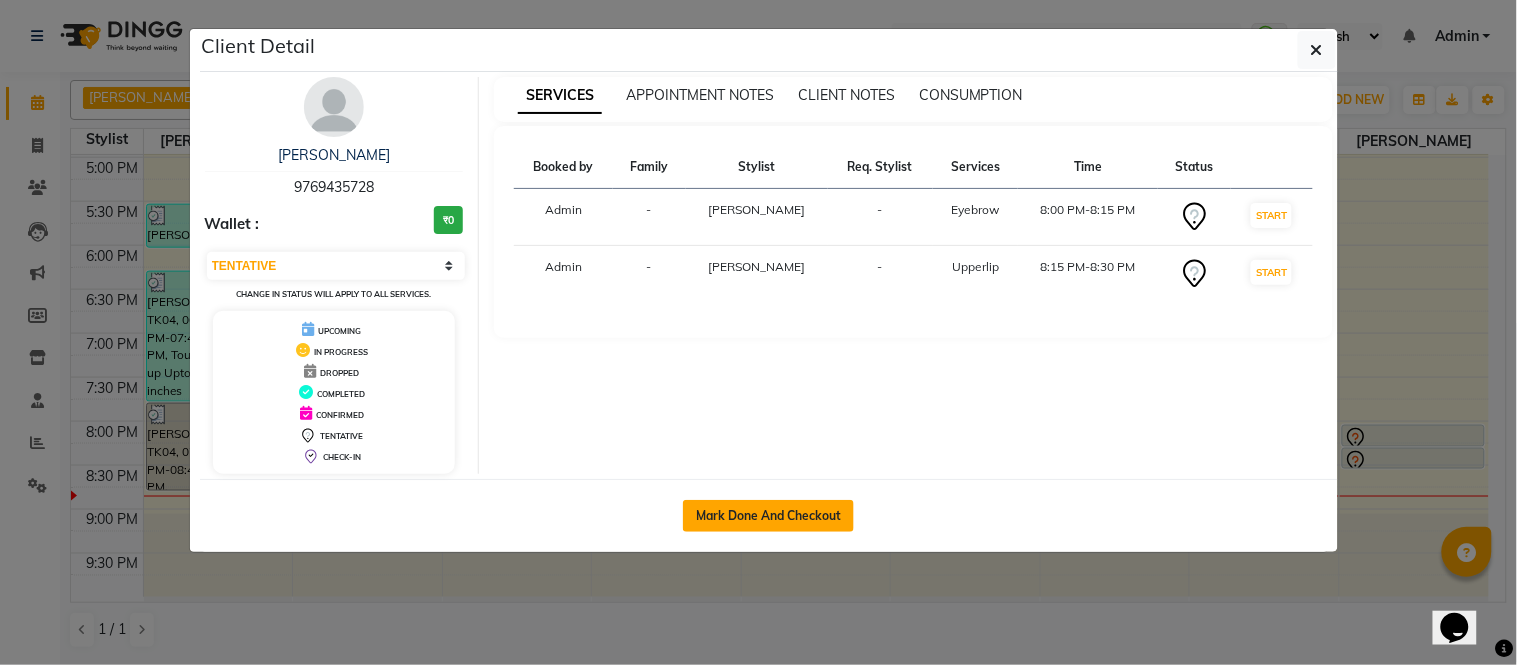 click on "Mark Done And Checkout" 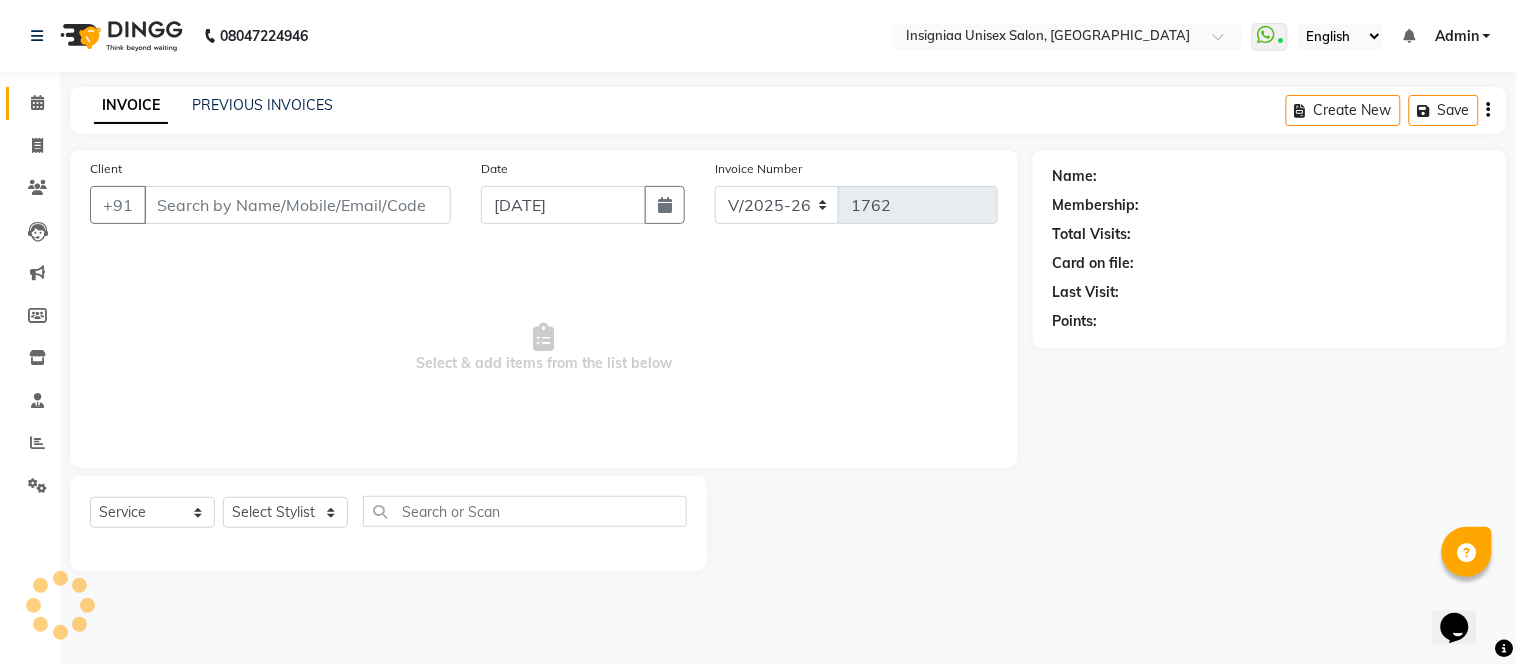 select on "3" 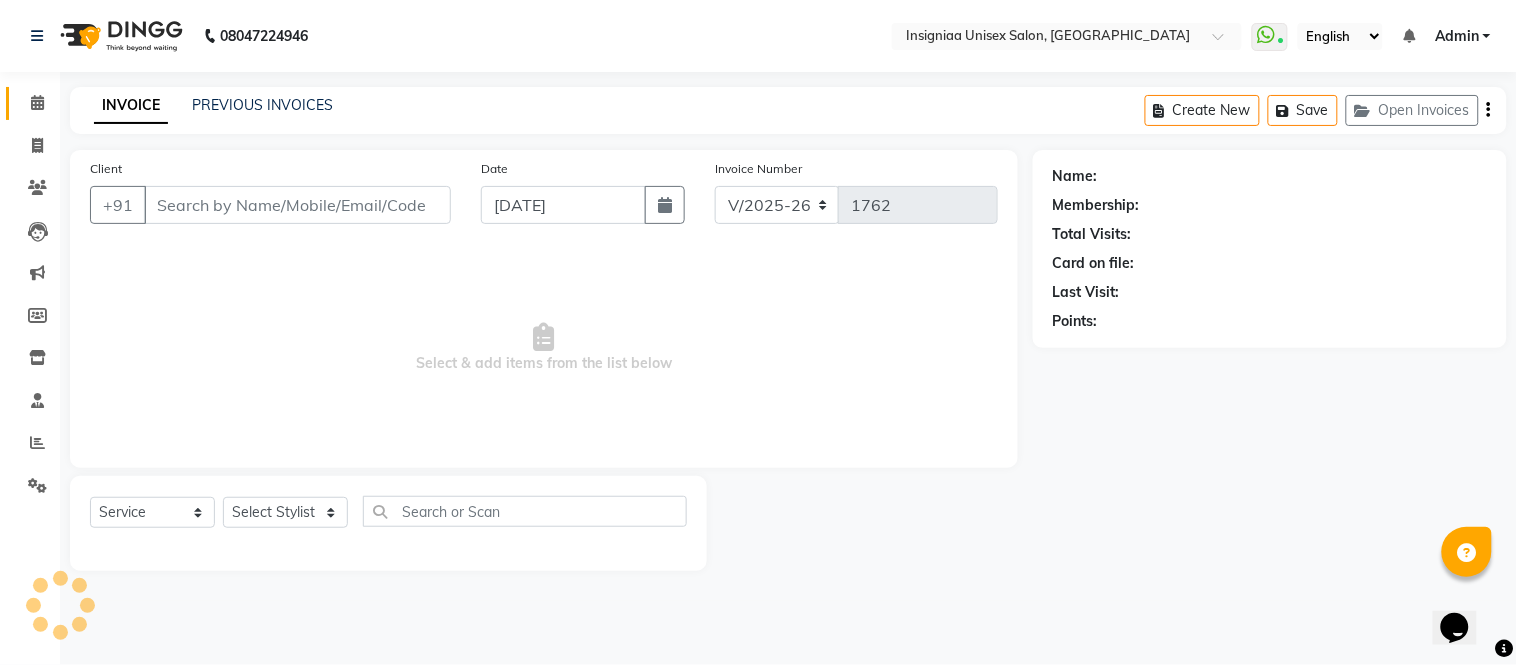 type on "9769435728" 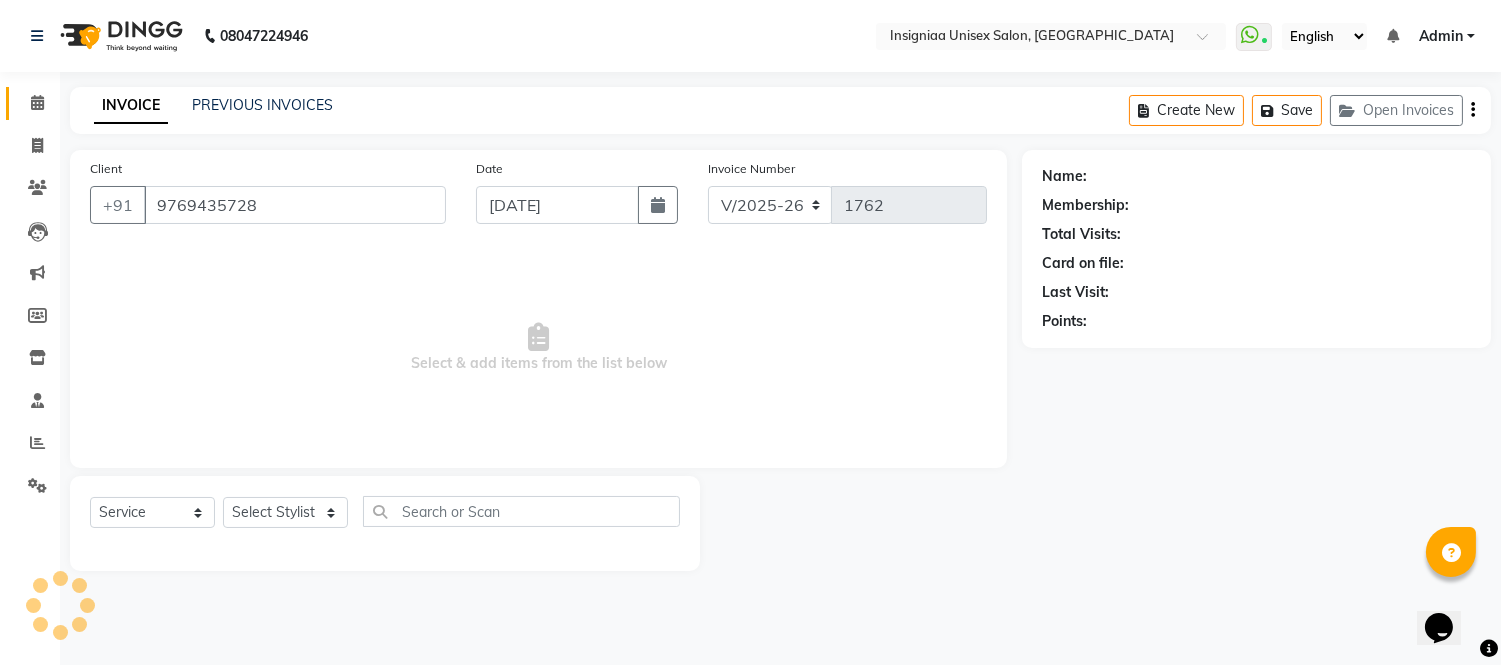 select on "80714" 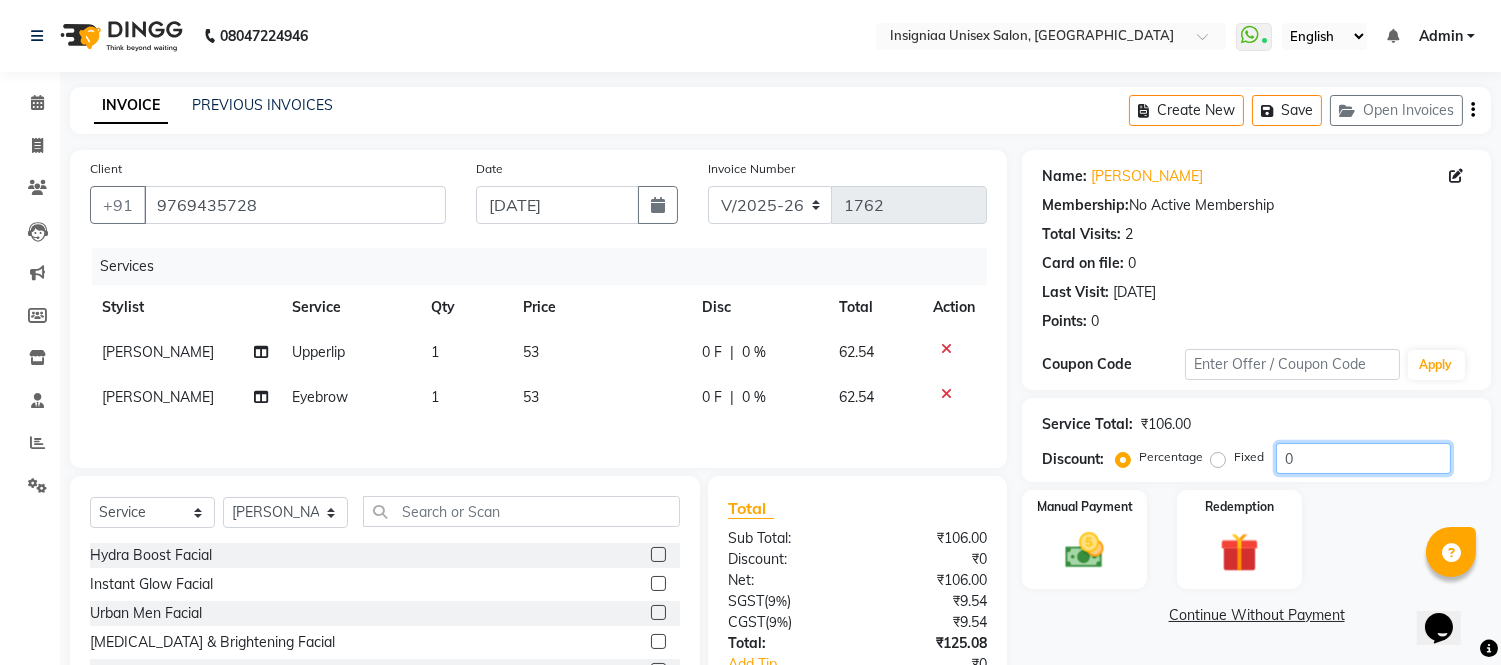 click on "0" 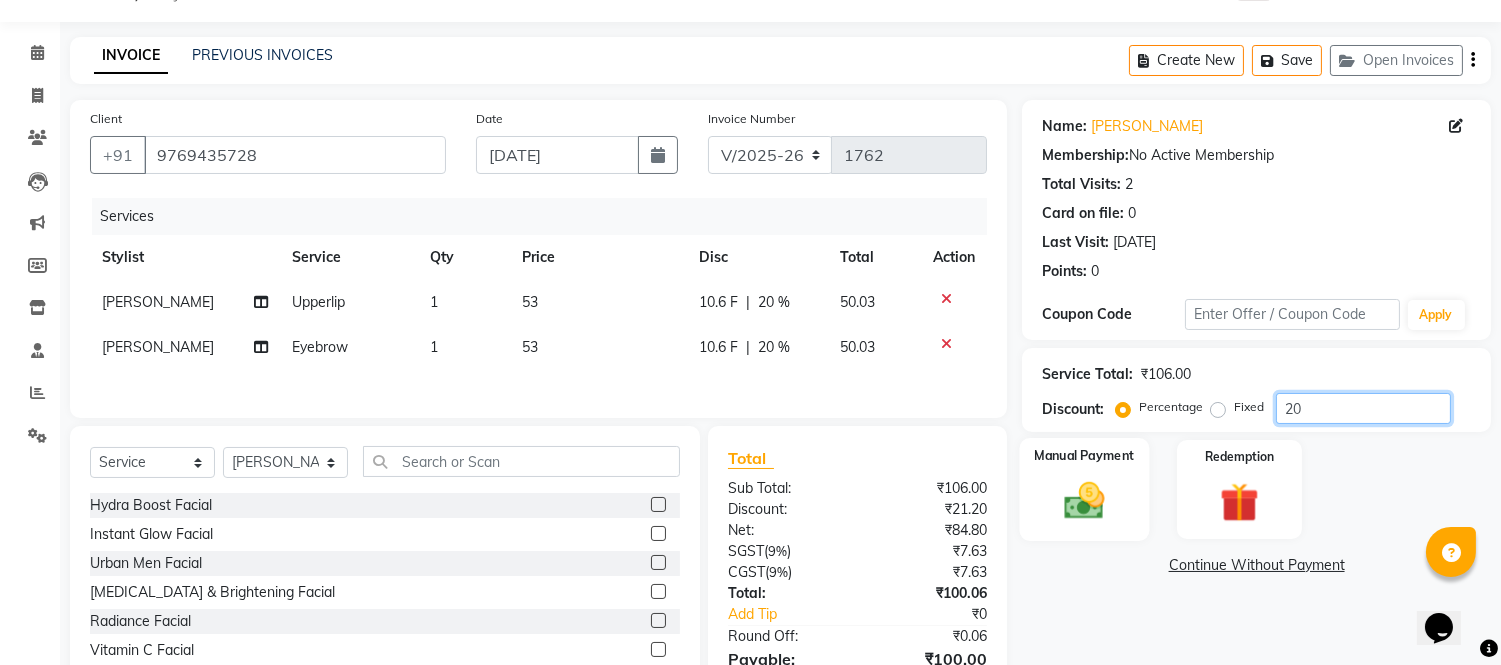 scroll, scrollTop: 48, scrollLeft: 0, axis: vertical 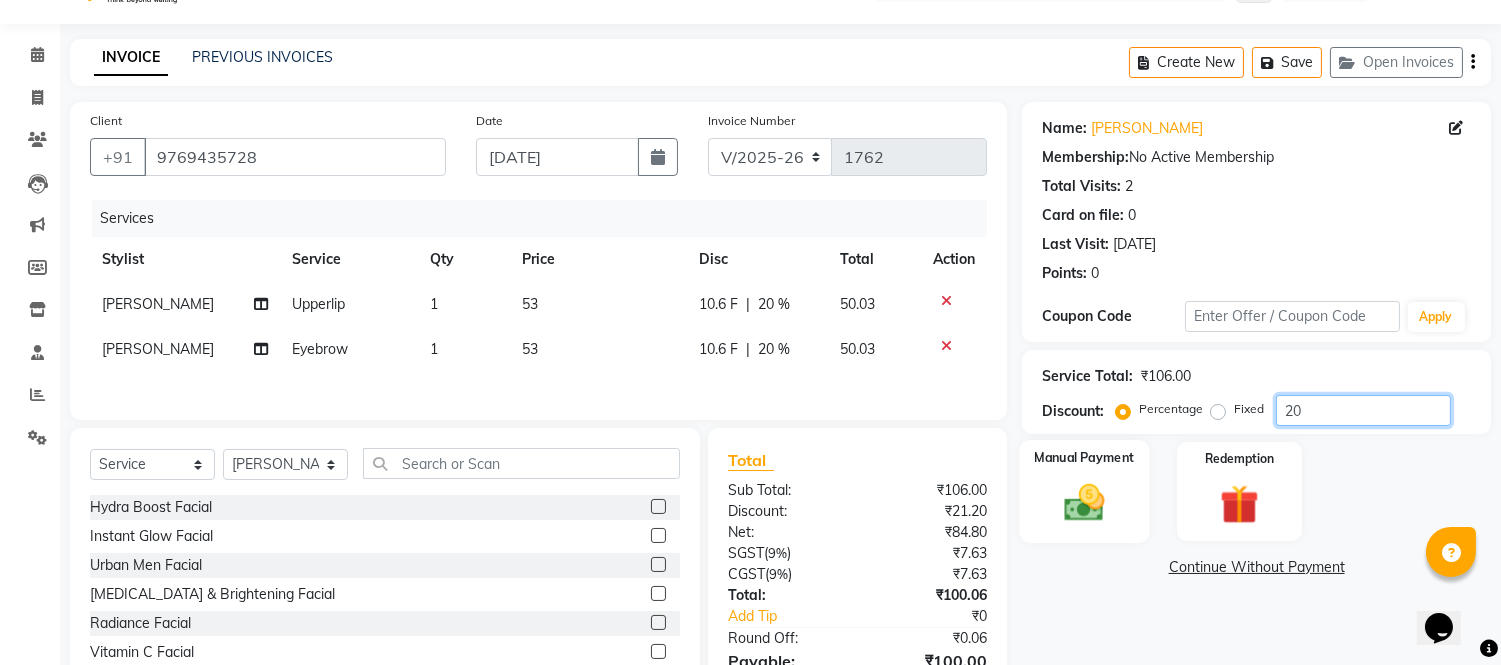 type on "20" 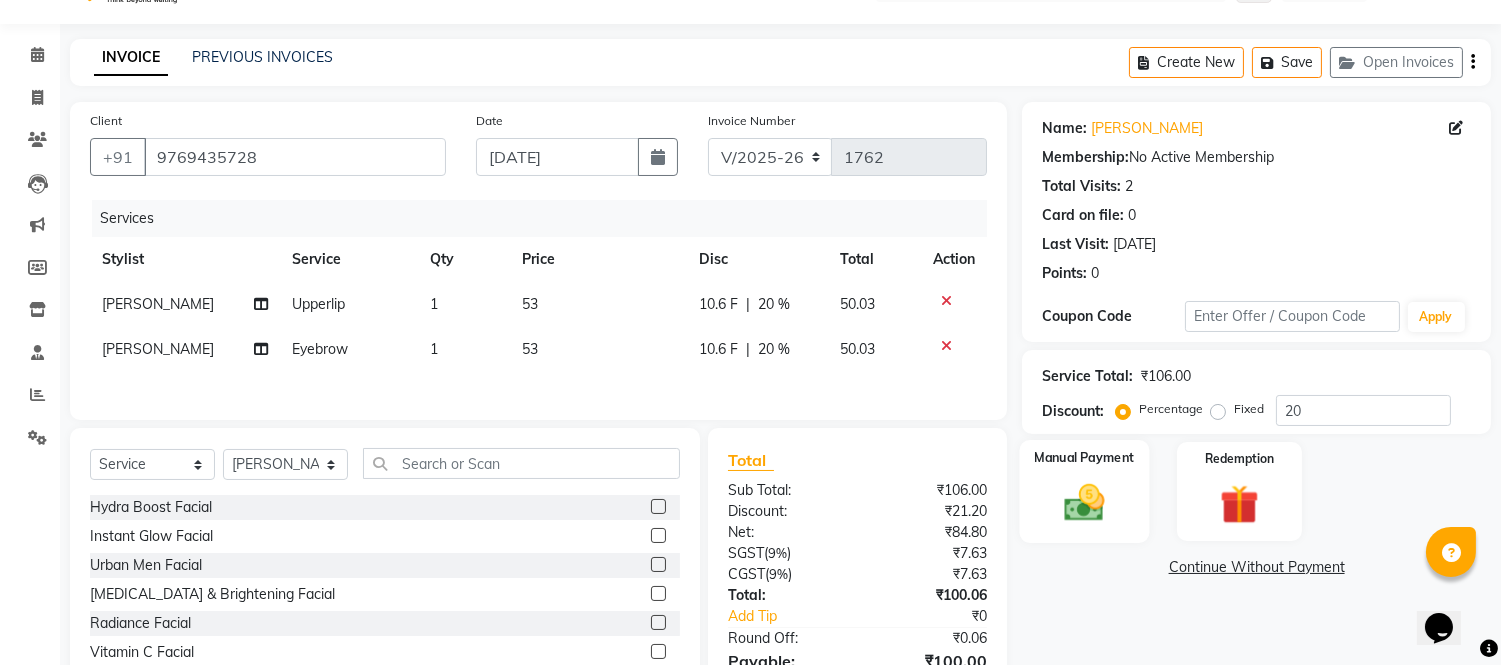 click 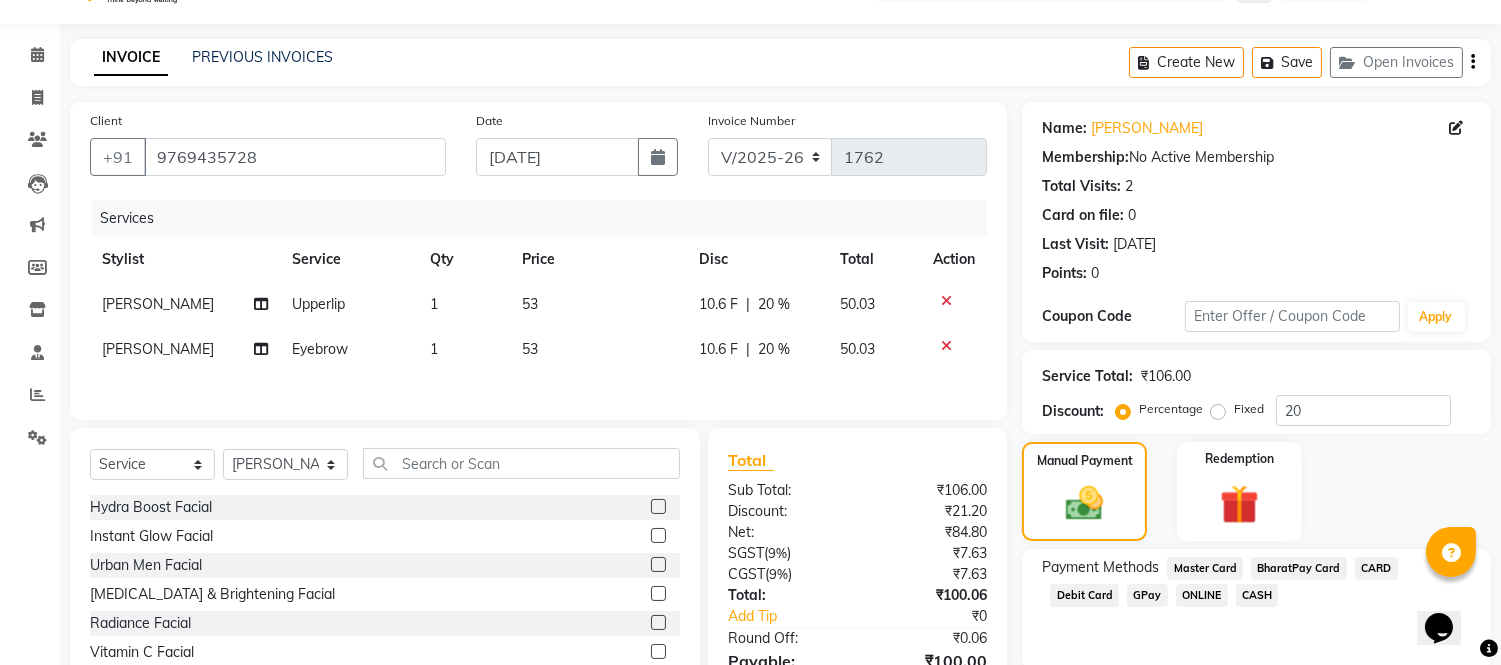 click on "GPay" 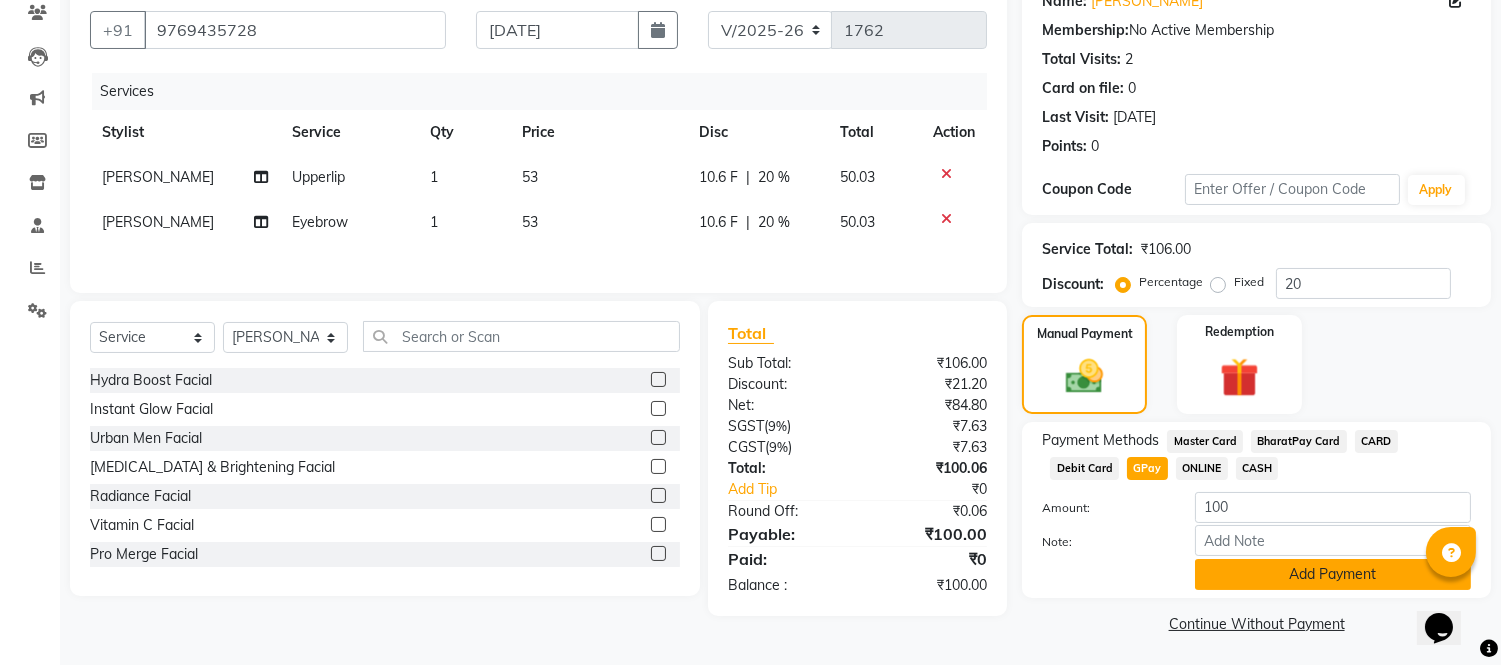 scroll, scrollTop: 178, scrollLeft: 0, axis: vertical 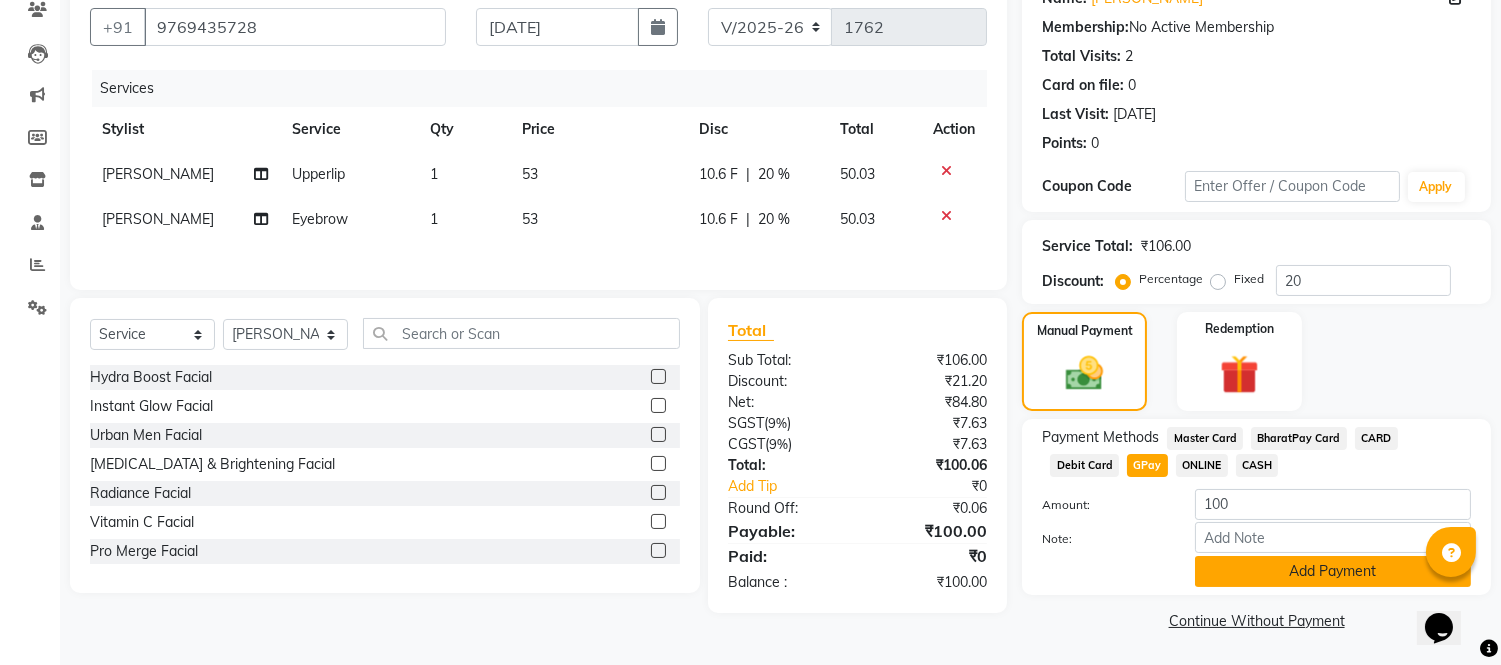 click on "Add Payment" 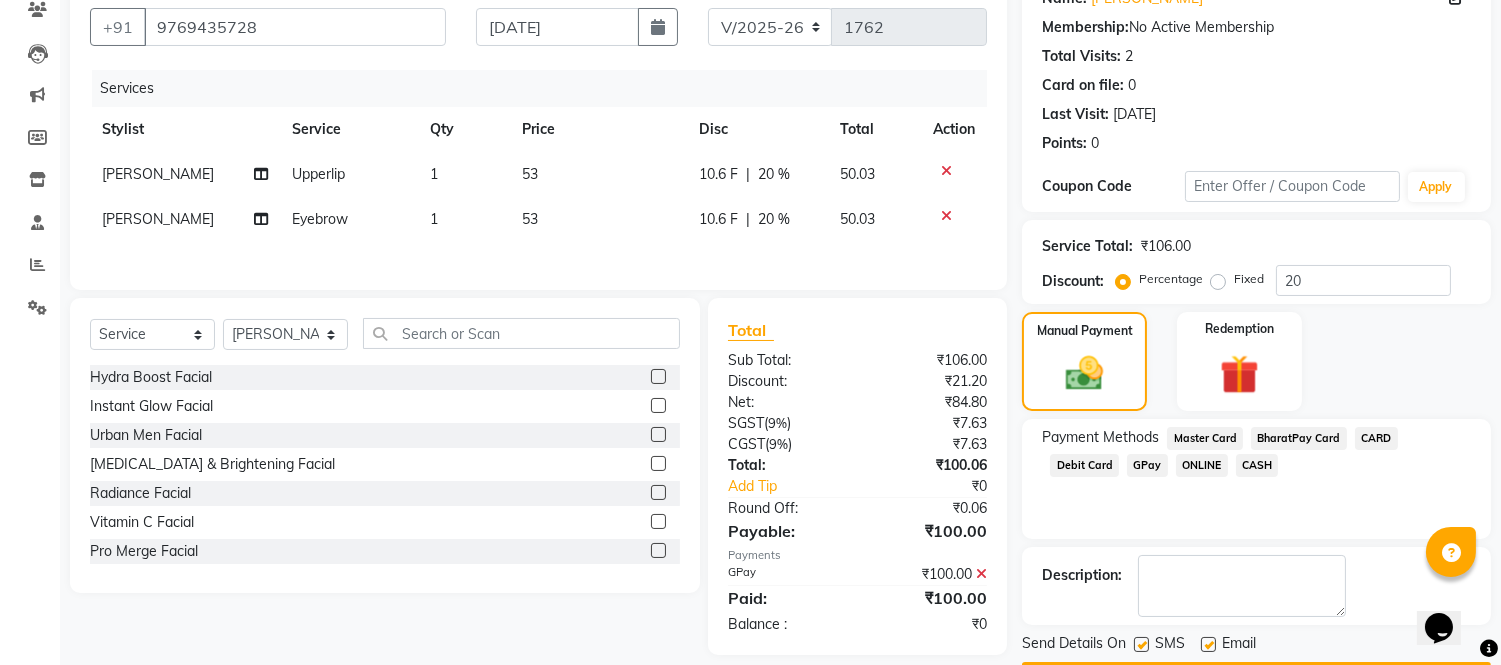 click 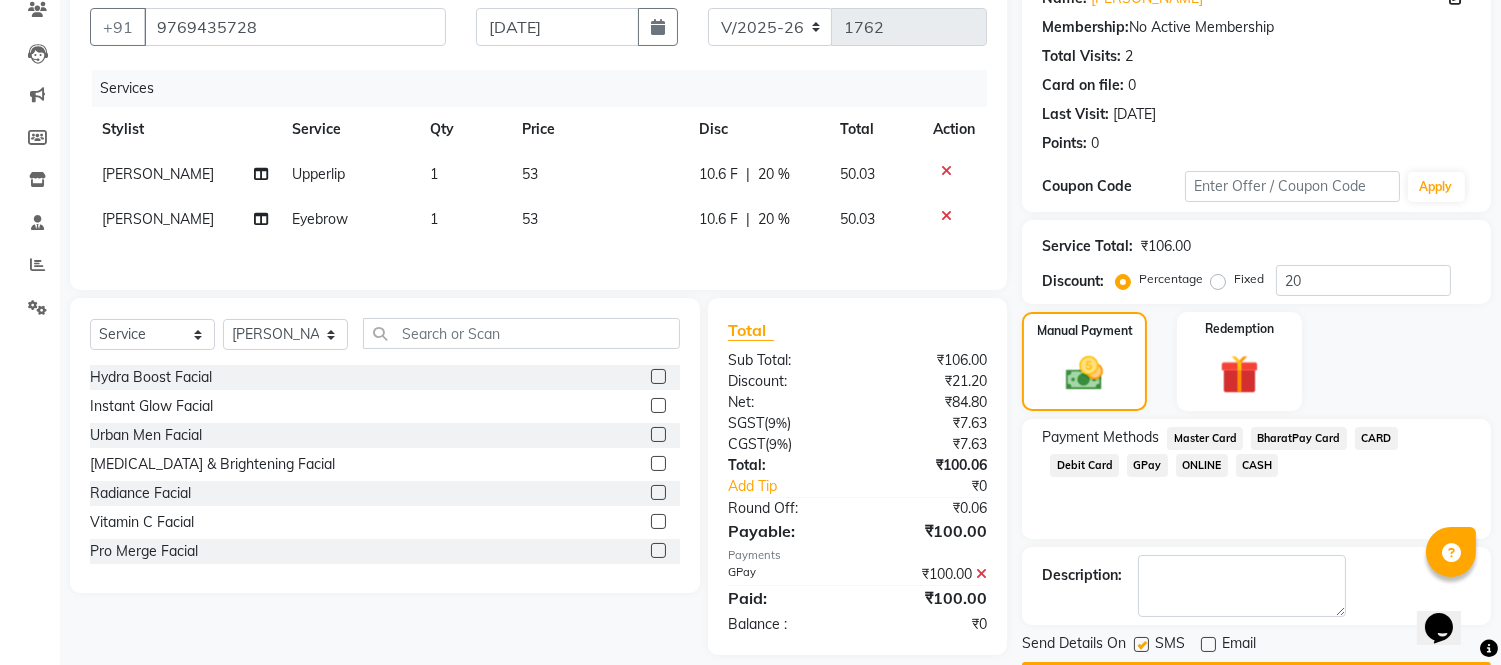 click 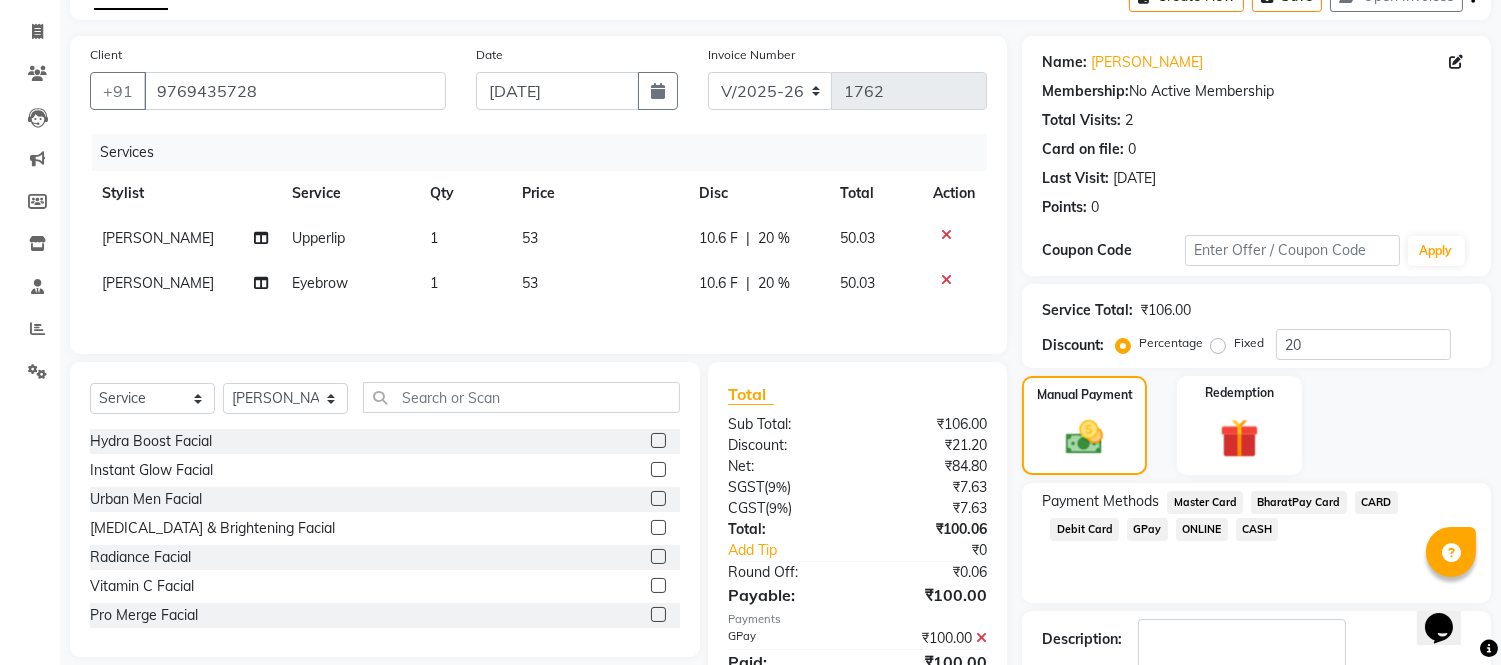 scroll, scrollTop: 234, scrollLeft: 0, axis: vertical 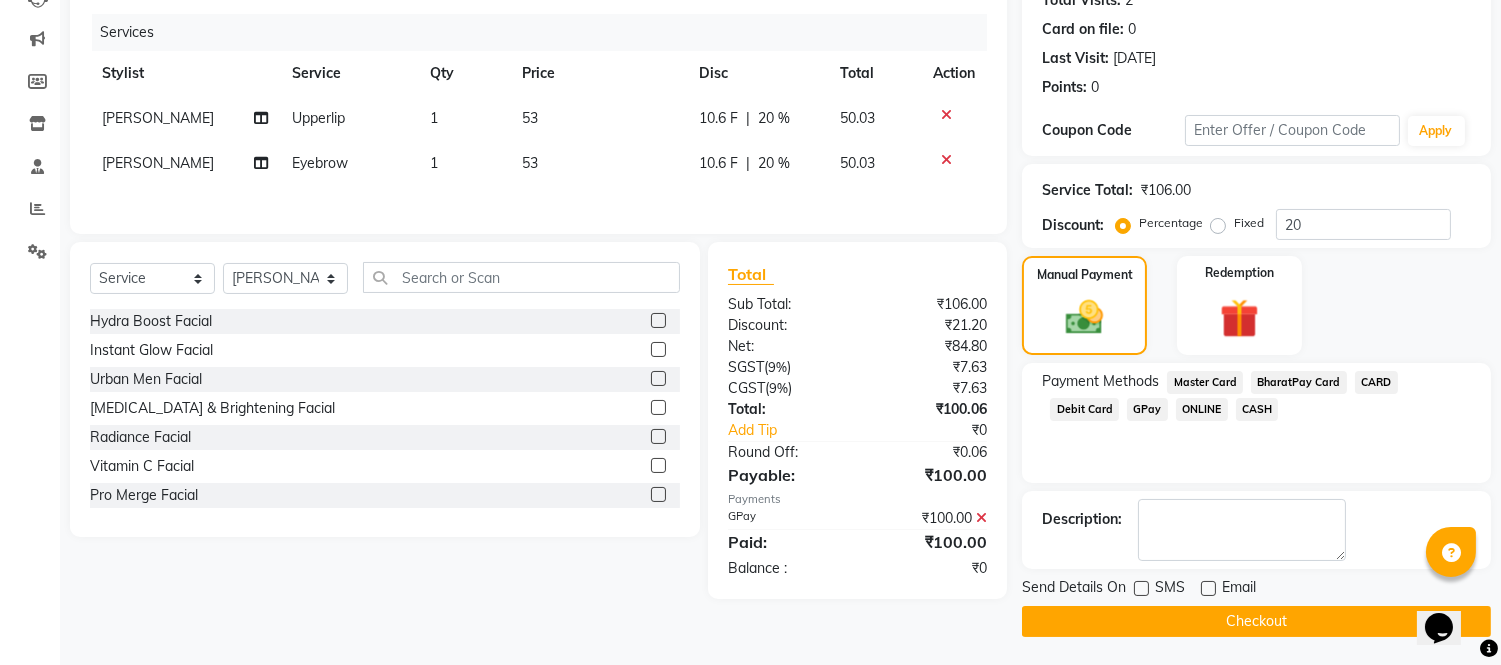 click on "Checkout" 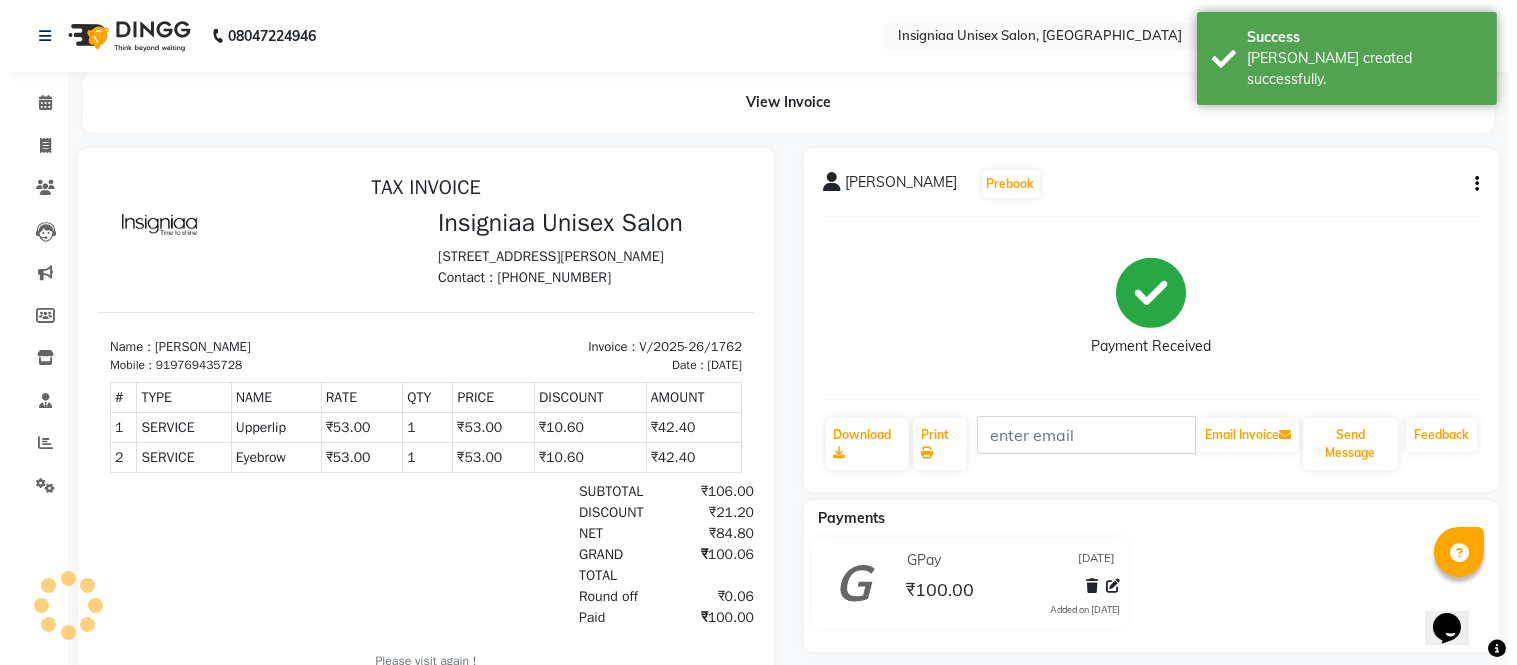 scroll, scrollTop: 0, scrollLeft: 0, axis: both 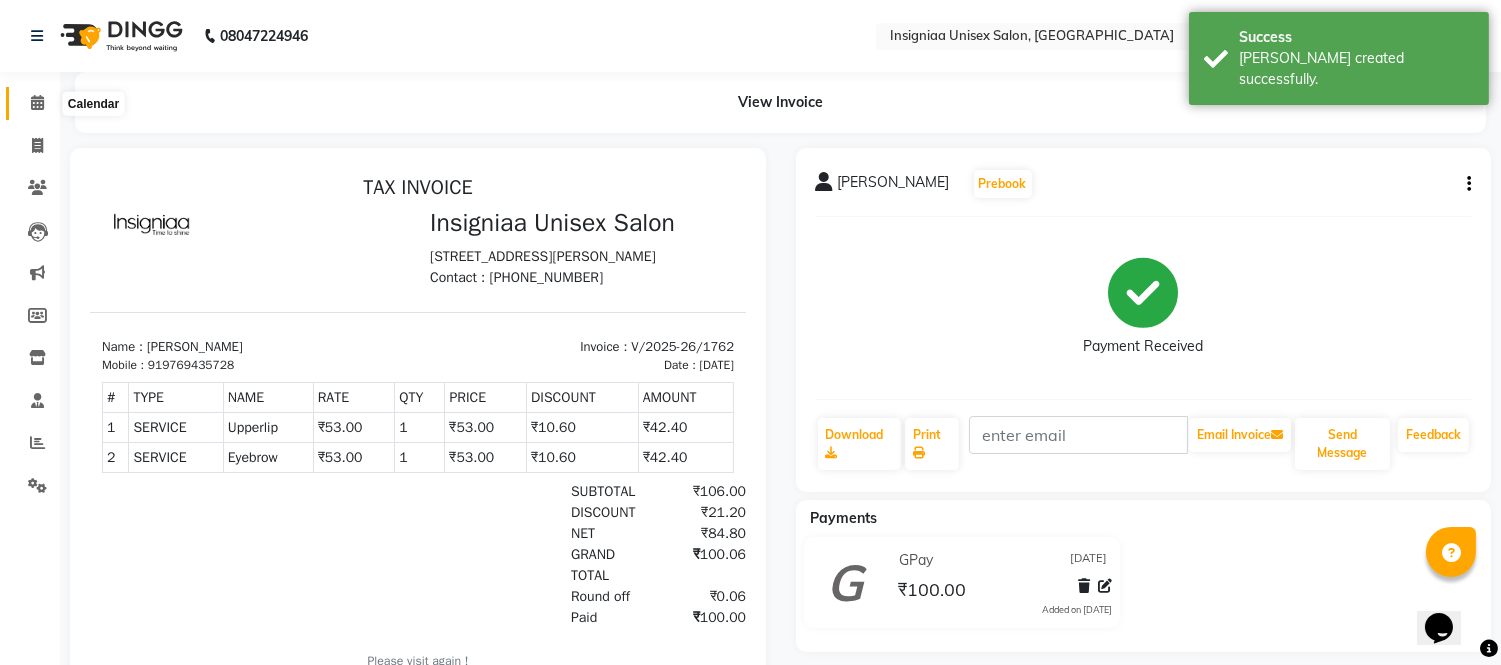 click 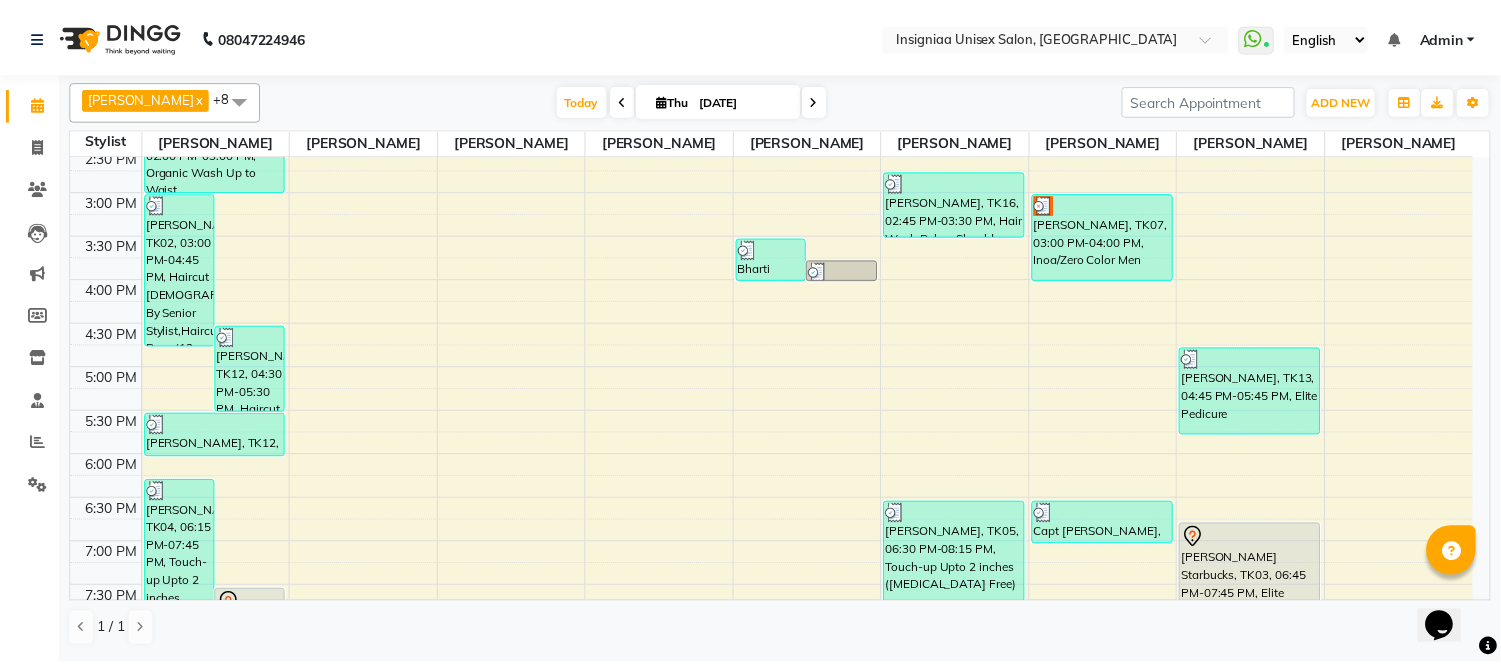scroll, scrollTop: 613, scrollLeft: 0, axis: vertical 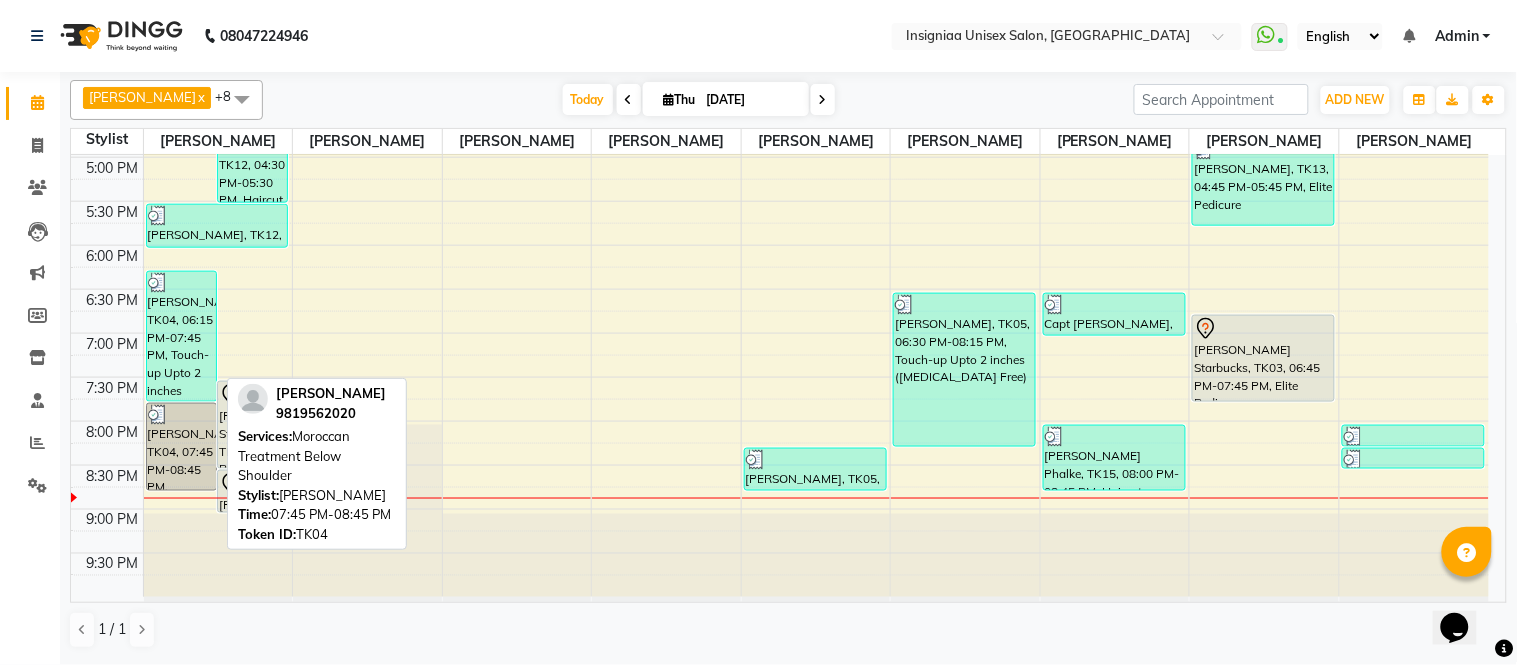 click on "[PERSON_NAME], TK04, 07:45 PM-08:45 PM, Moroccan Treatment Below Shoulder" at bounding box center [181, 447] 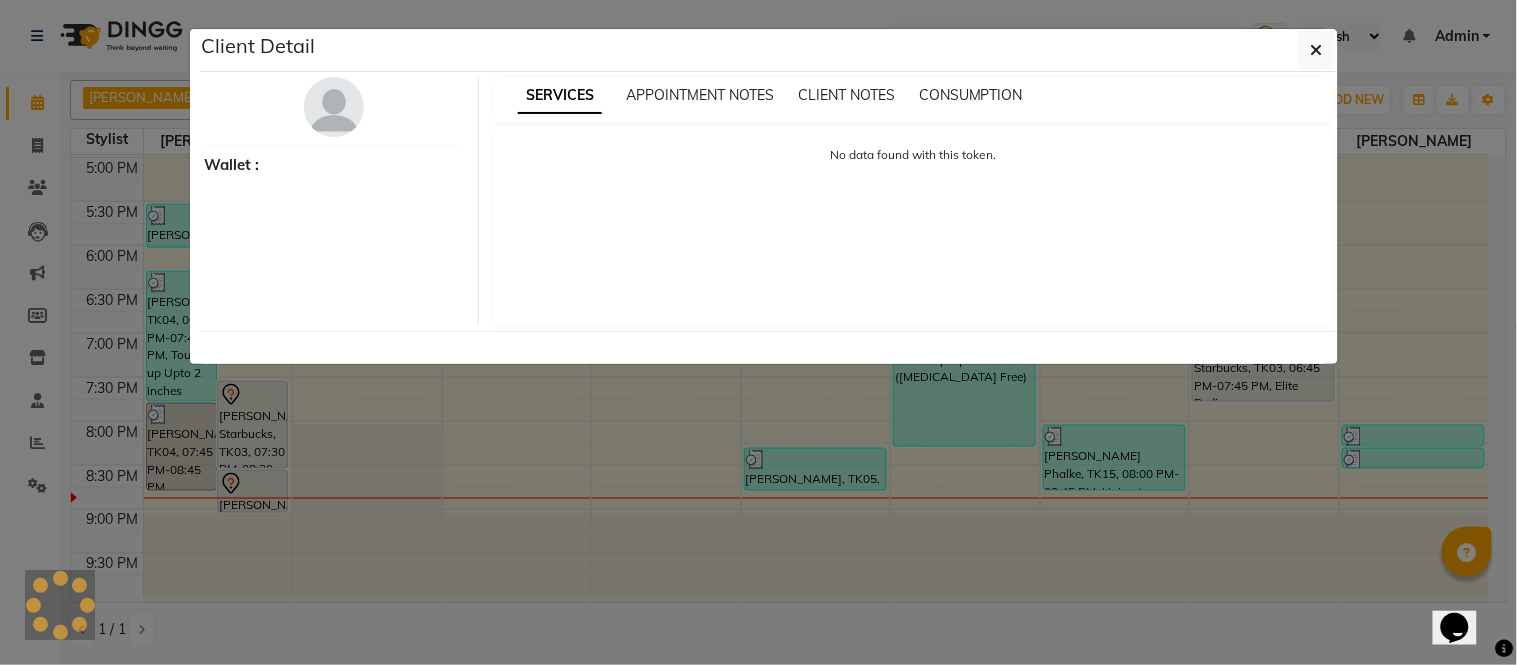 select on "3" 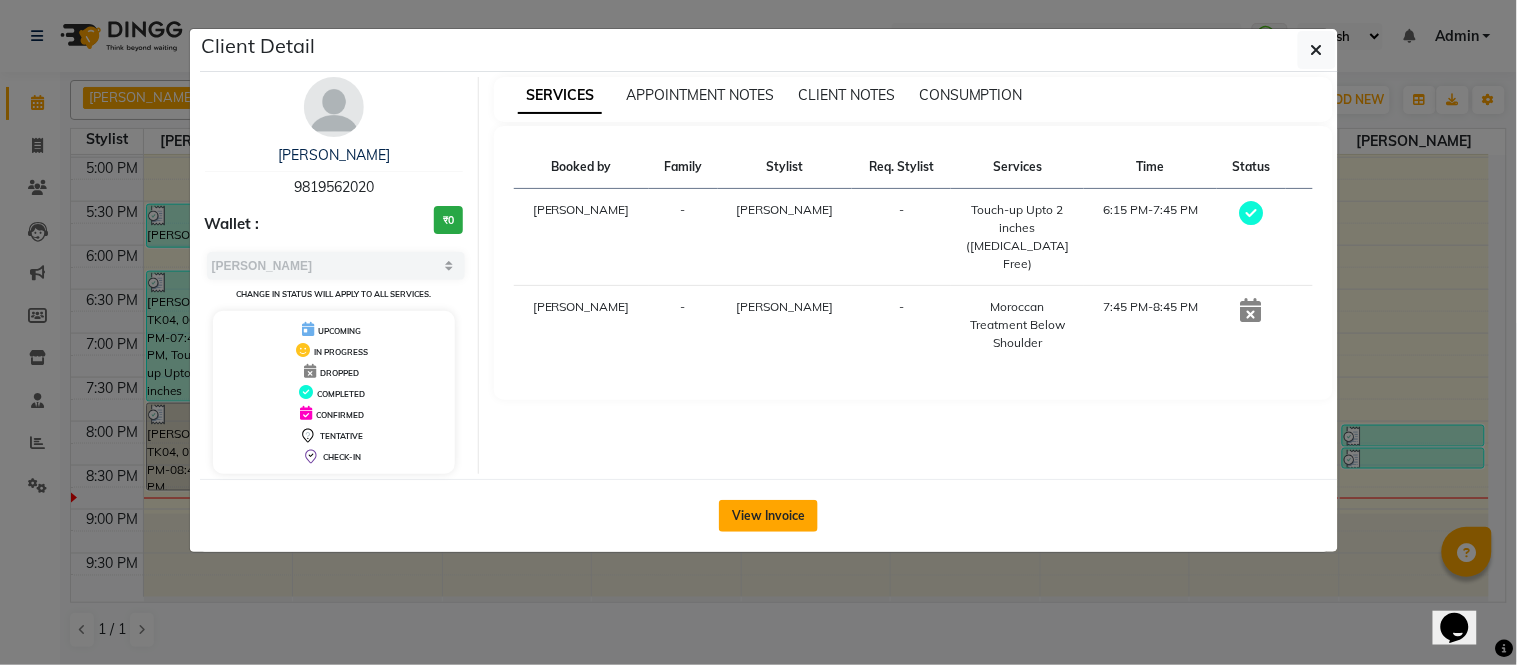 click on "View Invoice" 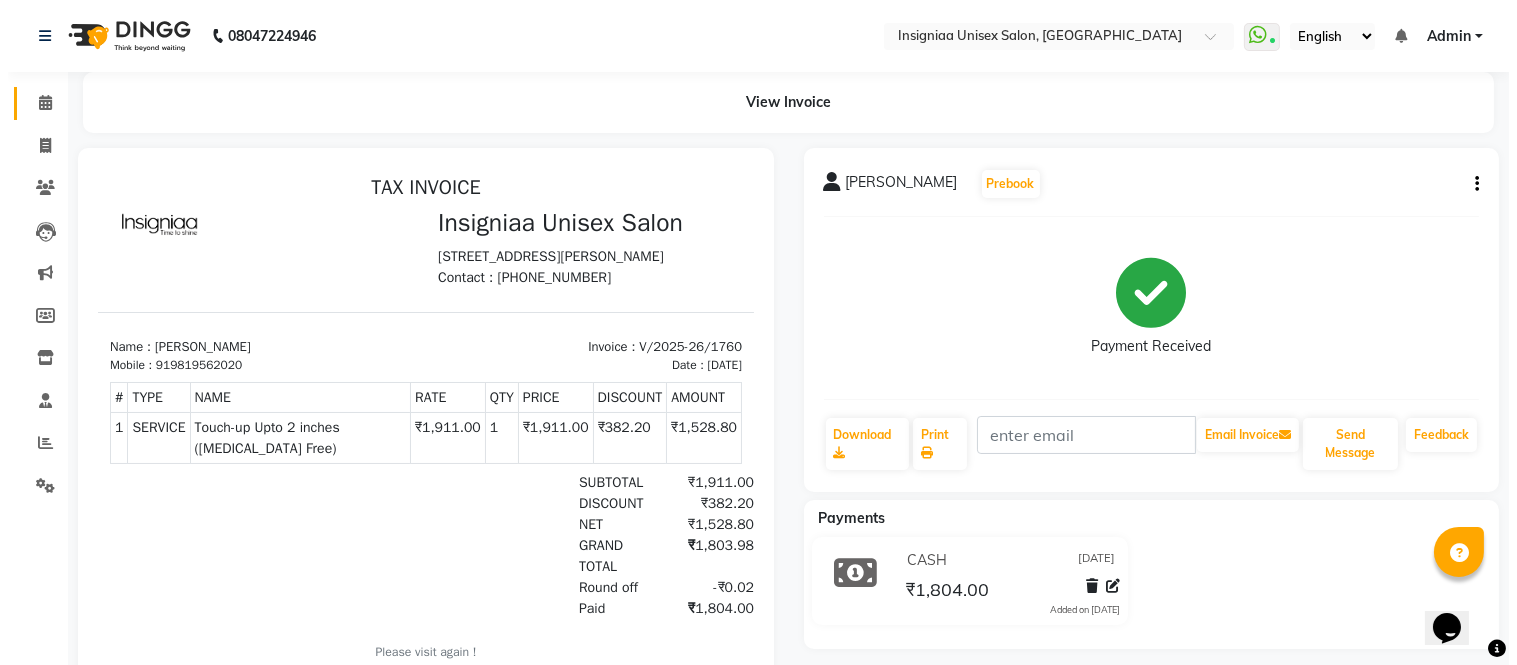 scroll, scrollTop: 15, scrollLeft: 0, axis: vertical 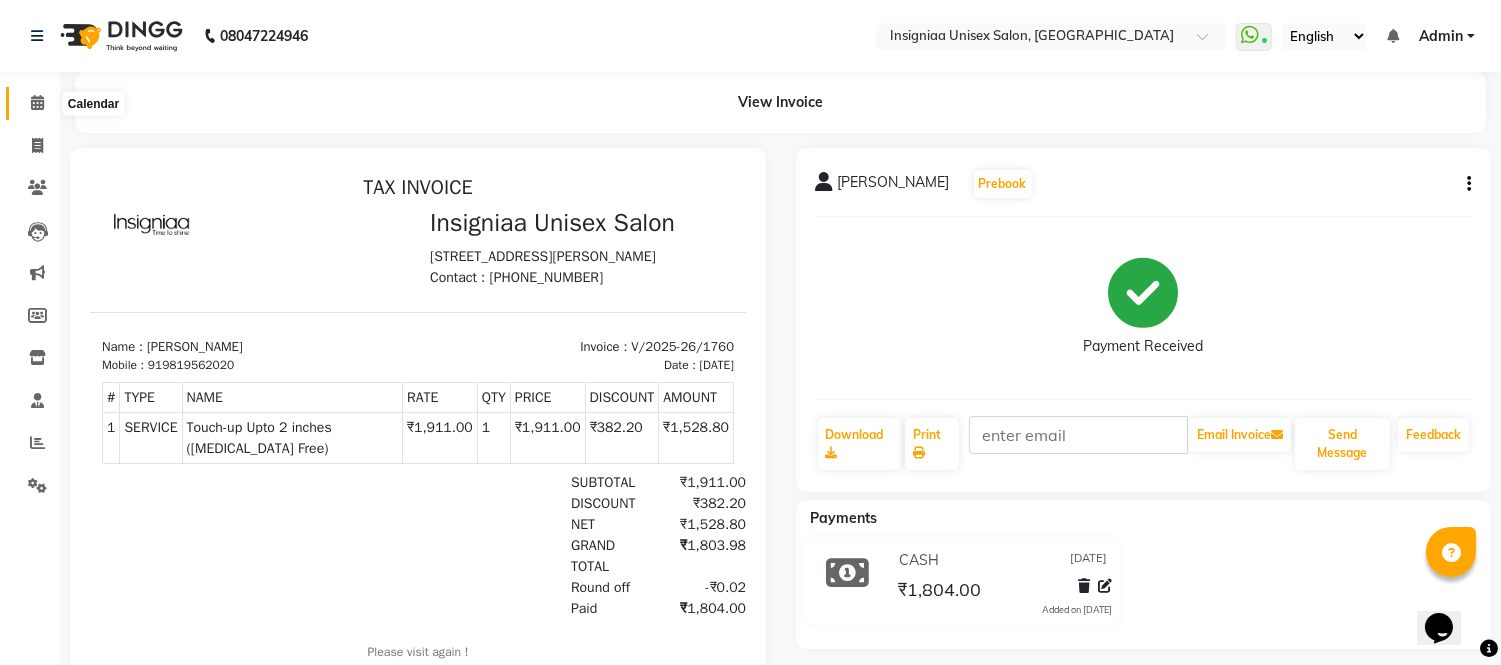 click 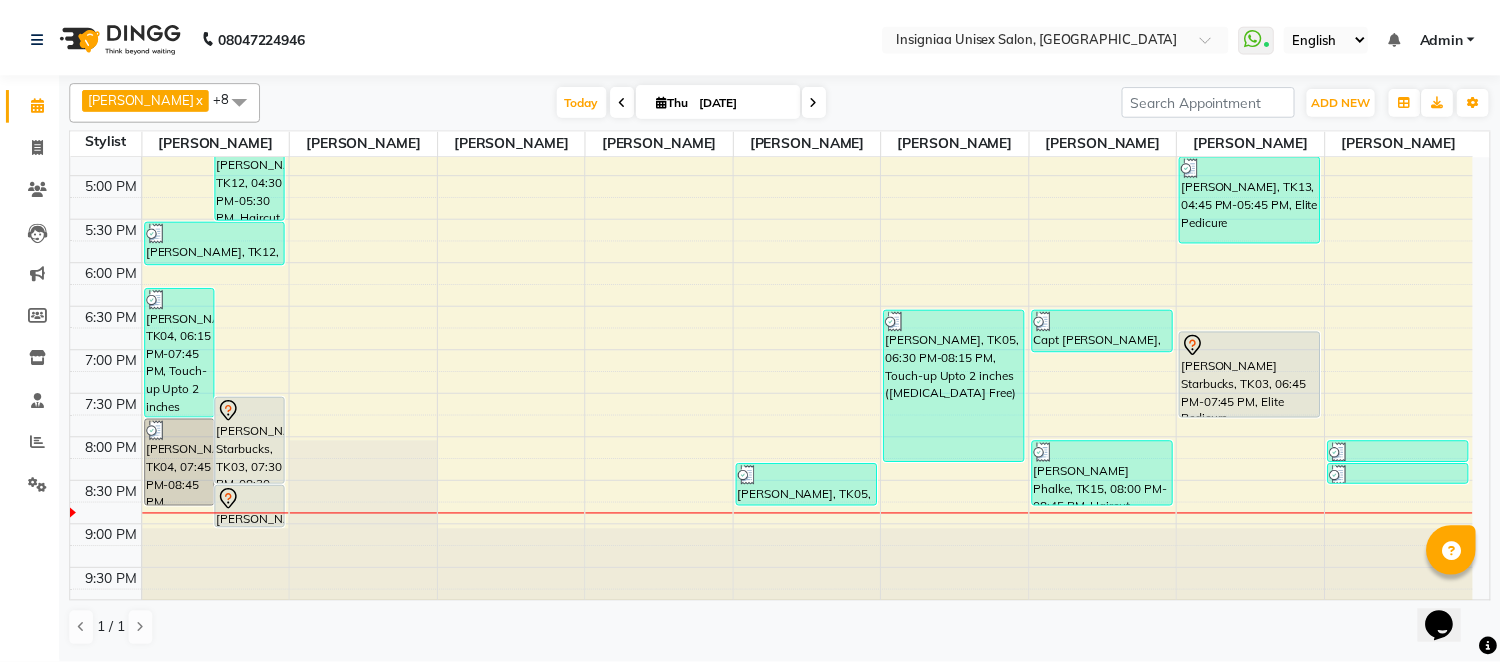 scroll, scrollTop: 613, scrollLeft: 0, axis: vertical 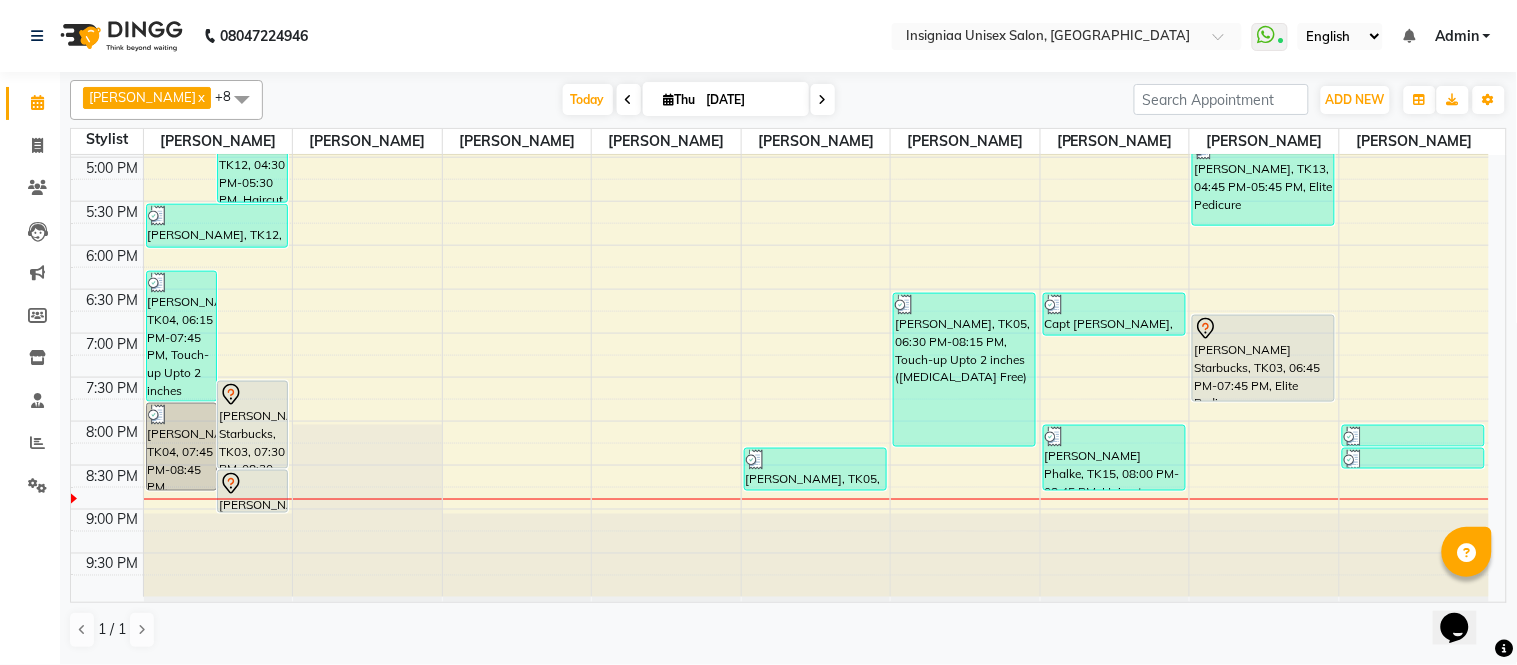 click on "[PERSON_NAME], TK17, 08:00 PM-08:15 PM, Eyebrow     [PERSON_NAME], TK17, 08:15 PM-08:30 PM, Upperlip" at bounding box center [1414, 69] 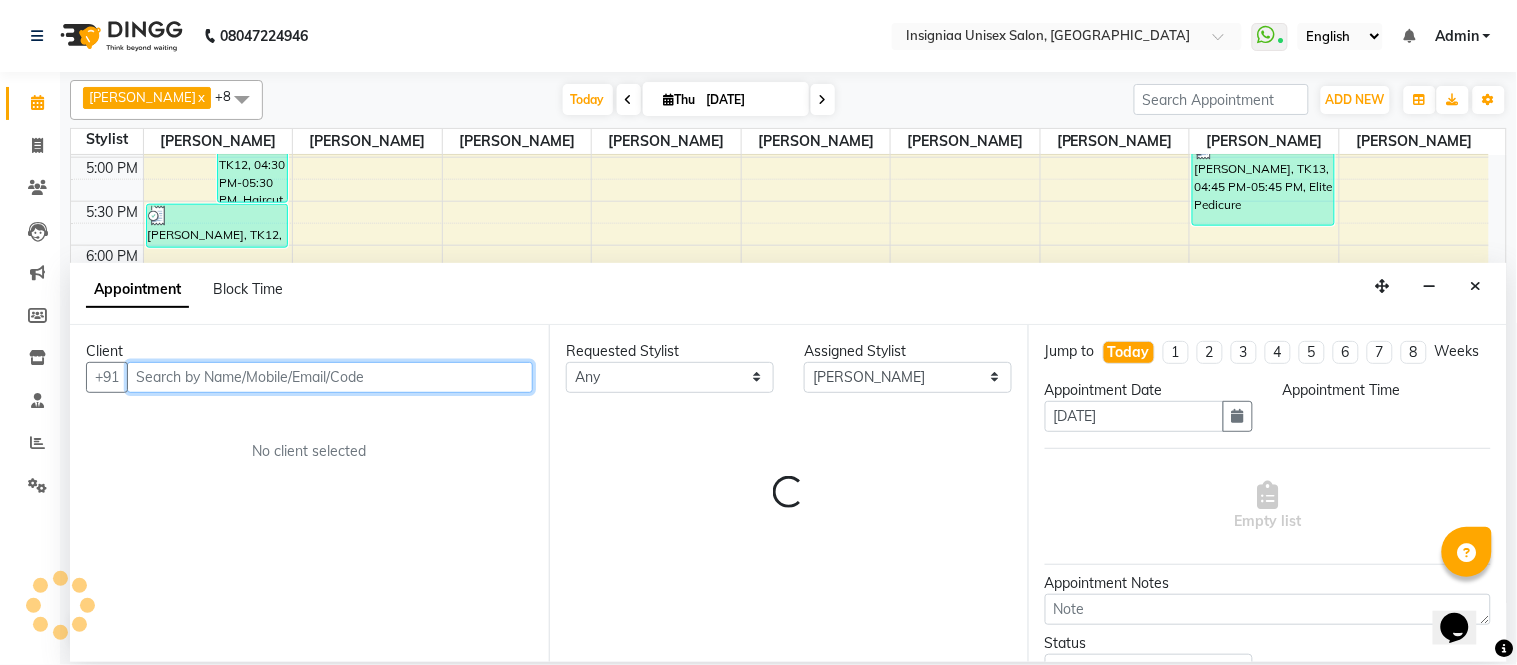 select on "1230" 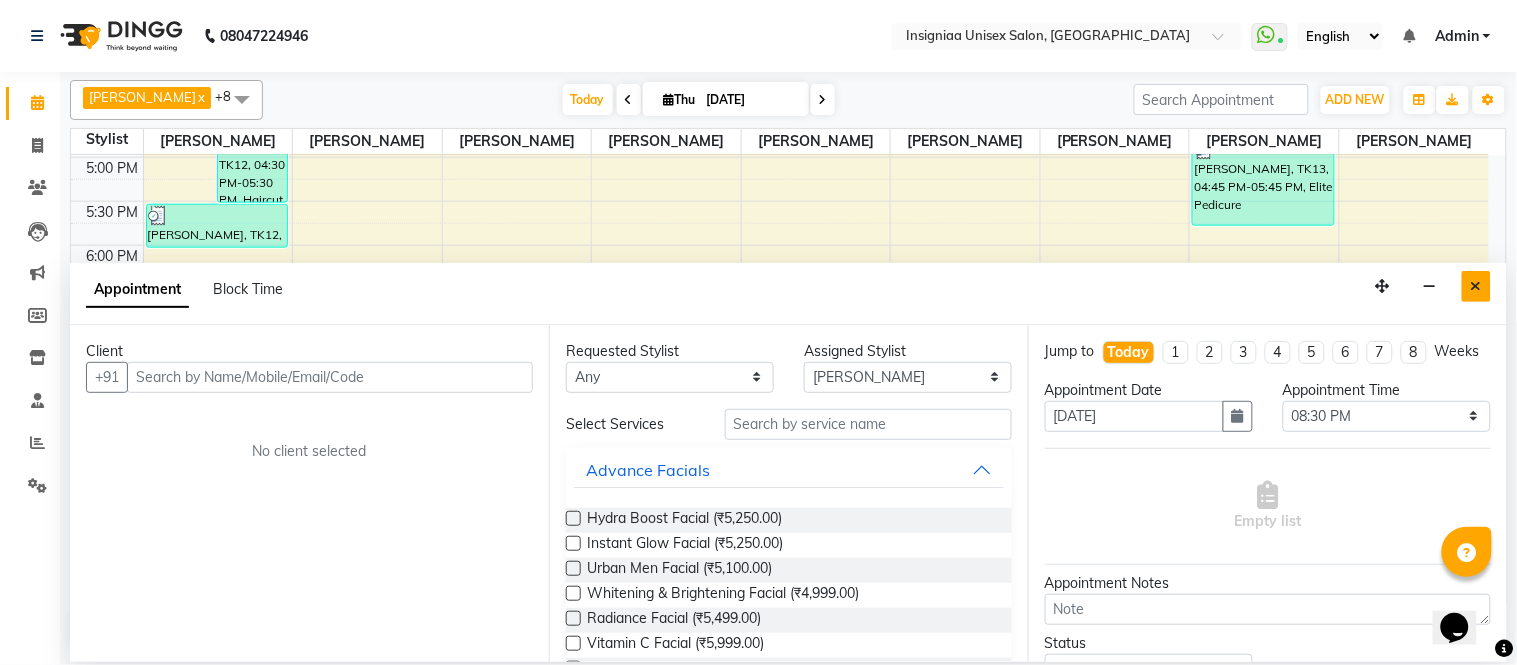 click at bounding box center (1476, 286) 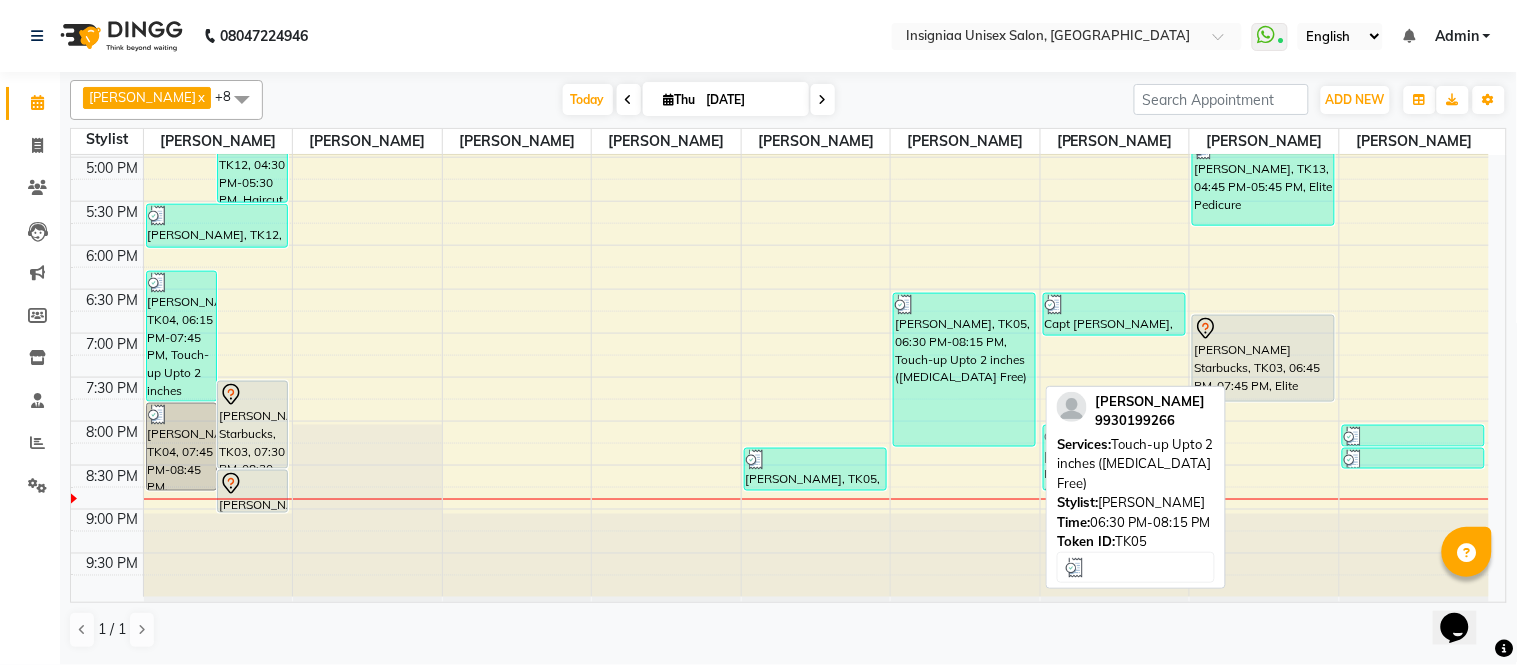 click on "[PERSON_NAME], TK05, 06:30 PM-08:15 PM, Touch-up Upto 2 inches ([MEDICAL_DATA] Free)" at bounding box center (964, 370) 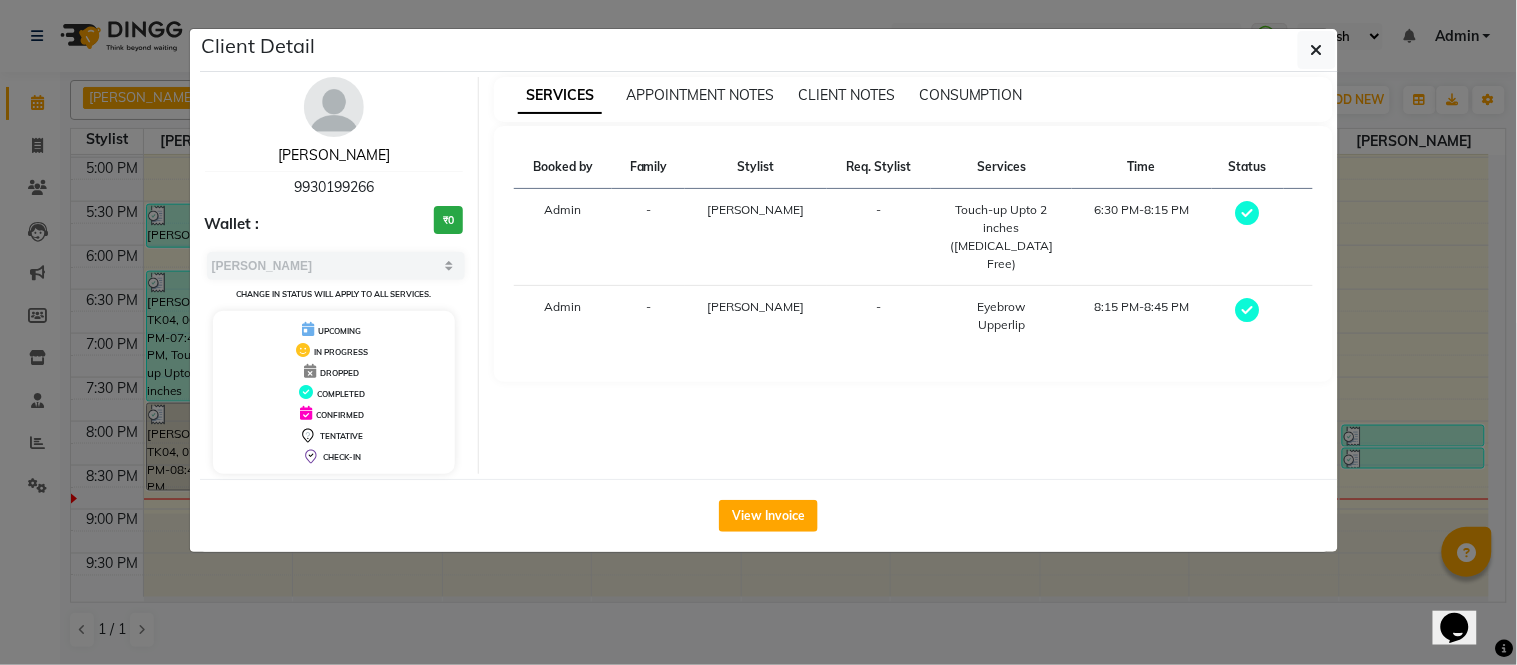click on "[PERSON_NAME]" at bounding box center (334, 155) 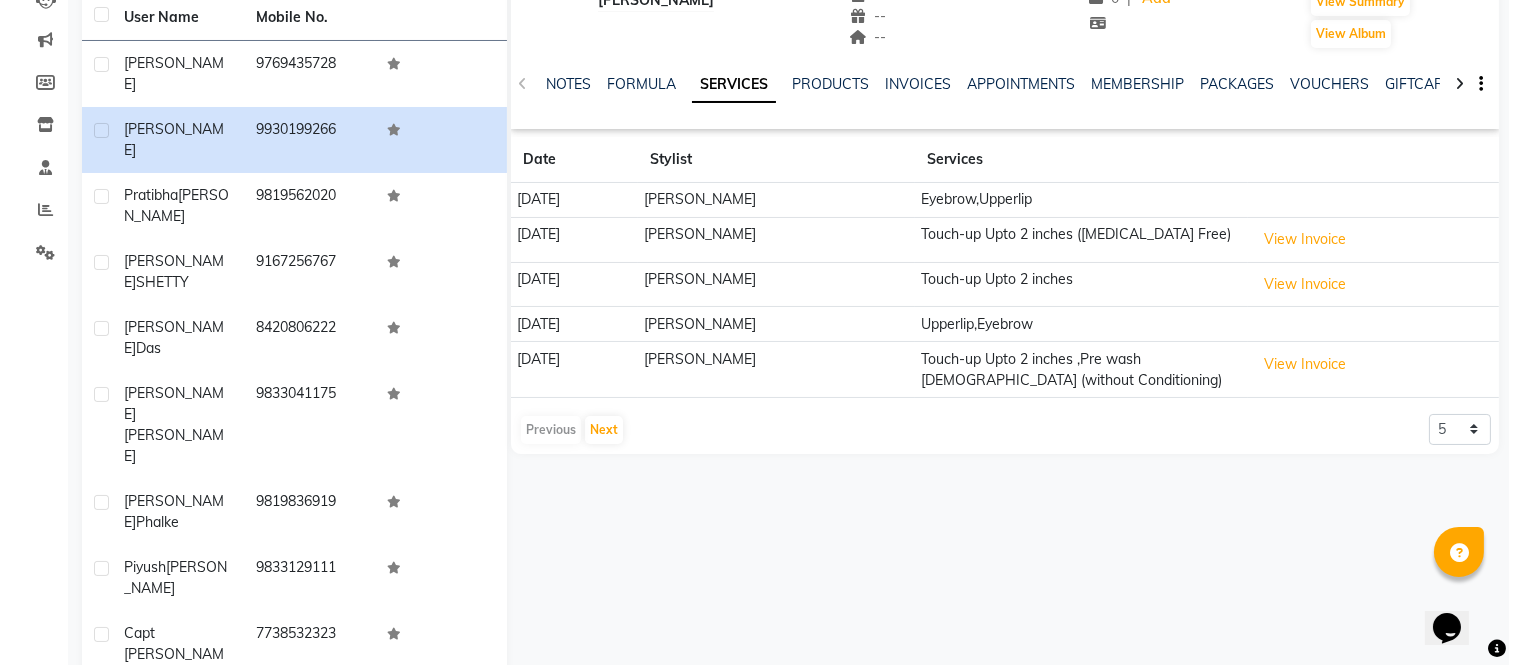 scroll, scrollTop: 235, scrollLeft: 0, axis: vertical 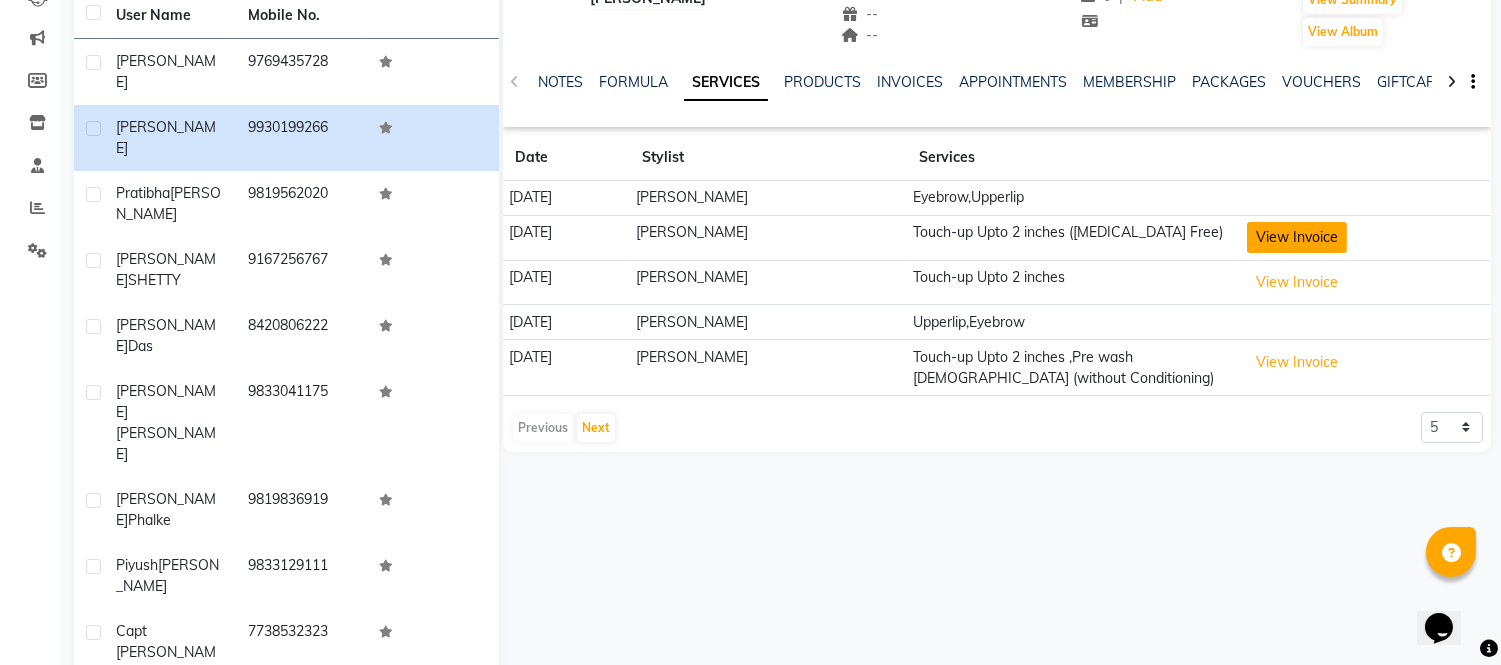 click on "View Invoice" 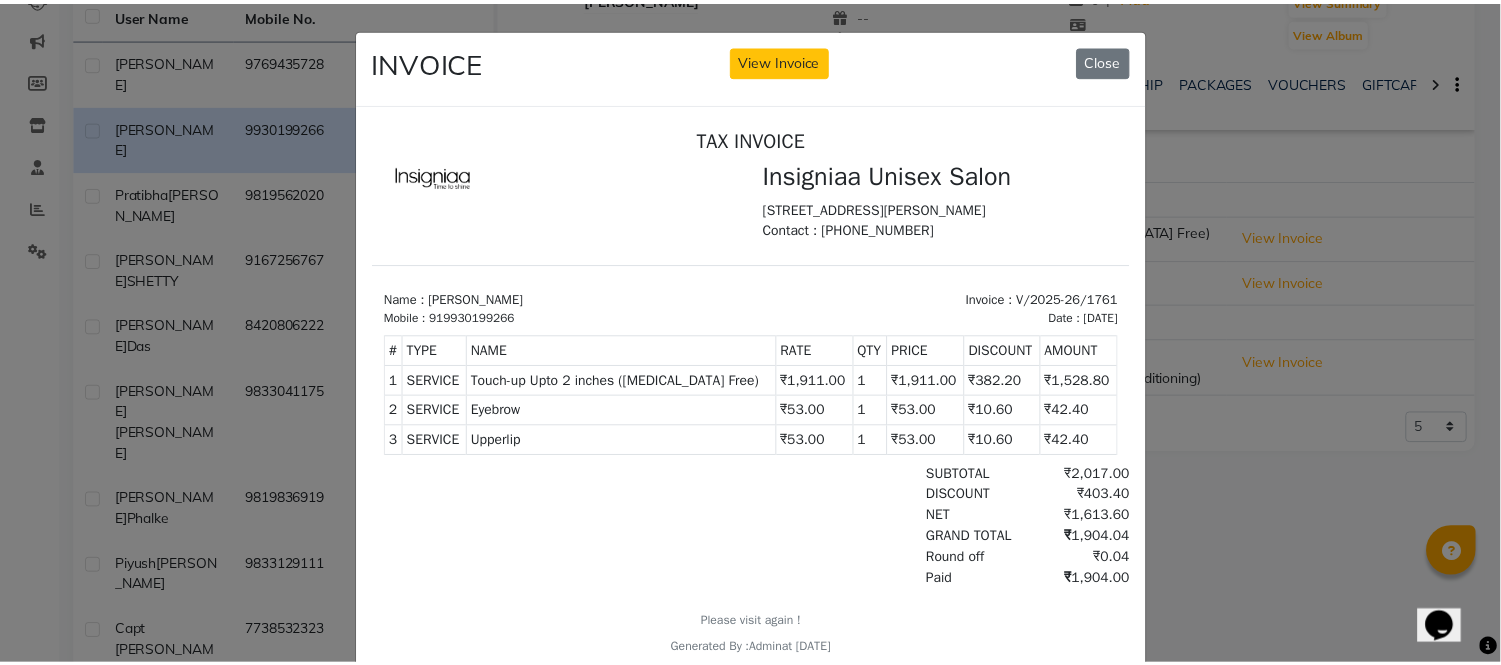 scroll, scrollTop: 15, scrollLeft: 0, axis: vertical 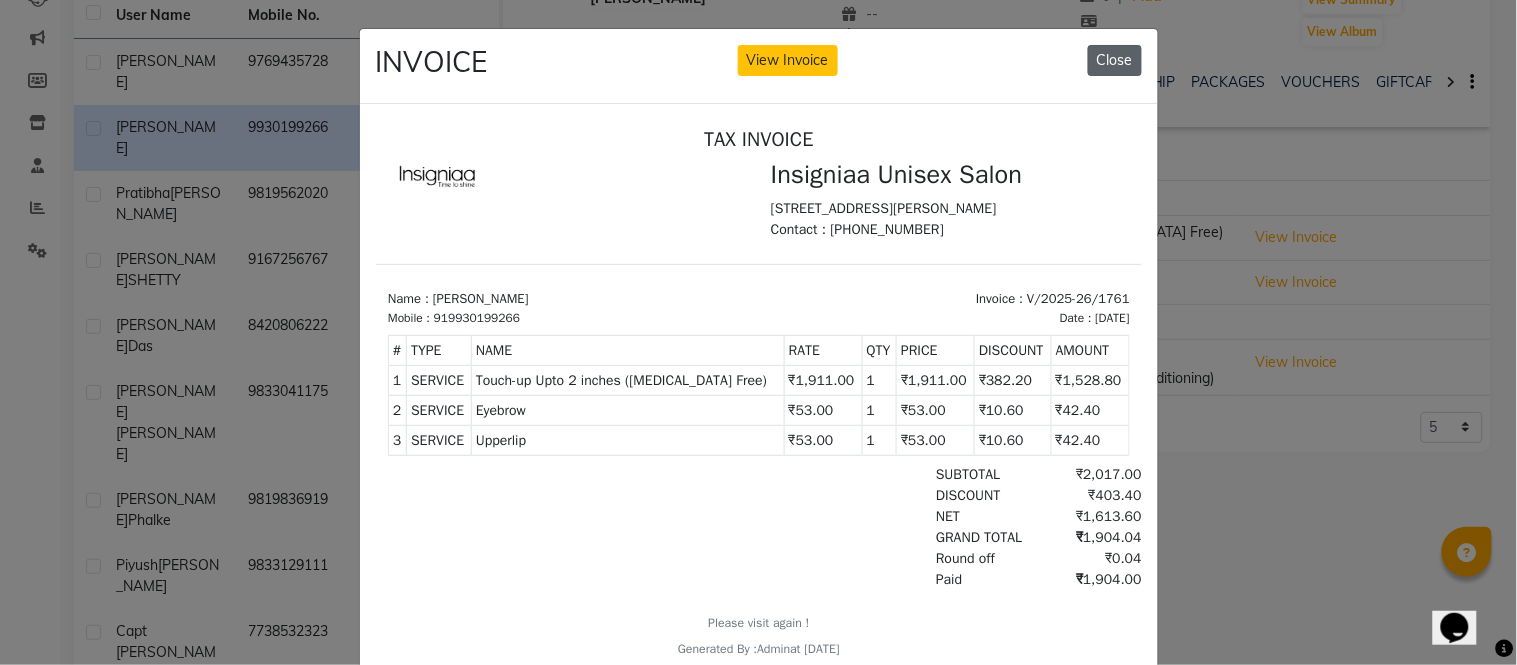 click on "Close" 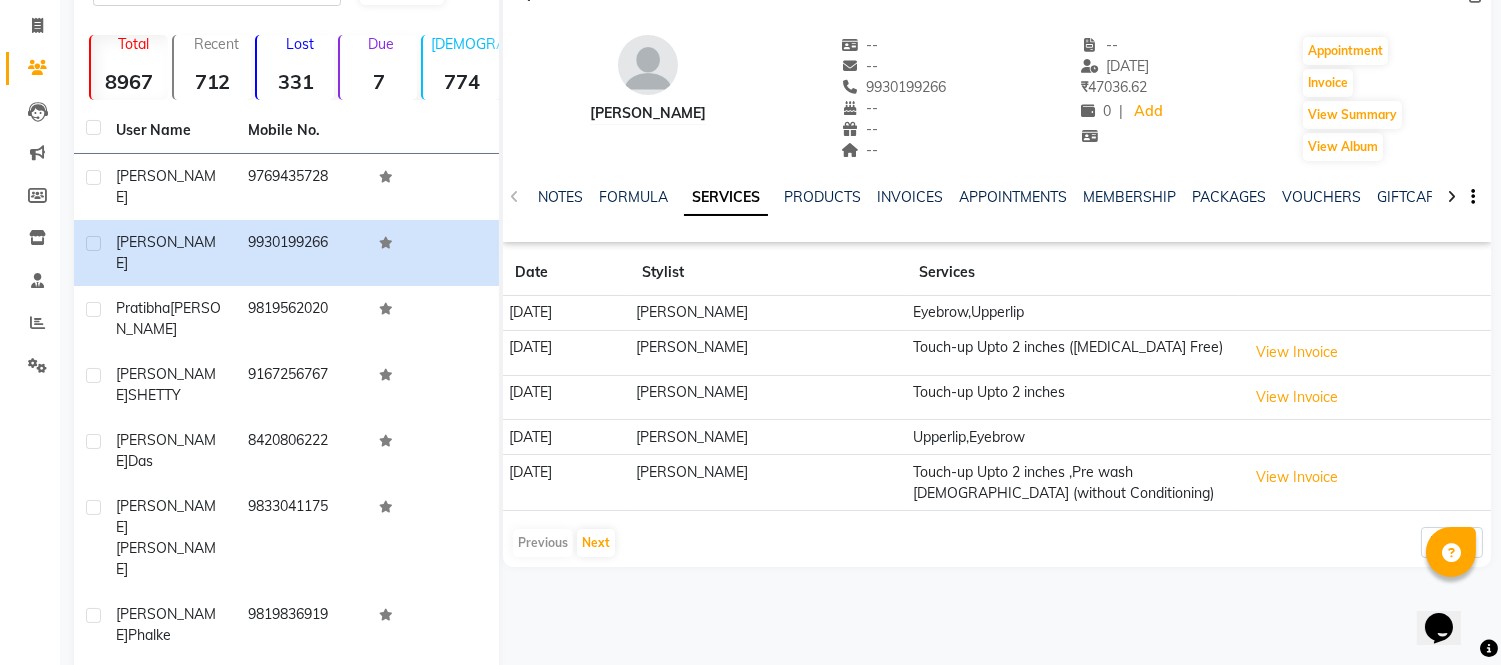scroll, scrollTop: 111, scrollLeft: 0, axis: vertical 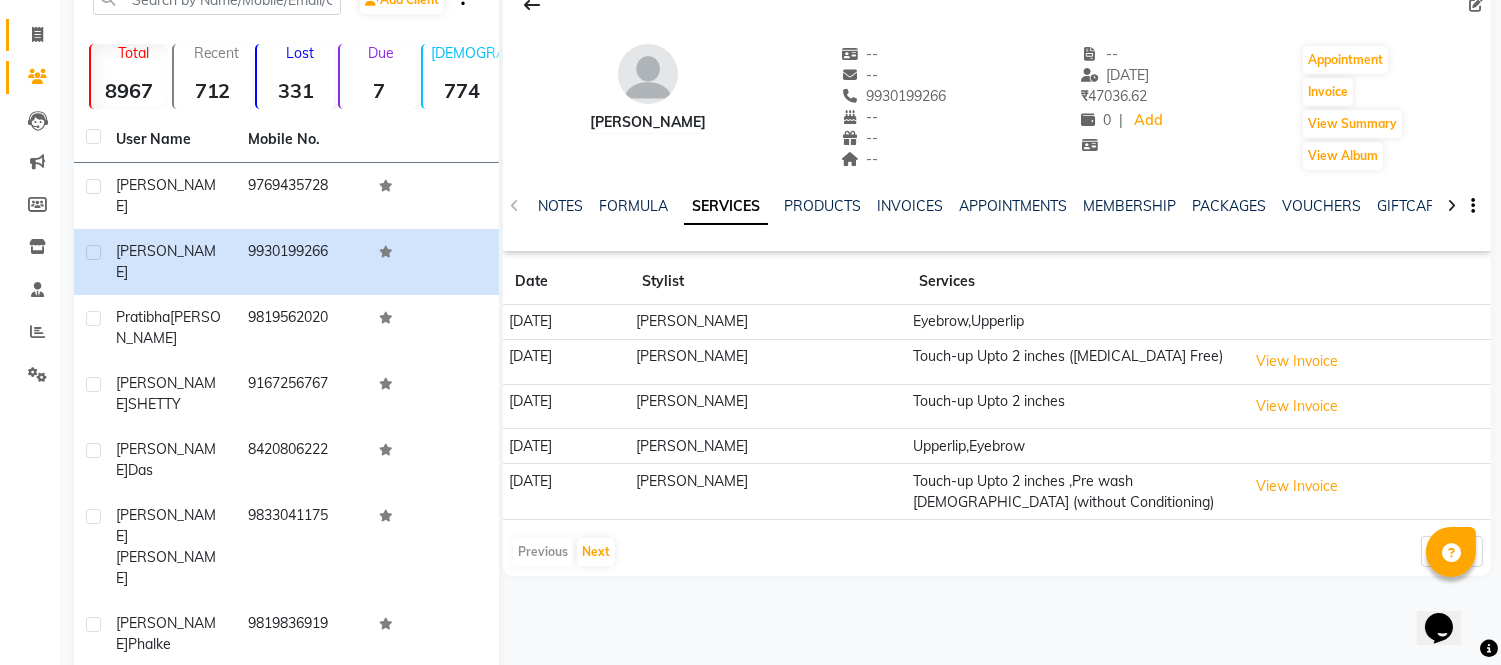 click on "Invoice" 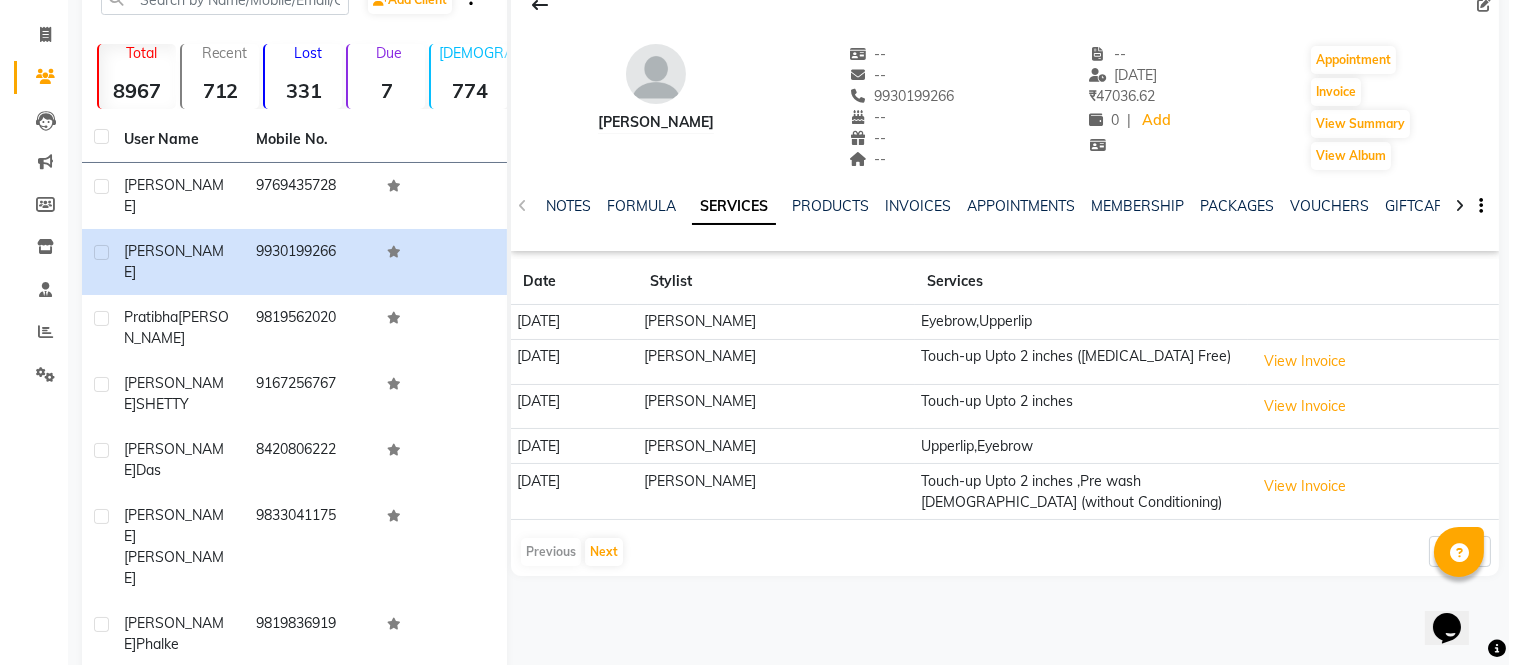 scroll, scrollTop: 0, scrollLeft: 0, axis: both 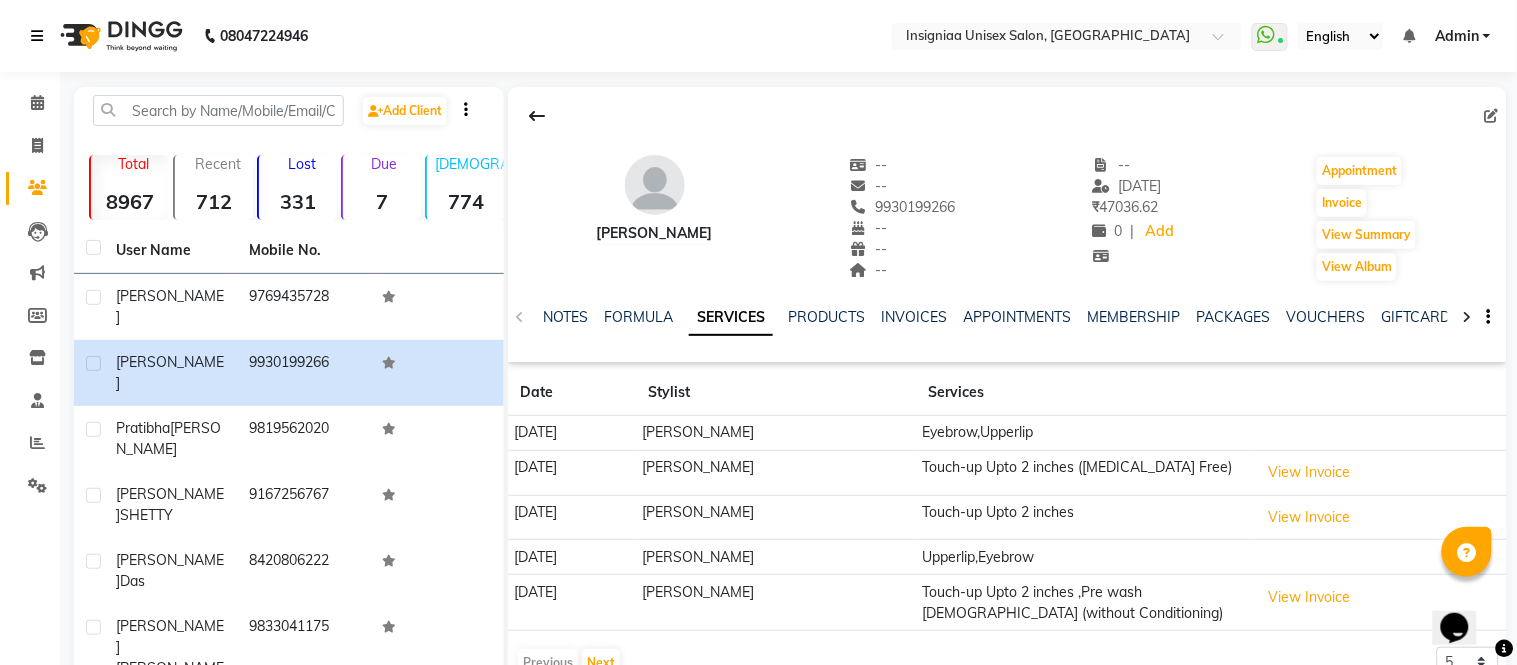 select on "6999" 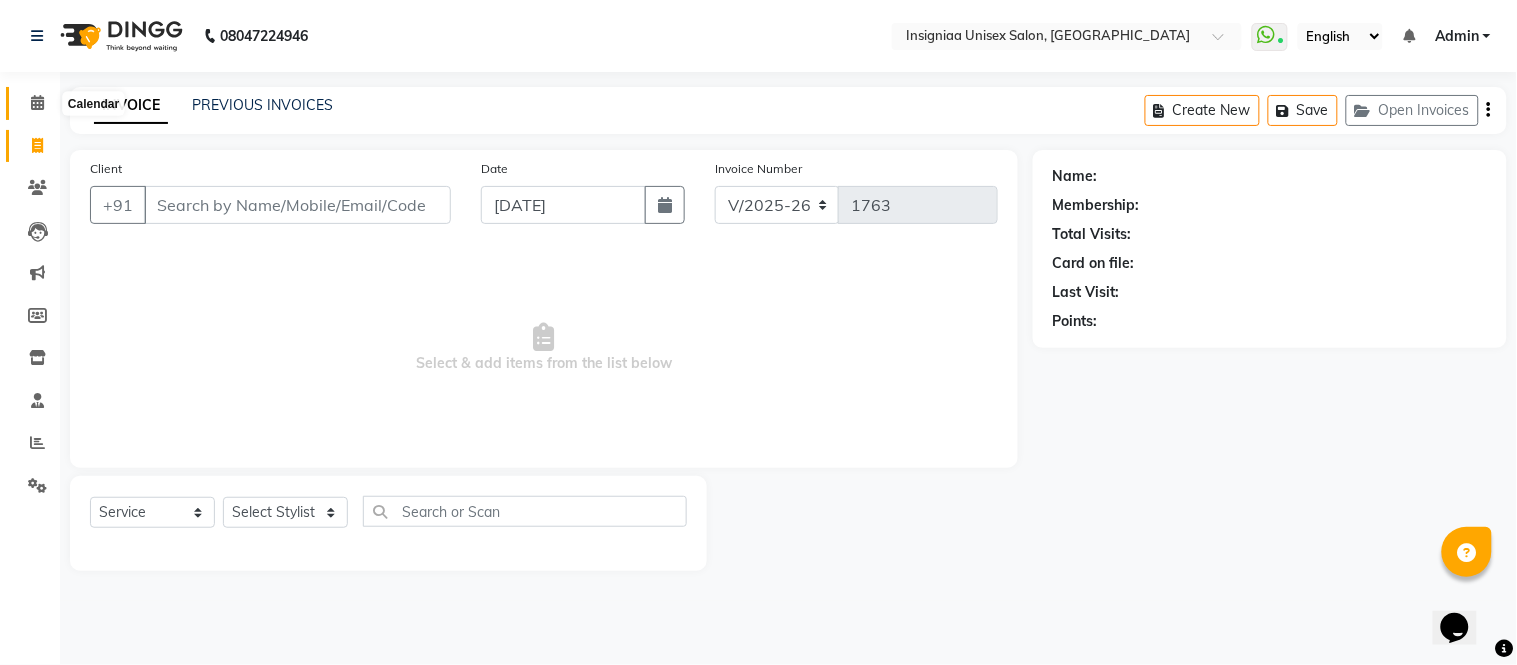 click 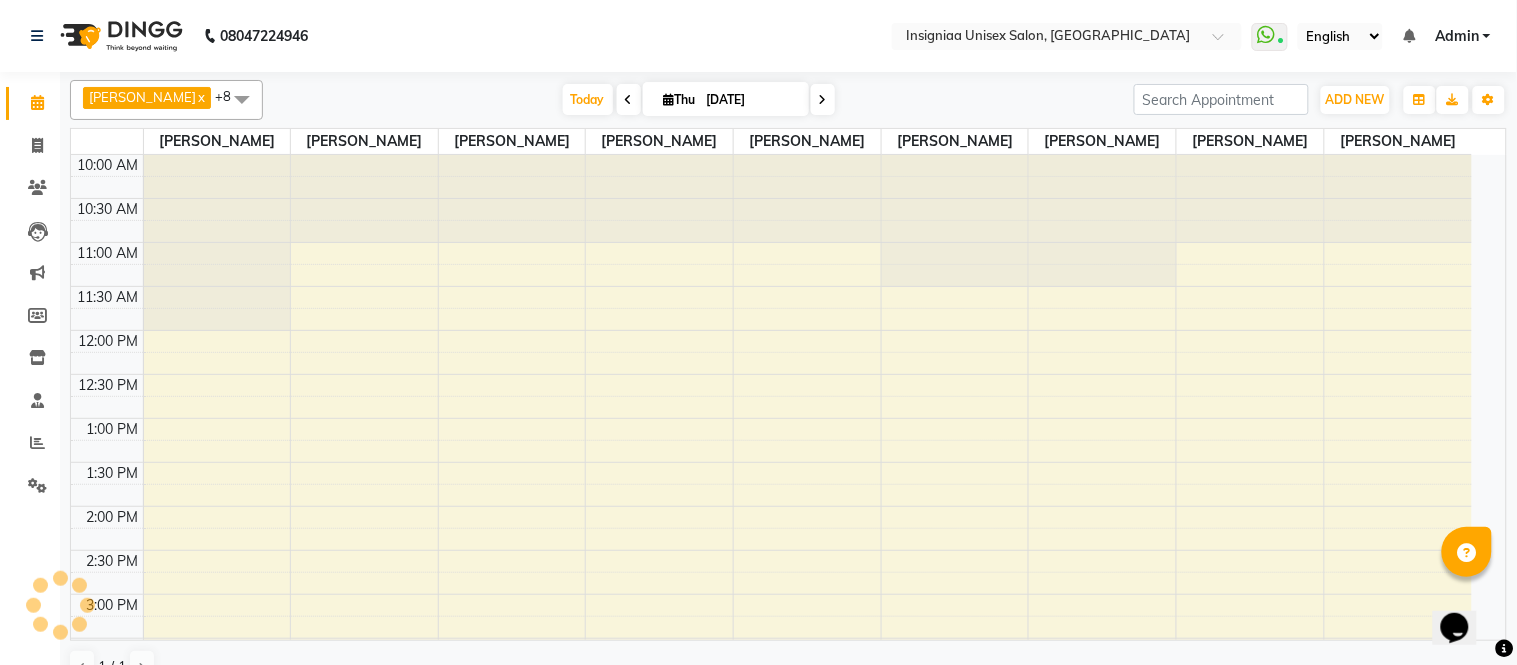 scroll, scrollTop: 0, scrollLeft: 0, axis: both 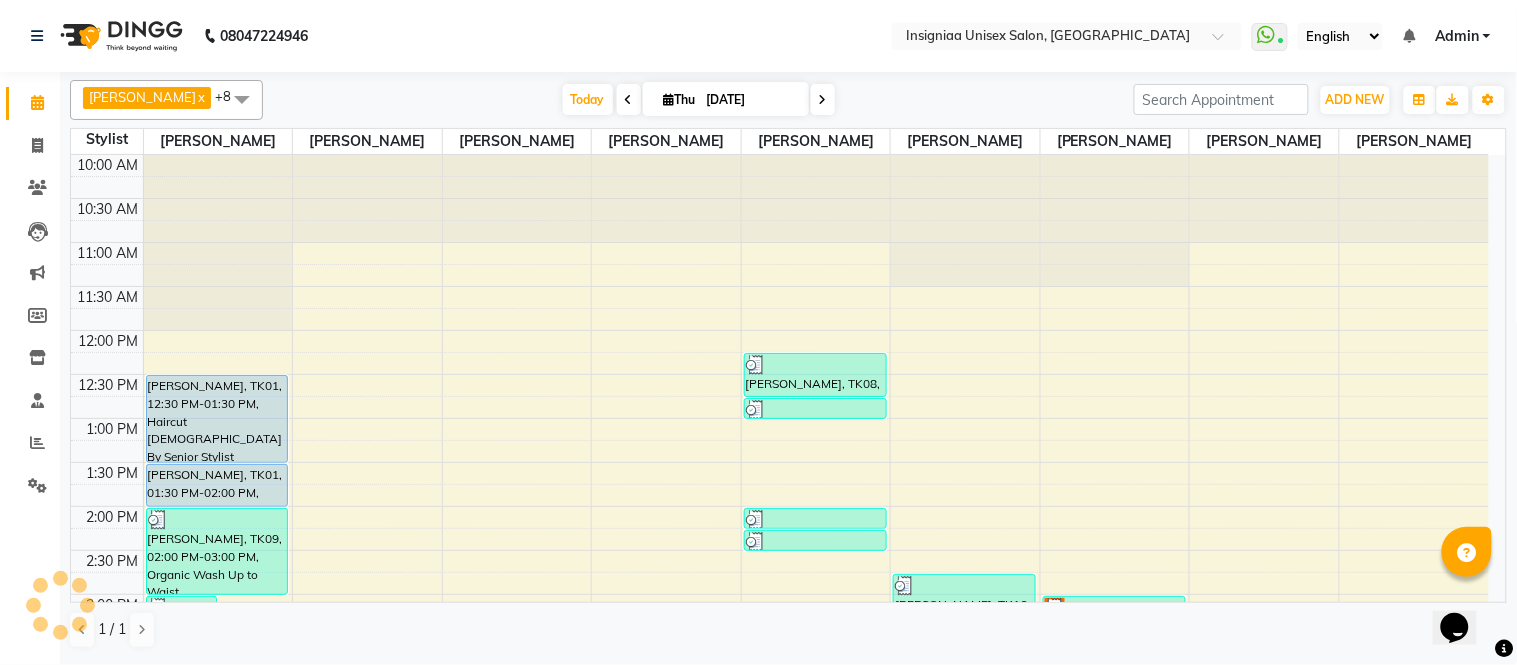 click 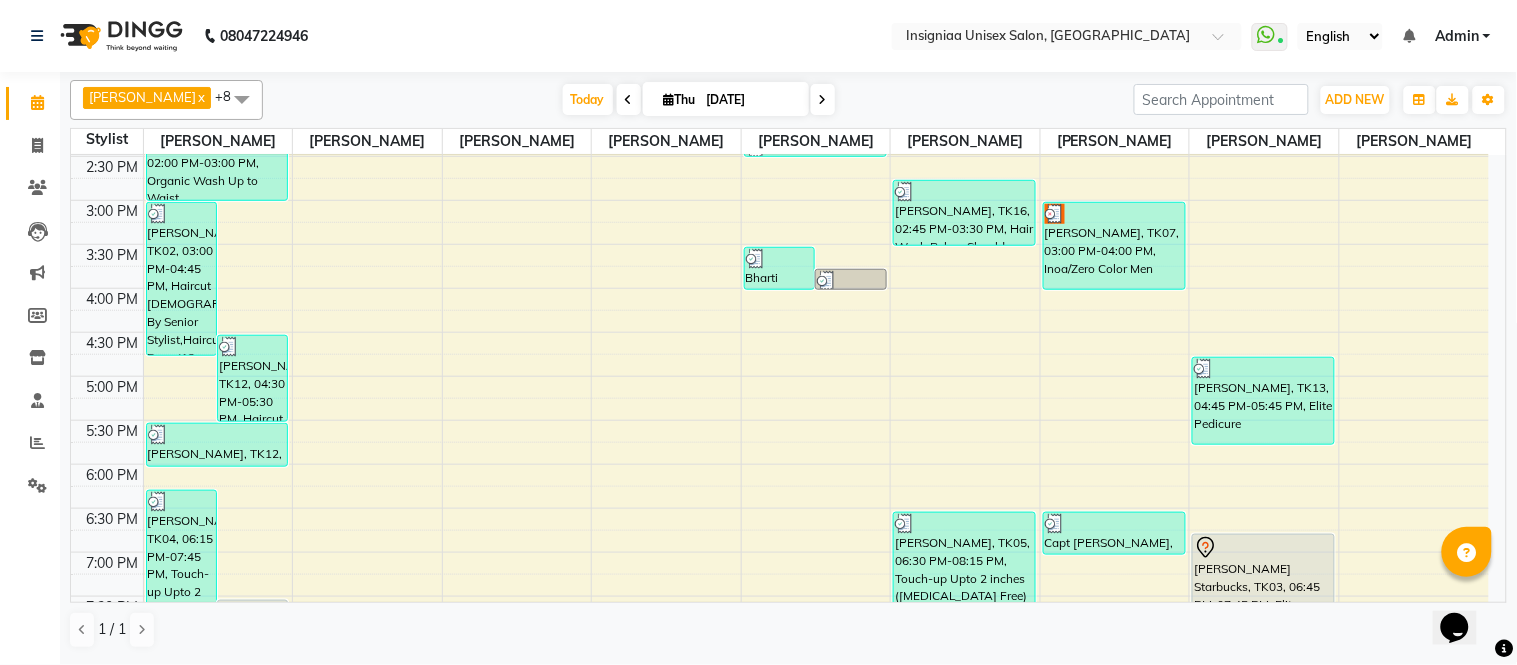 scroll, scrollTop: 391, scrollLeft: 0, axis: vertical 